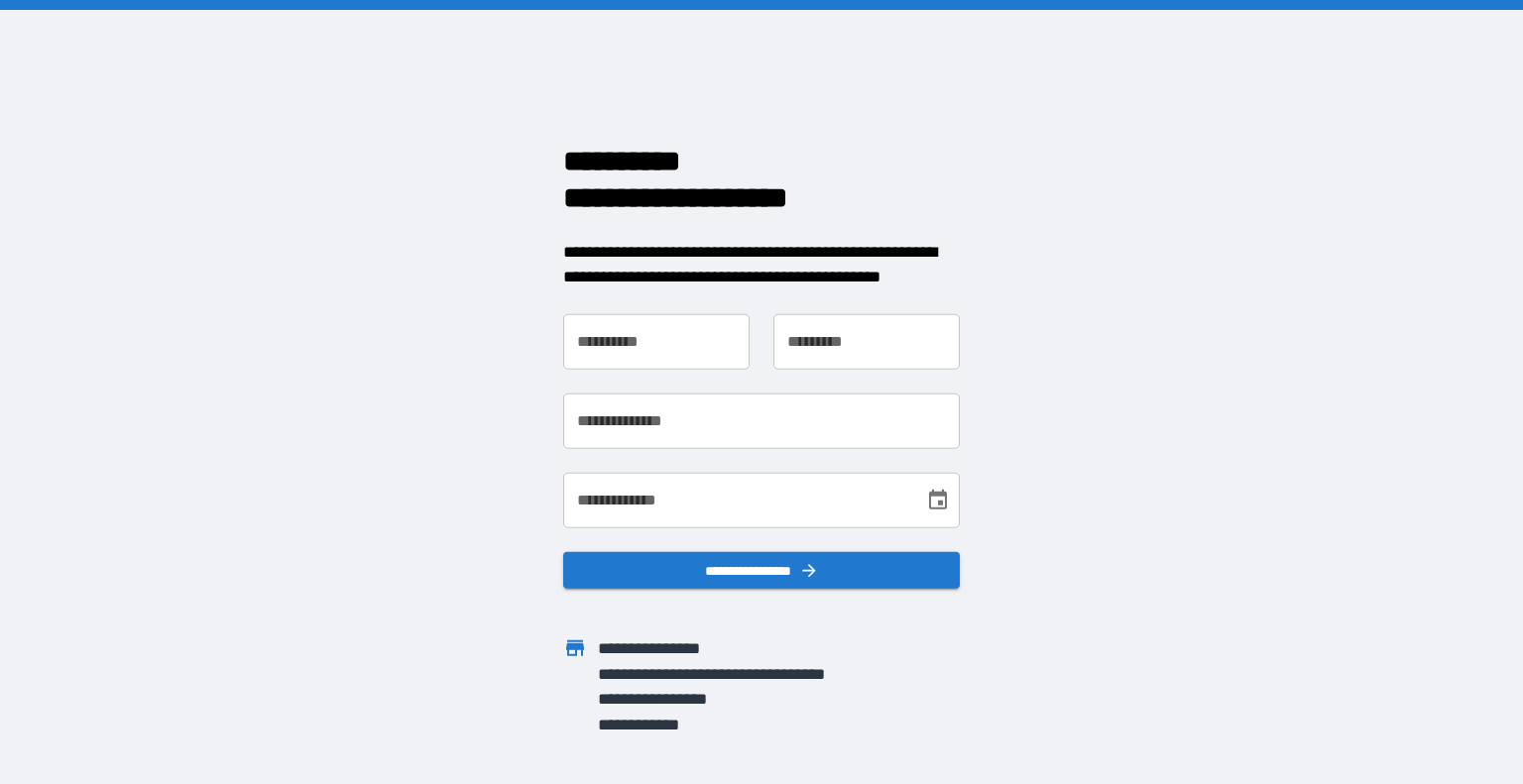 scroll, scrollTop: 0, scrollLeft: 0, axis: both 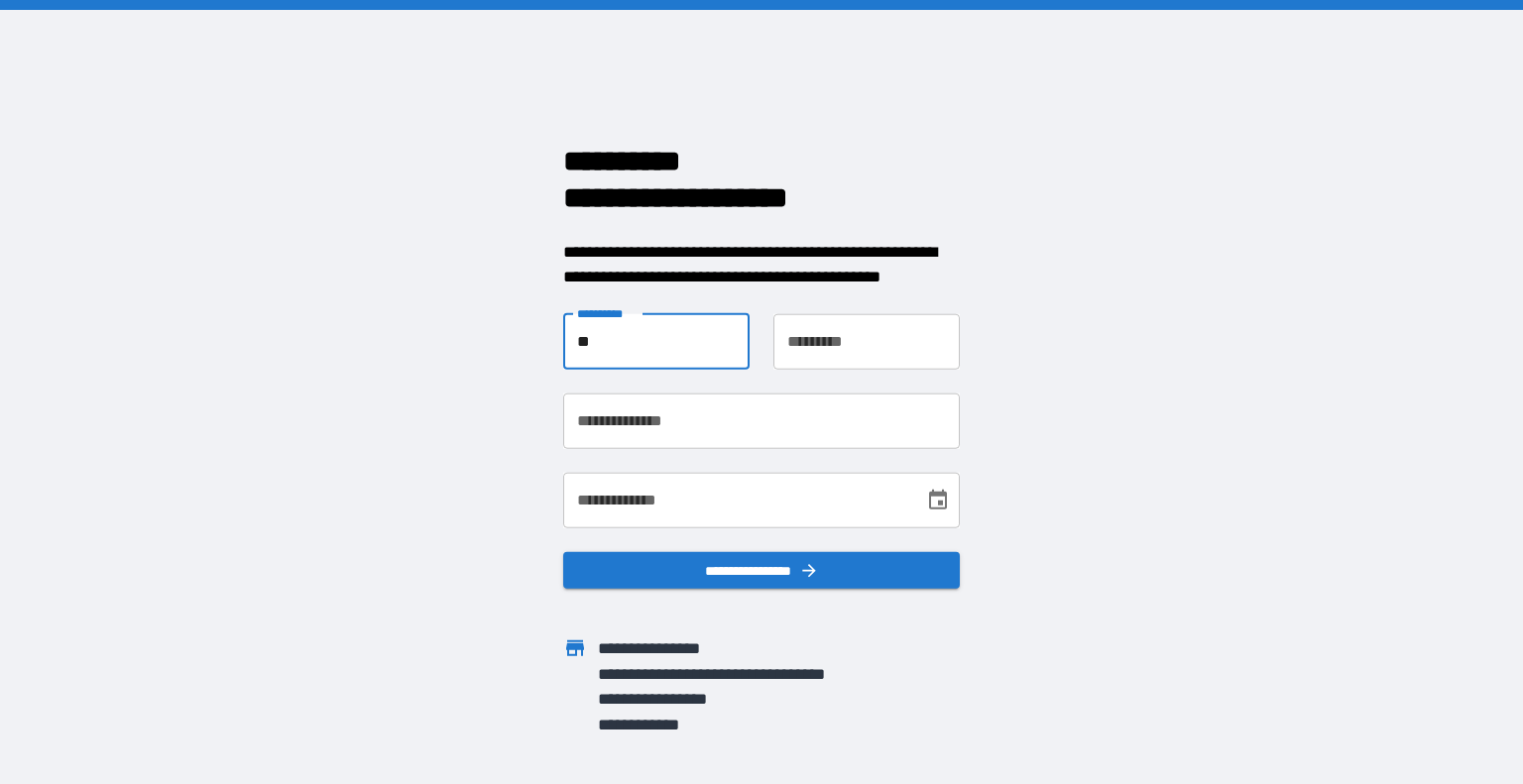 type on "*" 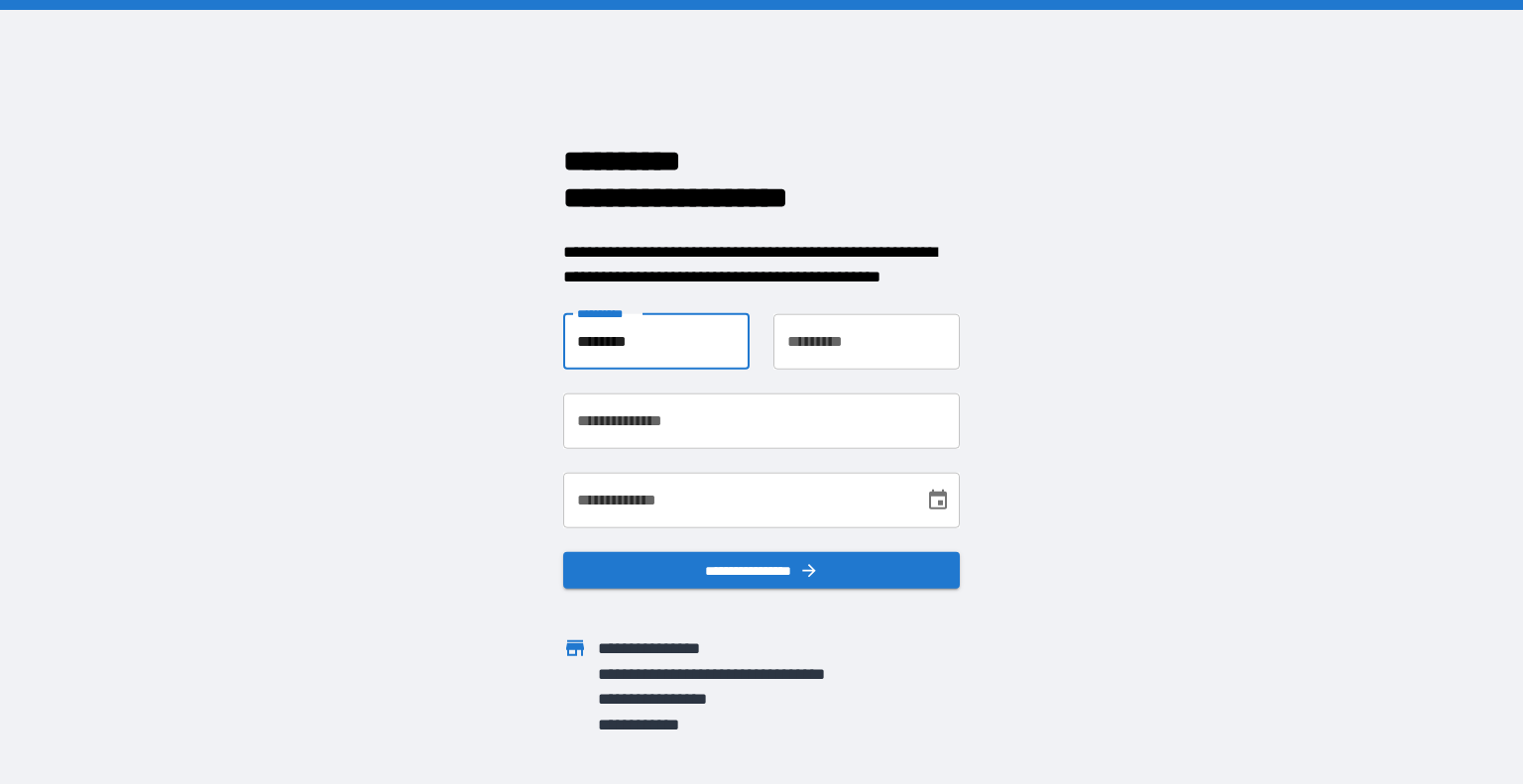 type on "********" 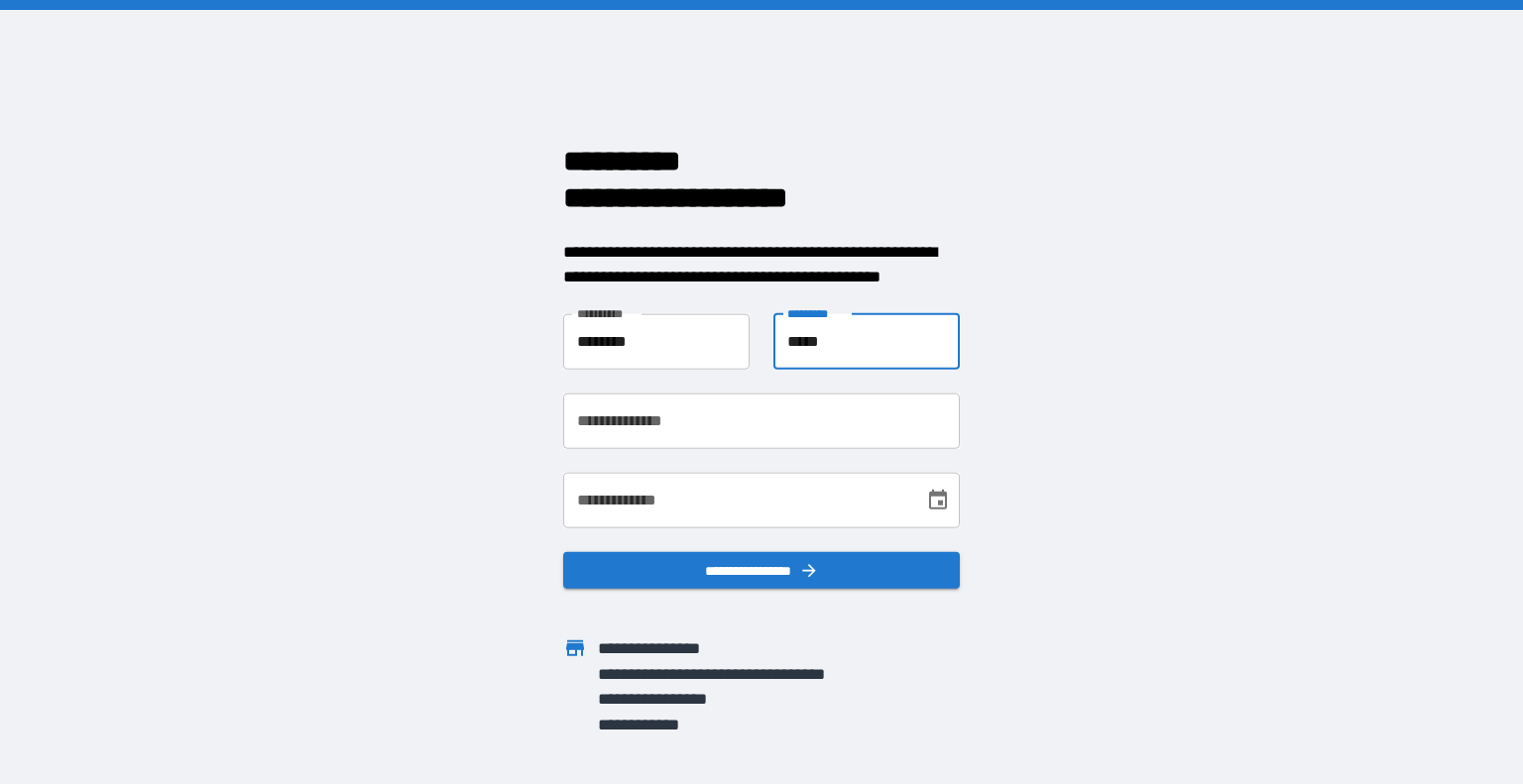 type on "*****" 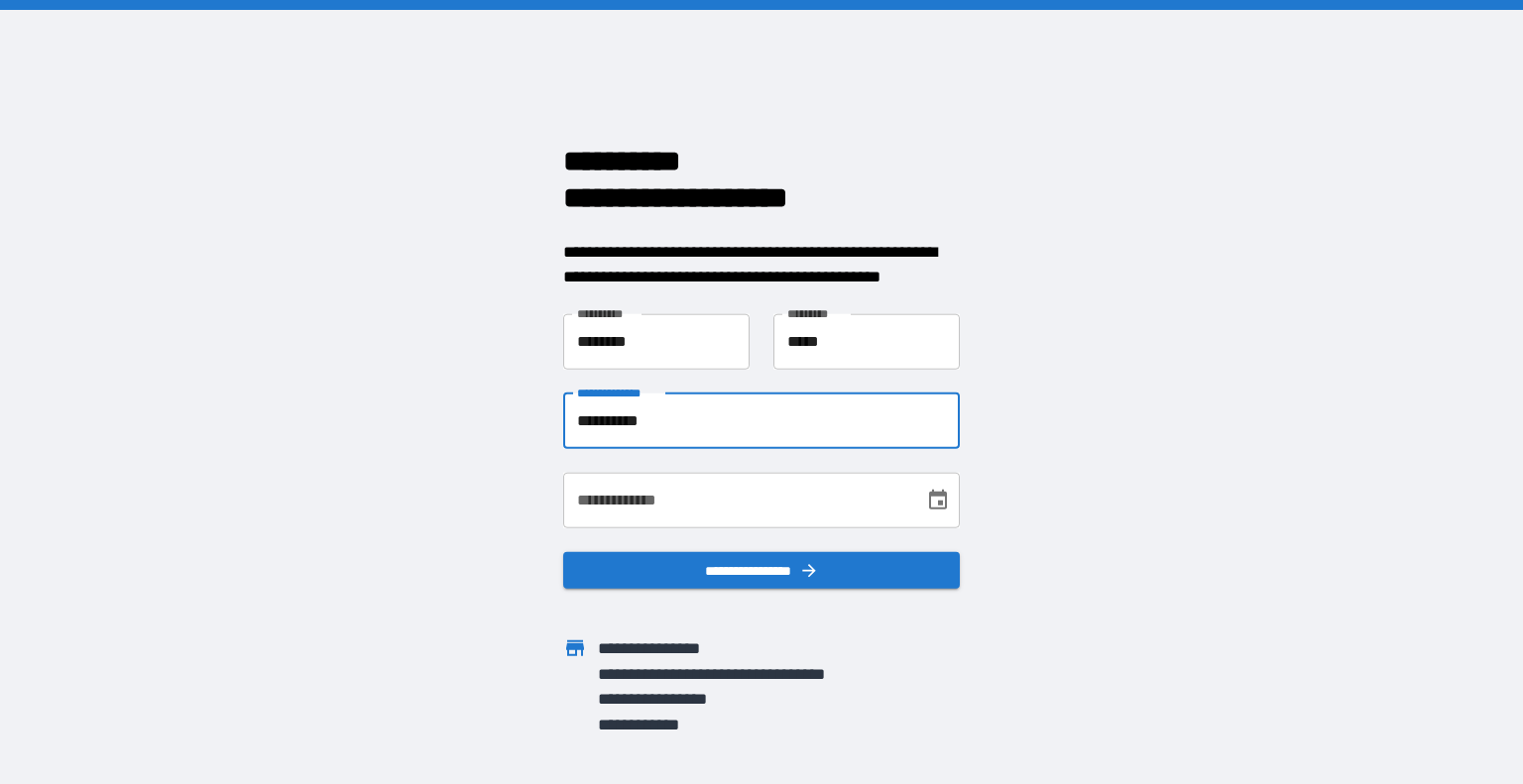 type on "**********" 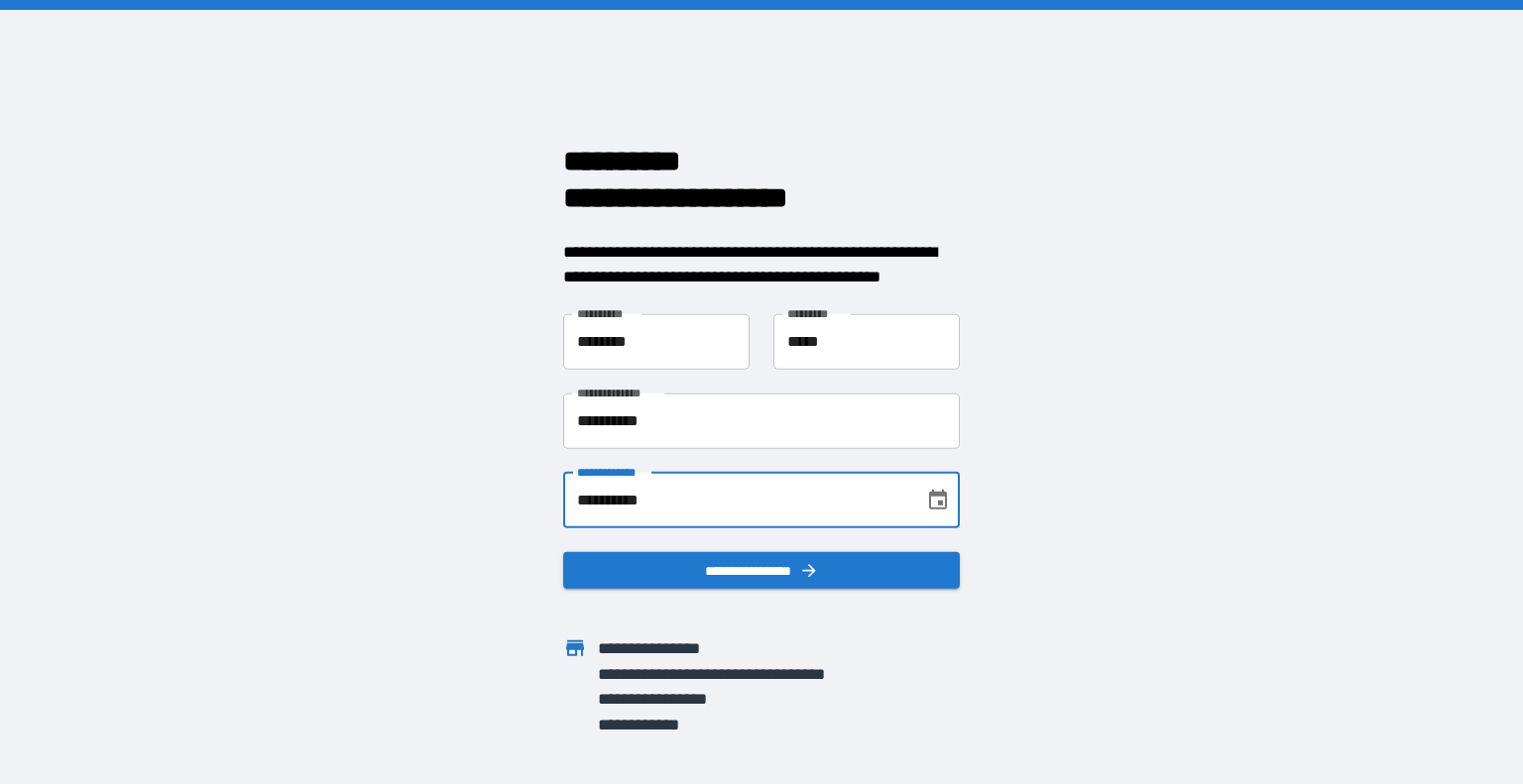 type on "**********" 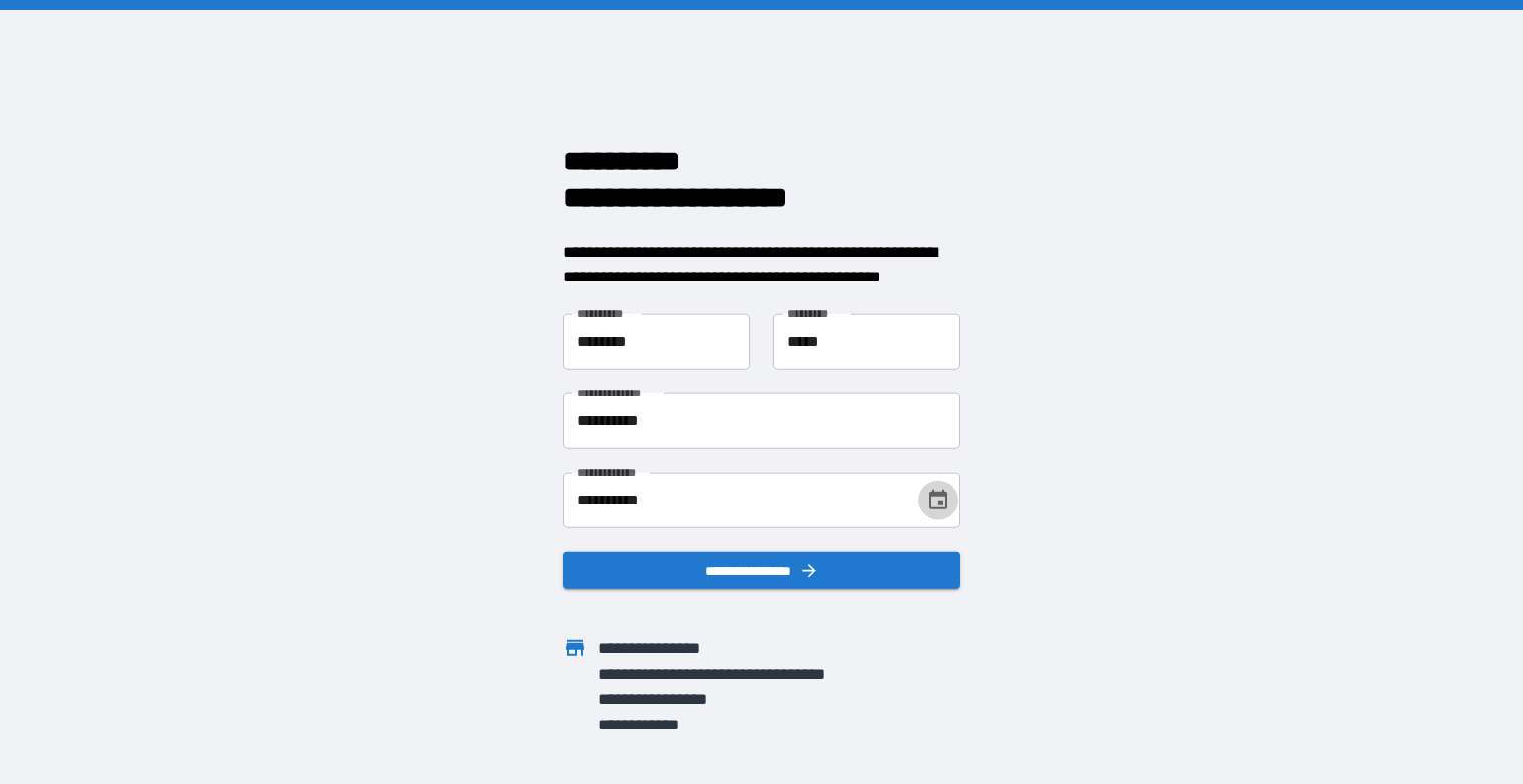 type 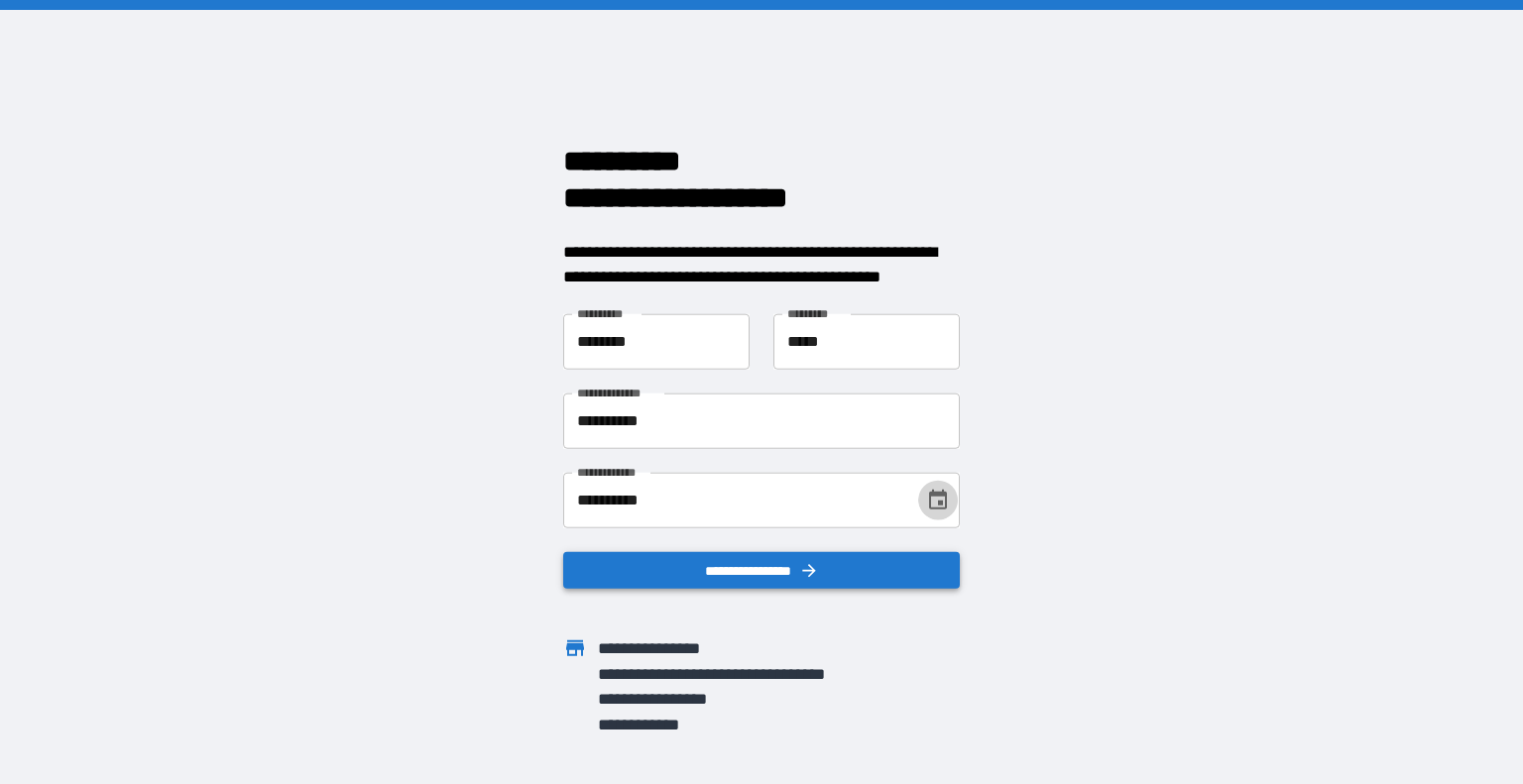 click on "**********" at bounding box center [762, 570] 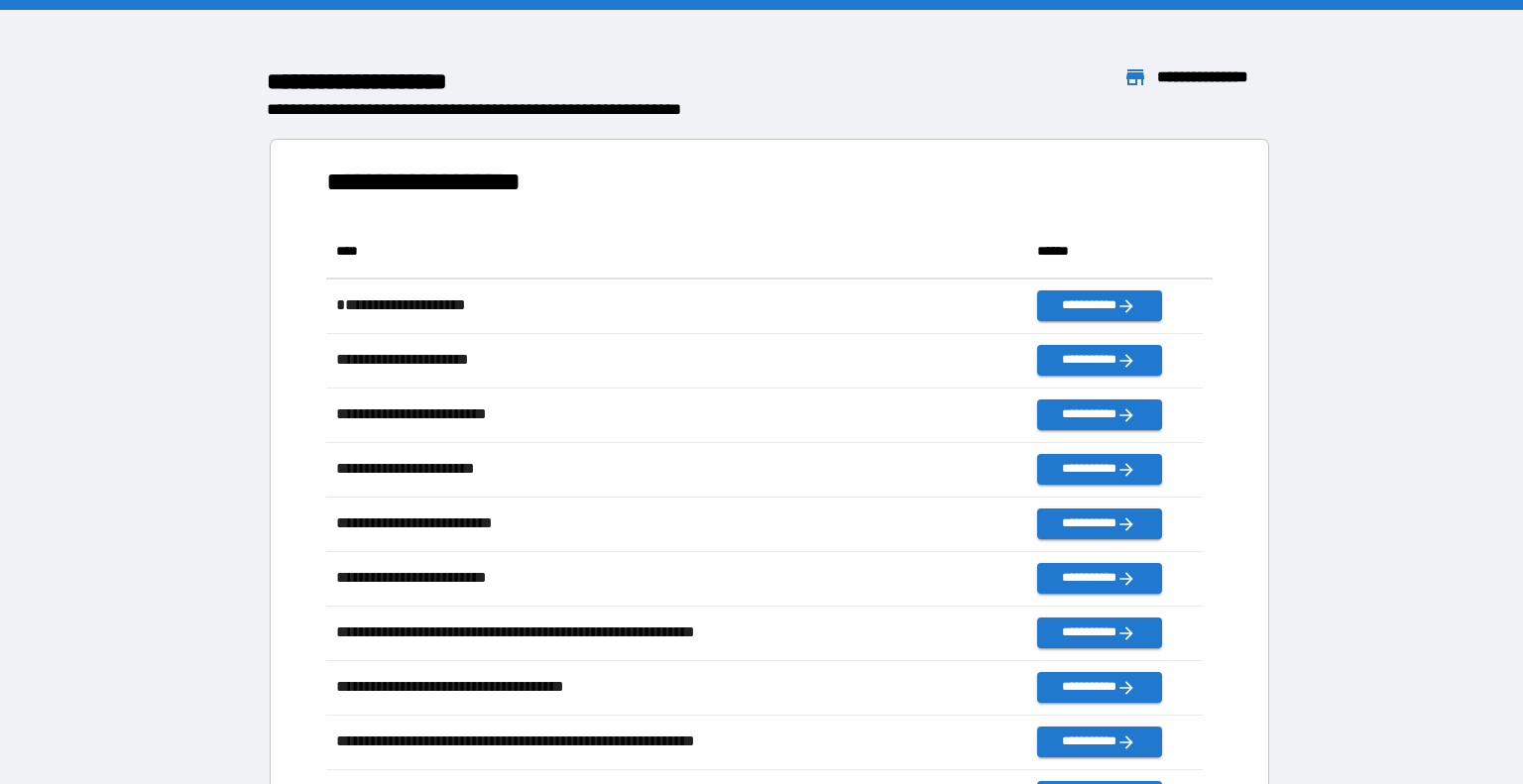 scroll, scrollTop: 16, scrollLeft: 16, axis: both 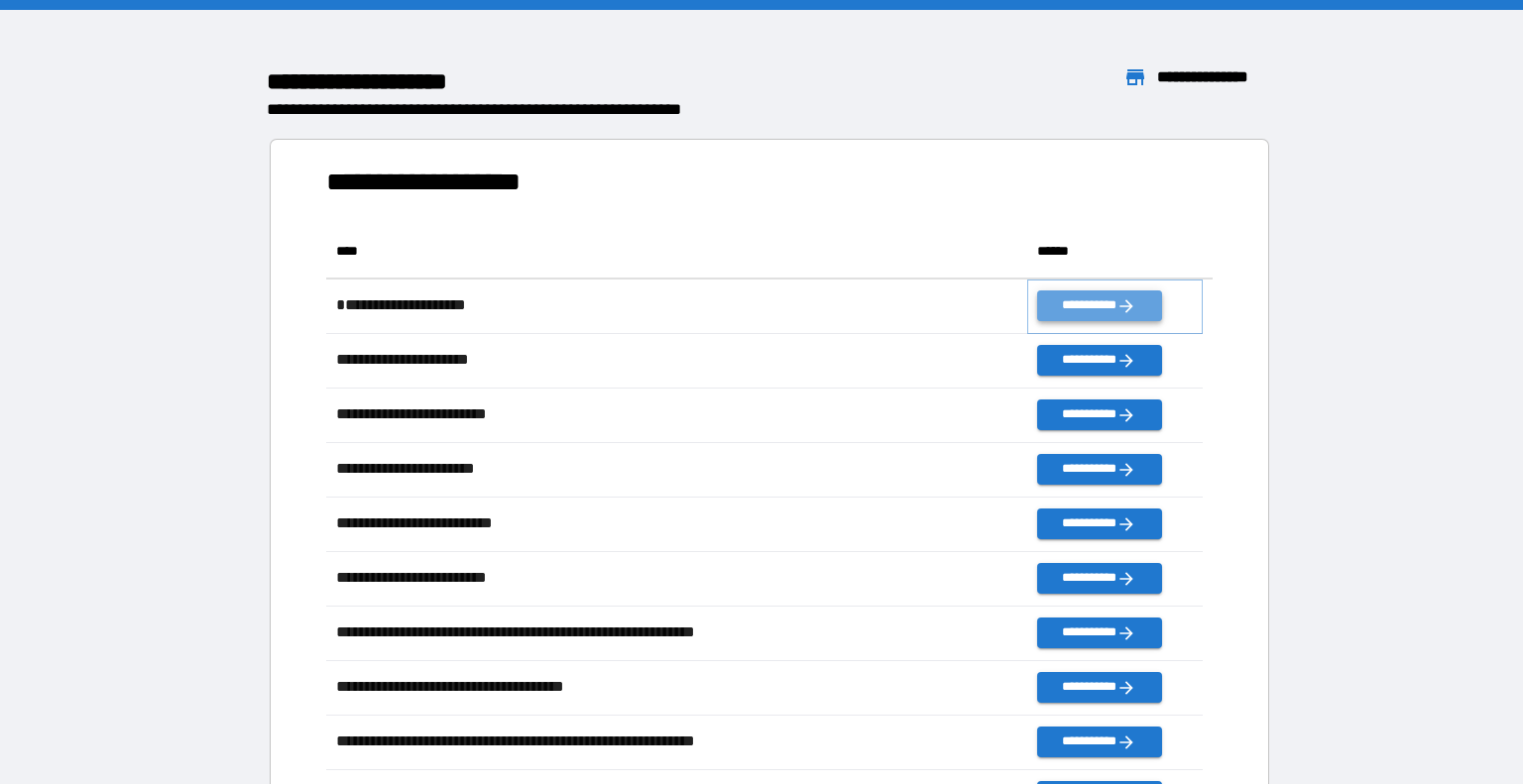 click on "**********" at bounding box center (1099, 305) 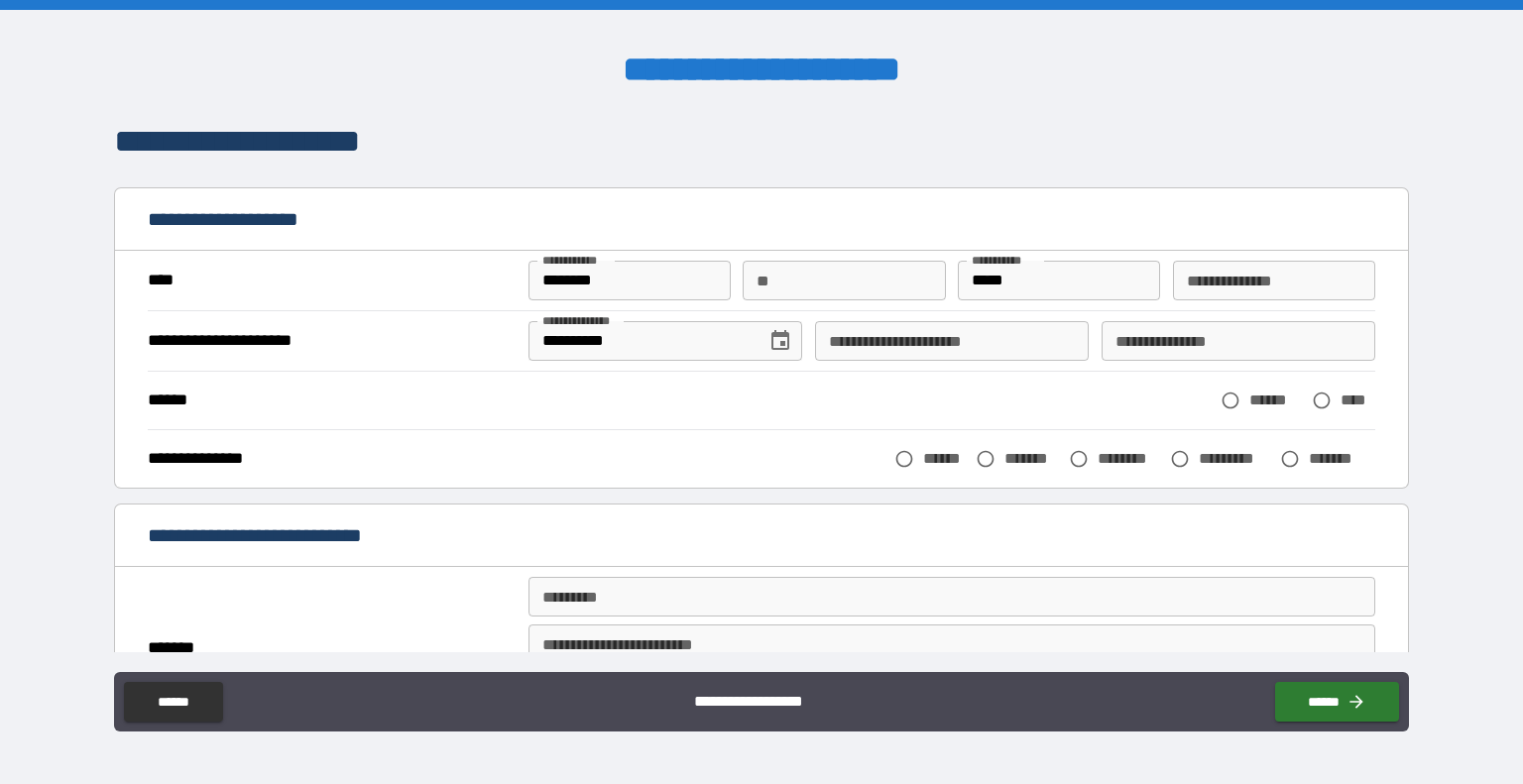 click on "**********" at bounding box center (952, 341) 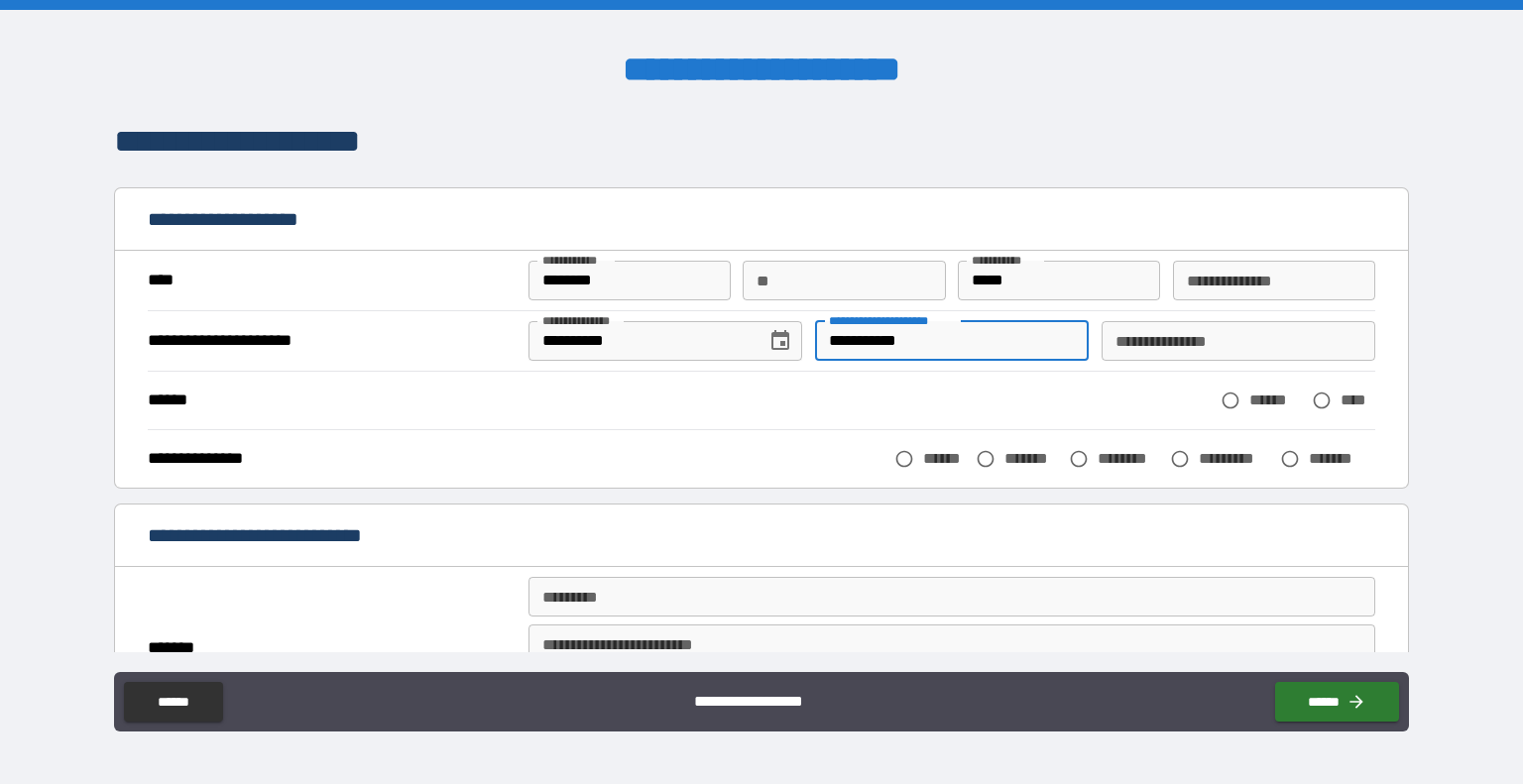 type on "**********" 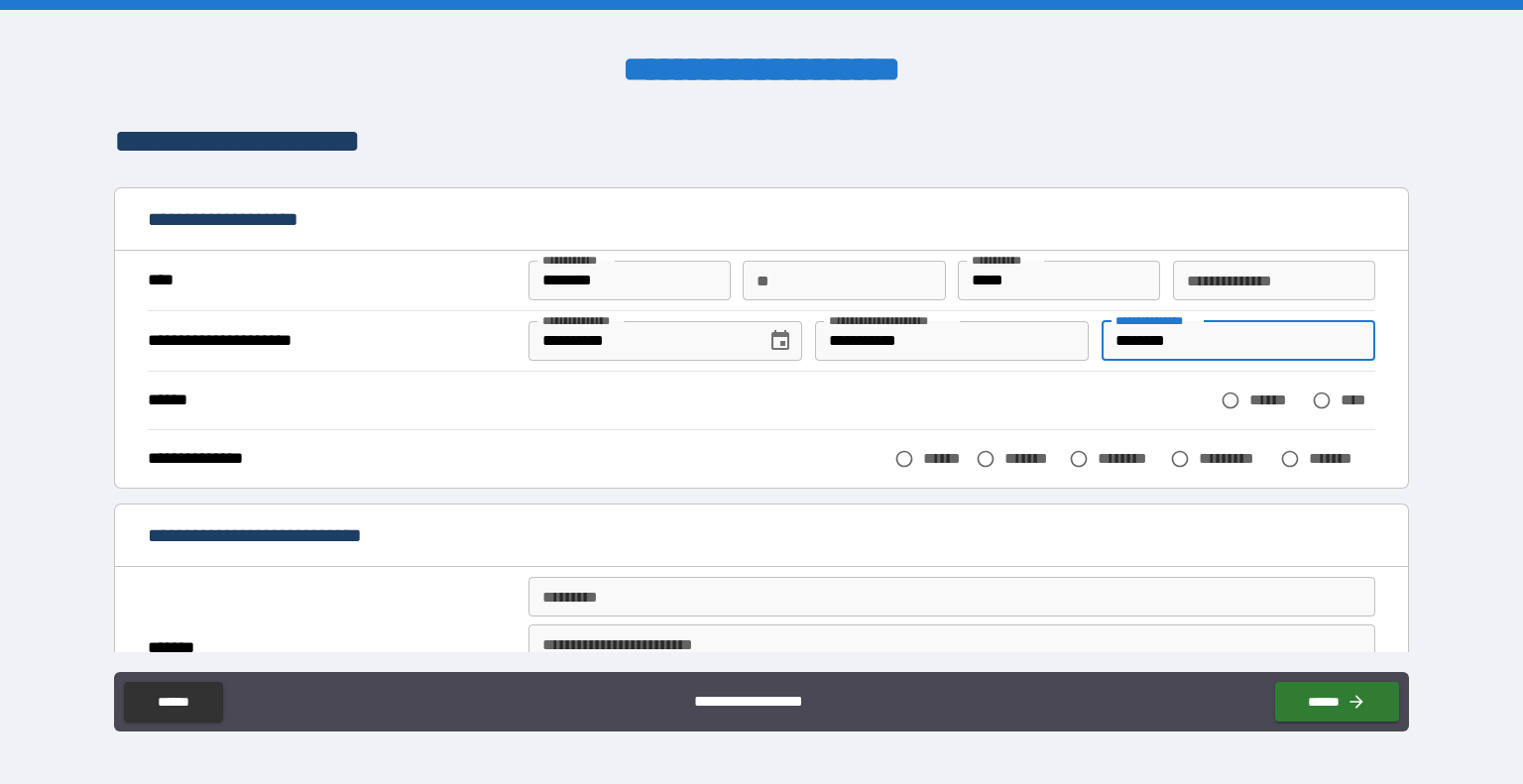 type on "********" 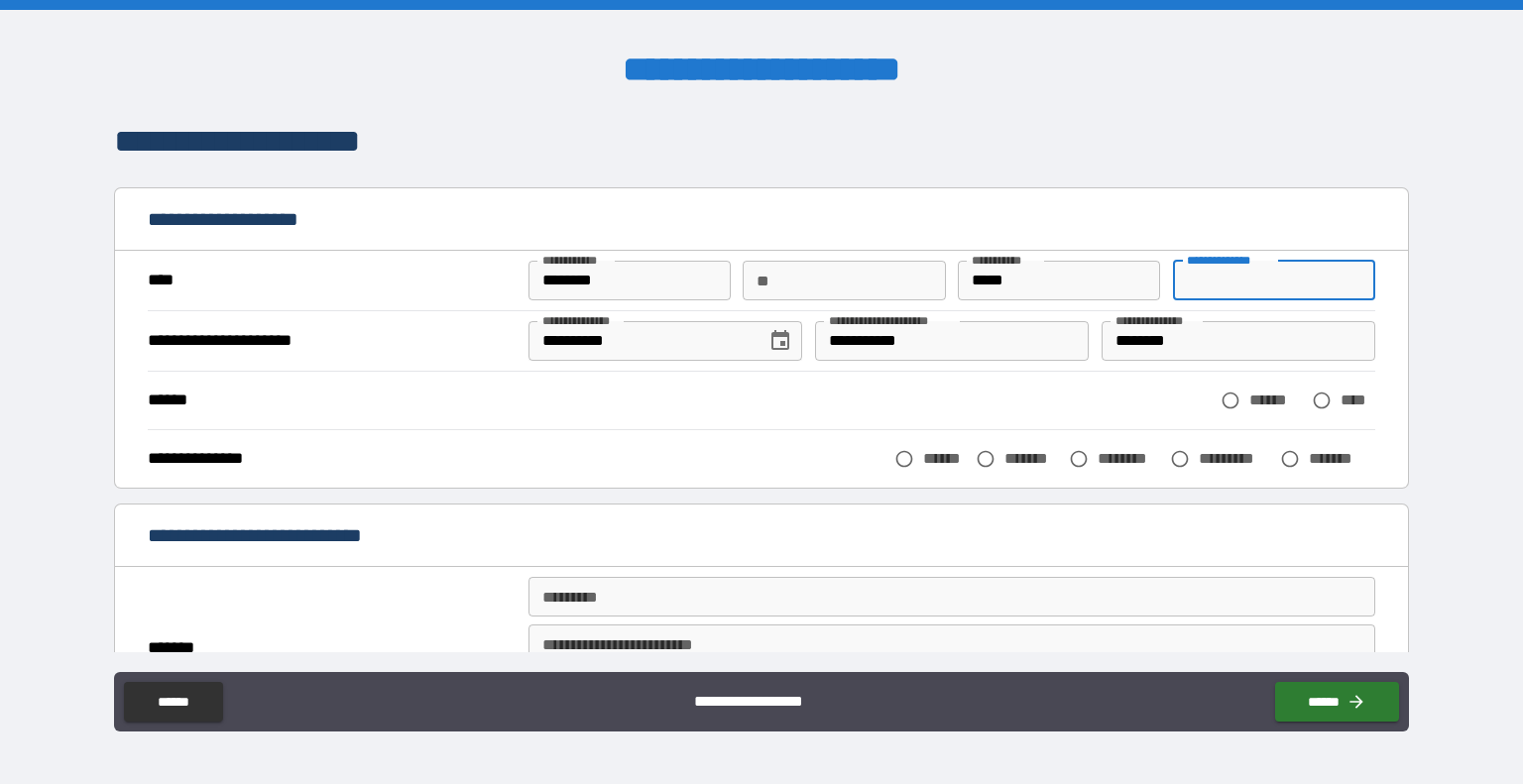 click on "**********" at bounding box center [1274, 280] 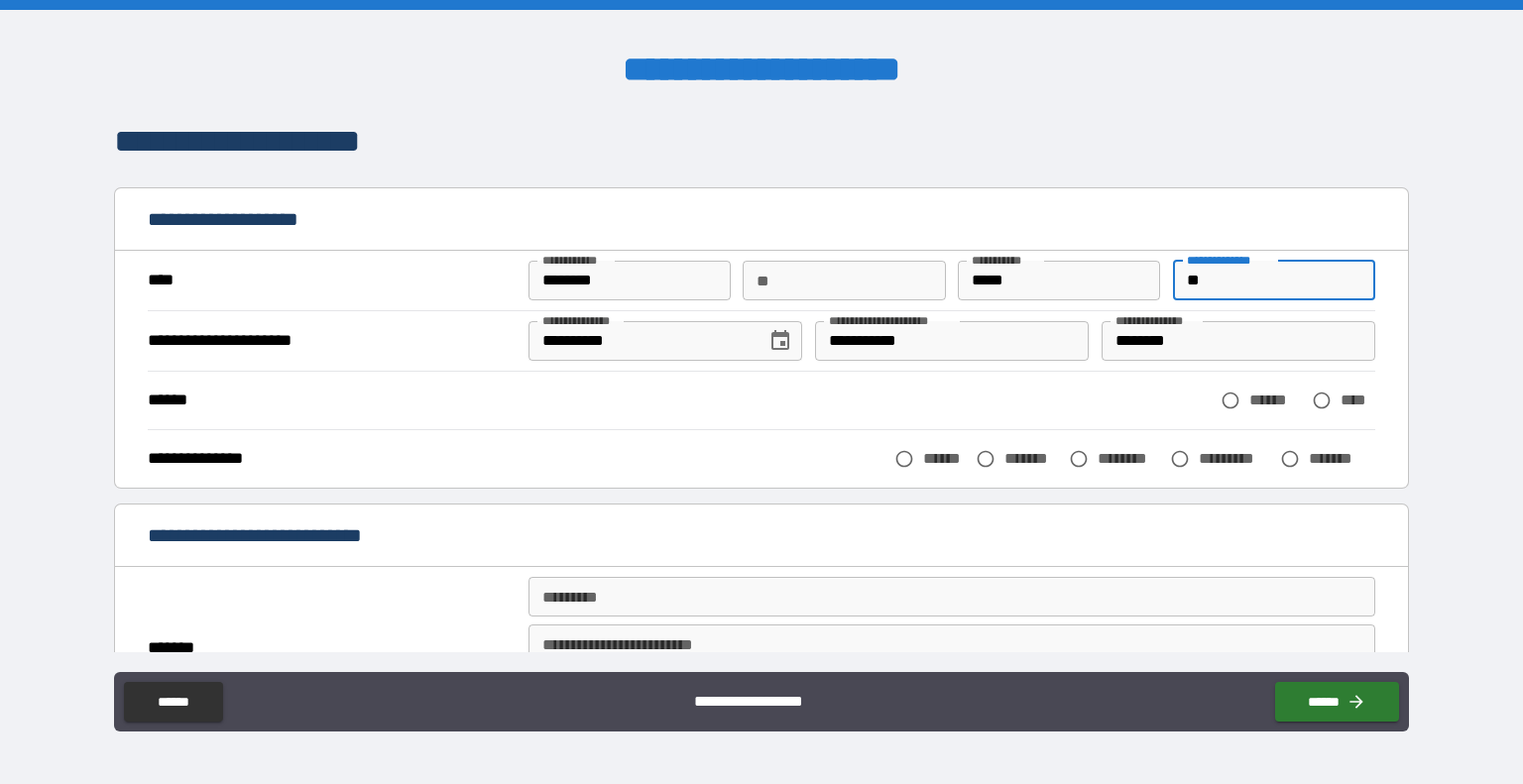 type on "*" 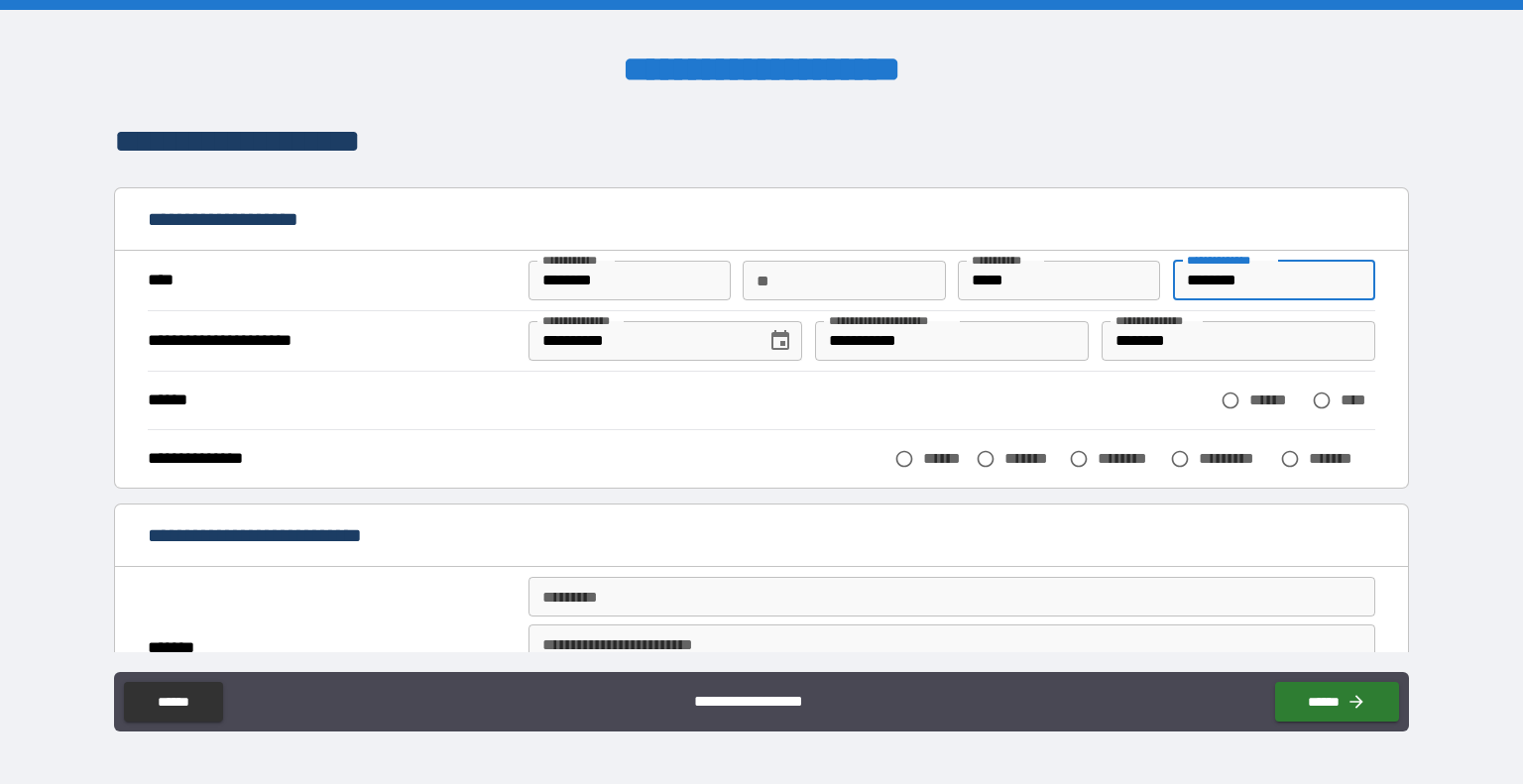 type on "********" 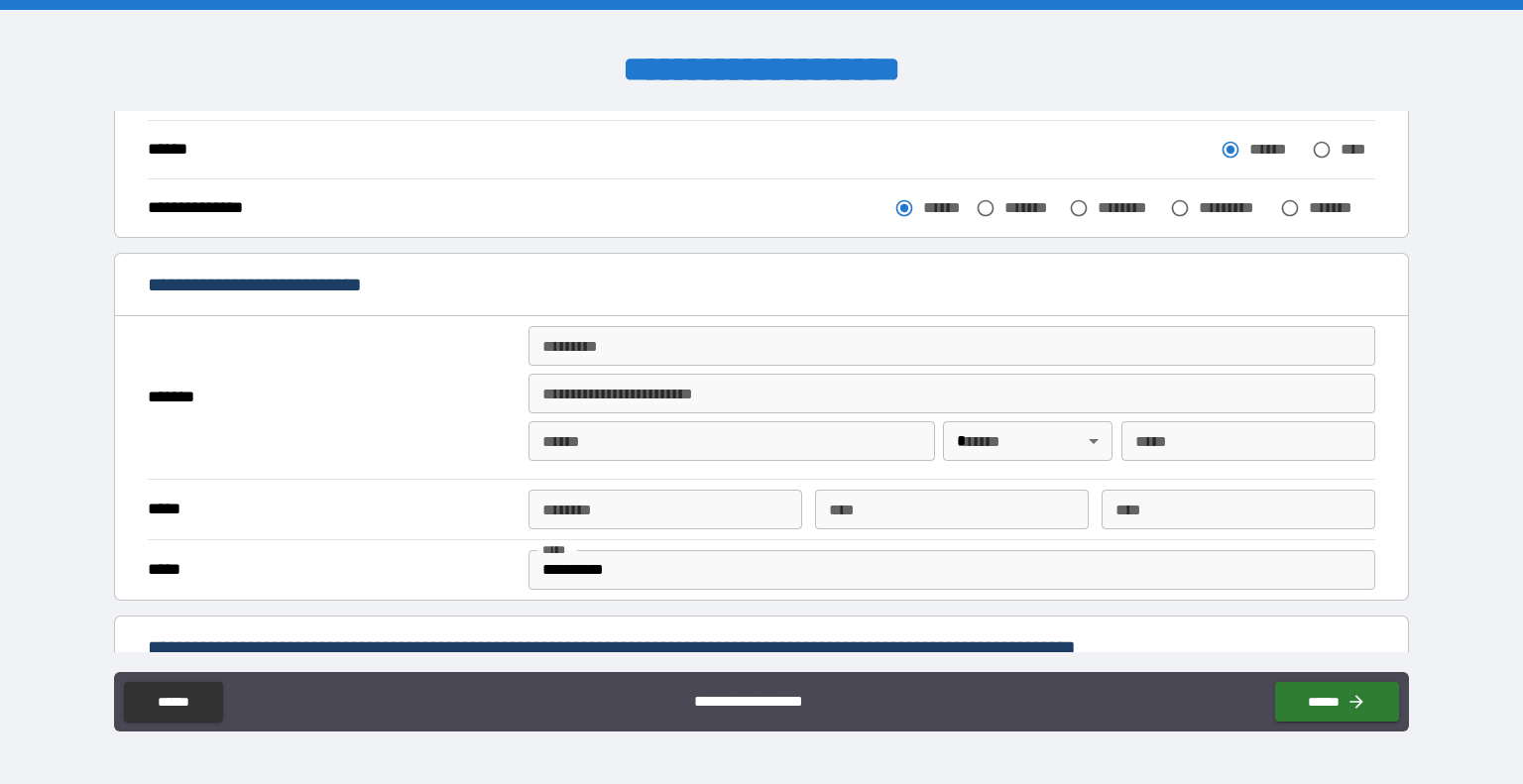 scroll, scrollTop: 297, scrollLeft: 0, axis: vertical 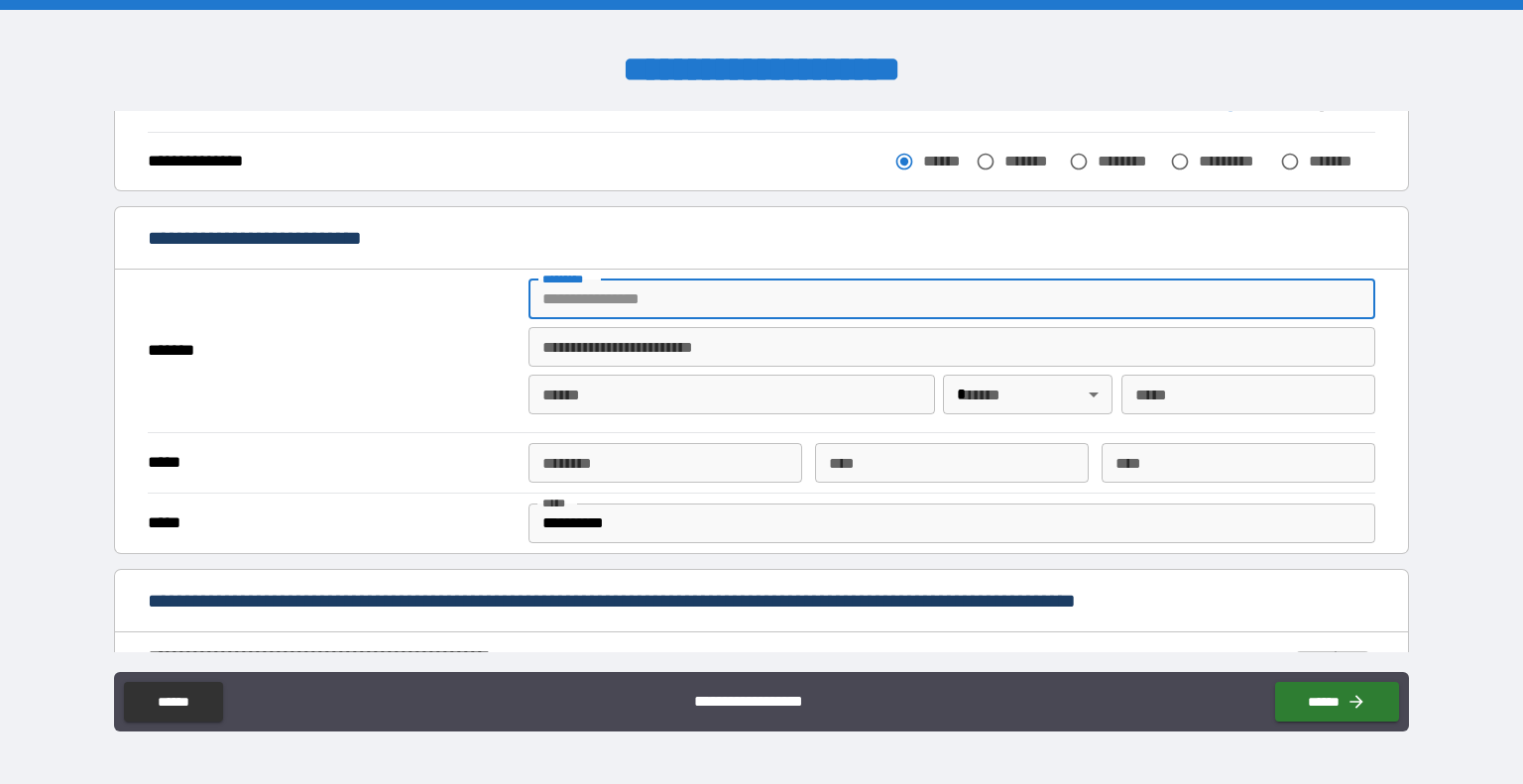 click on "*******   *" at bounding box center (952, 299) 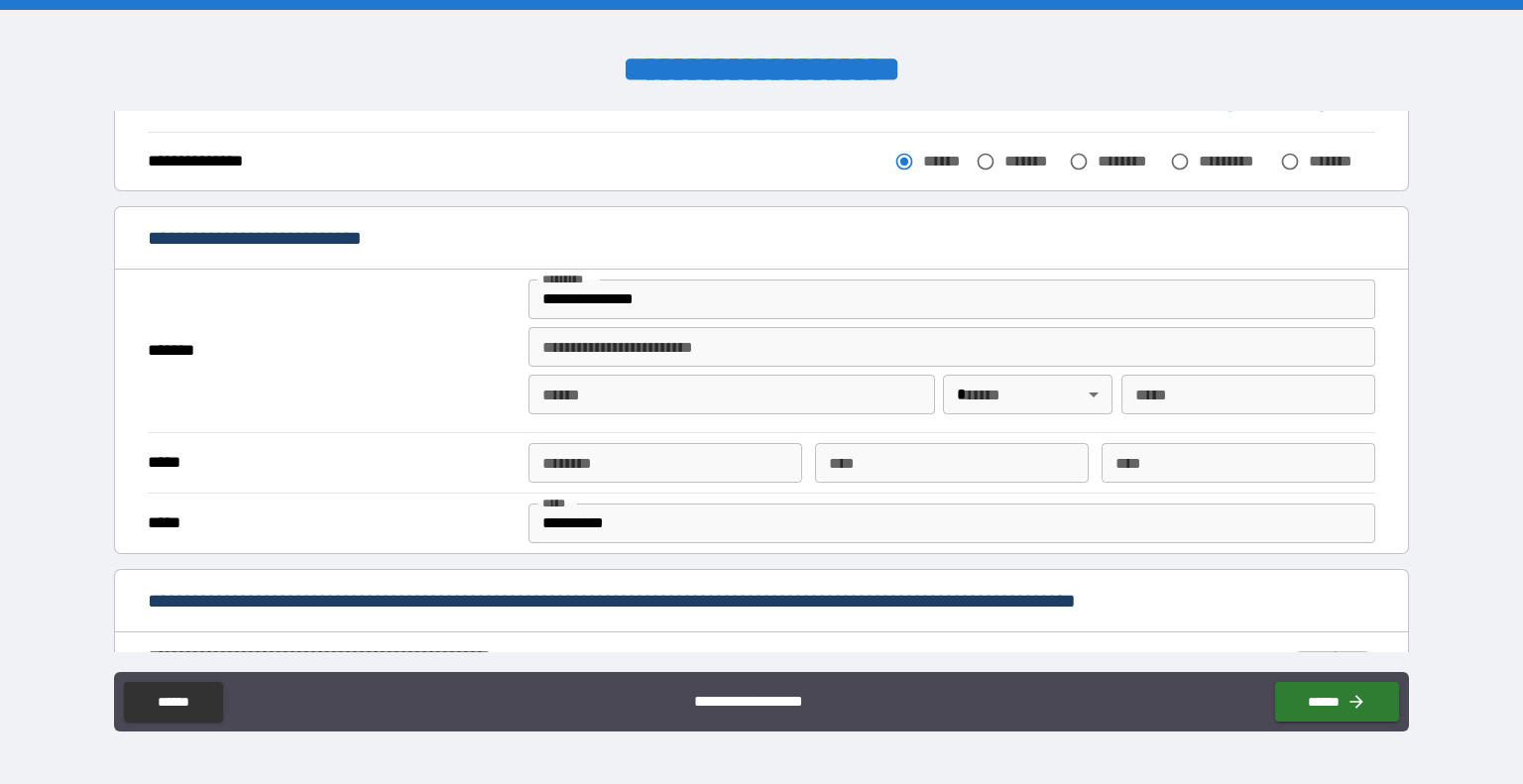 type on "**********" 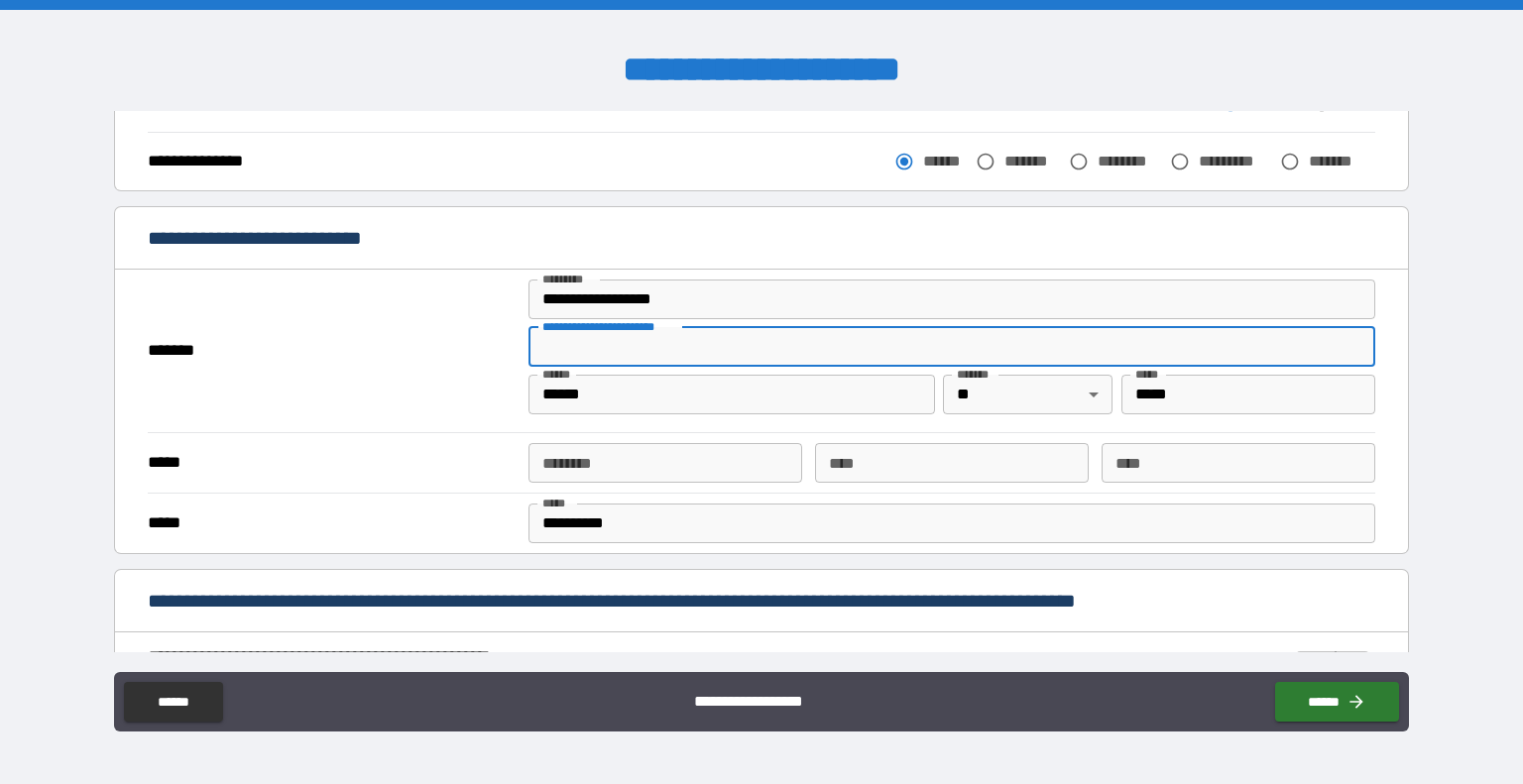 click on "**********" at bounding box center [952, 347] 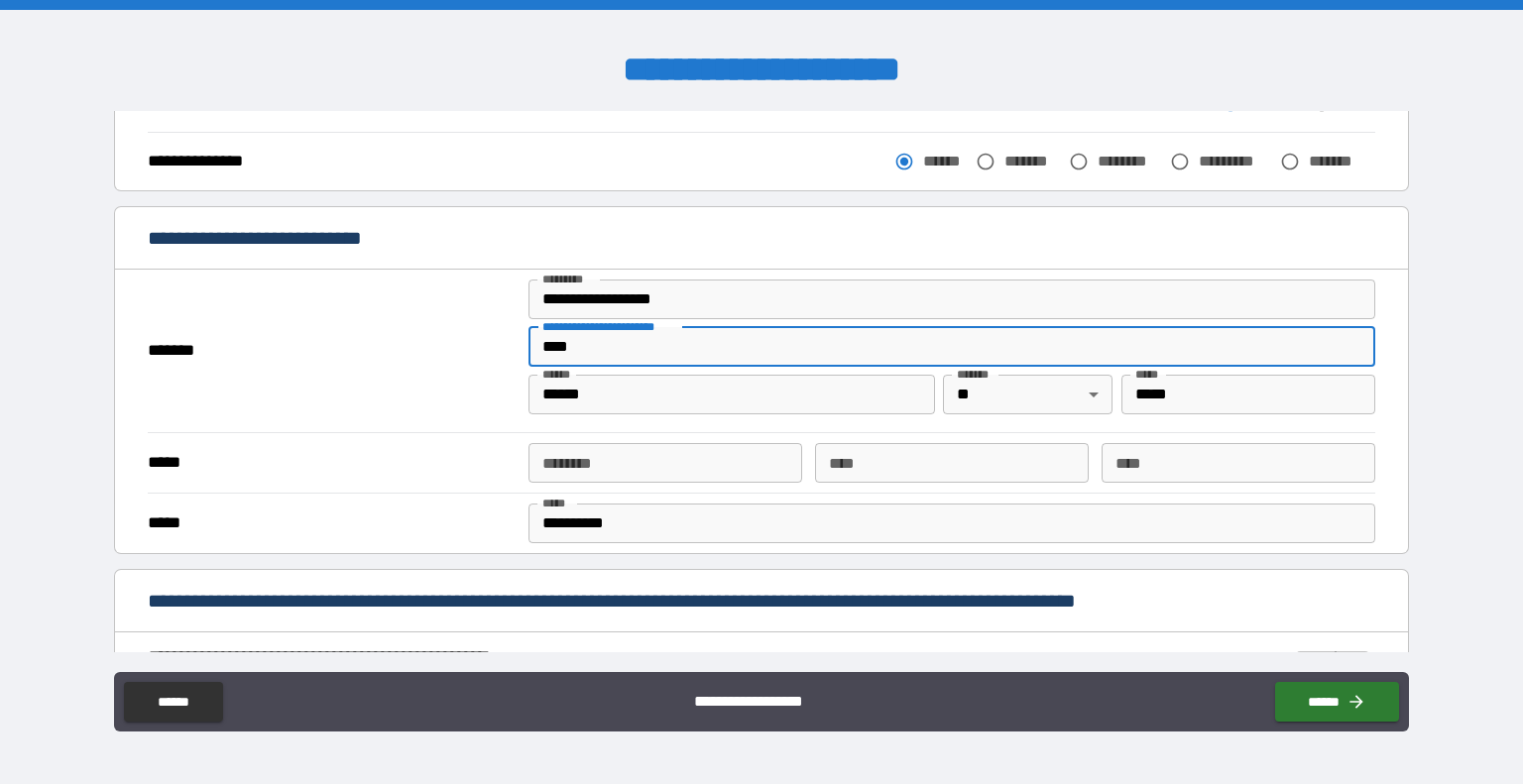 type on "****" 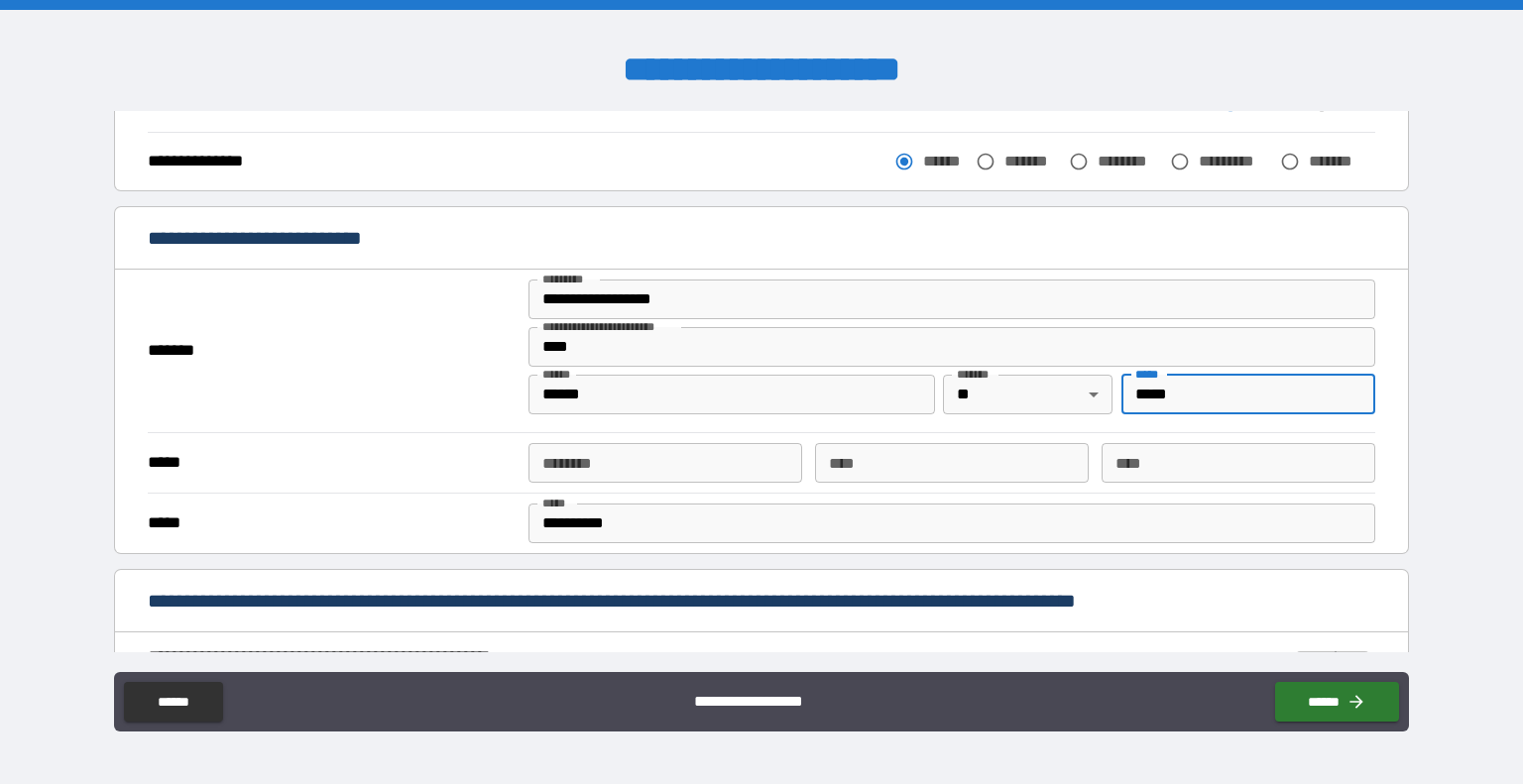 type on "*****" 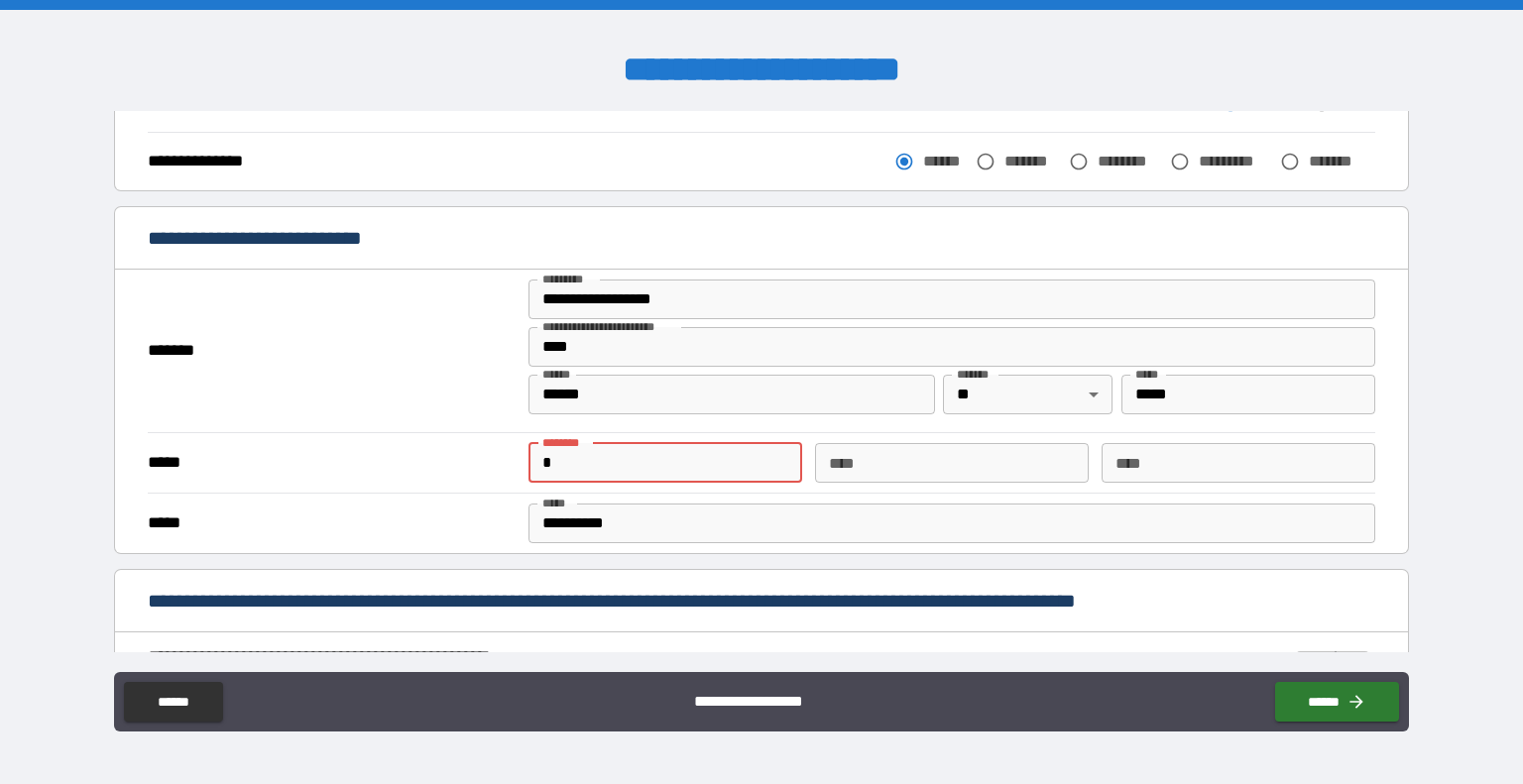 click on "*" at bounding box center (665, 463) 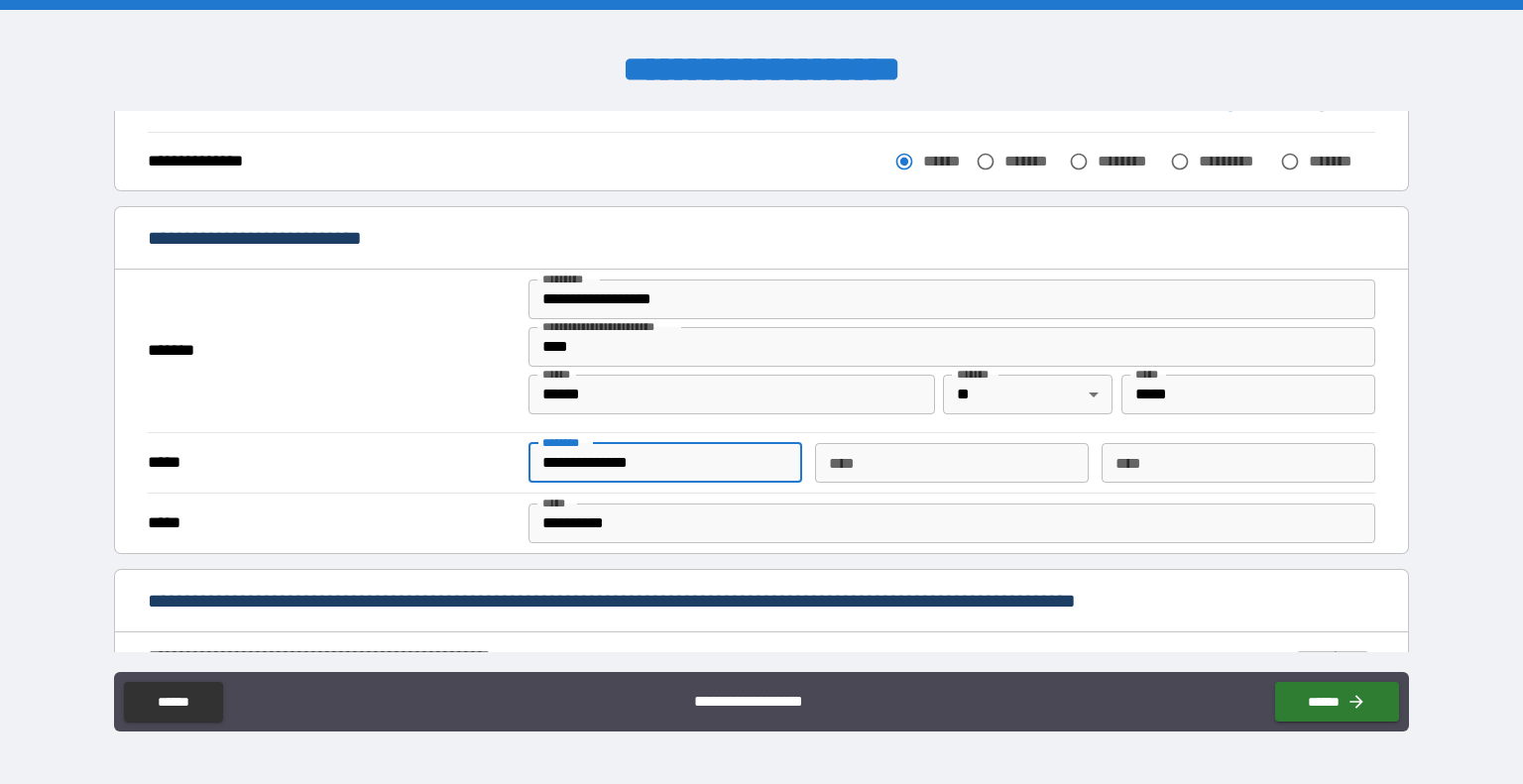 type on "**********" 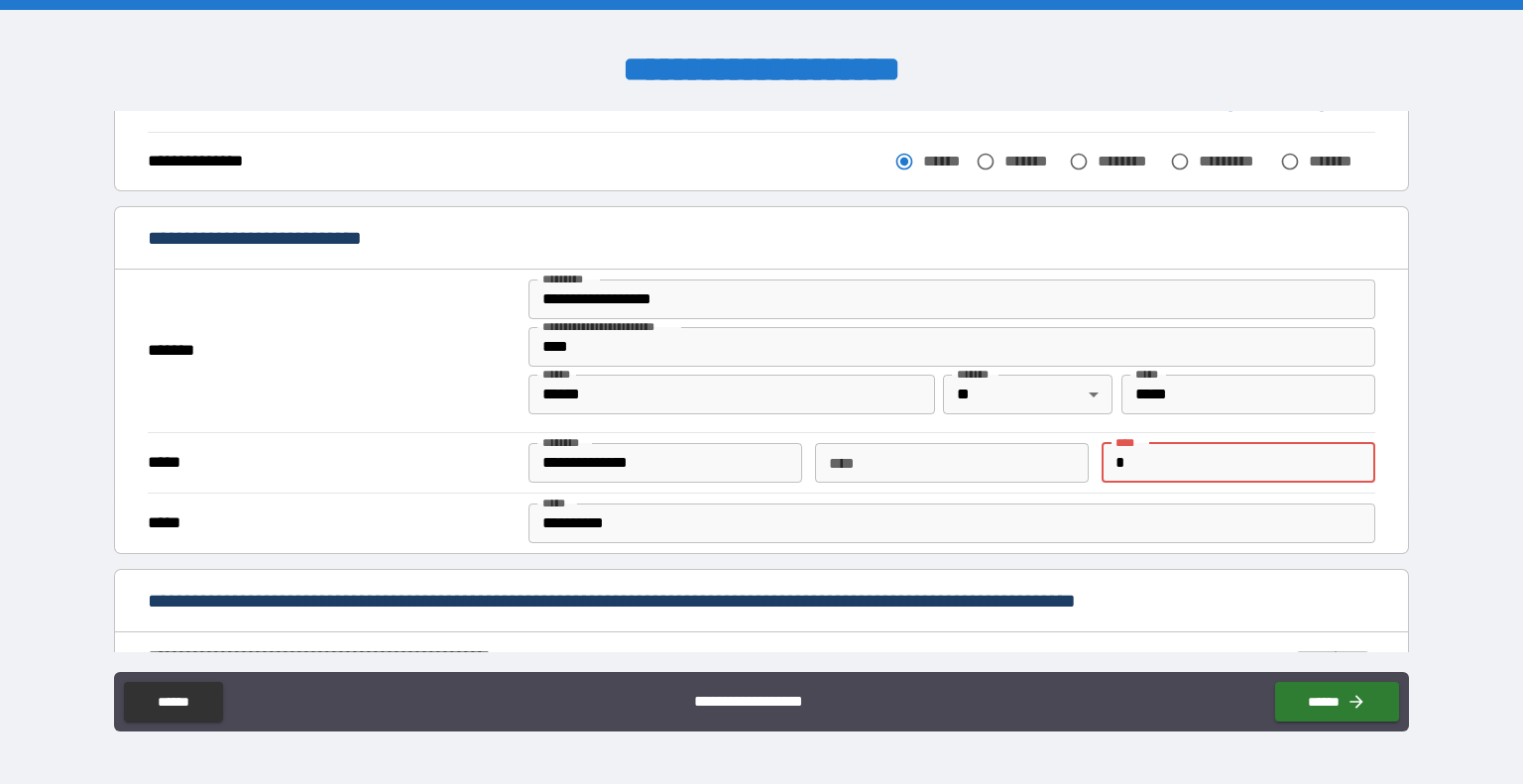 click on "*" at bounding box center [1238, 463] 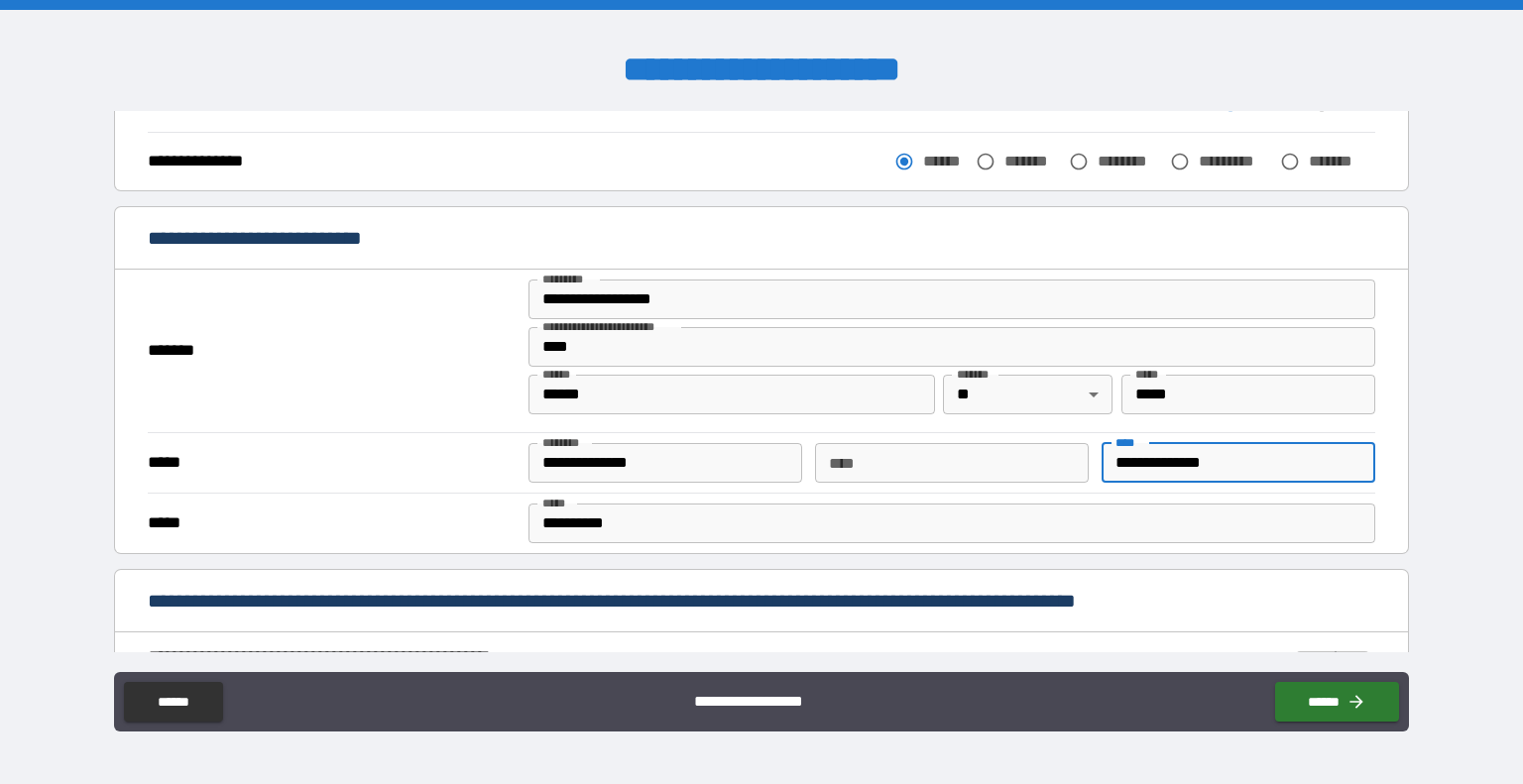type on "**********" 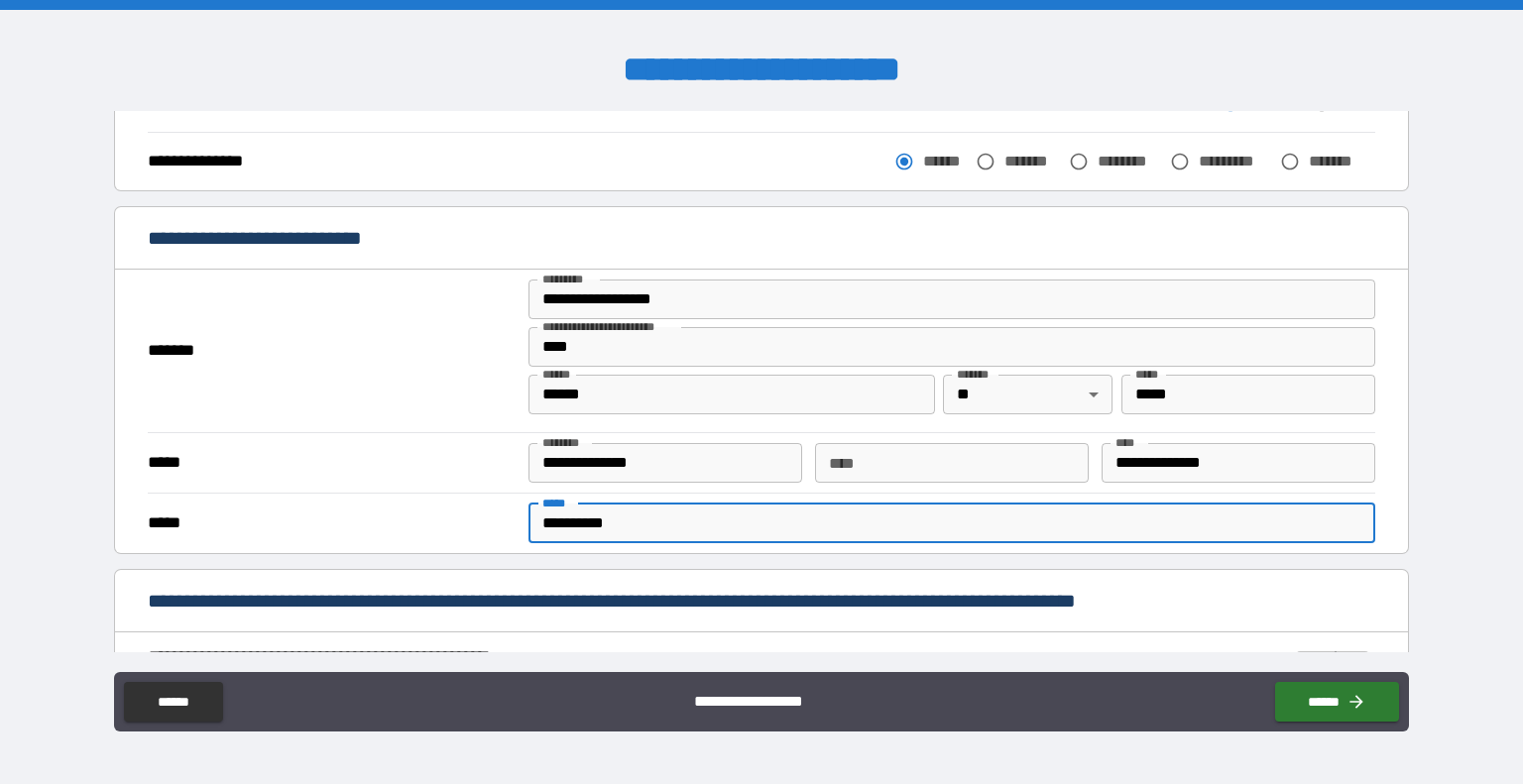 drag, startPoint x: 721, startPoint y: 518, endPoint x: 56, endPoint y: 518, distance: 665 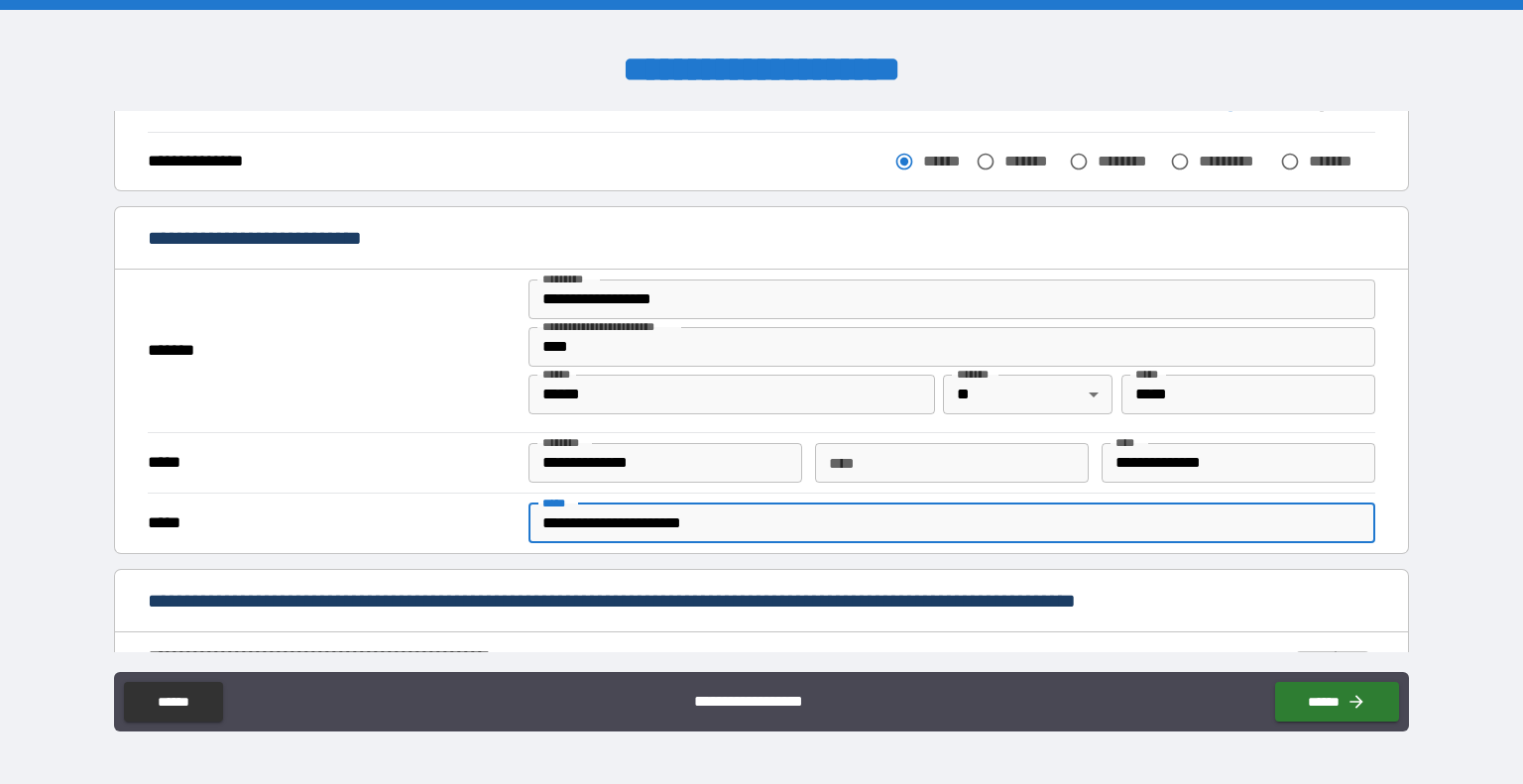 type on "**********" 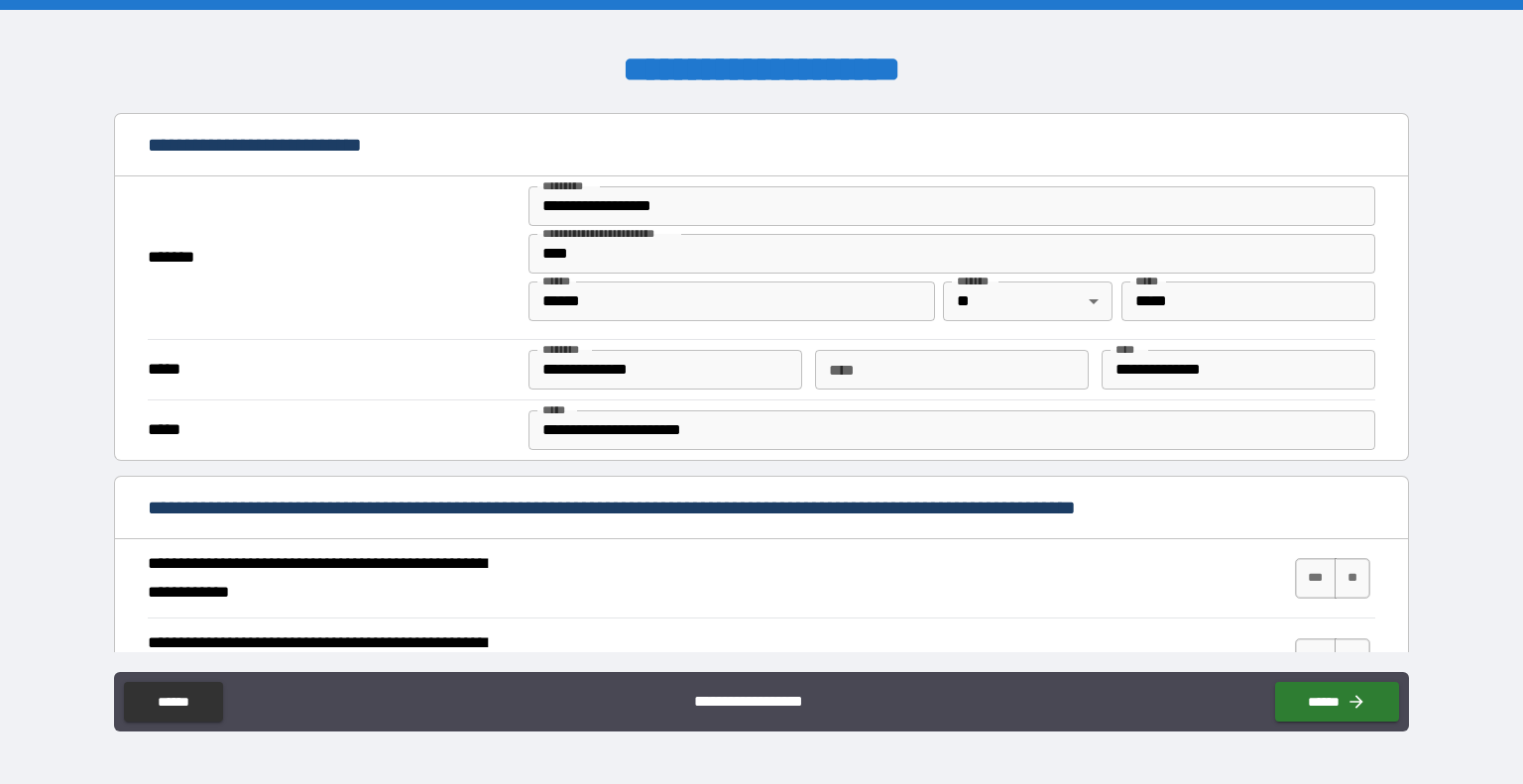 scroll, scrollTop: 496, scrollLeft: 0, axis: vertical 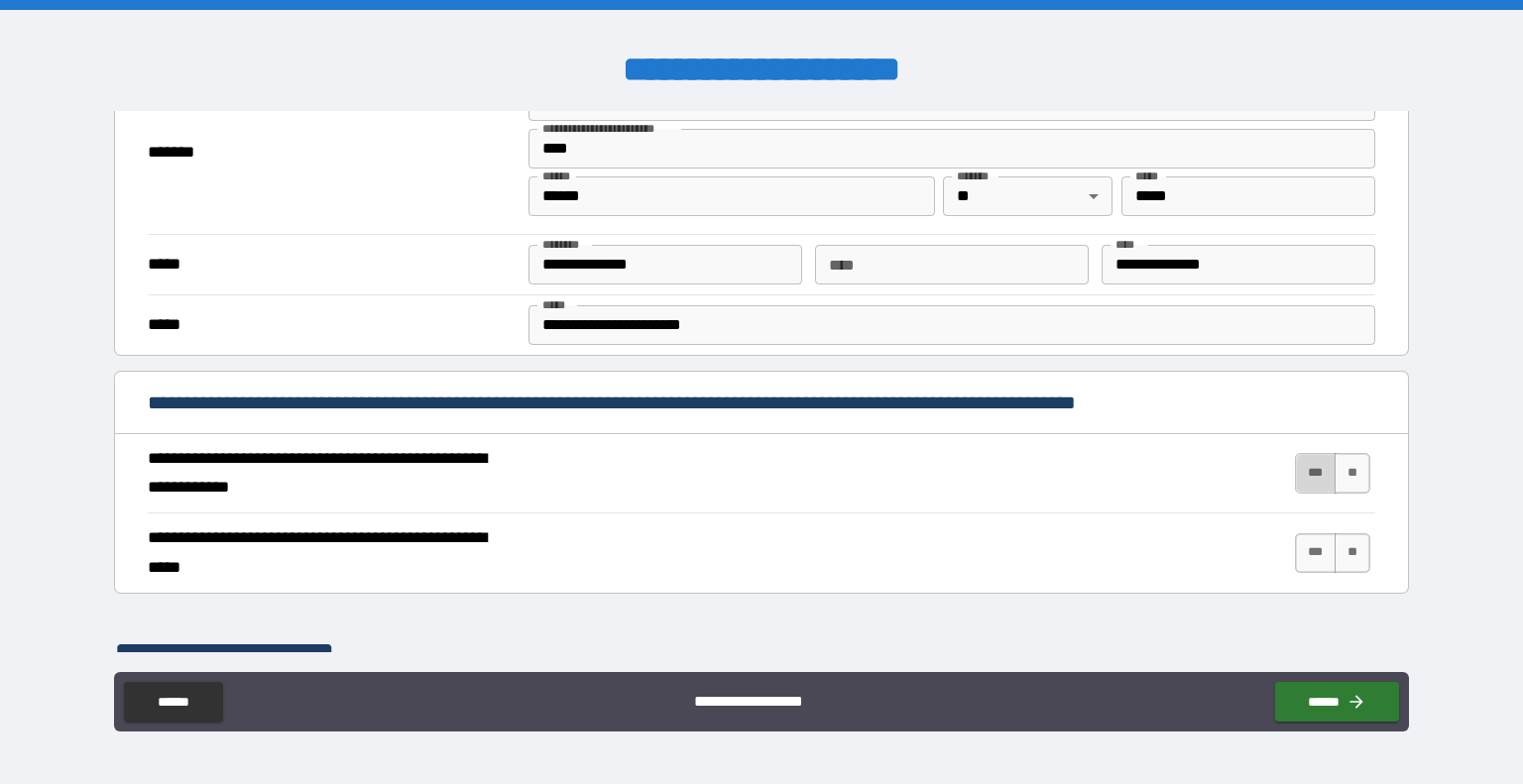 click on "***" at bounding box center [1316, 473] 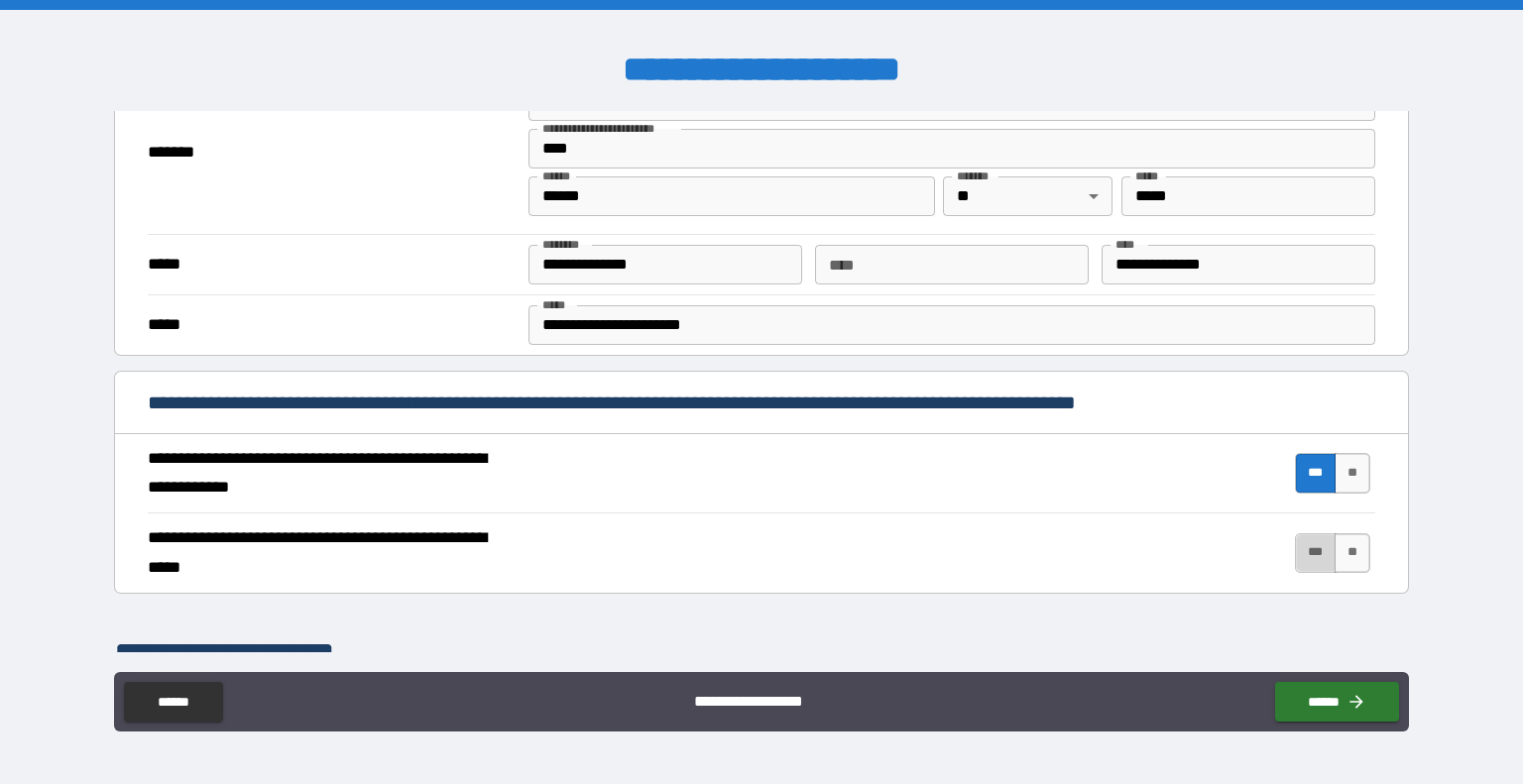 click on "***" at bounding box center [1316, 553] 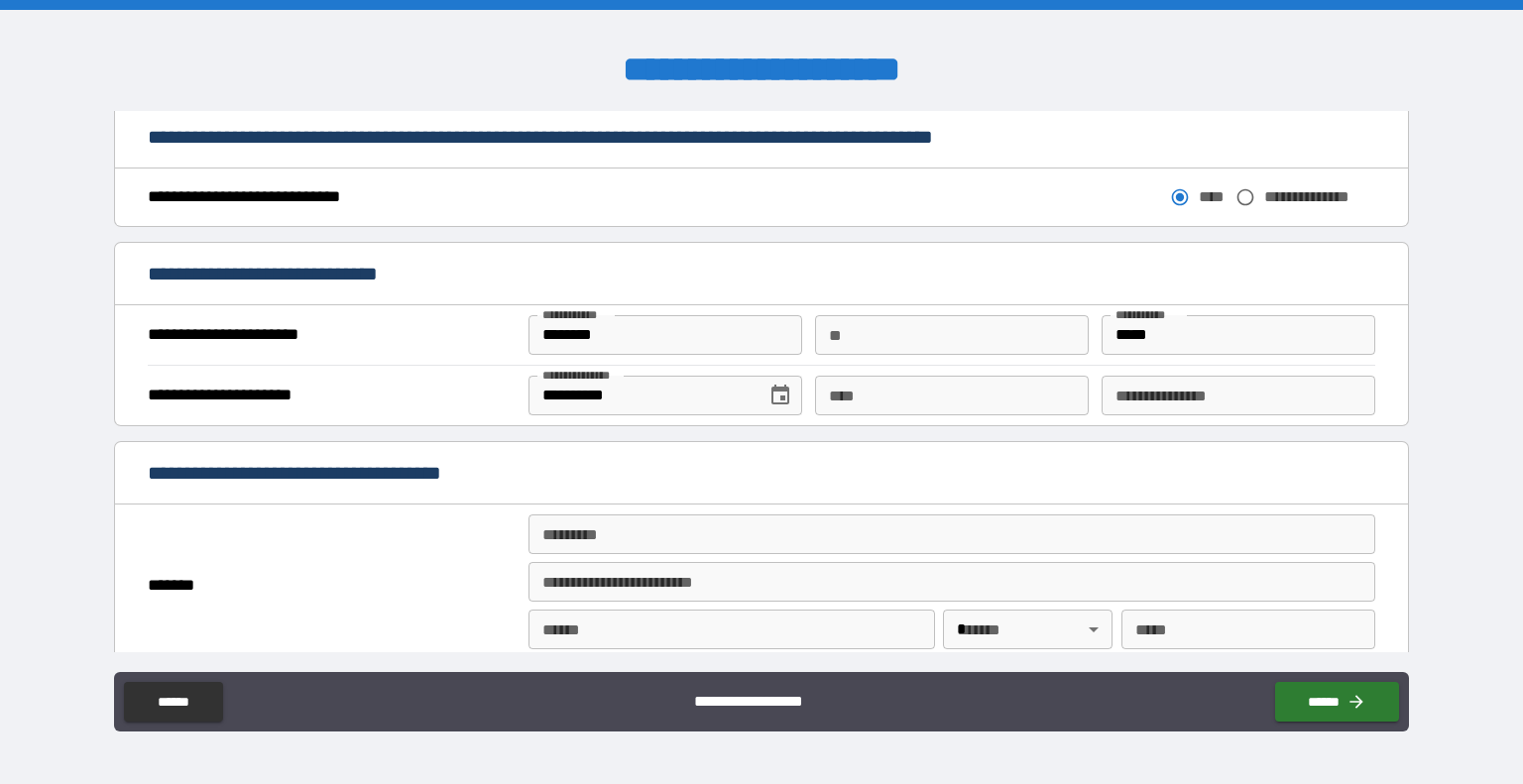 scroll, scrollTop: 1189, scrollLeft: 0, axis: vertical 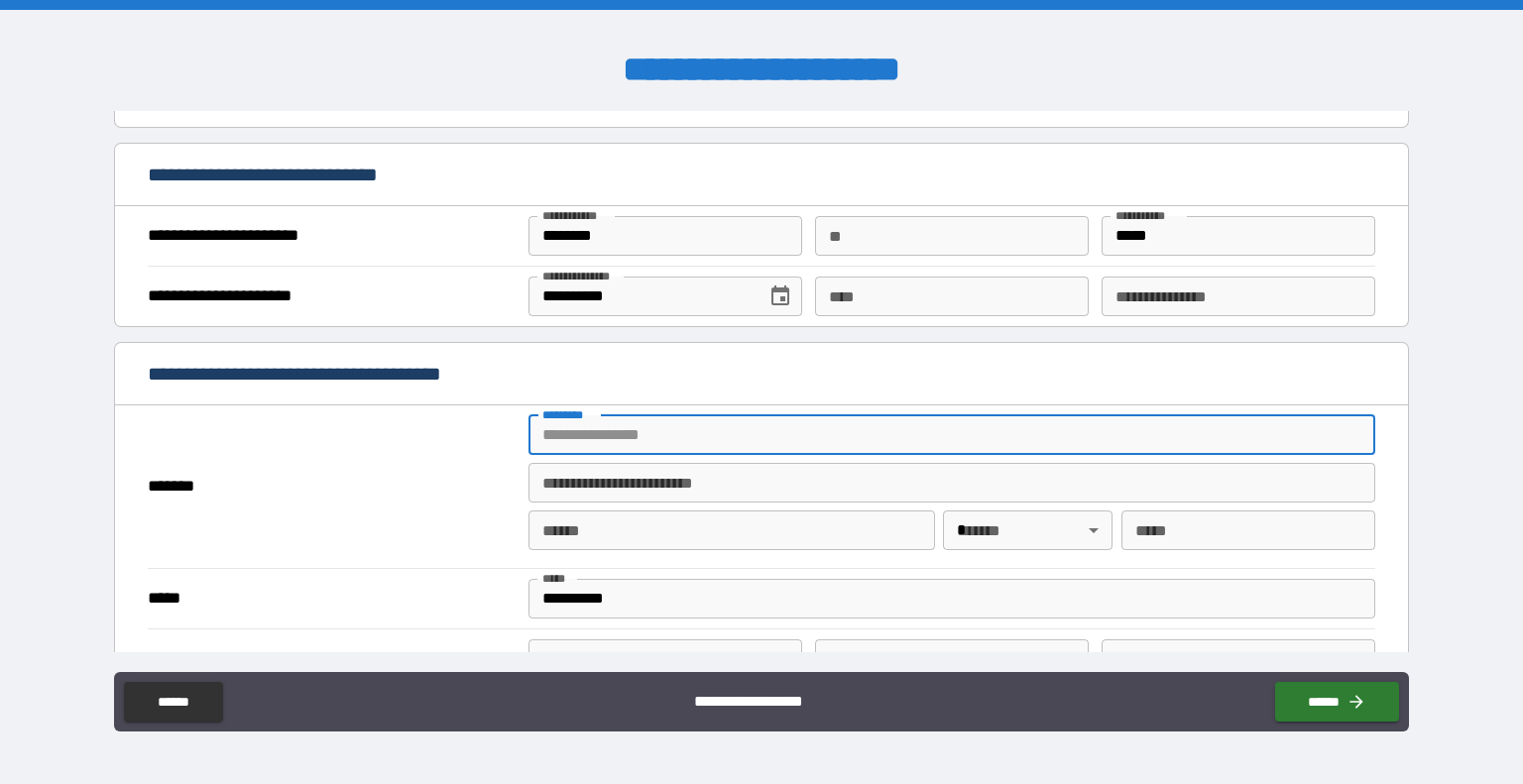 click on "*******   *" at bounding box center (952, 435) 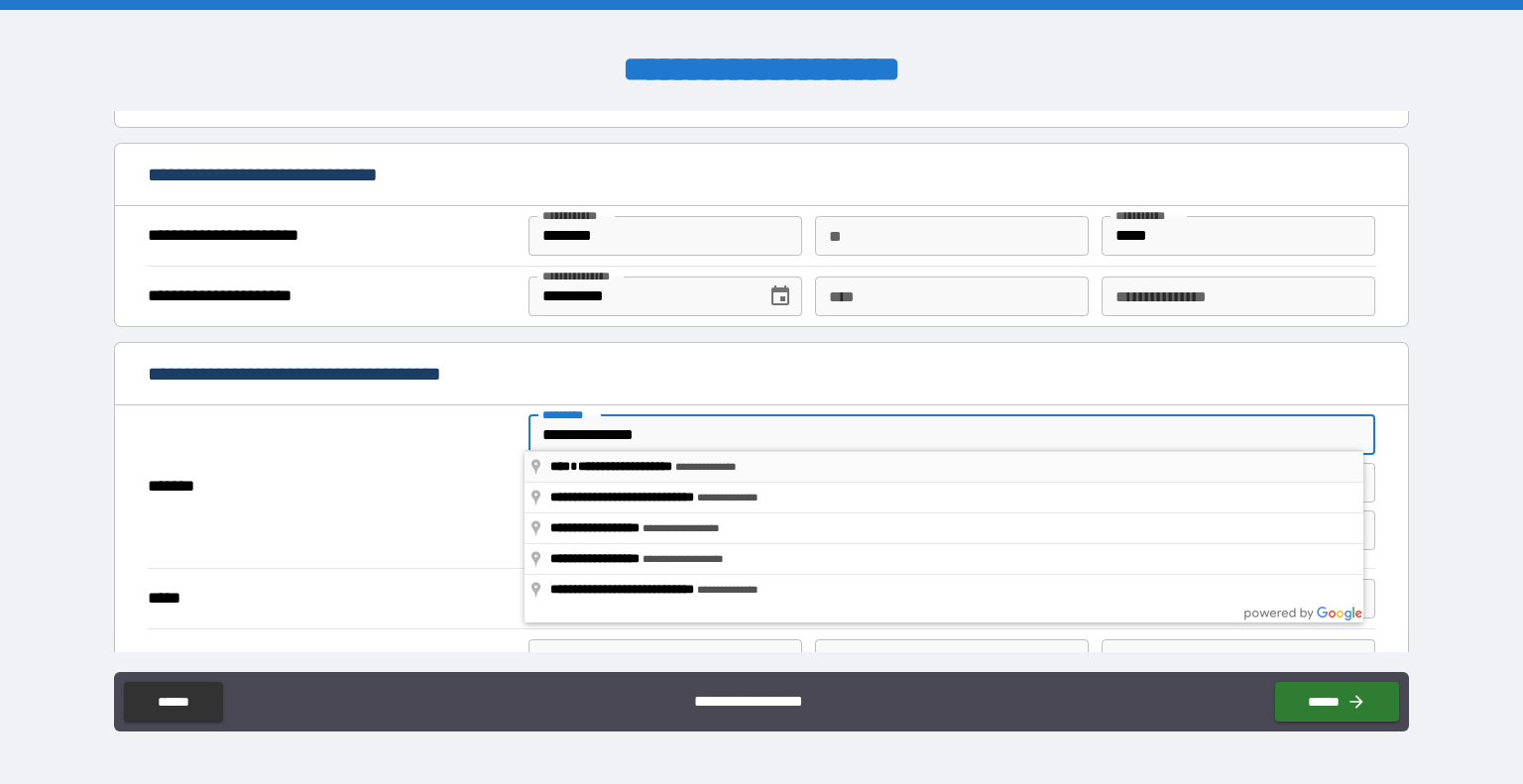 type on "**********" 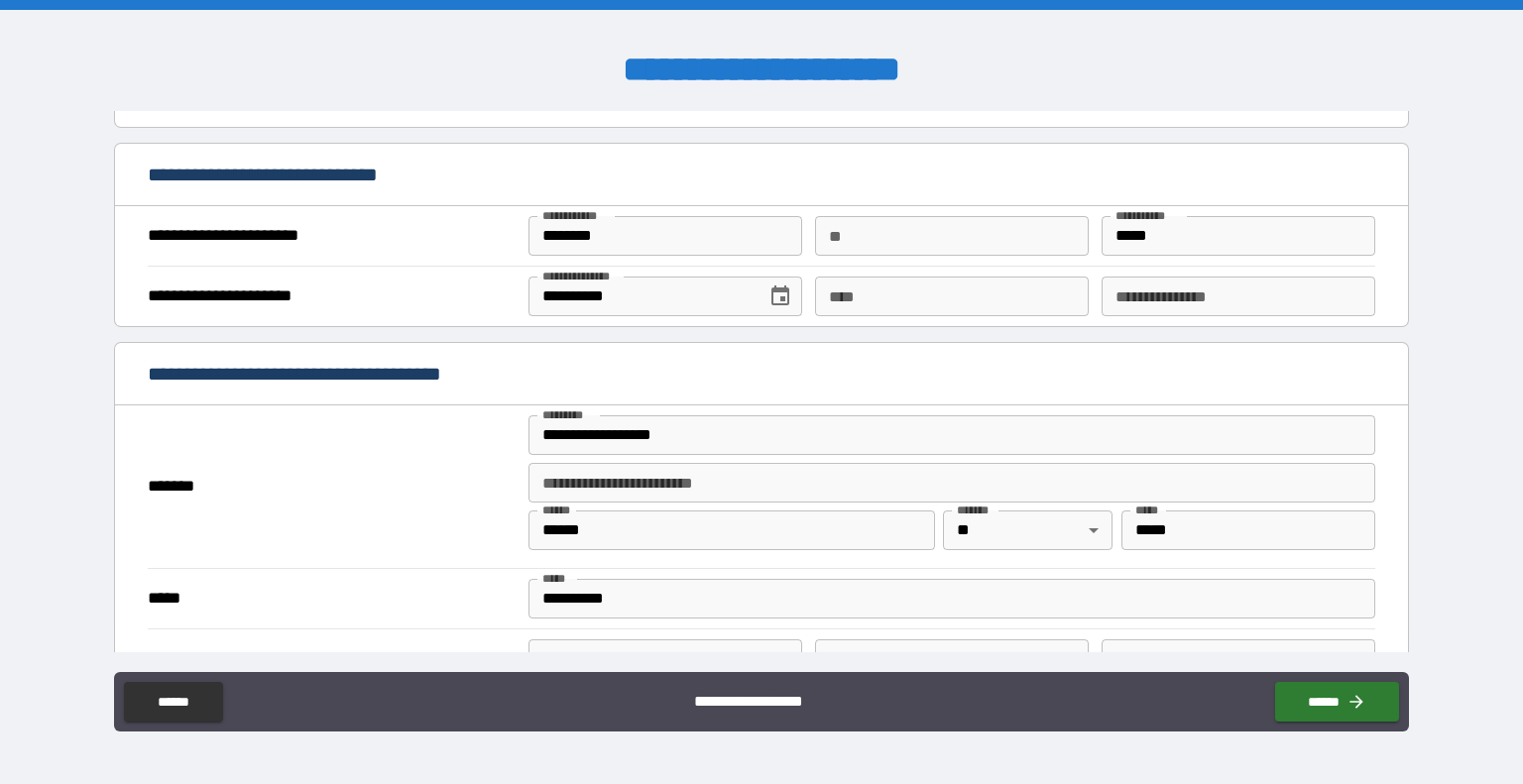click on "**********" at bounding box center (952, 483) 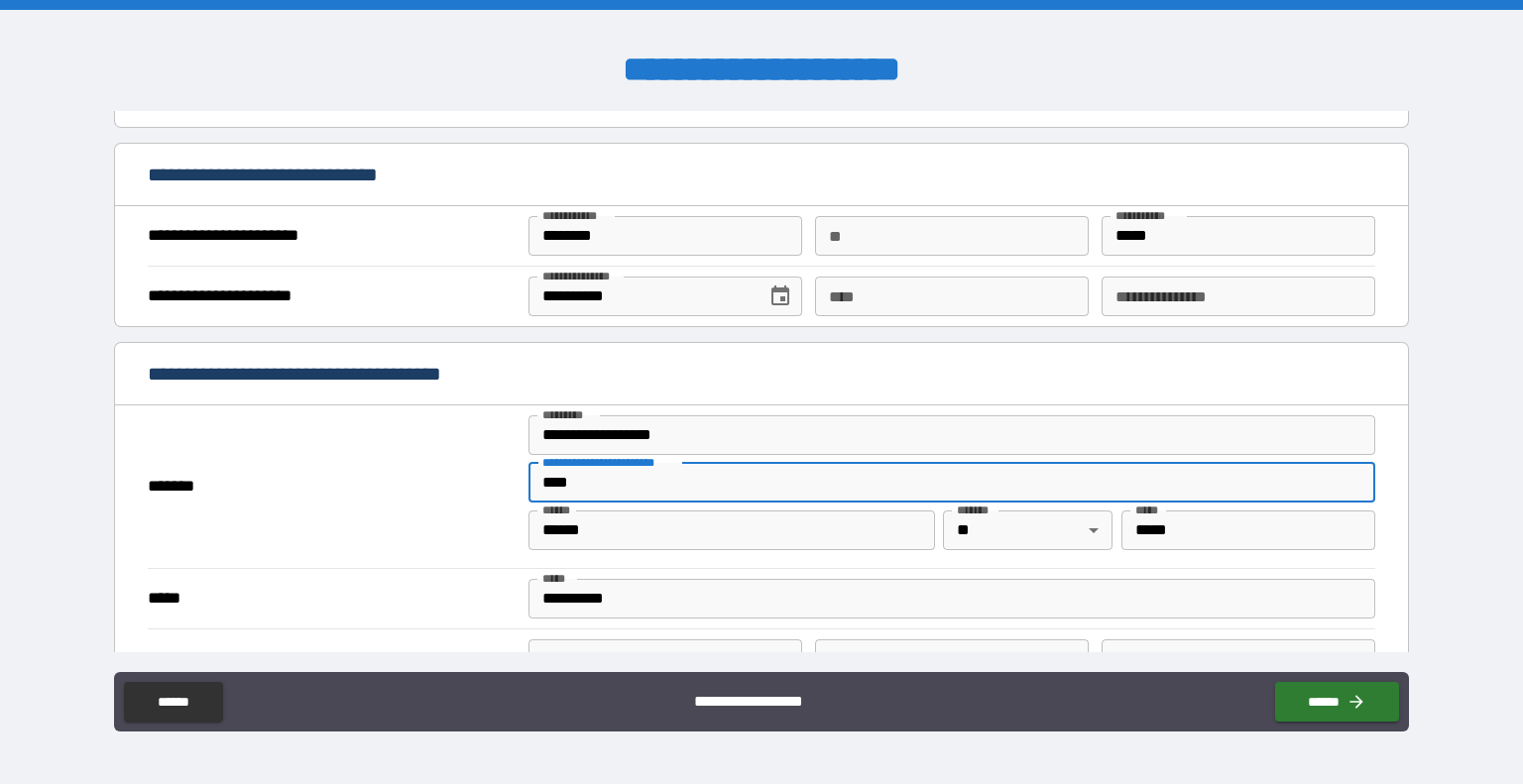 type on "****" 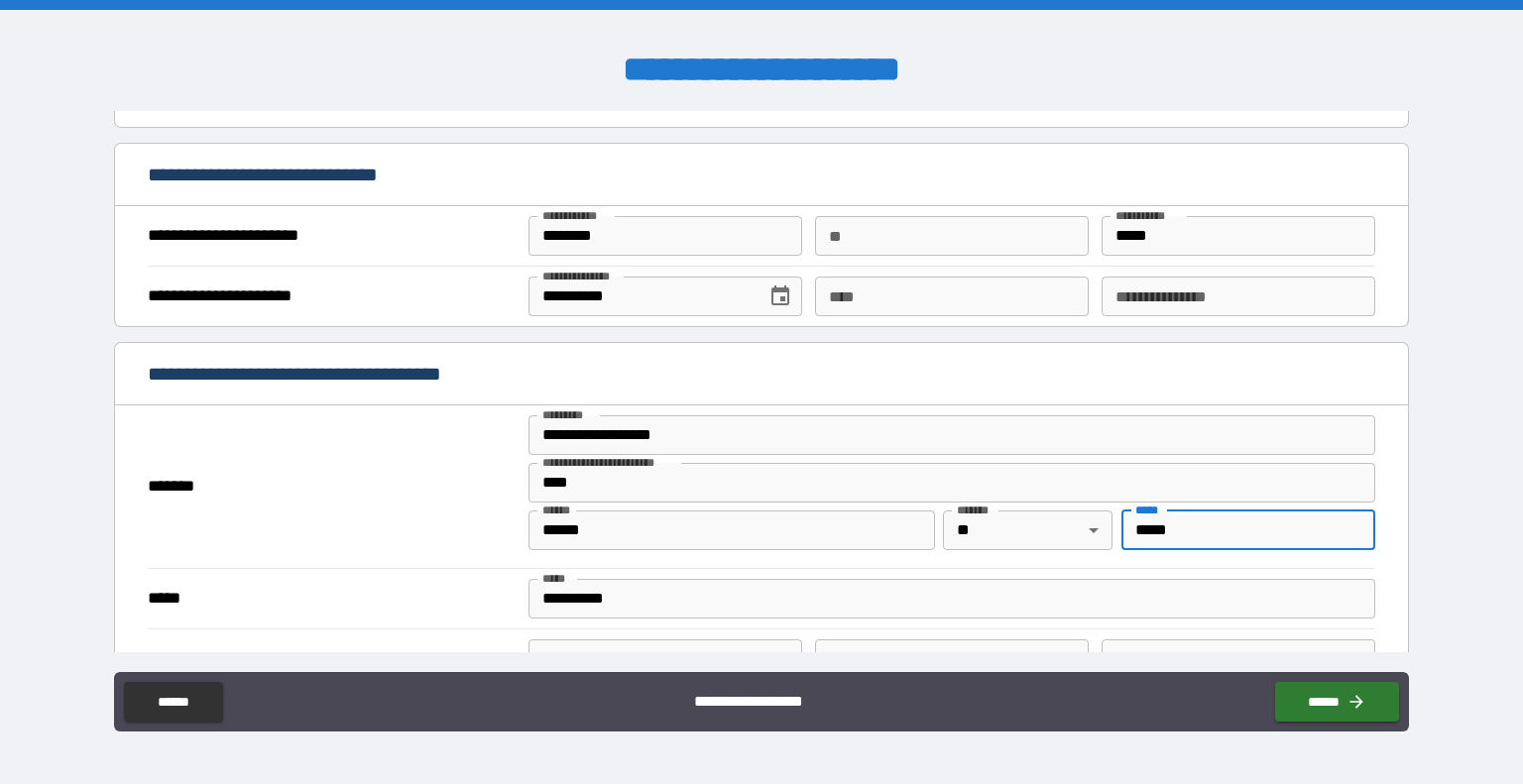 type on "*****" 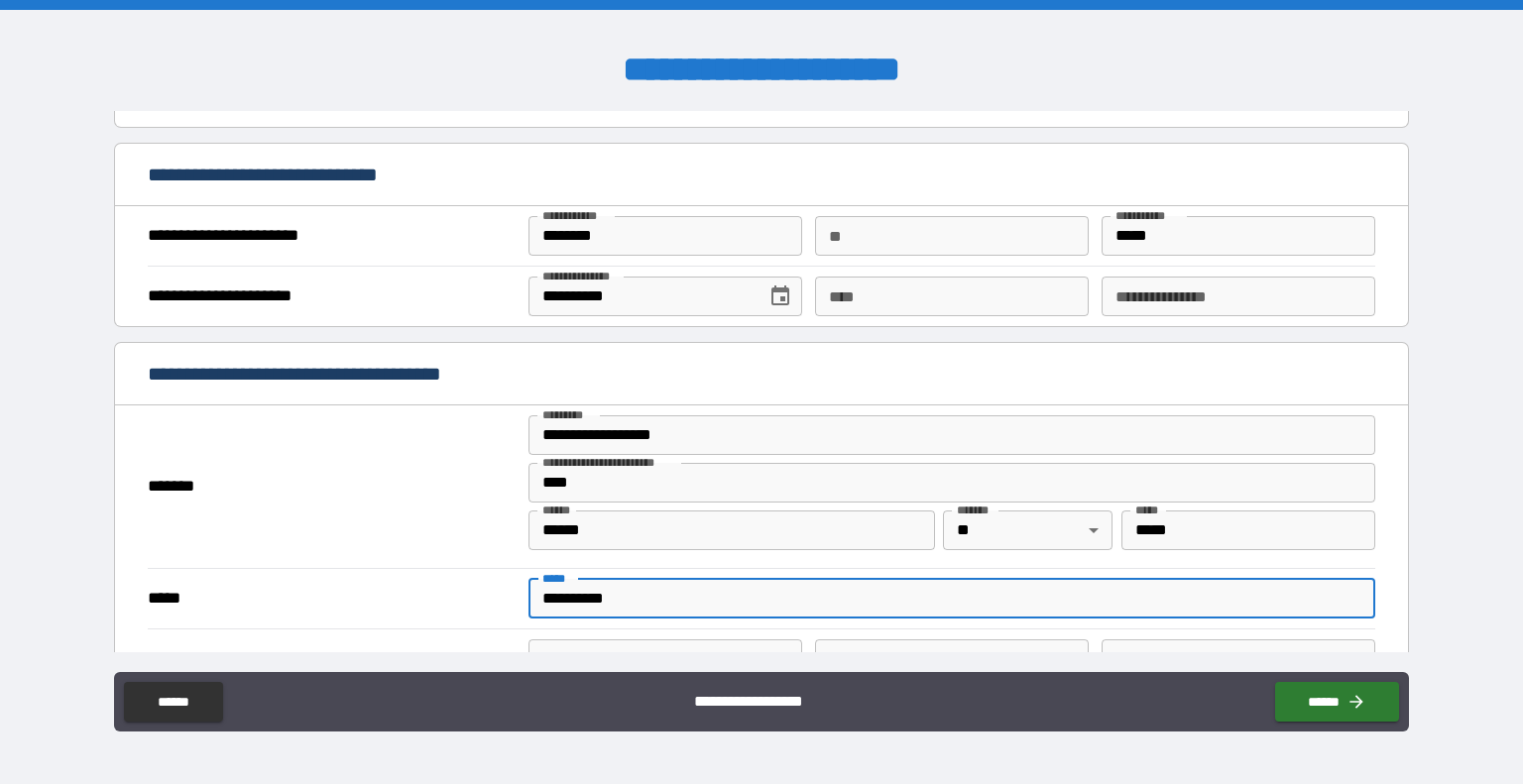 drag, startPoint x: 730, startPoint y: 578, endPoint x: 180, endPoint y: 589, distance: 550.11 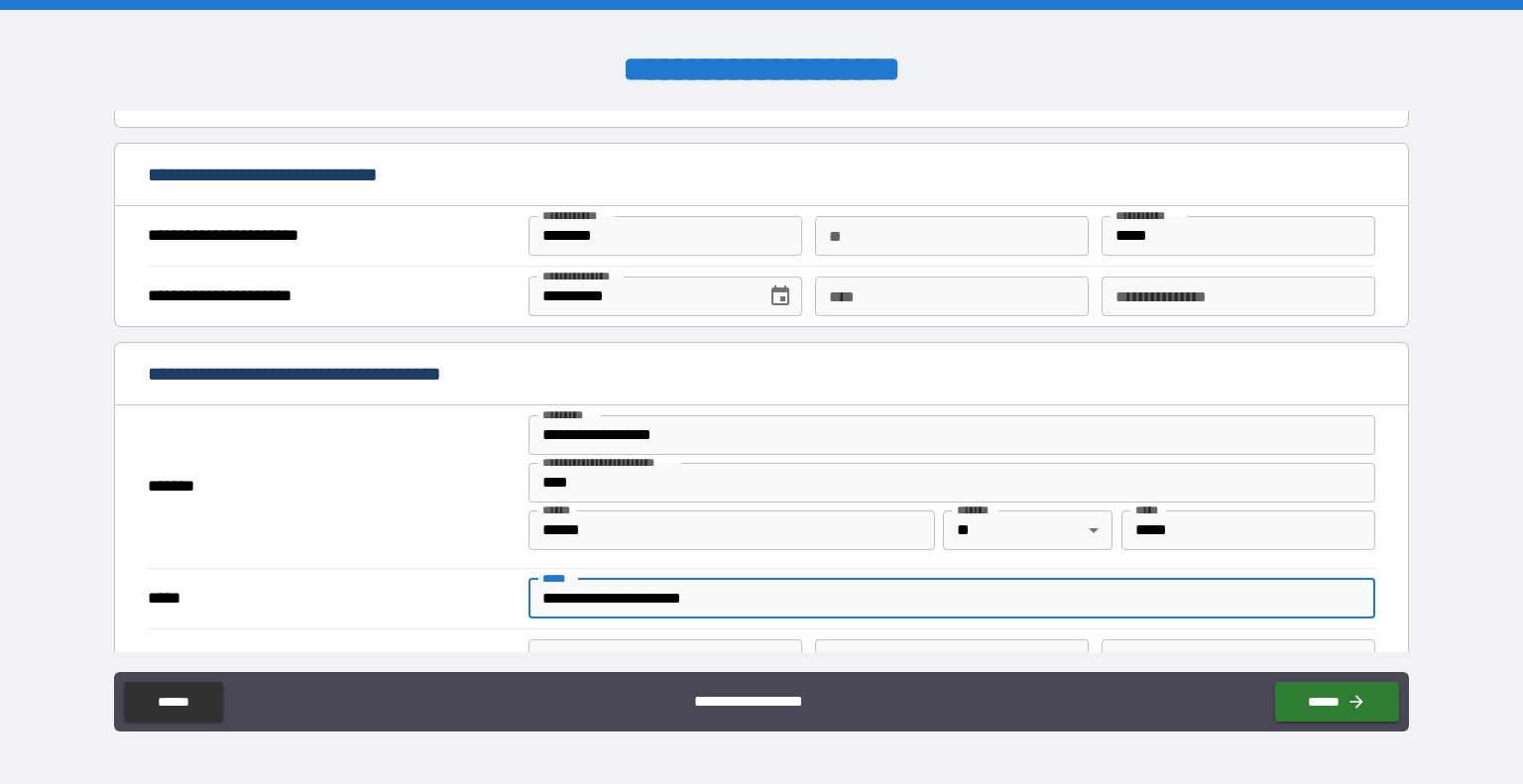 type on "**********" 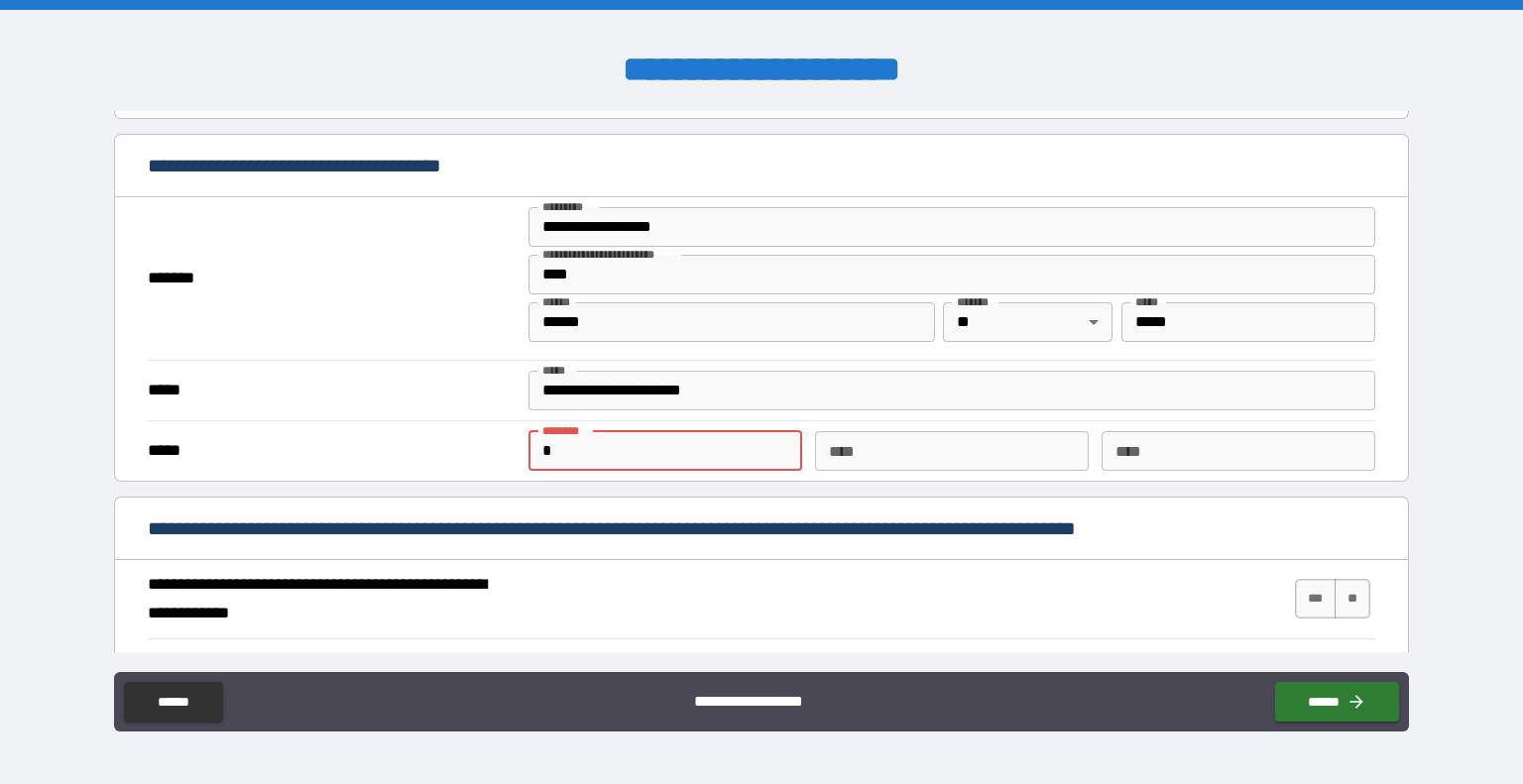 scroll, scrollTop: 1408, scrollLeft: 0, axis: vertical 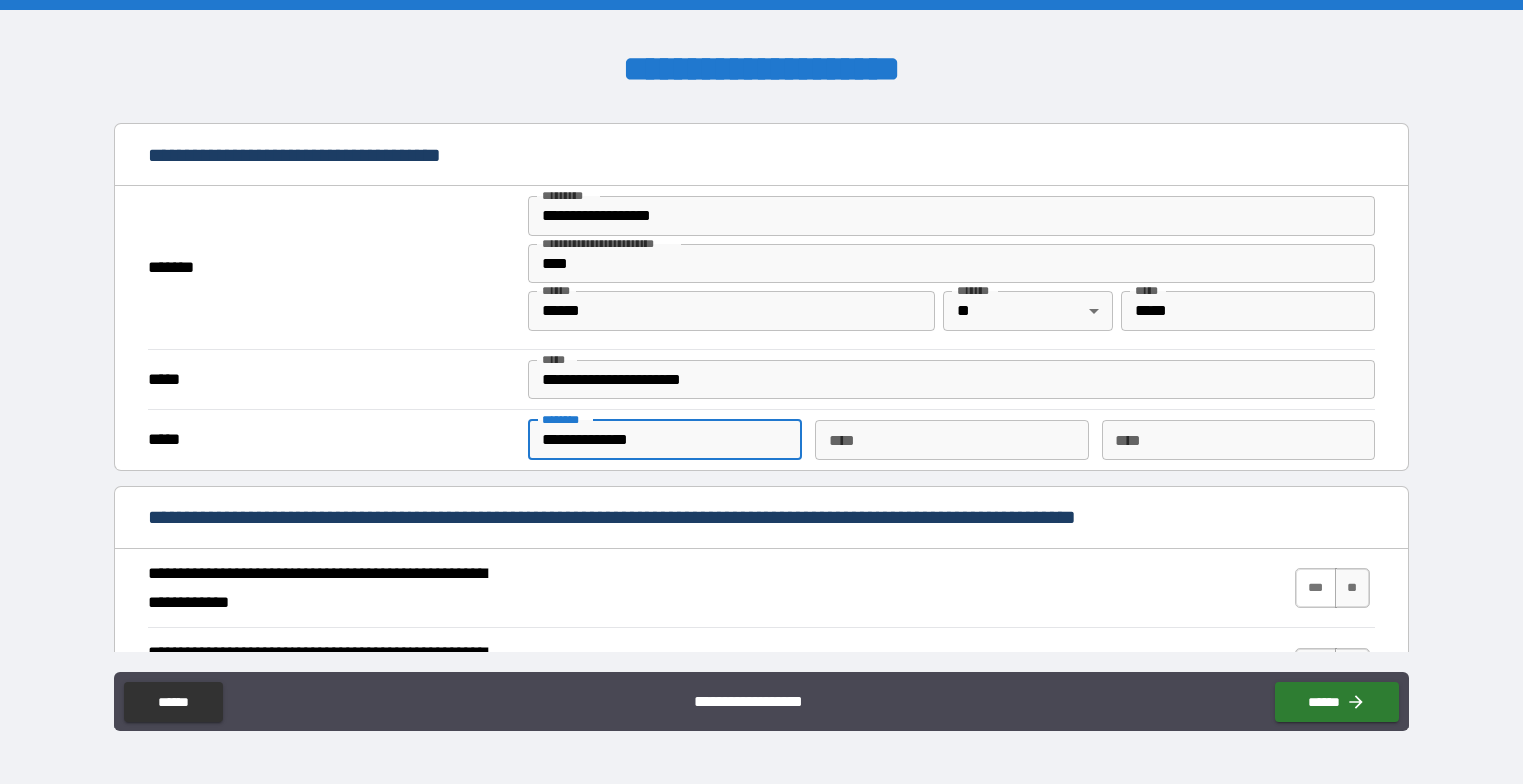 type on "**********" 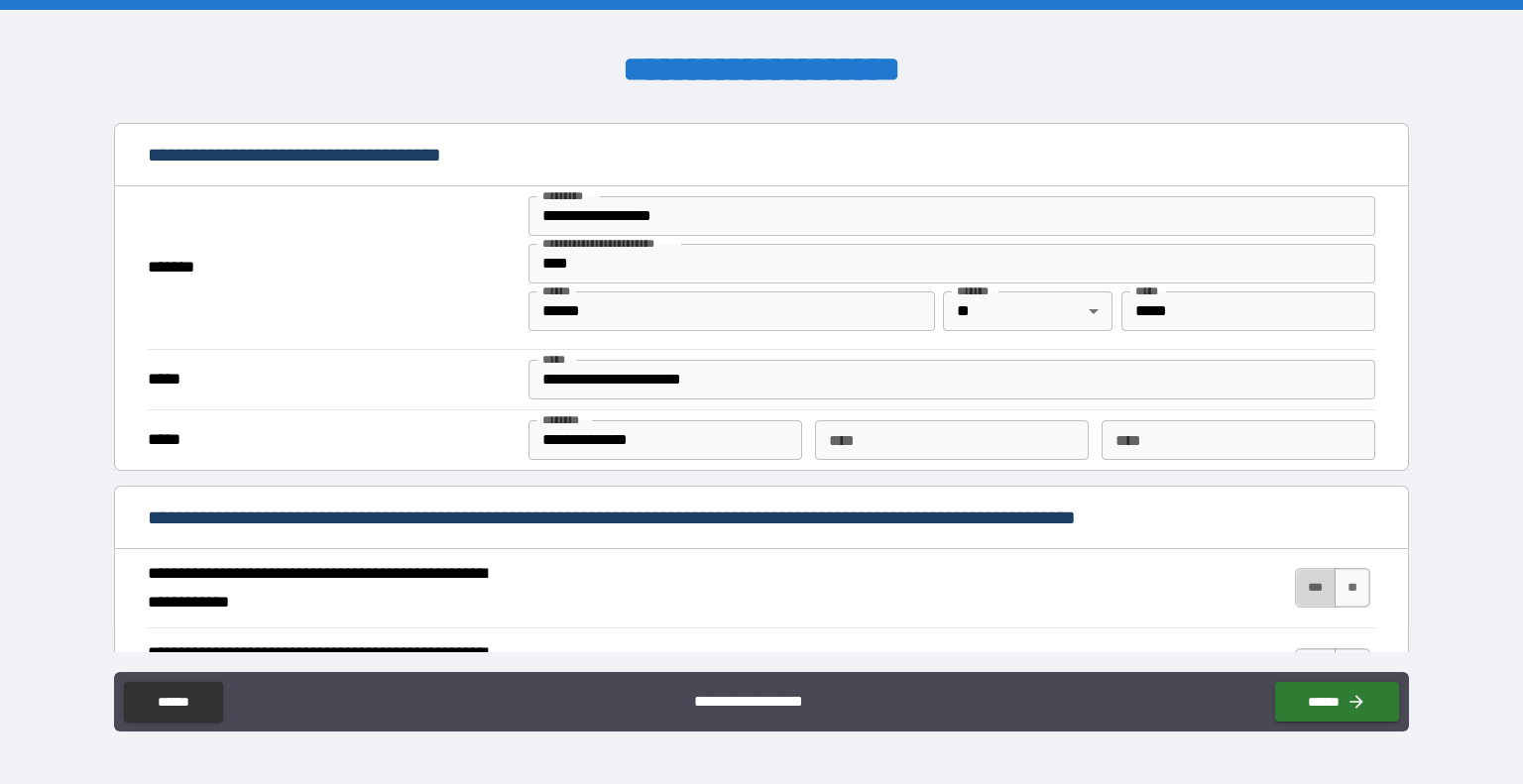 click on "***" at bounding box center (1316, 588) 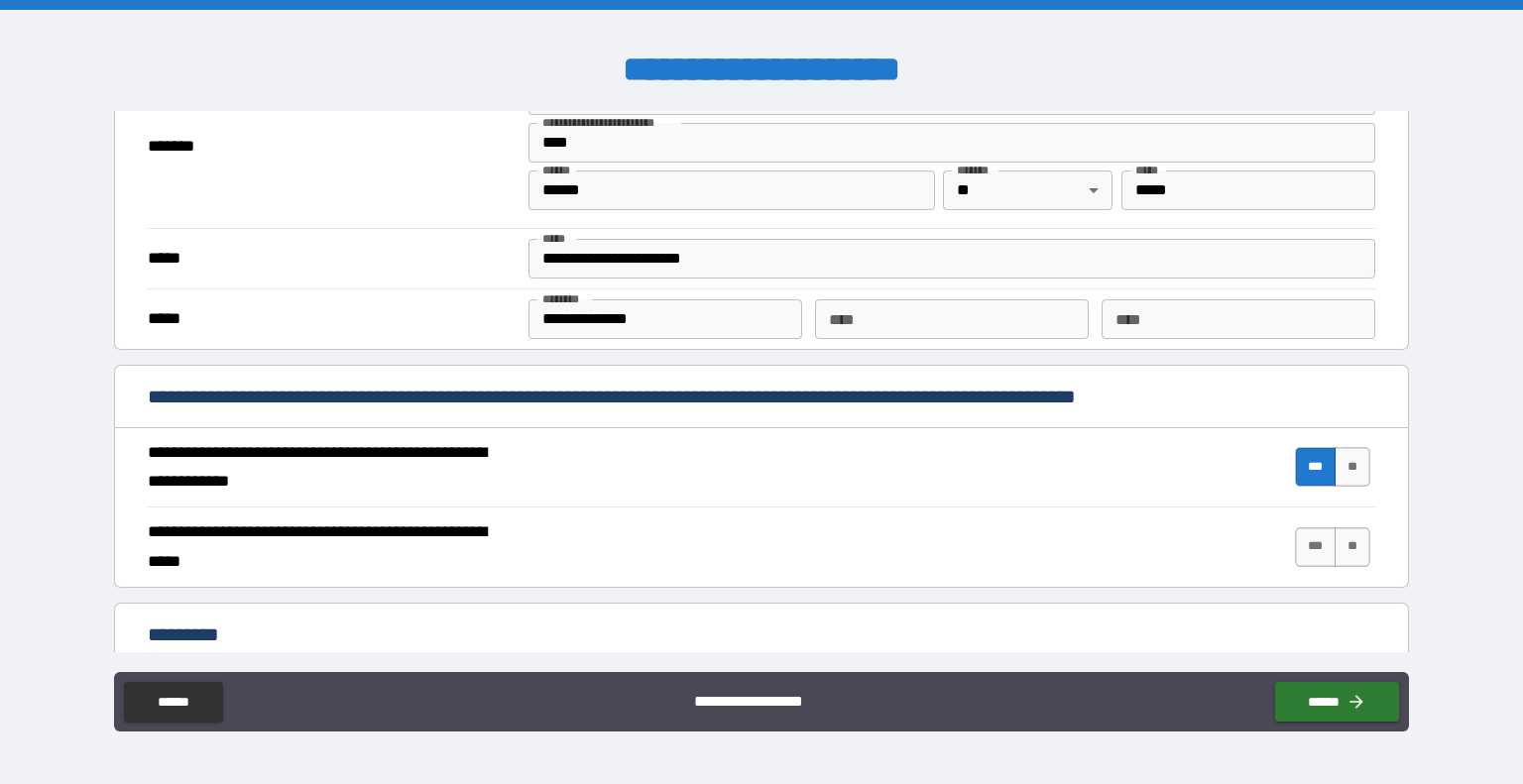 scroll, scrollTop: 1508, scrollLeft: 0, axis: vertical 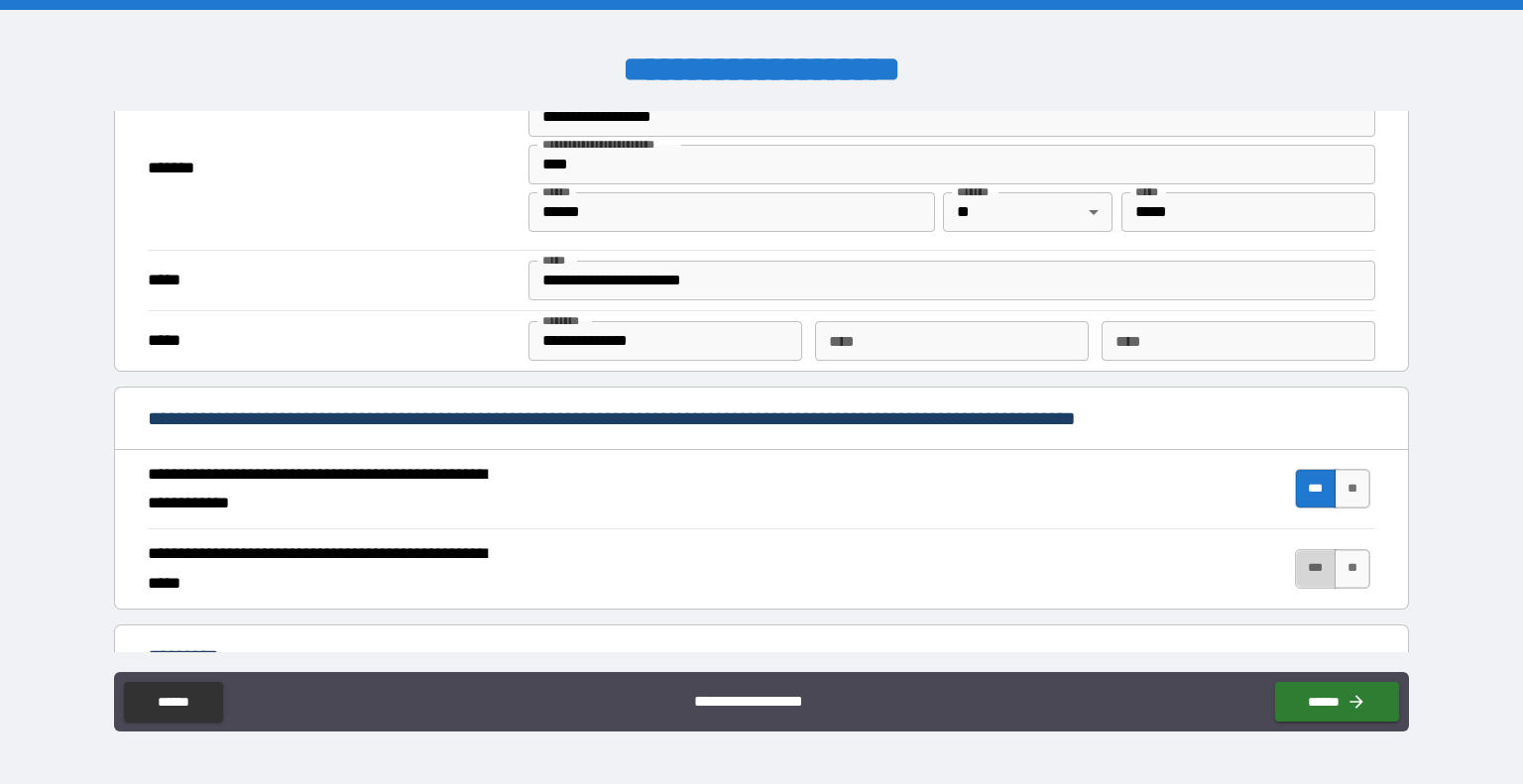 click on "***" at bounding box center (1316, 569) 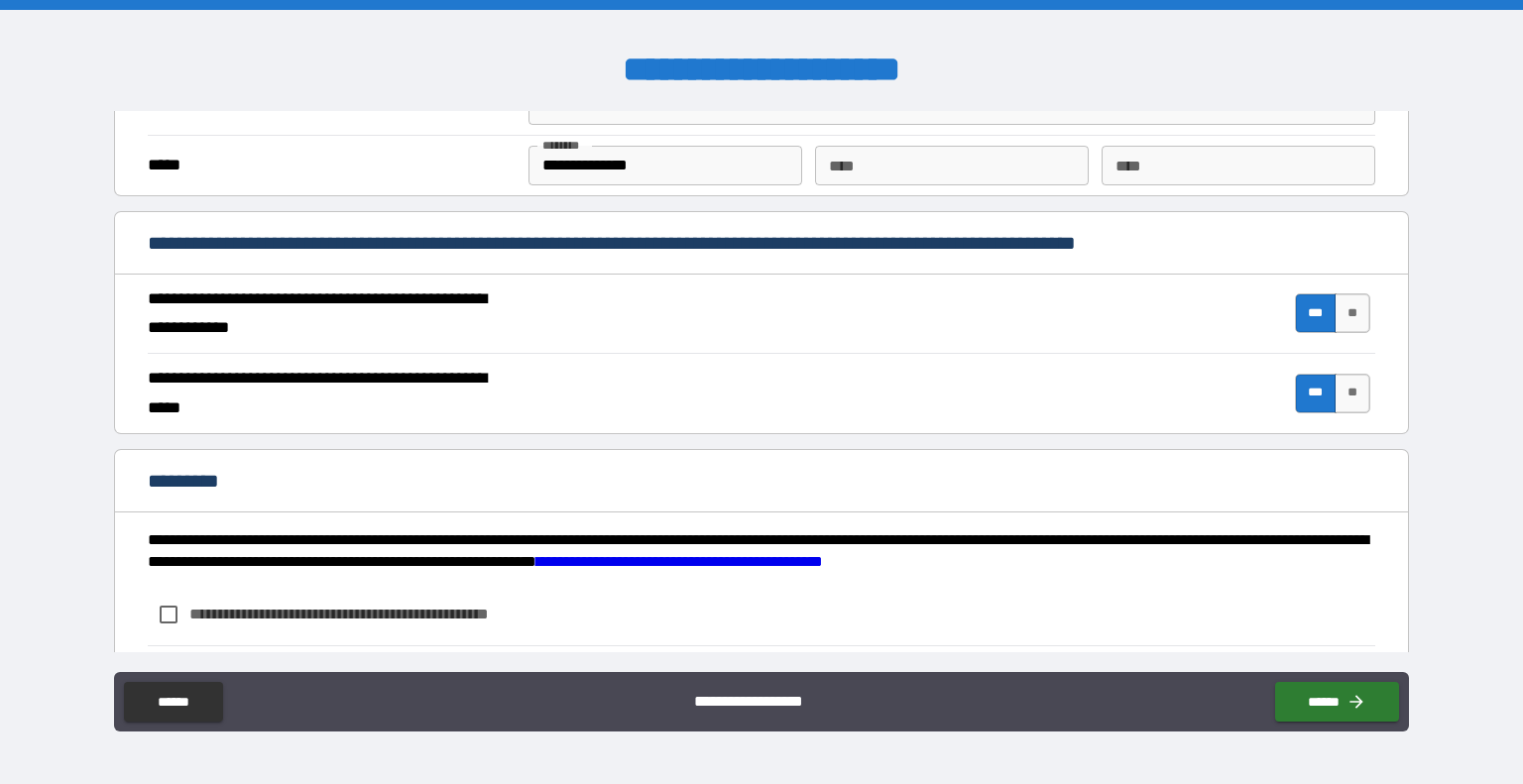 scroll, scrollTop: 1790, scrollLeft: 0, axis: vertical 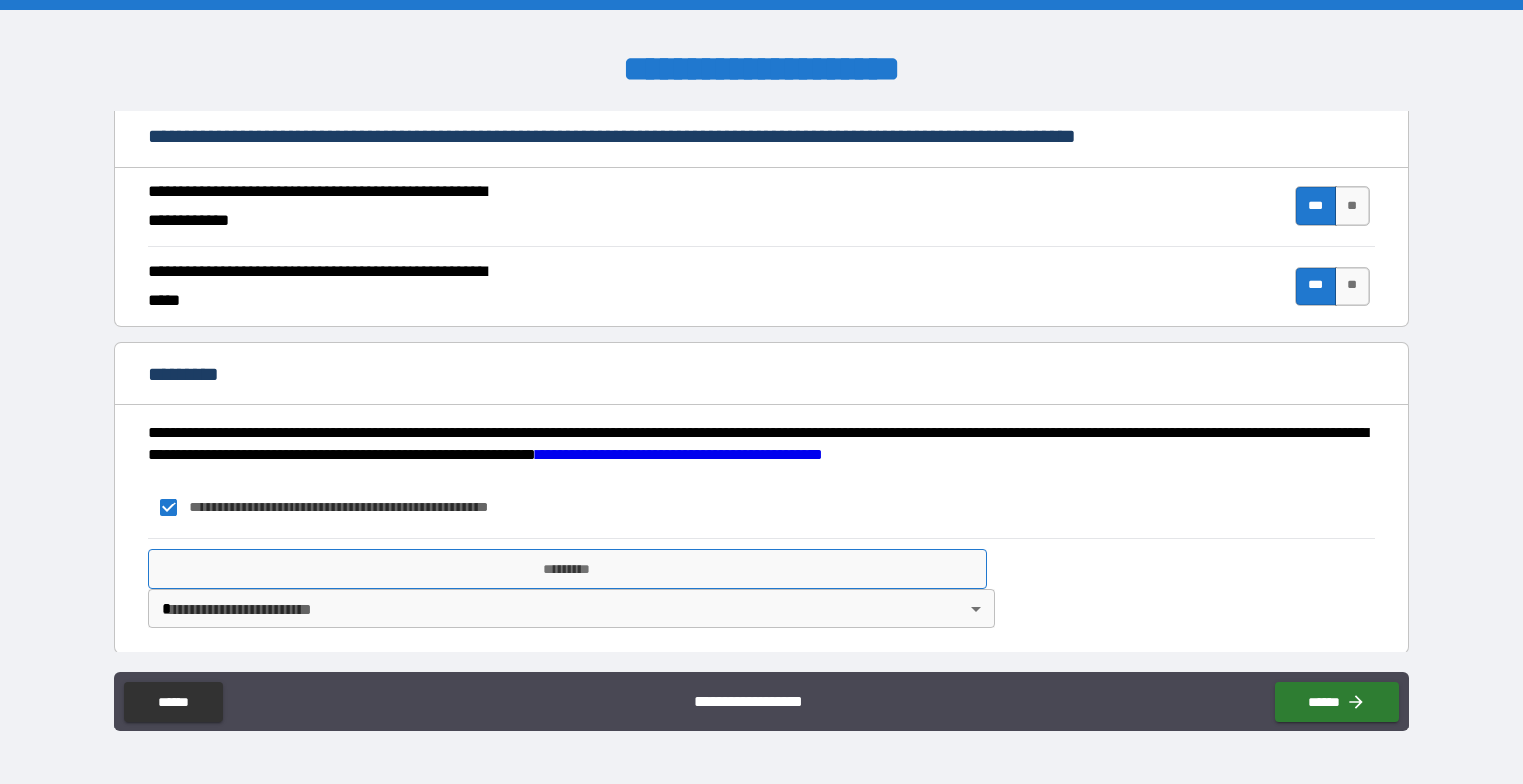 click on "*********" at bounding box center (567, 569) 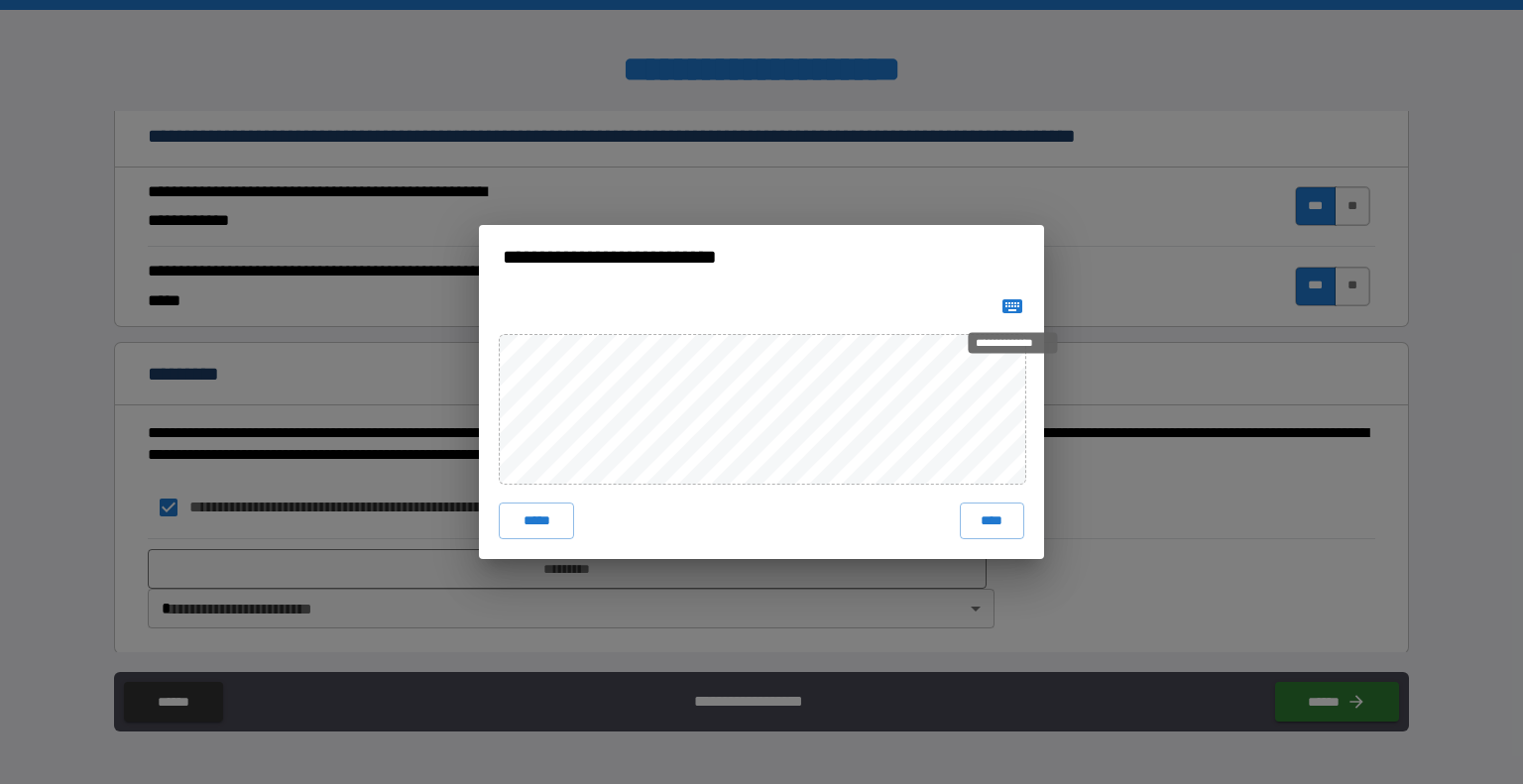 click 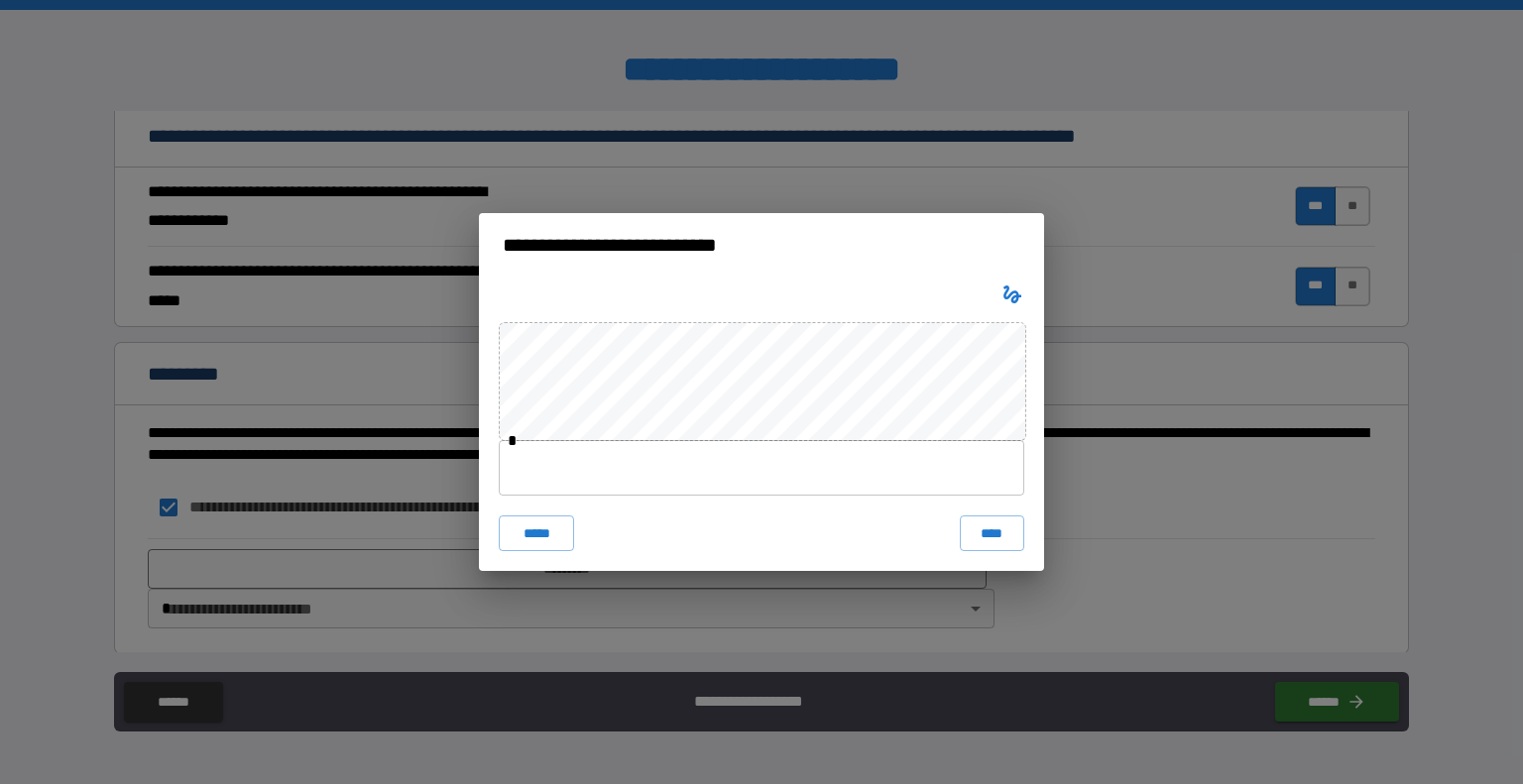 type 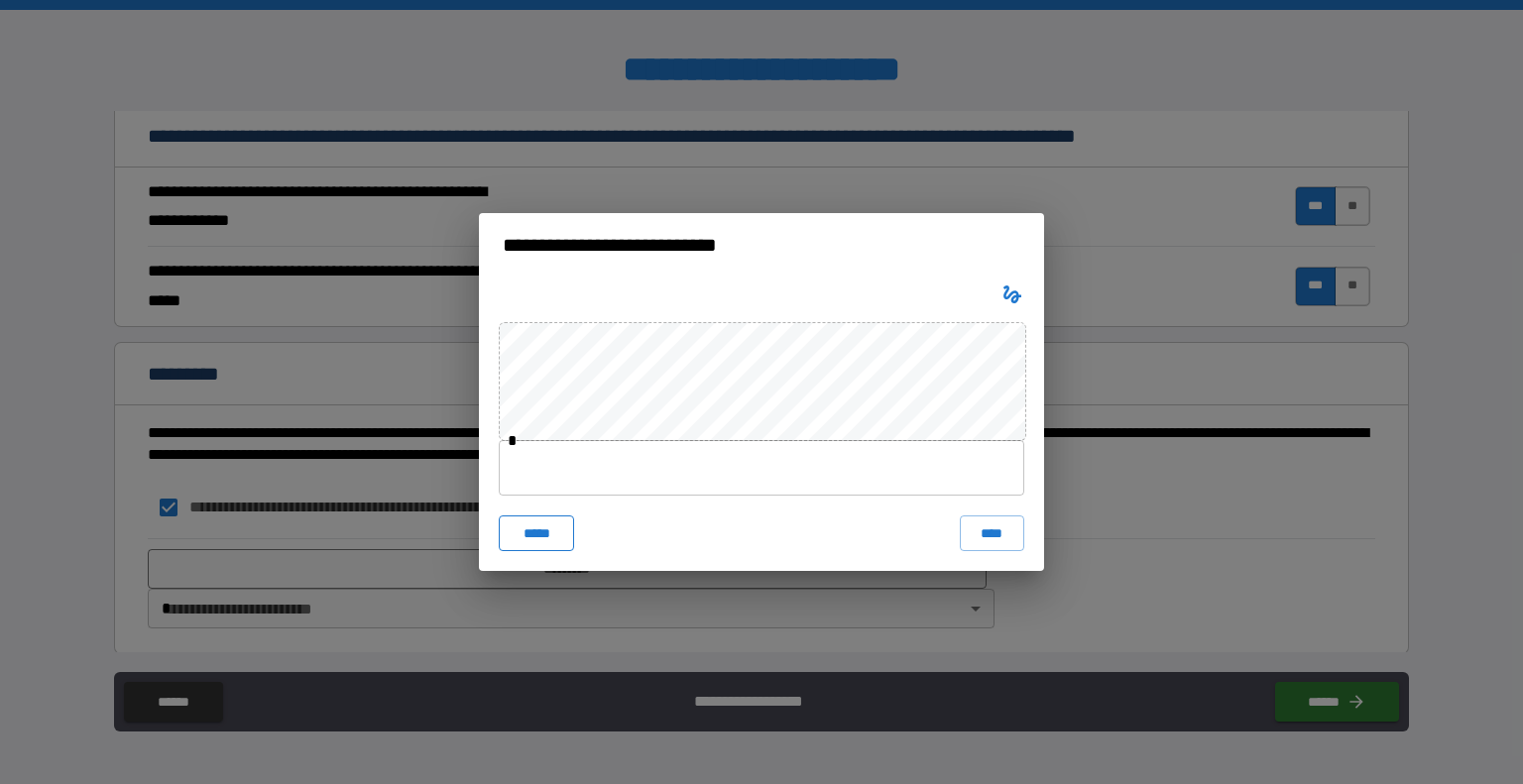 click on "*****" at bounding box center (536, 533) 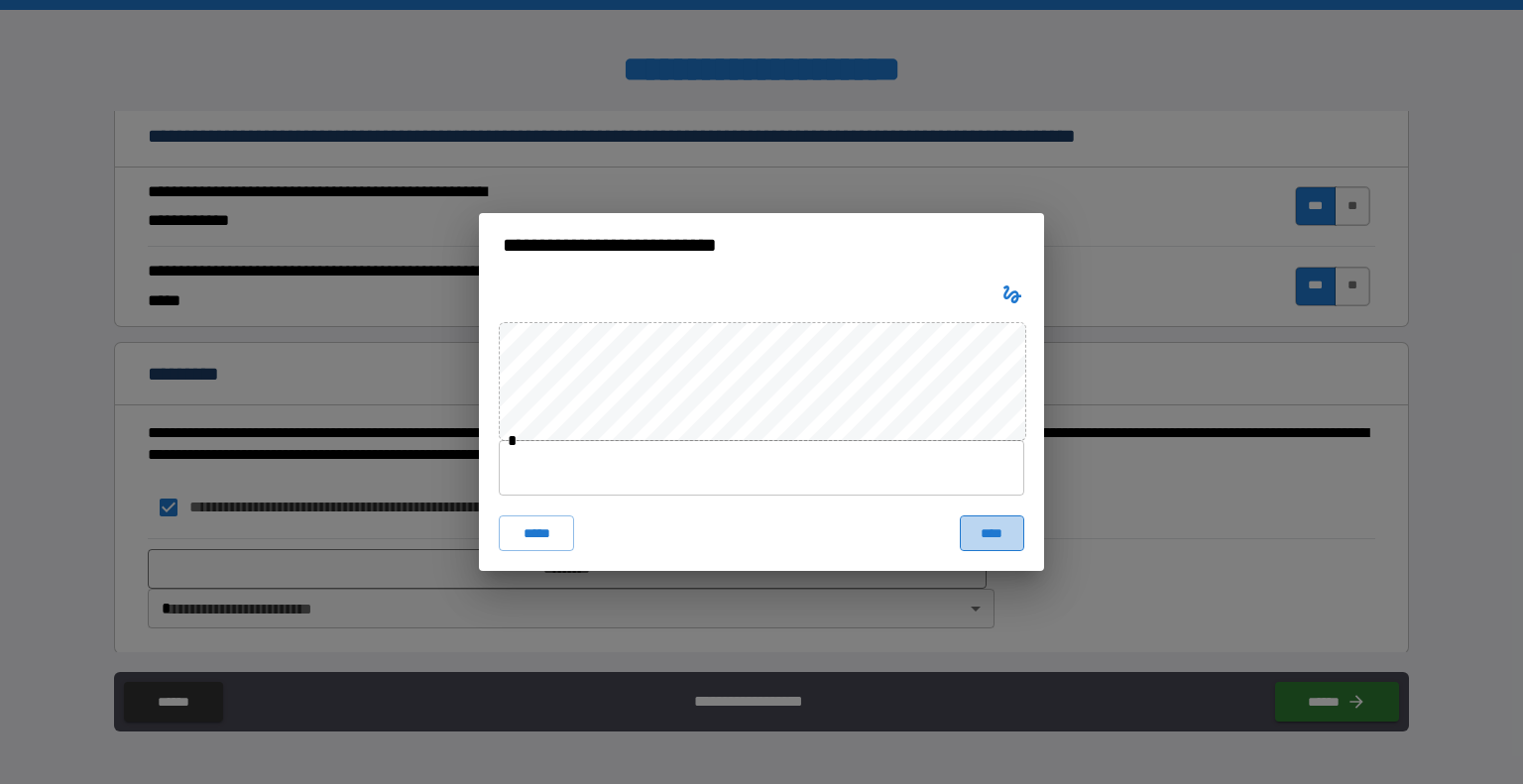 click on "****" at bounding box center (992, 533) 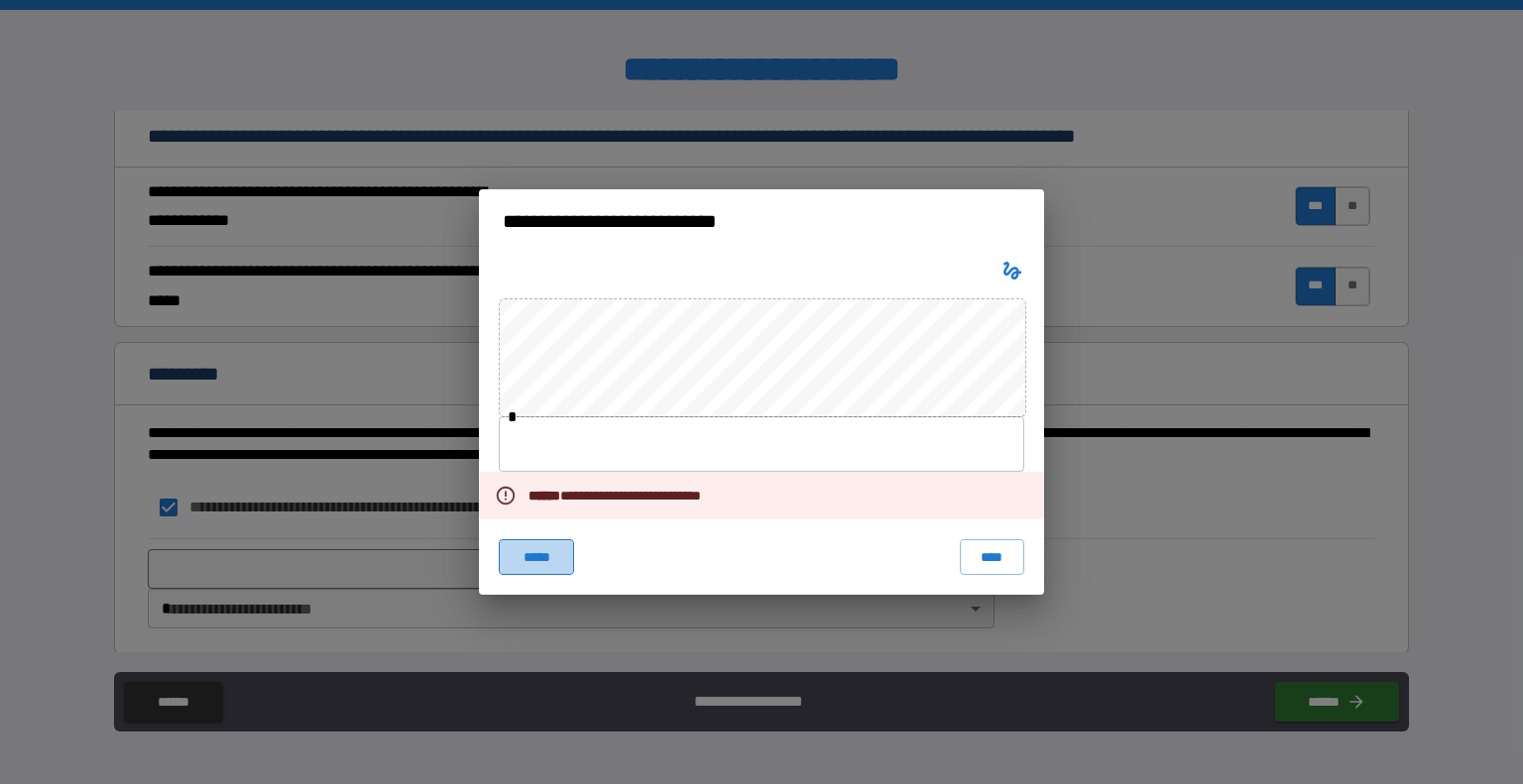 click on "*****" at bounding box center [536, 557] 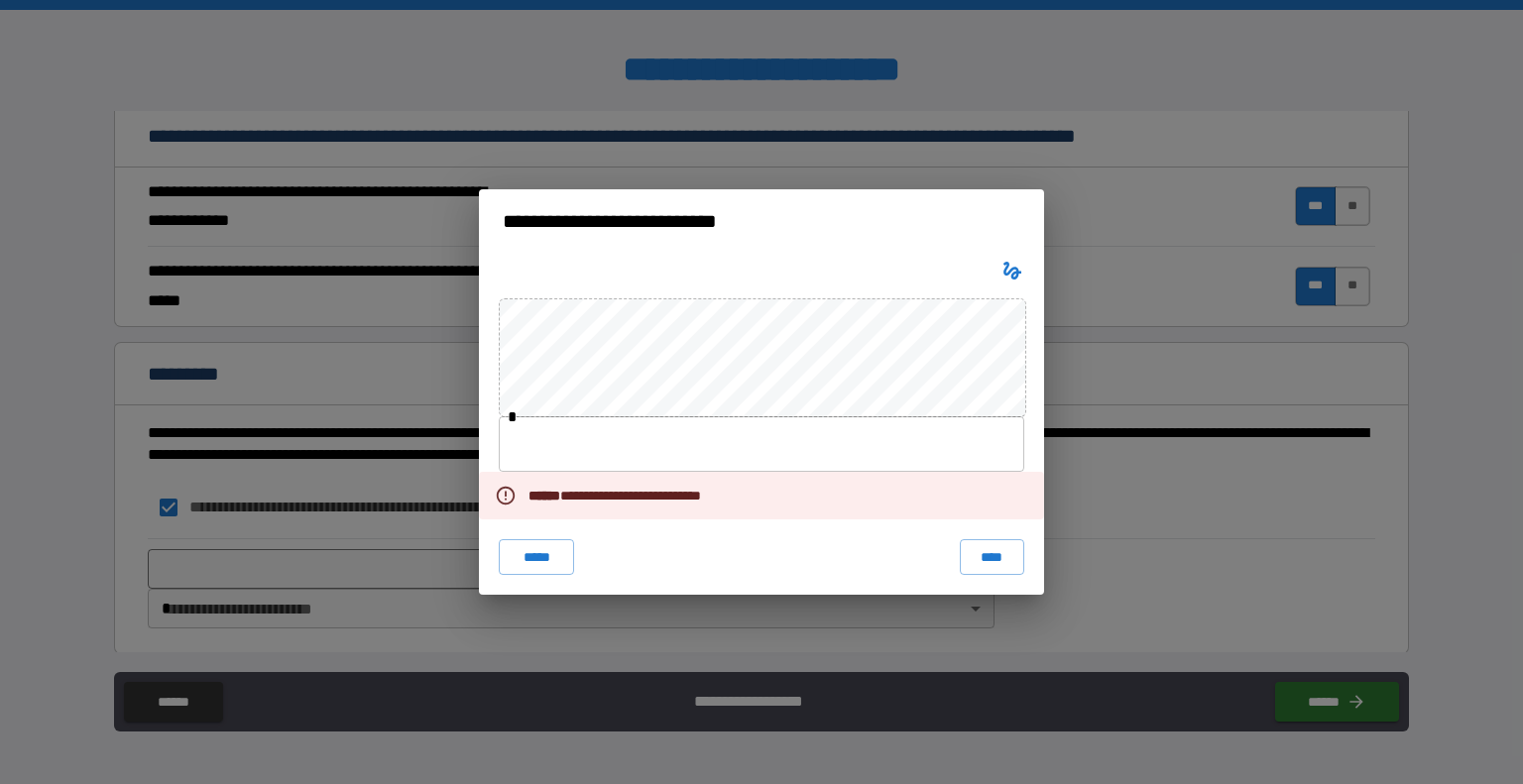 click at bounding box center (762, 444) 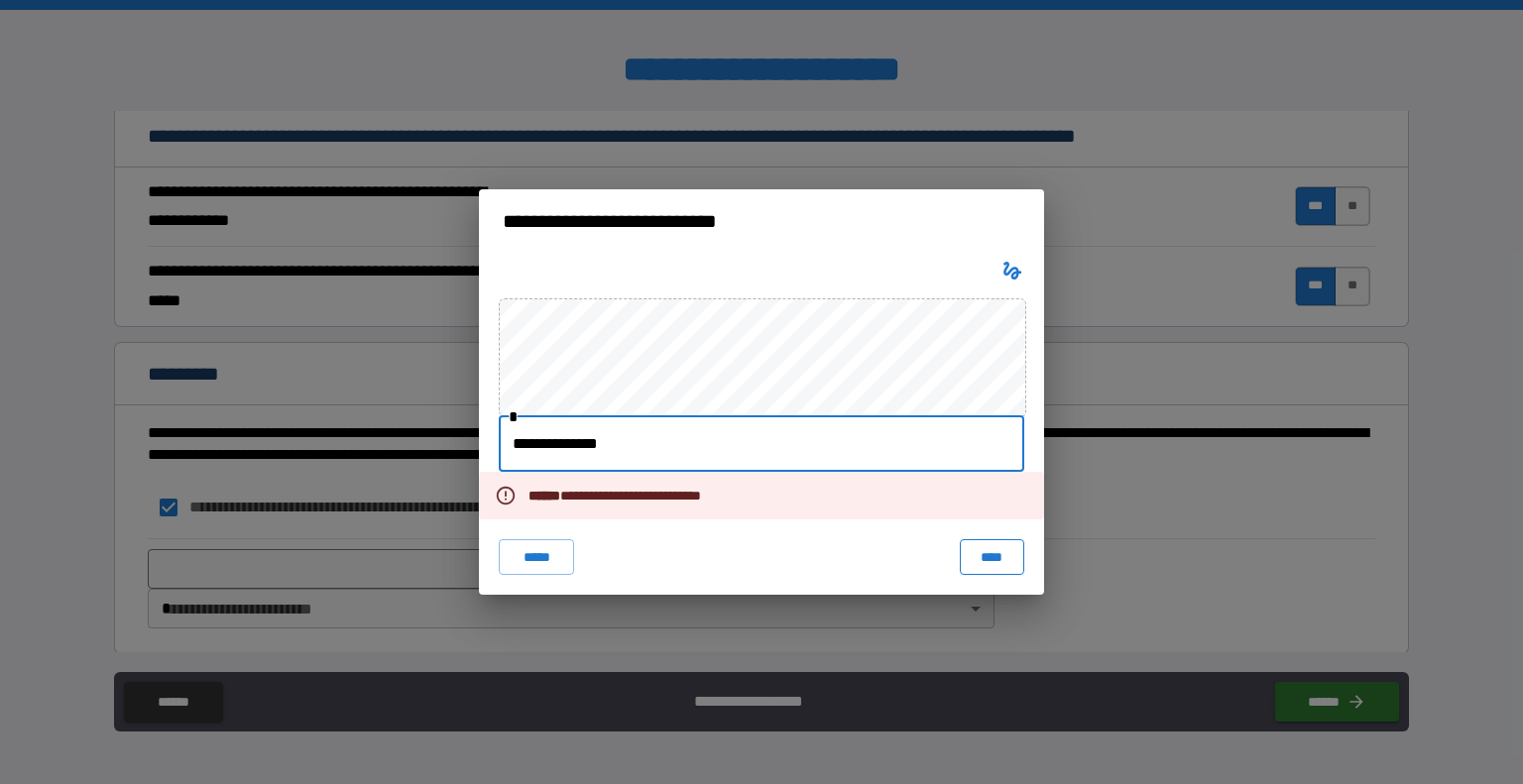type on "**********" 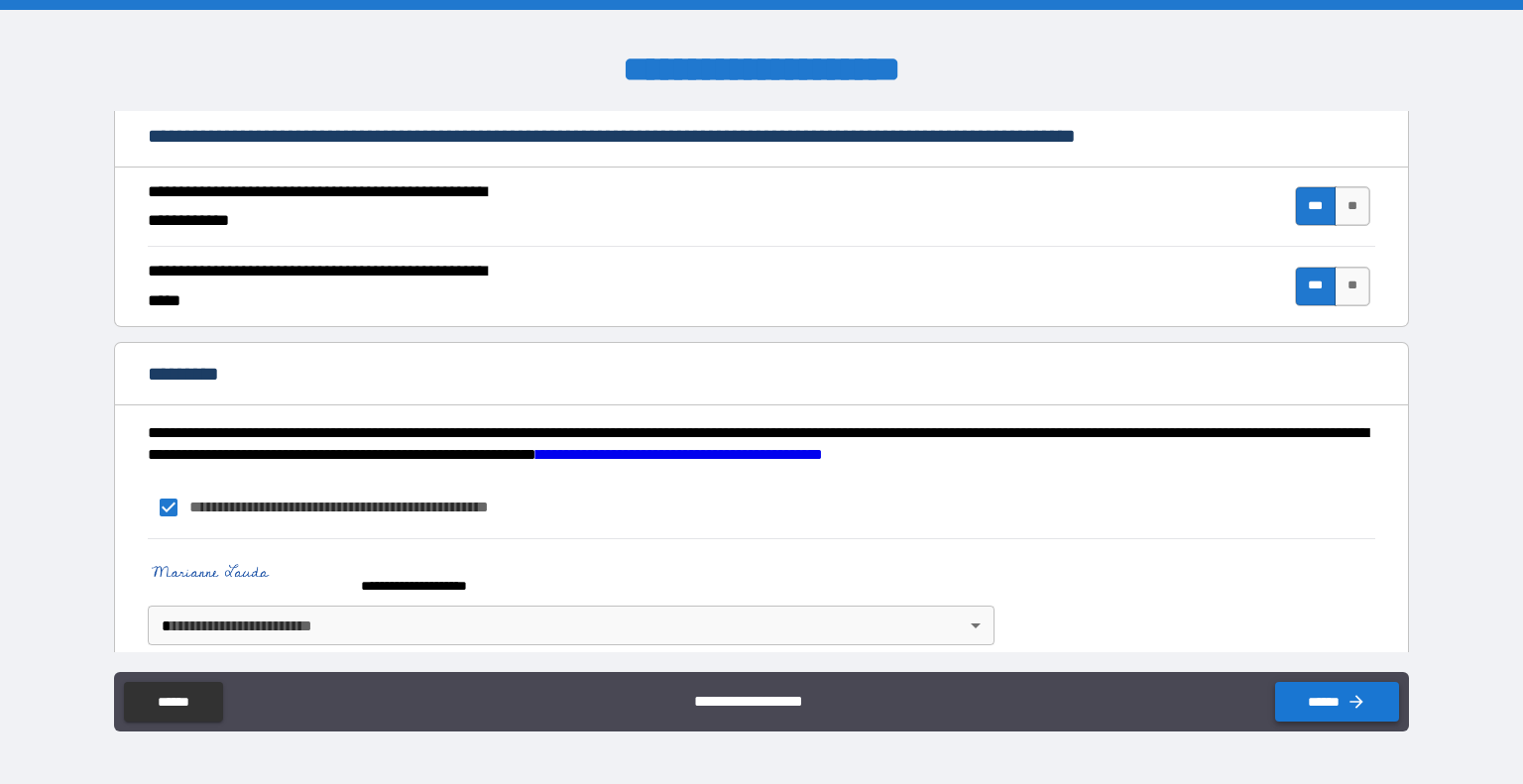 click on "******" at bounding box center [1337, 702] 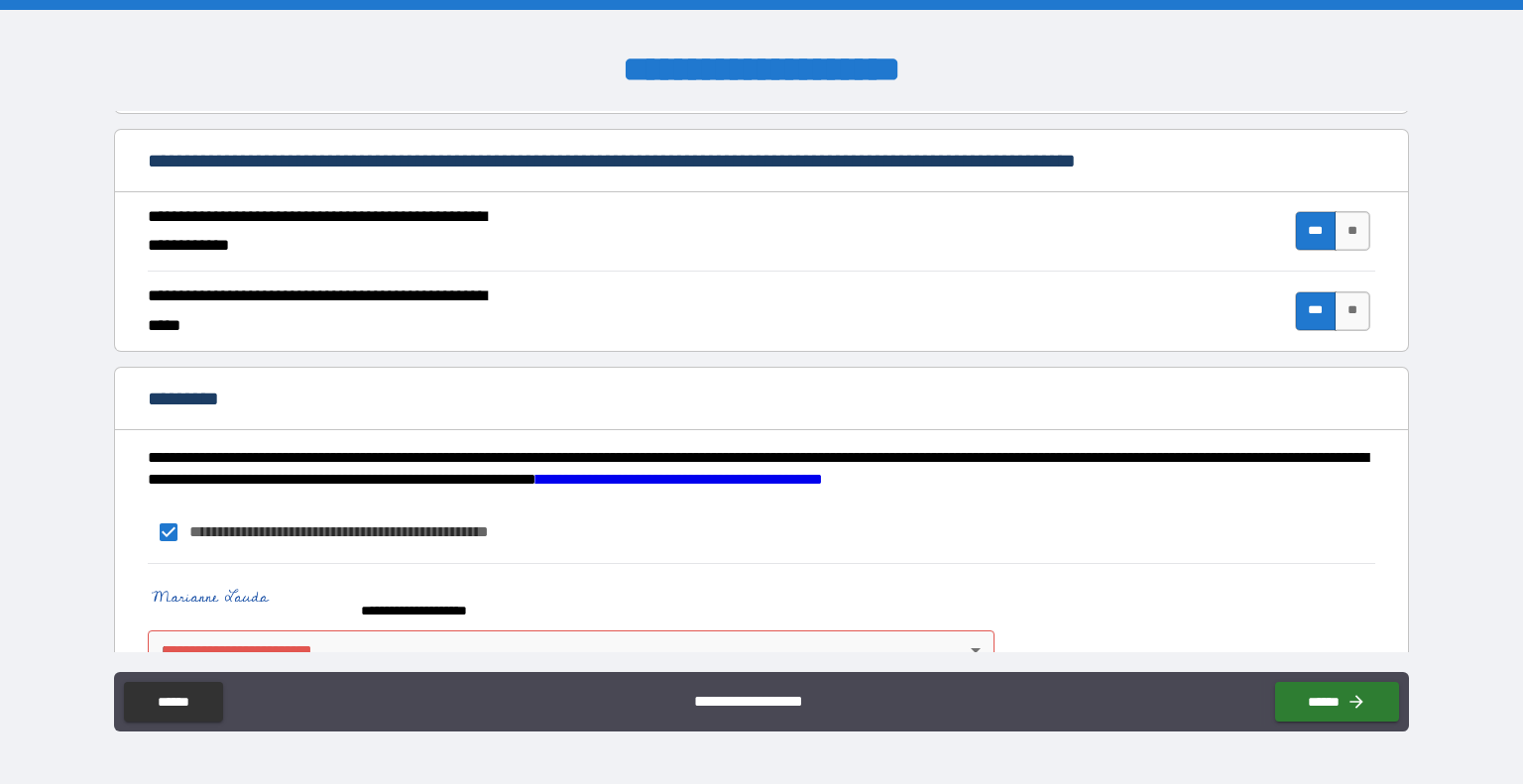 scroll, scrollTop: 1708, scrollLeft: 0, axis: vertical 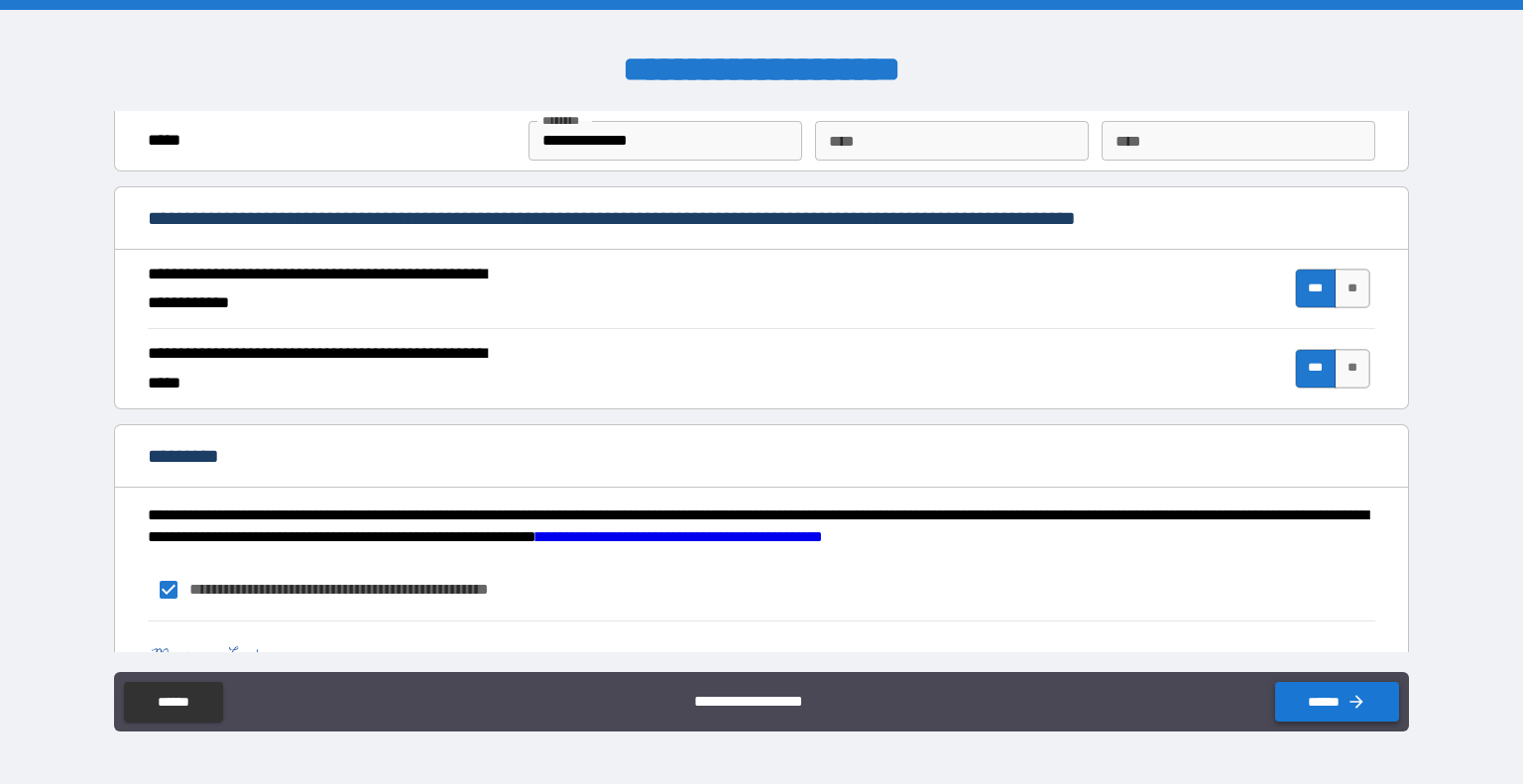 click on "******" at bounding box center (1337, 702) 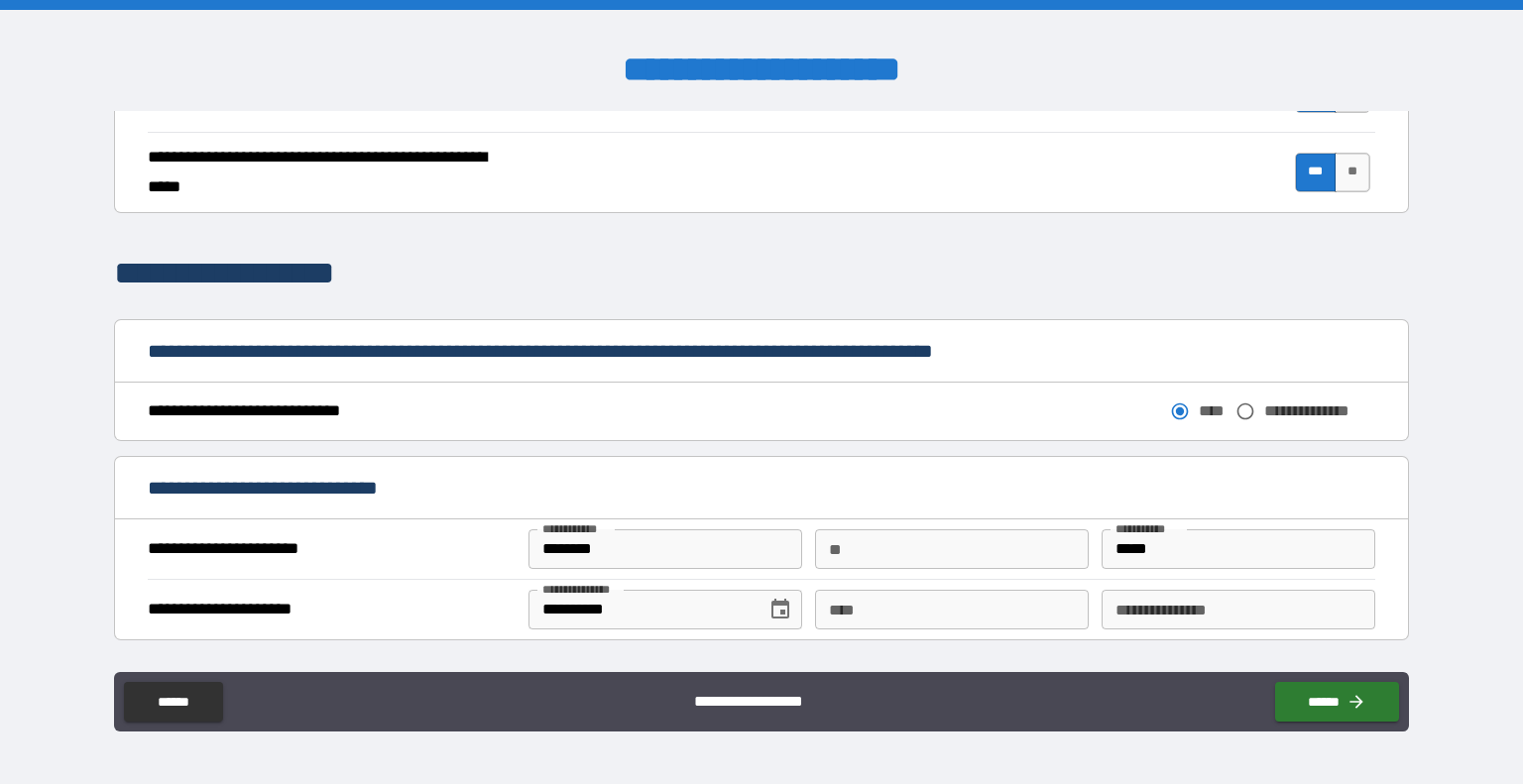 scroll, scrollTop: 991, scrollLeft: 0, axis: vertical 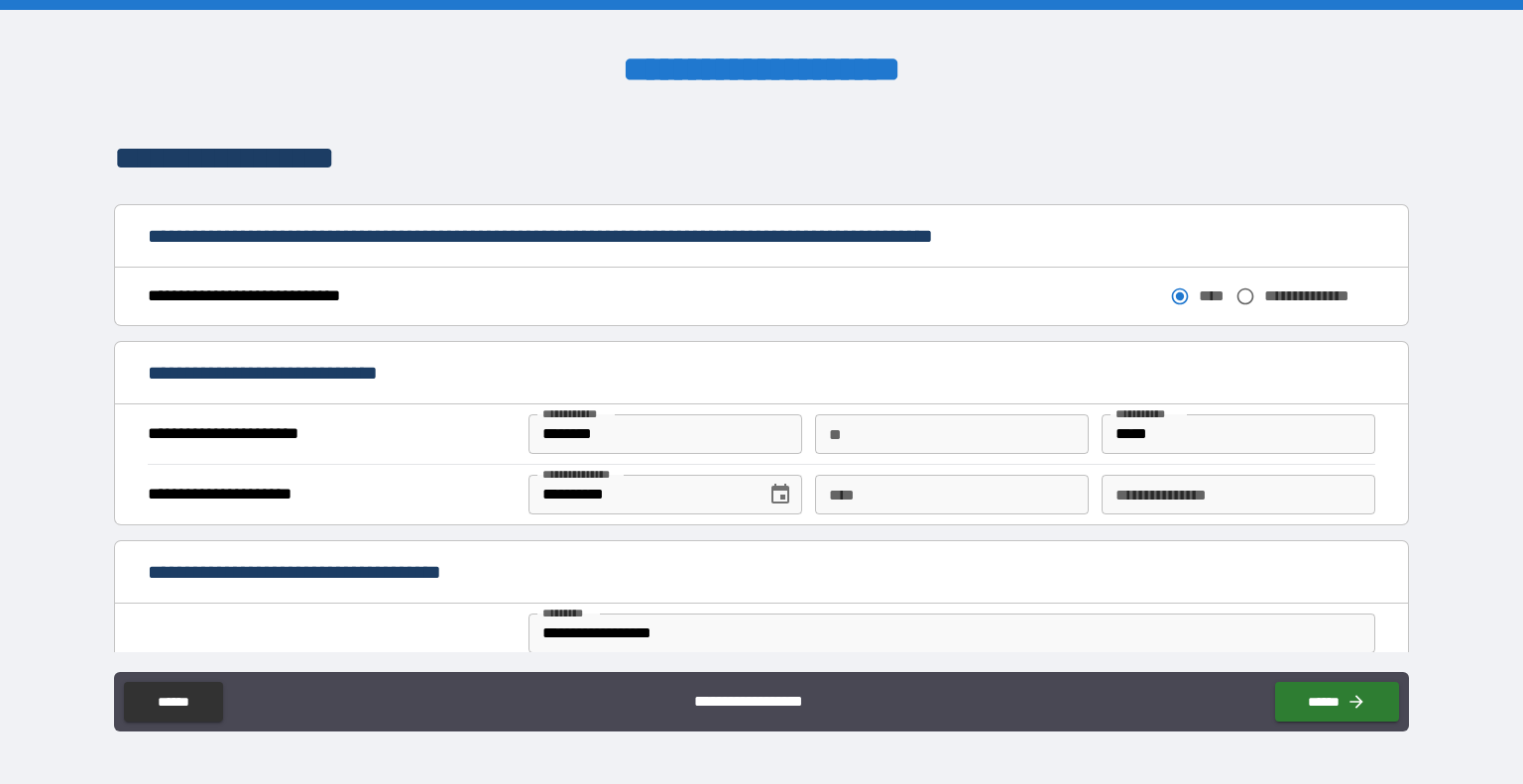 click on "****" at bounding box center (952, 495) 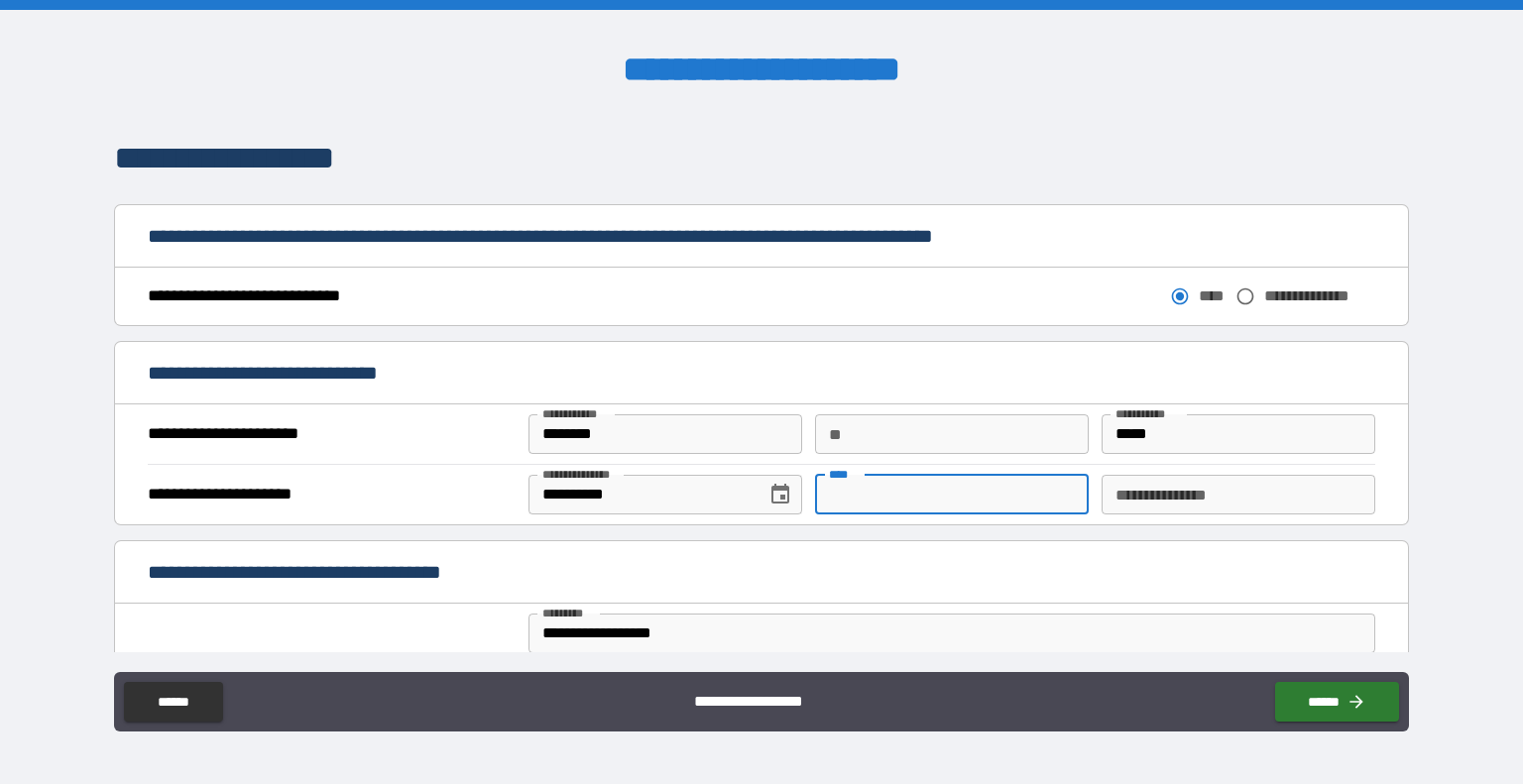 click on "**********" at bounding box center (762, 574) 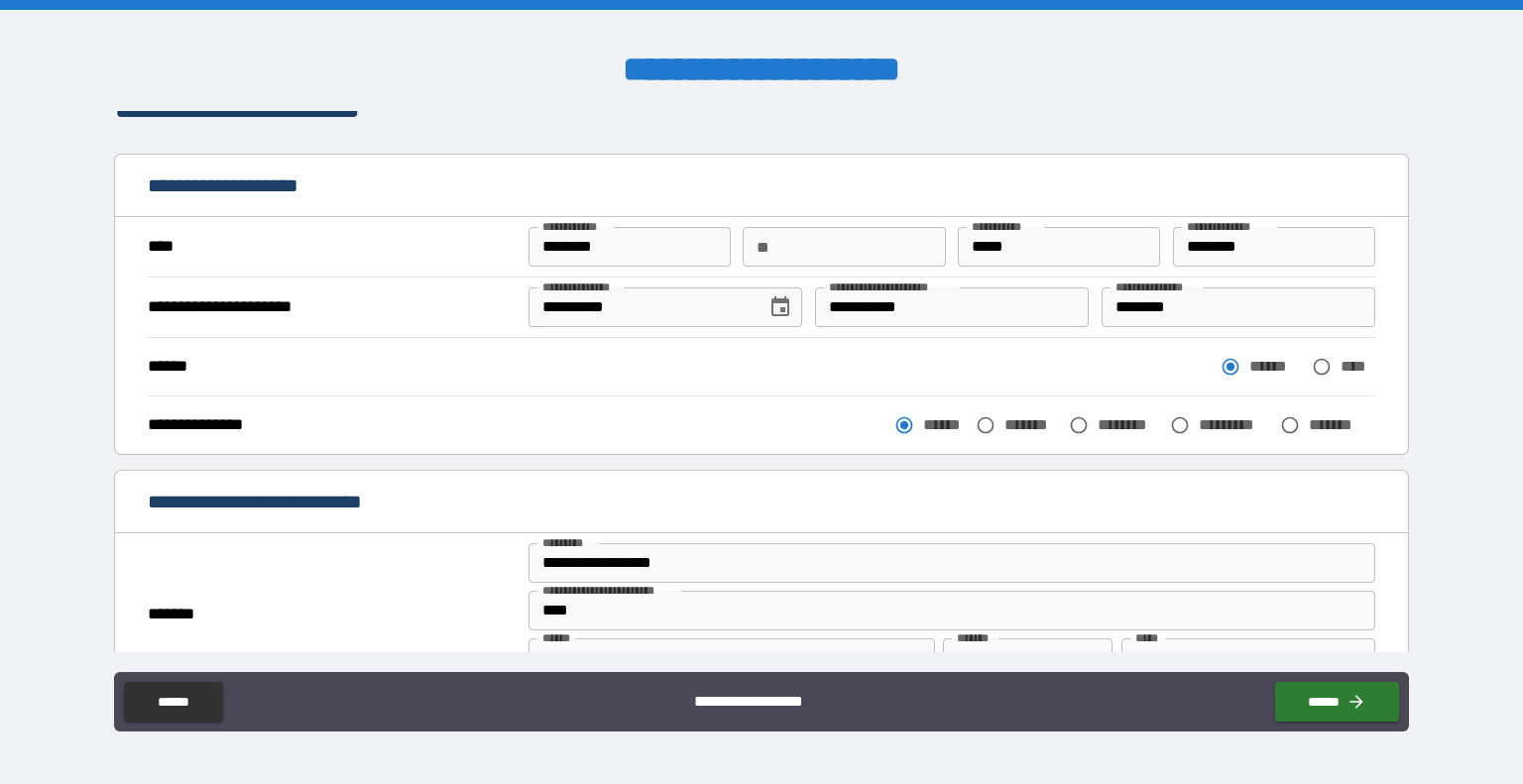 scroll, scrollTop: 0, scrollLeft: 0, axis: both 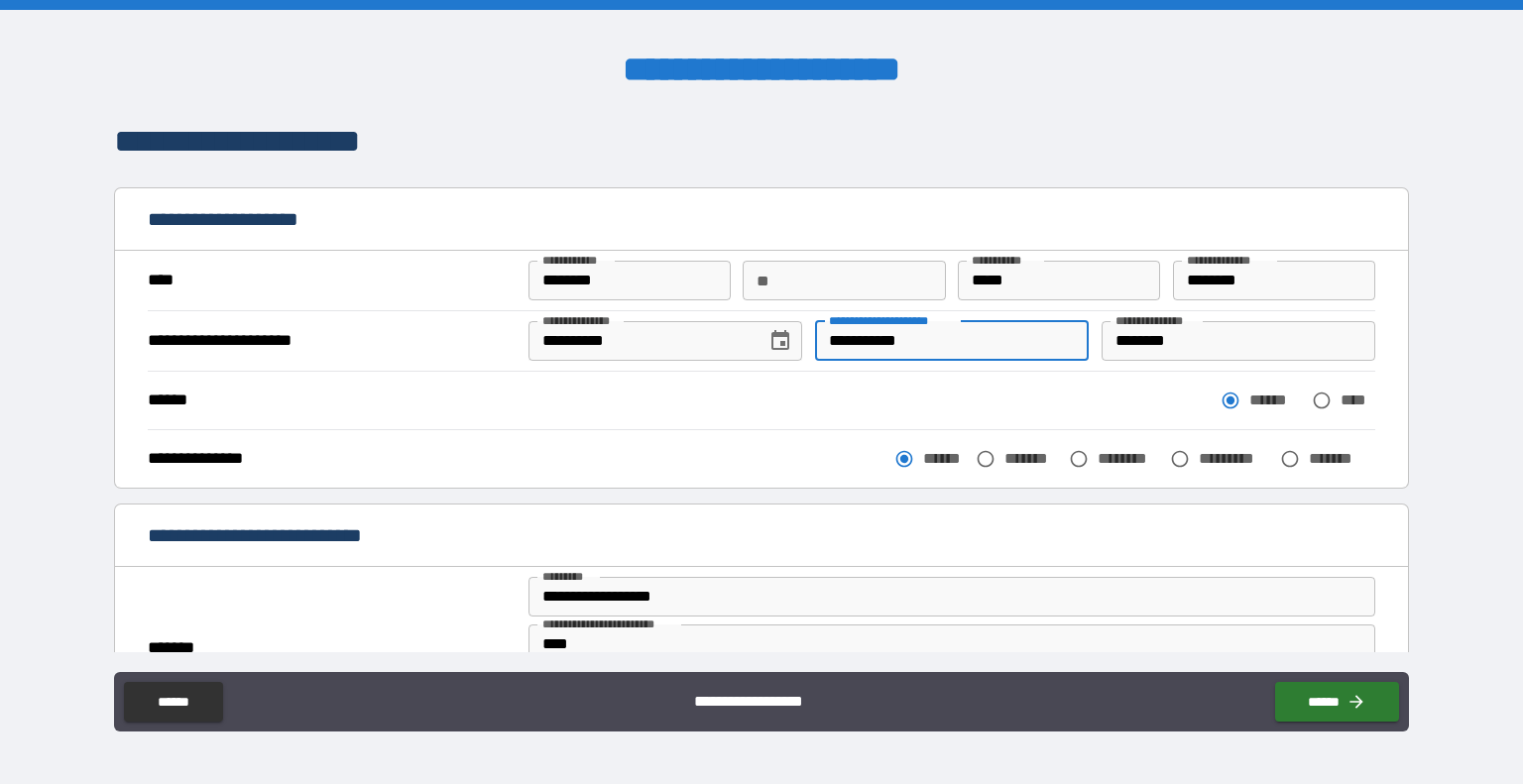 drag, startPoint x: 920, startPoint y: 340, endPoint x: 785, endPoint y: 337, distance: 135.03333 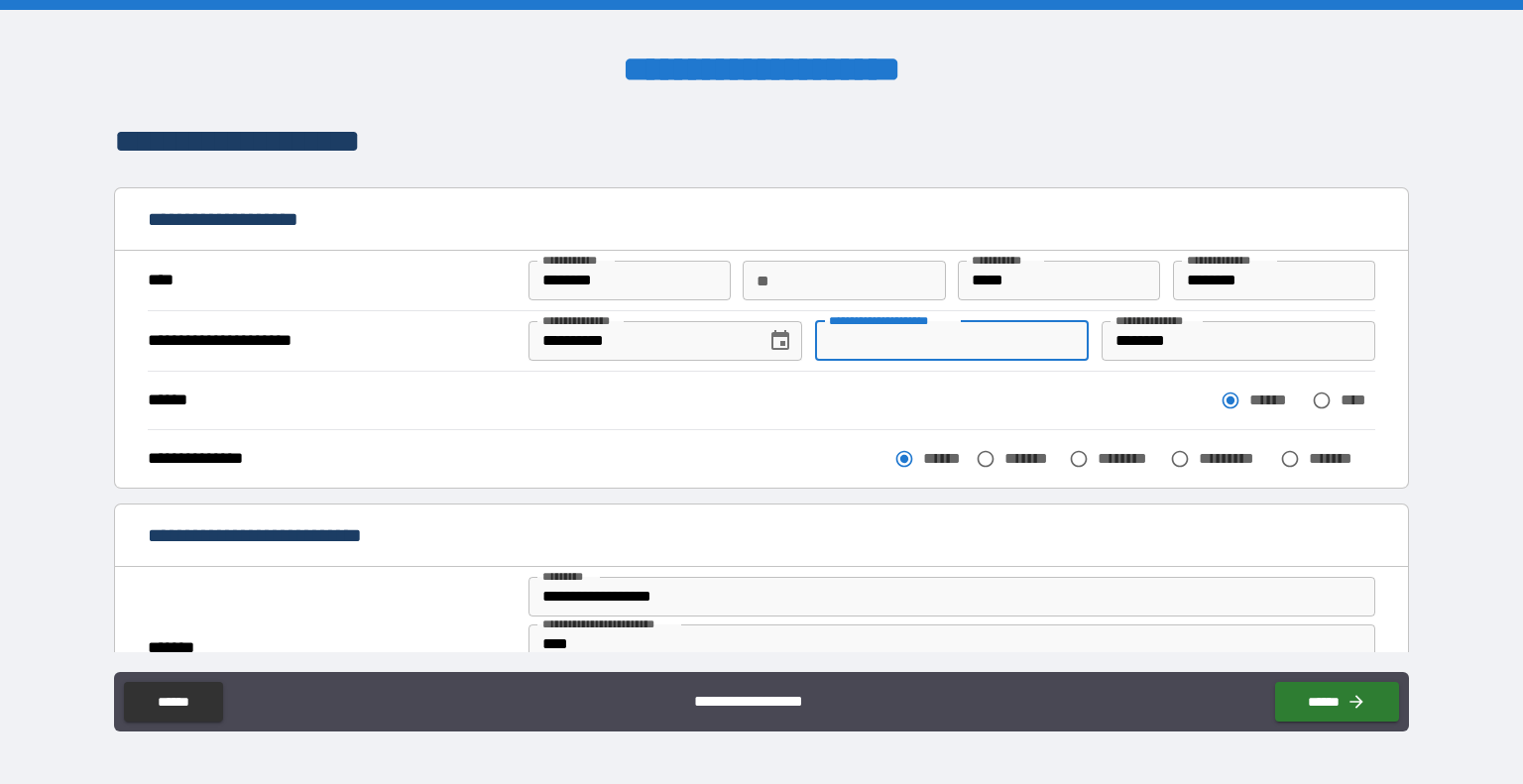 type 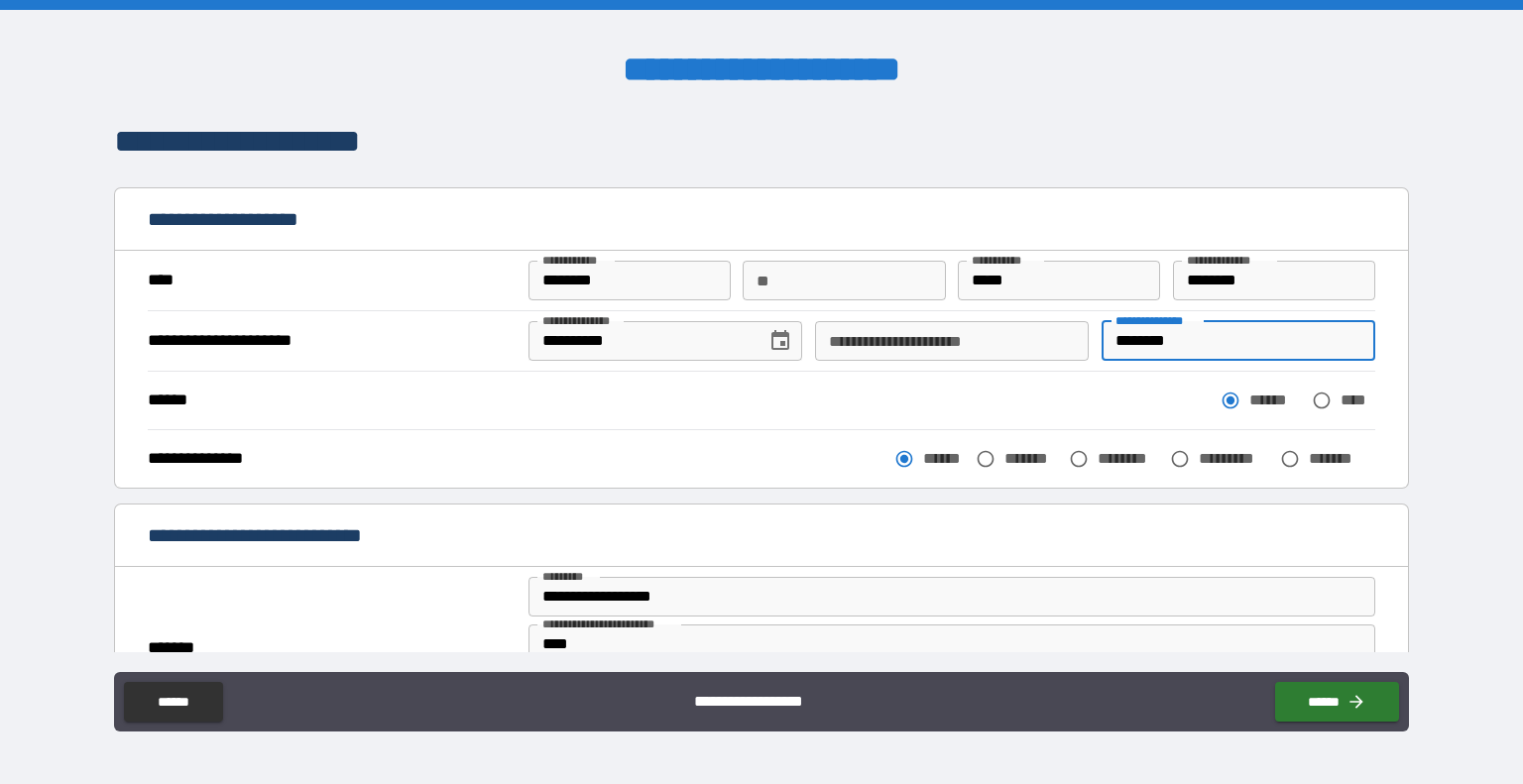 drag, startPoint x: 1206, startPoint y: 341, endPoint x: 1095, endPoint y: 342, distance: 111.0045 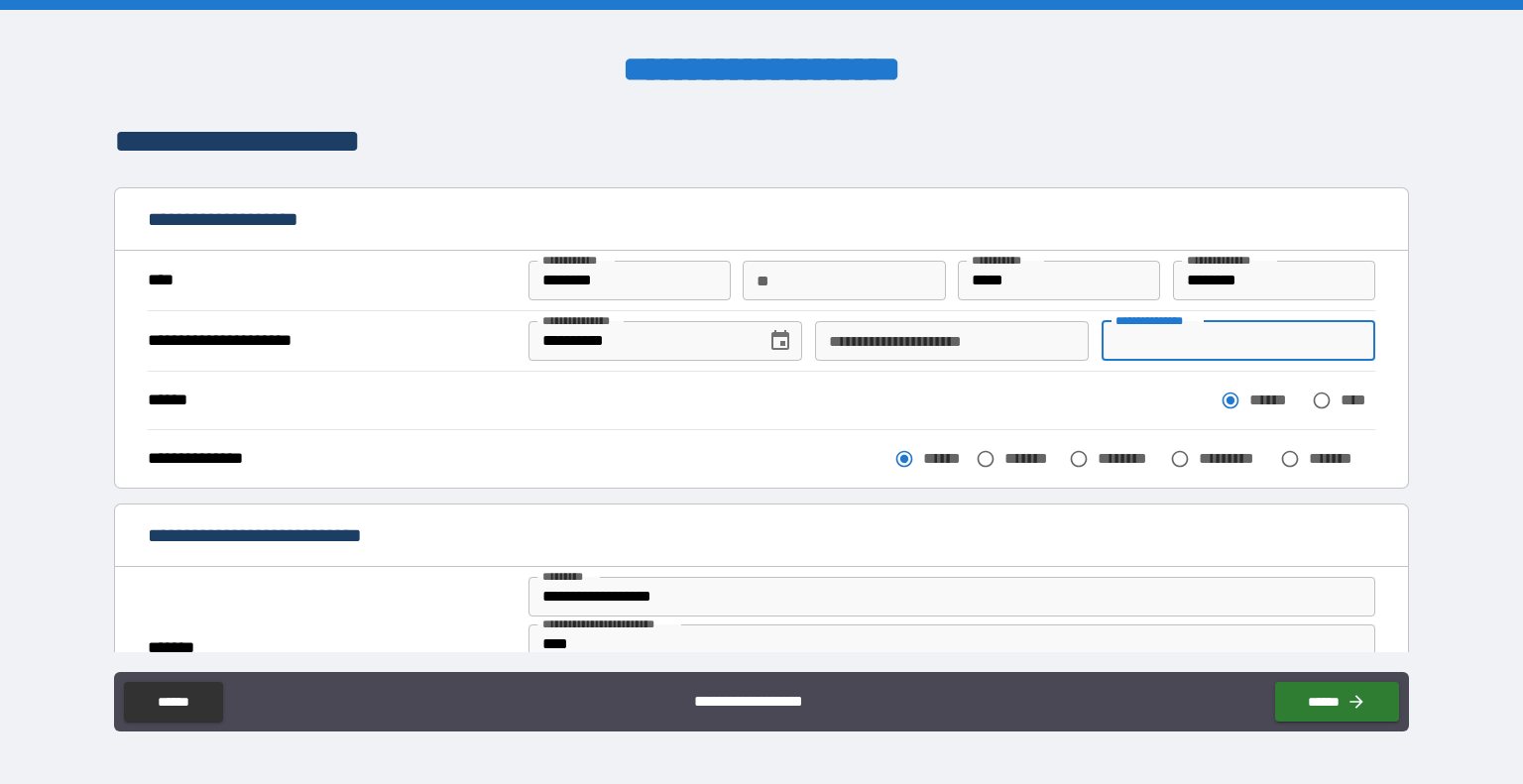 type 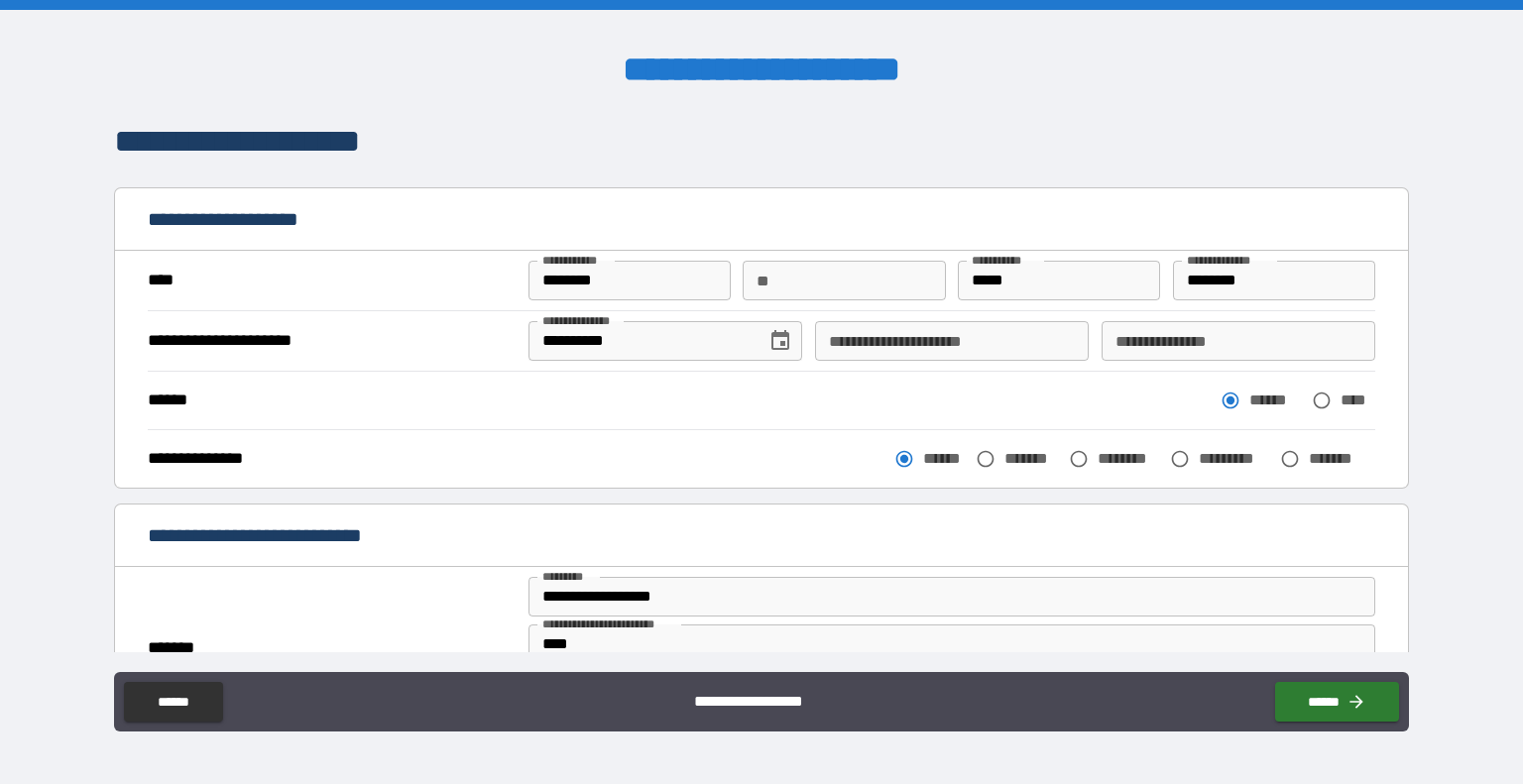 click on "**********" at bounding box center (762, 458) 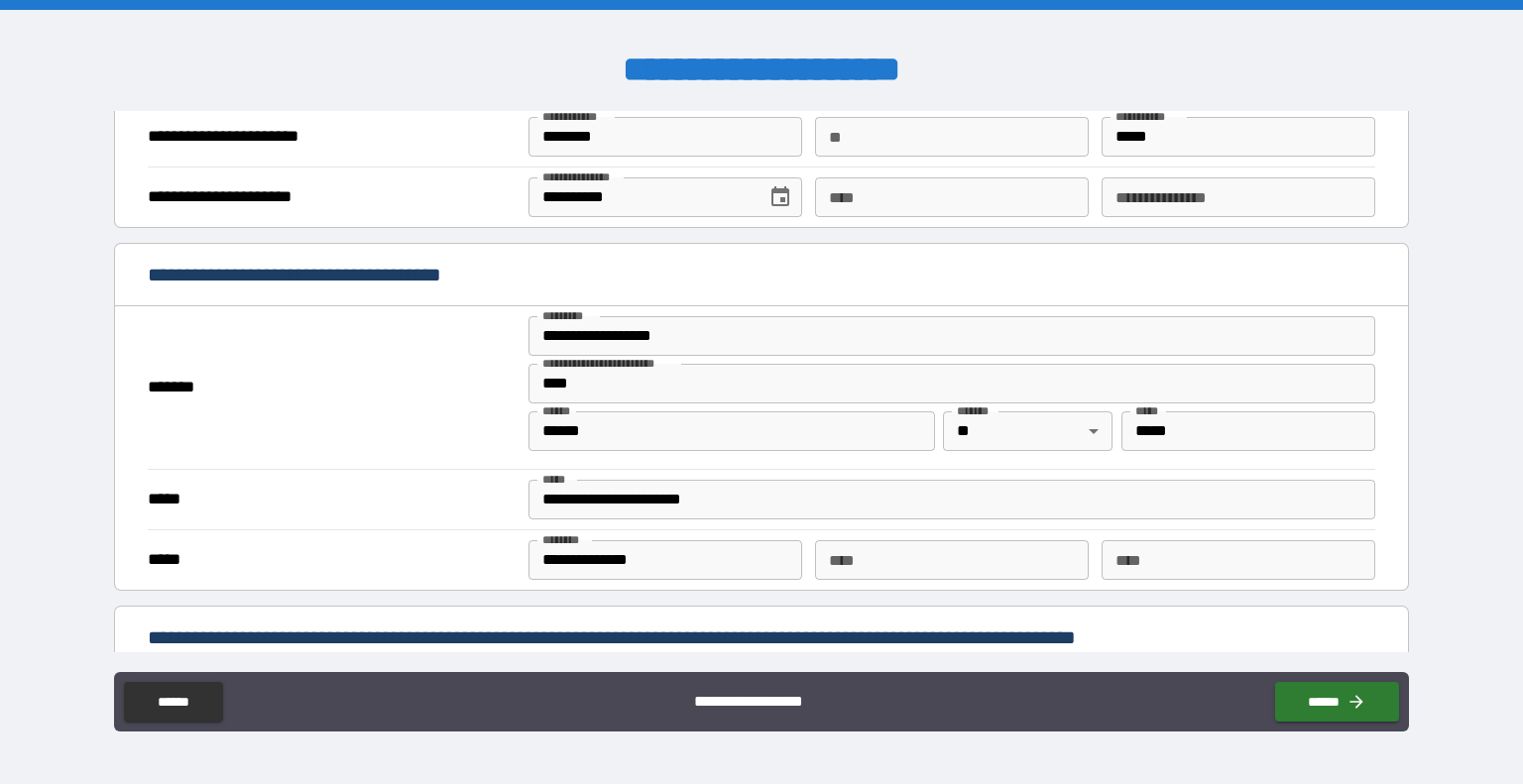 scroll, scrollTop: 1189, scrollLeft: 0, axis: vertical 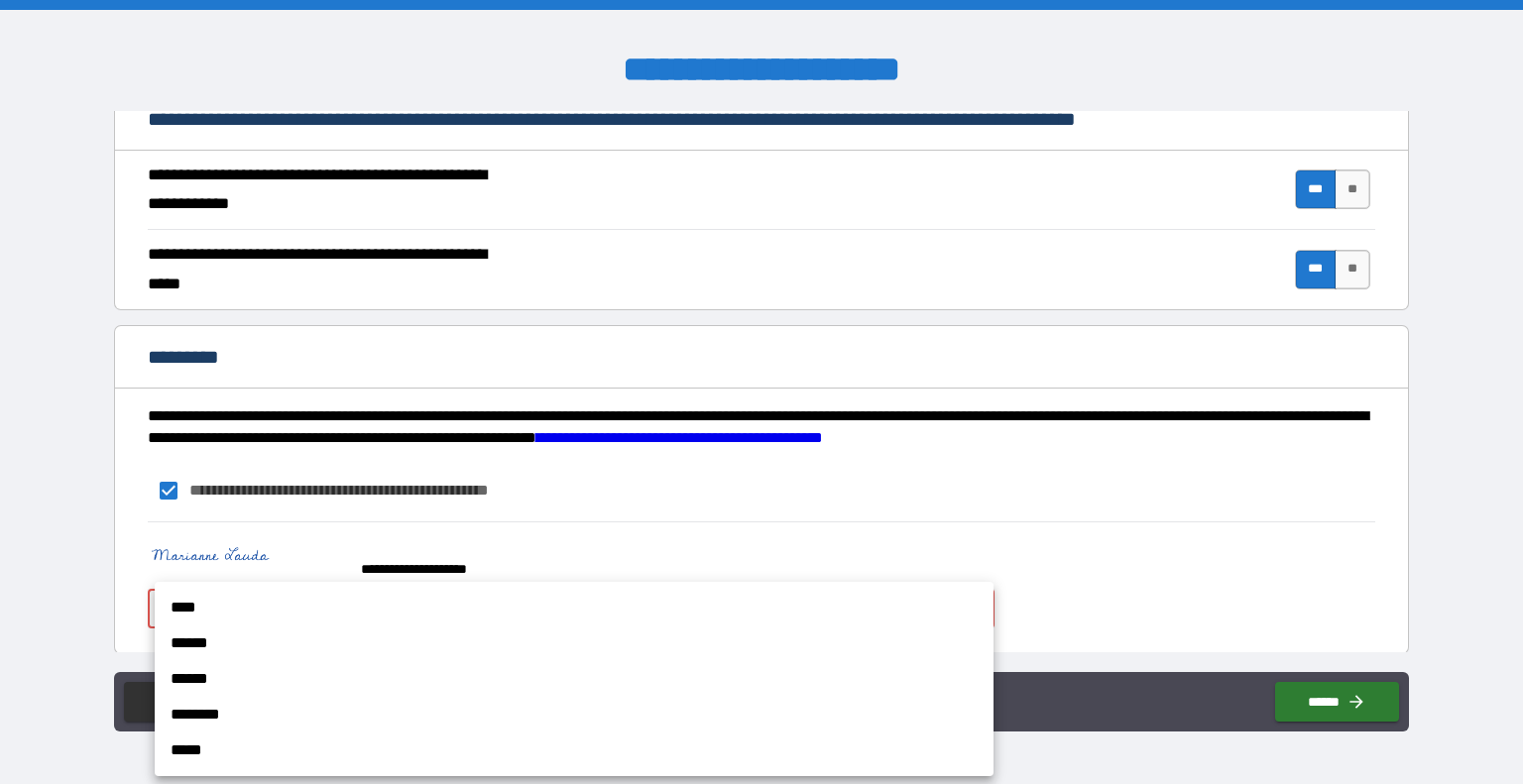 click on "**********" at bounding box center [762, 392] 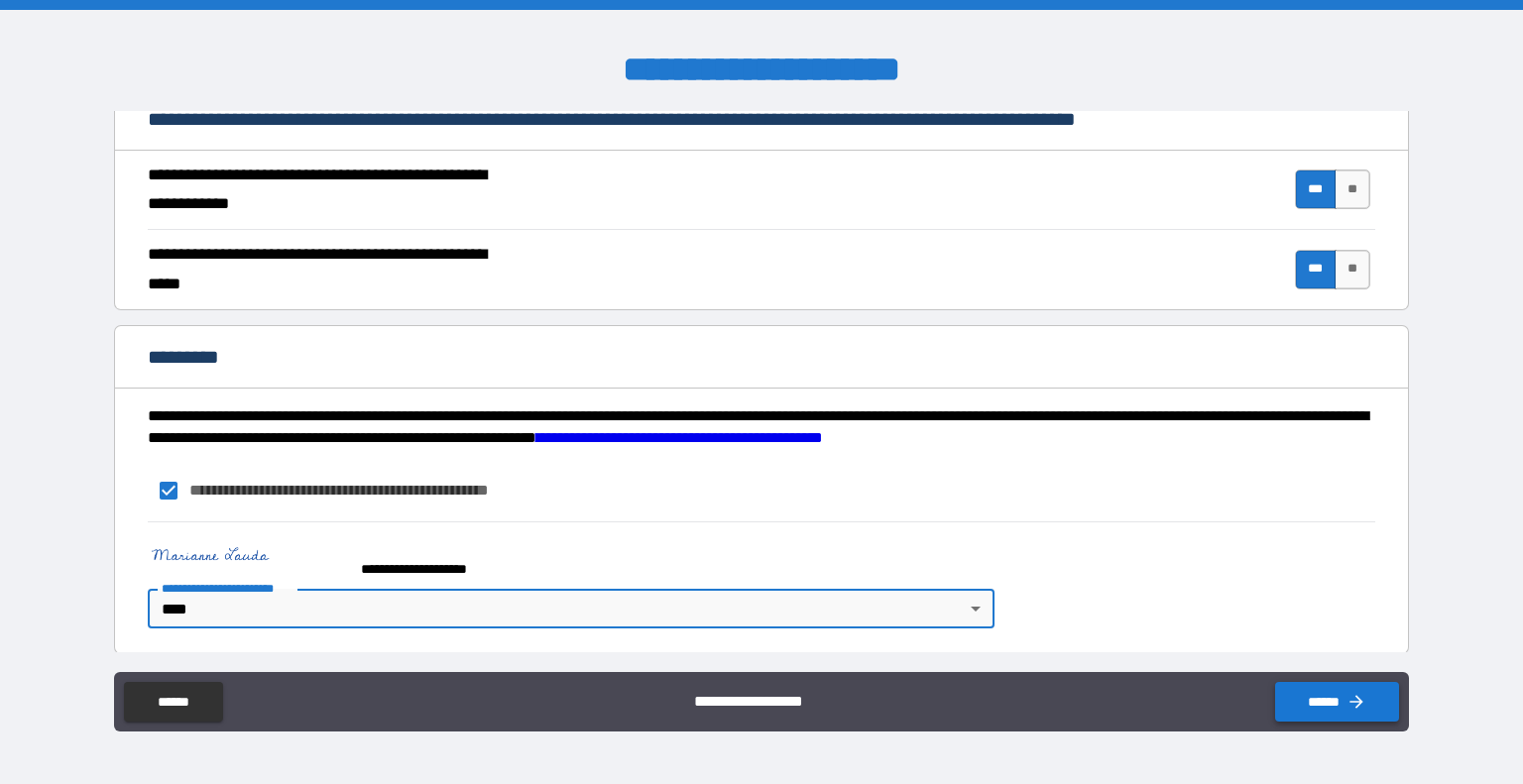 click on "******" at bounding box center [1337, 702] 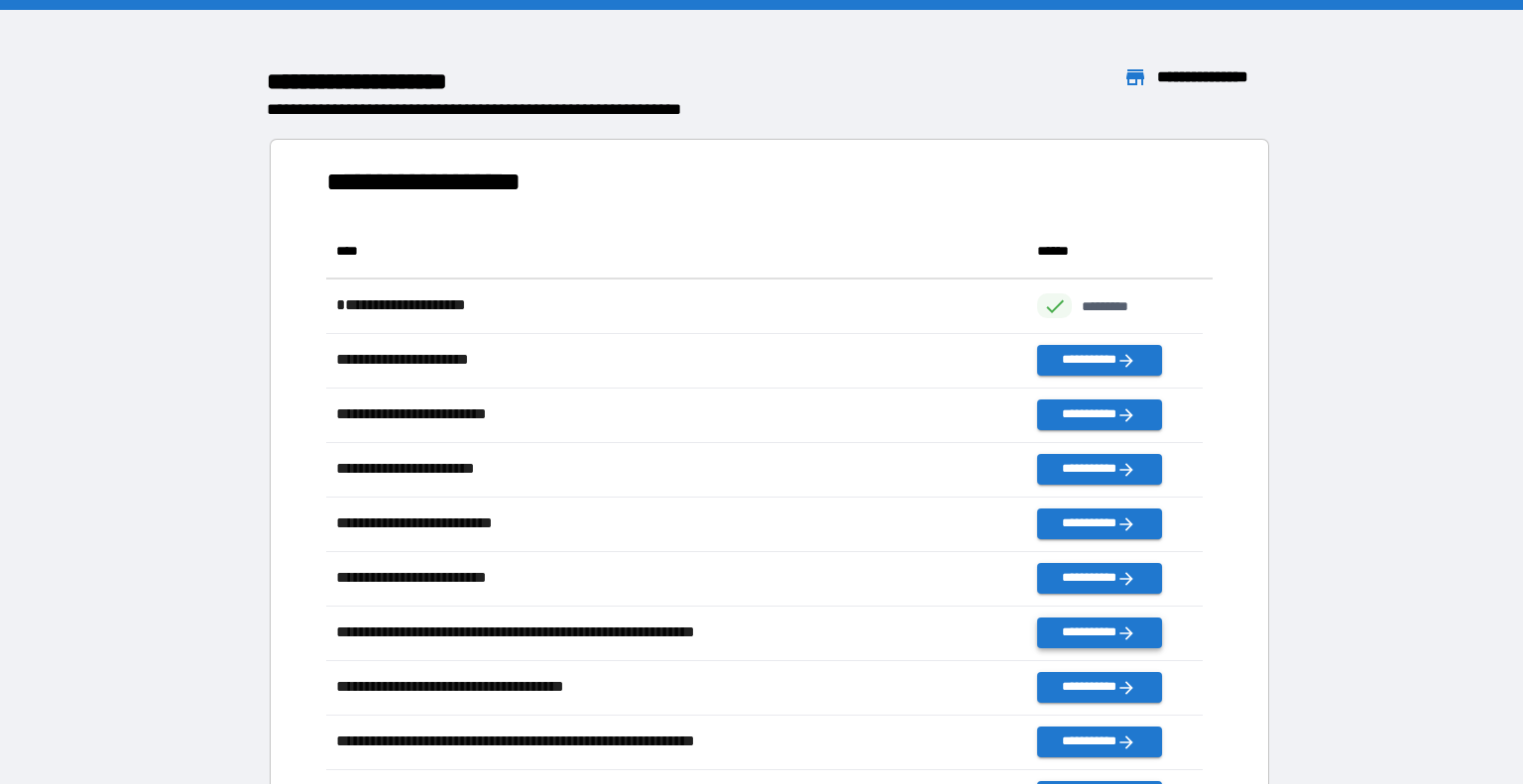 scroll, scrollTop: 16, scrollLeft: 16, axis: both 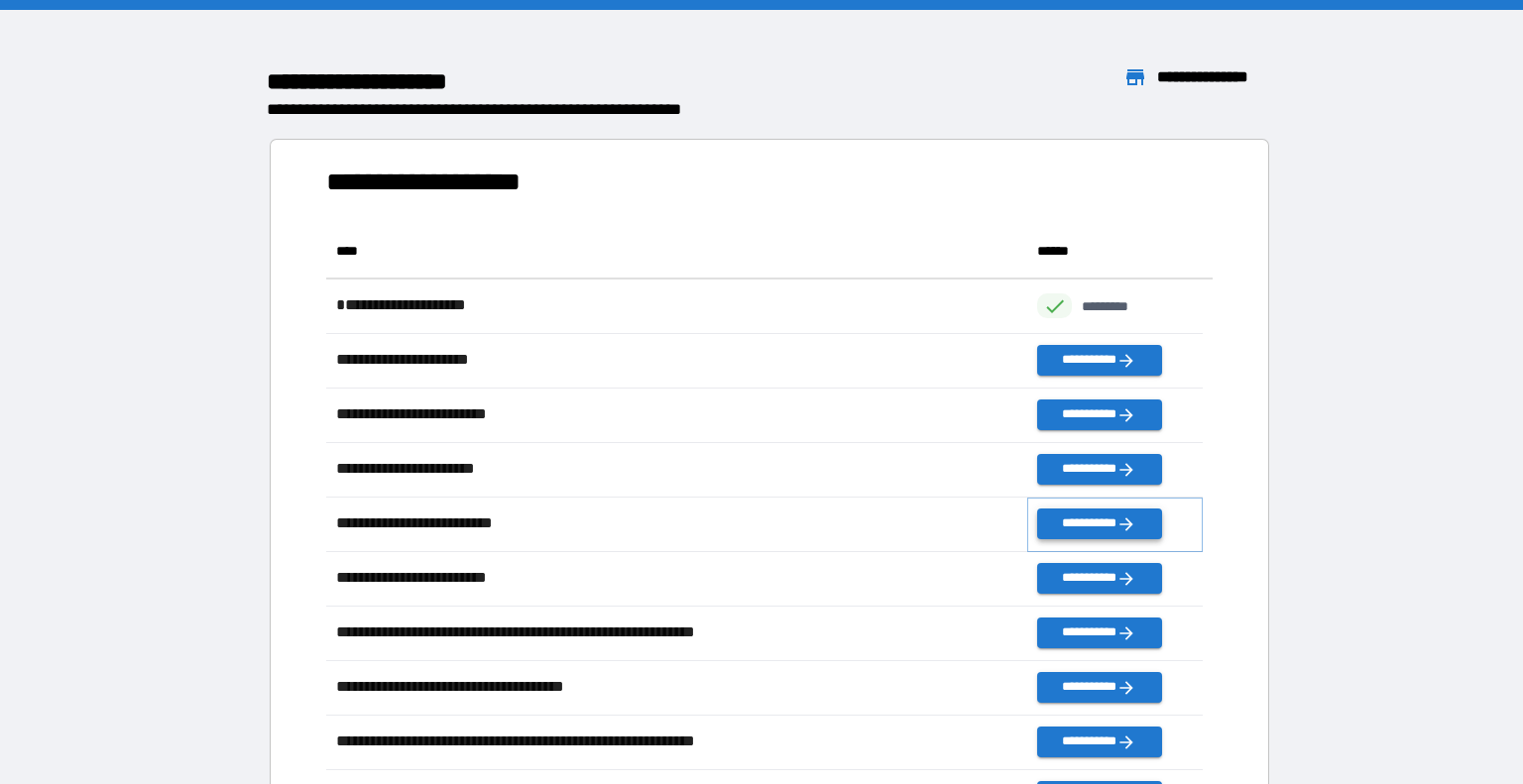 click on "**********" at bounding box center [1099, 523] 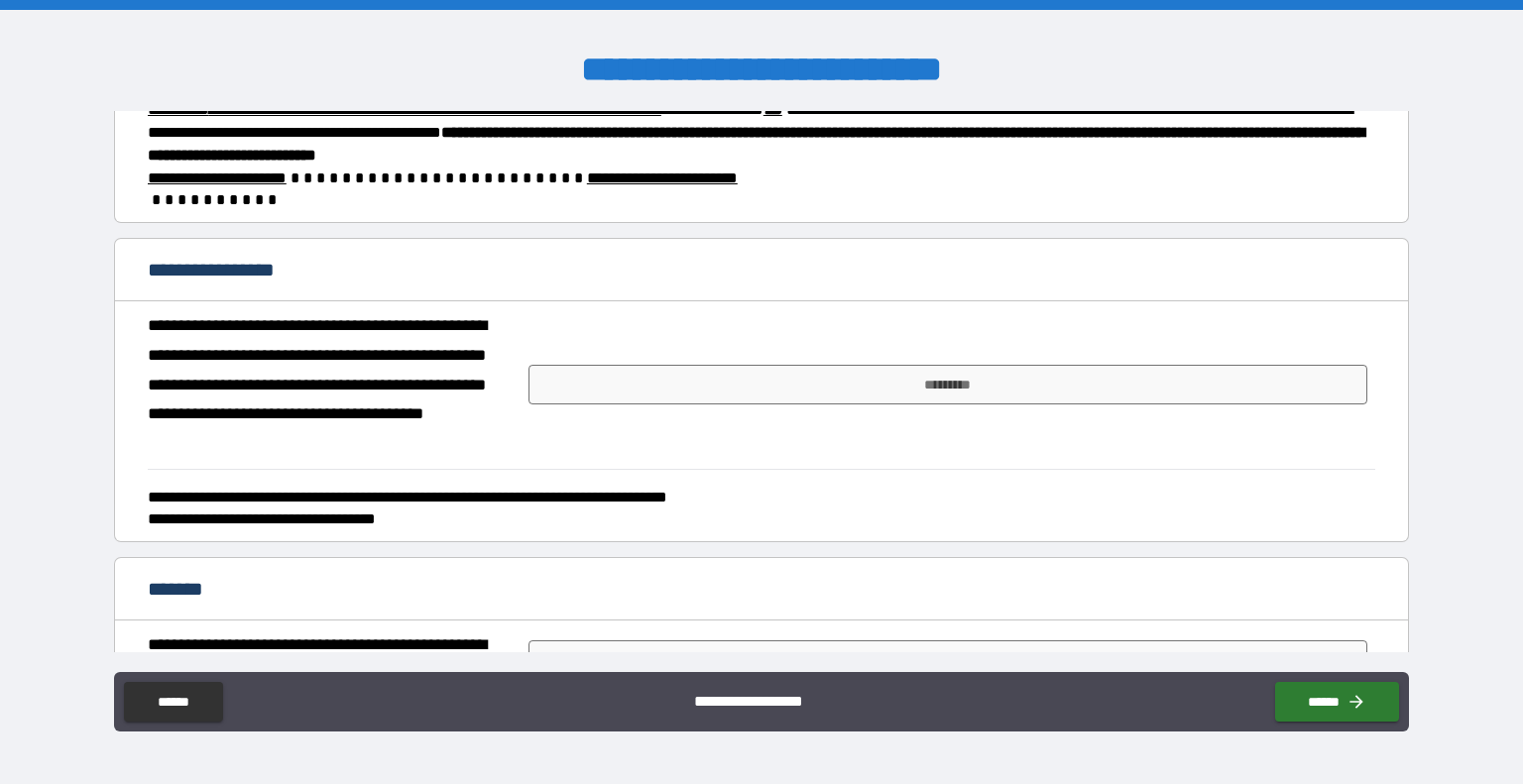scroll, scrollTop: 221, scrollLeft: 0, axis: vertical 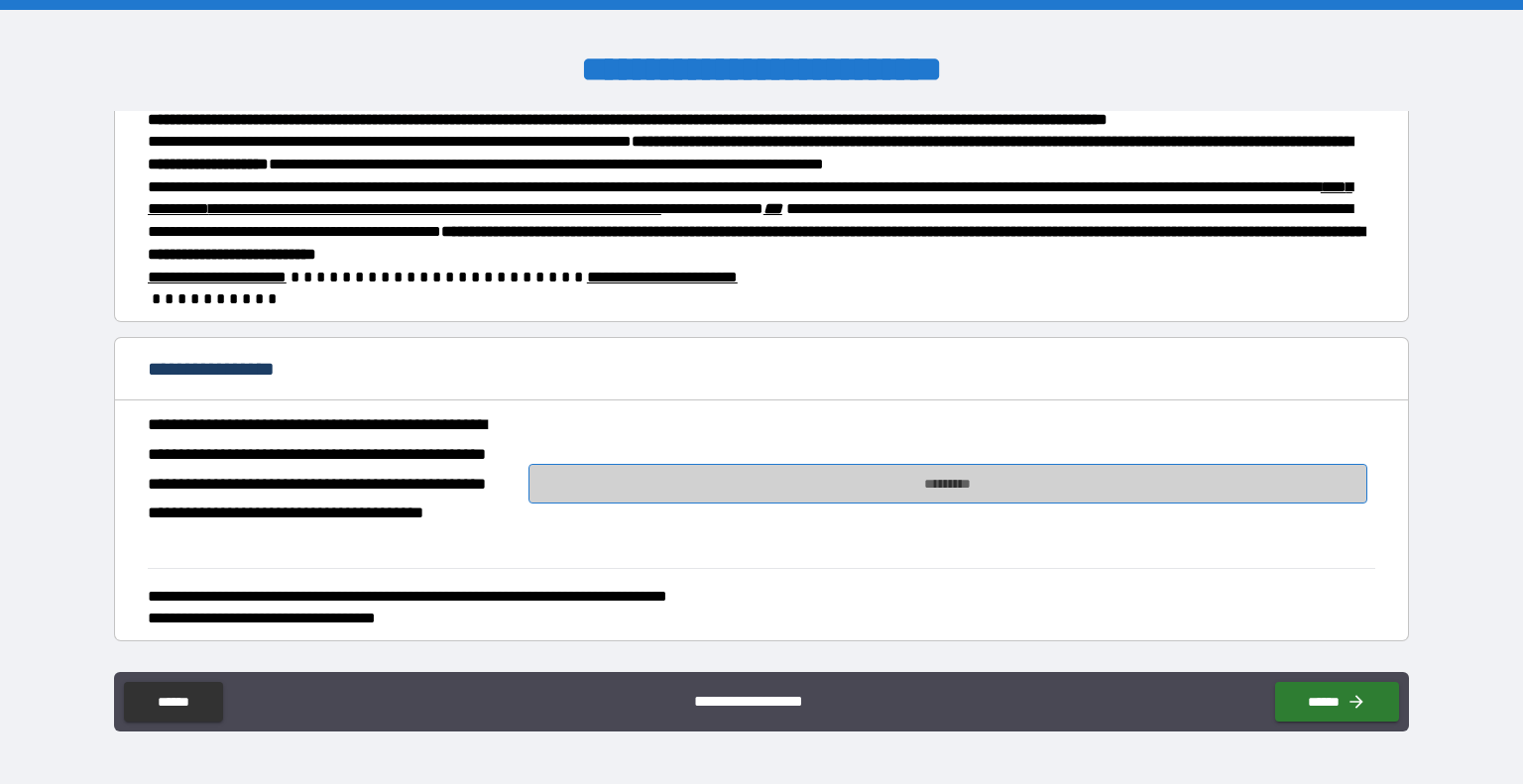 click on "*********" at bounding box center (948, 484) 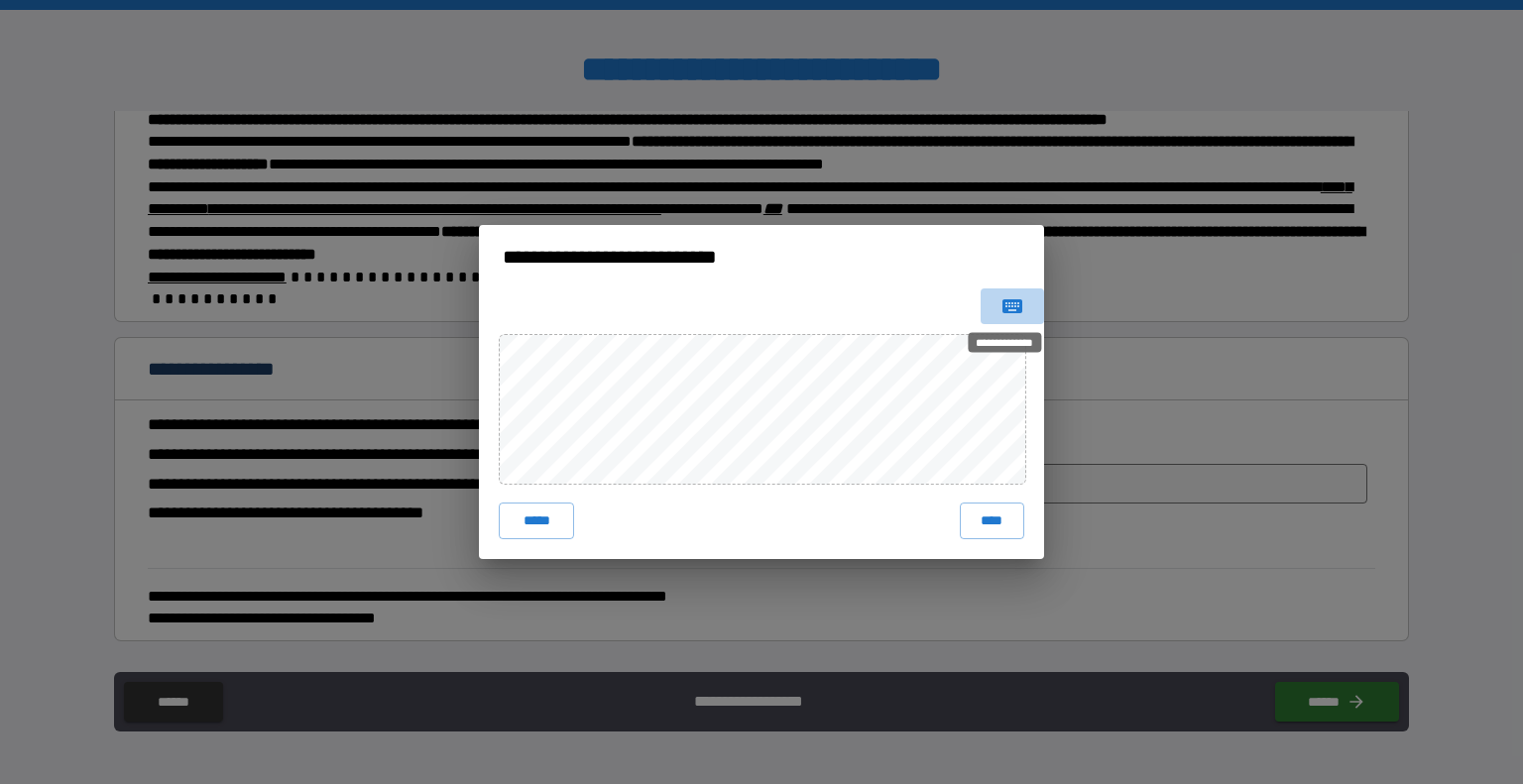 click 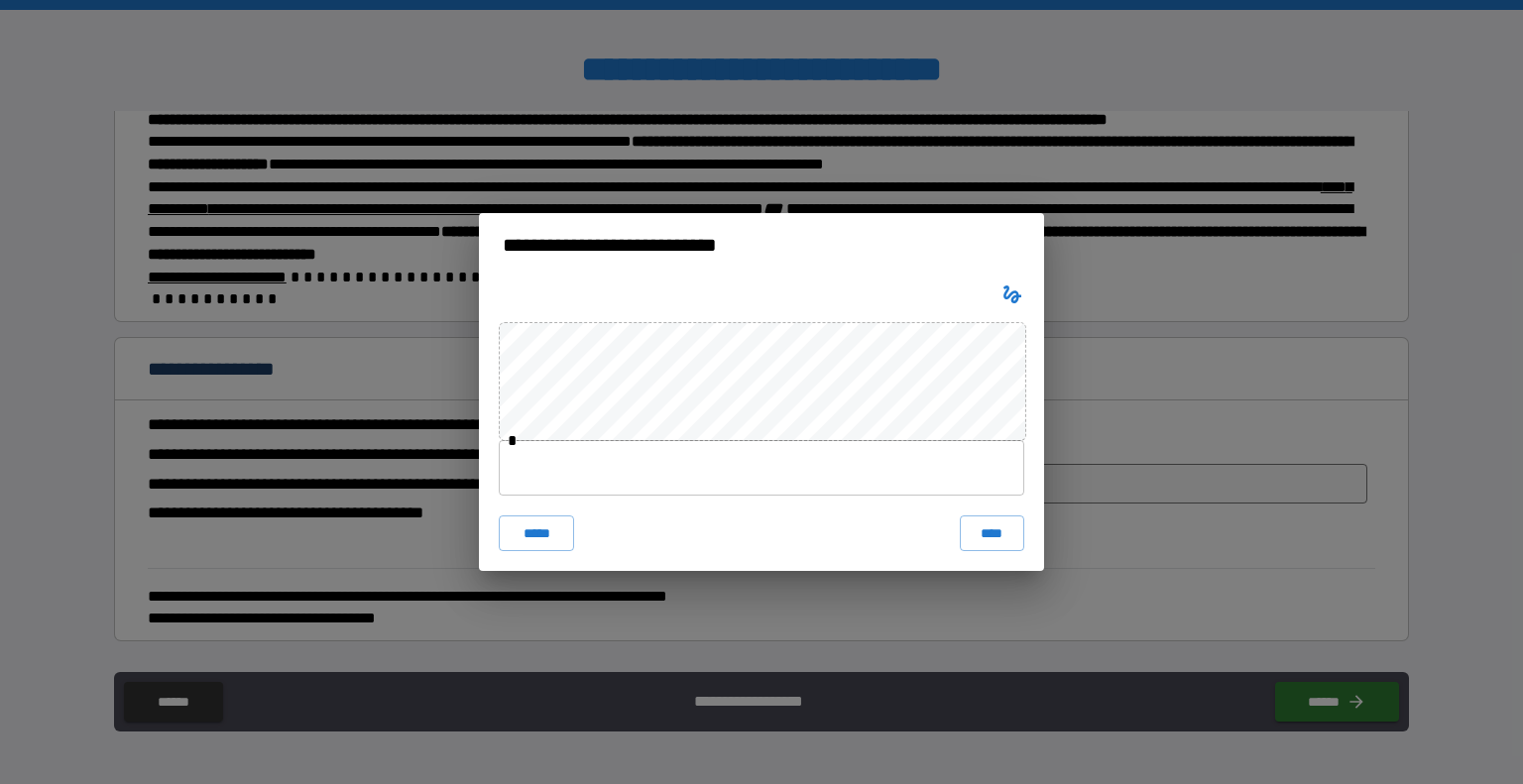 click at bounding box center (762, 468) 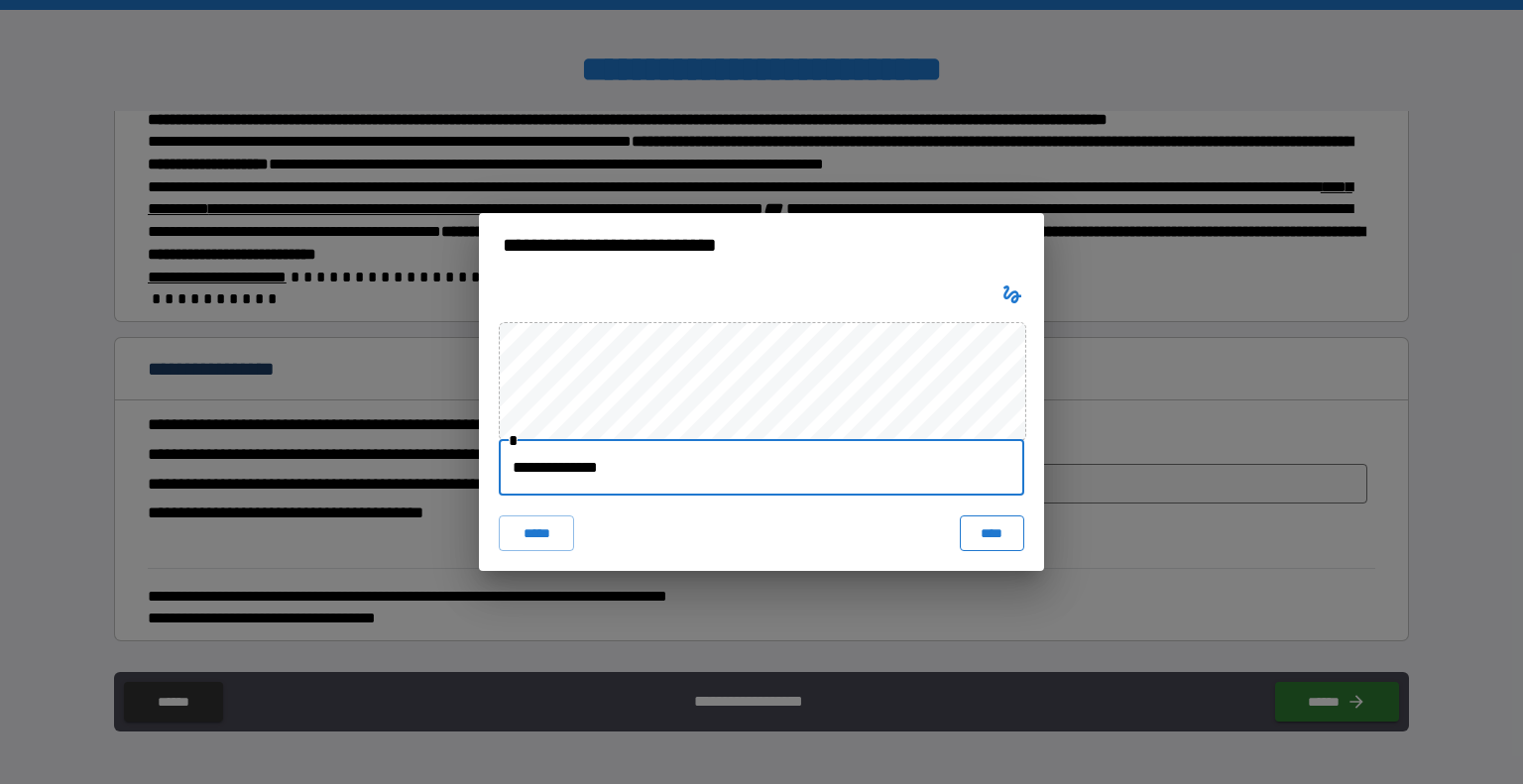 type on "**********" 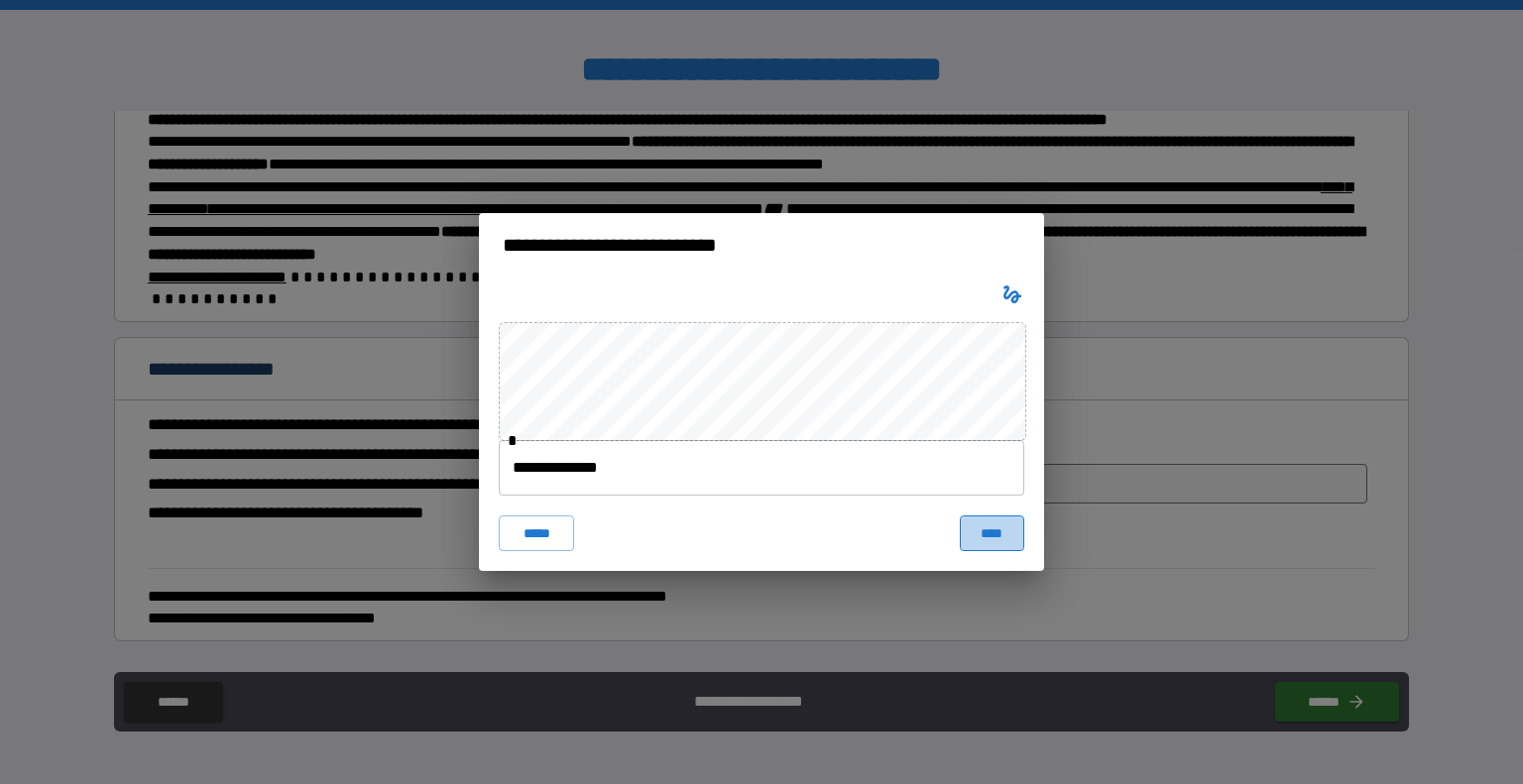 click on "****" at bounding box center (992, 533) 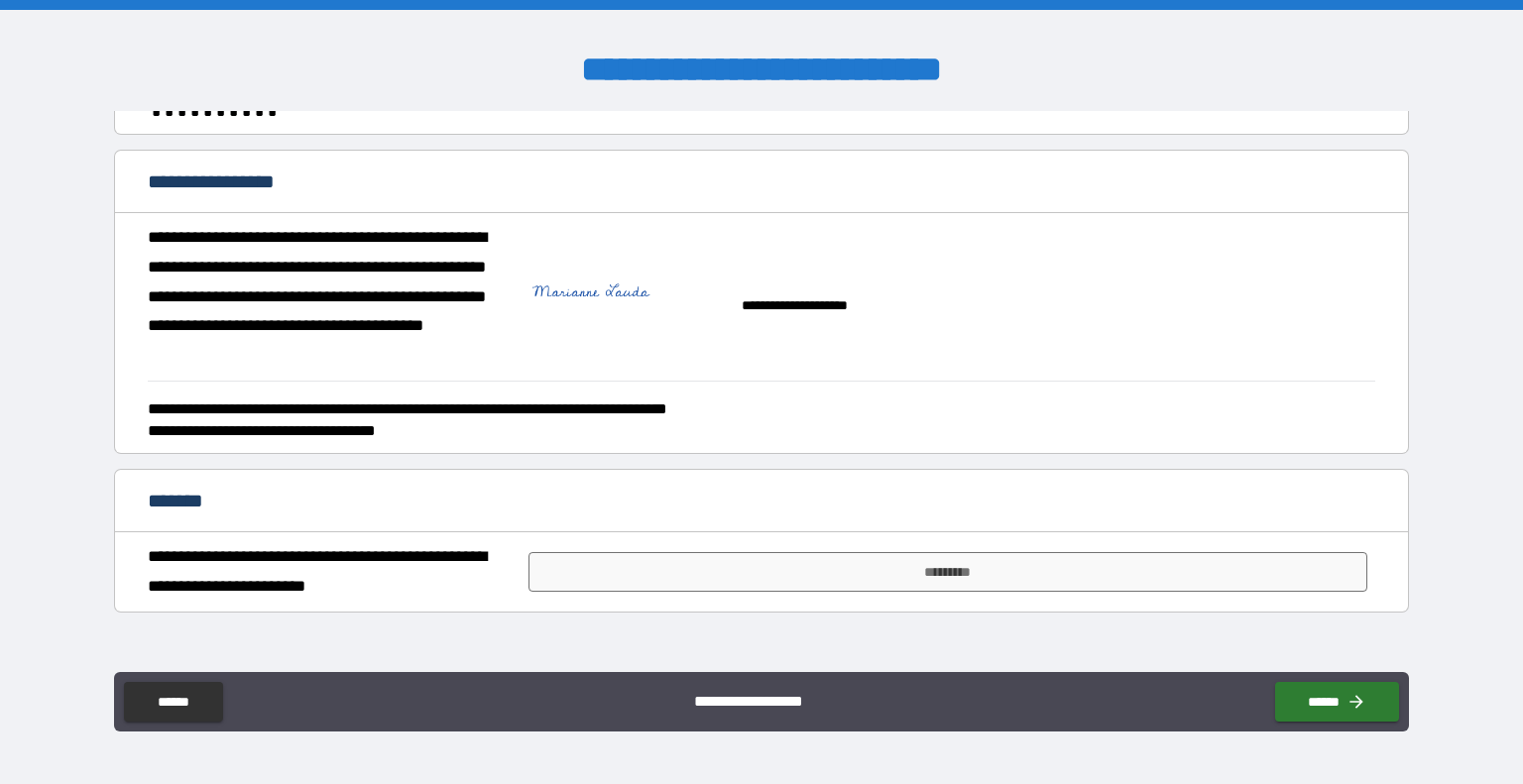 scroll, scrollTop: 518, scrollLeft: 0, axis: vertical 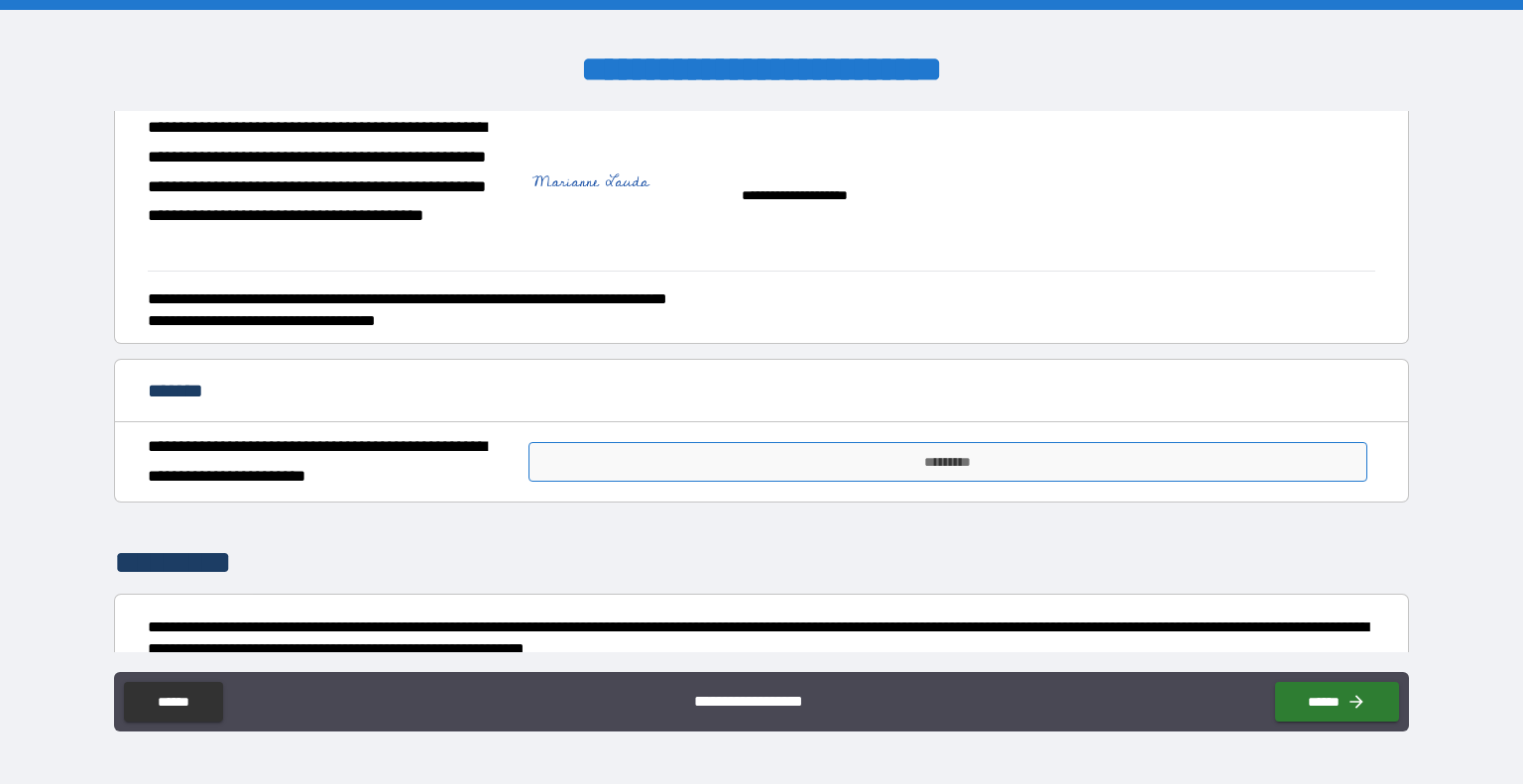 click on "*********" at bounding box center [948, 462] 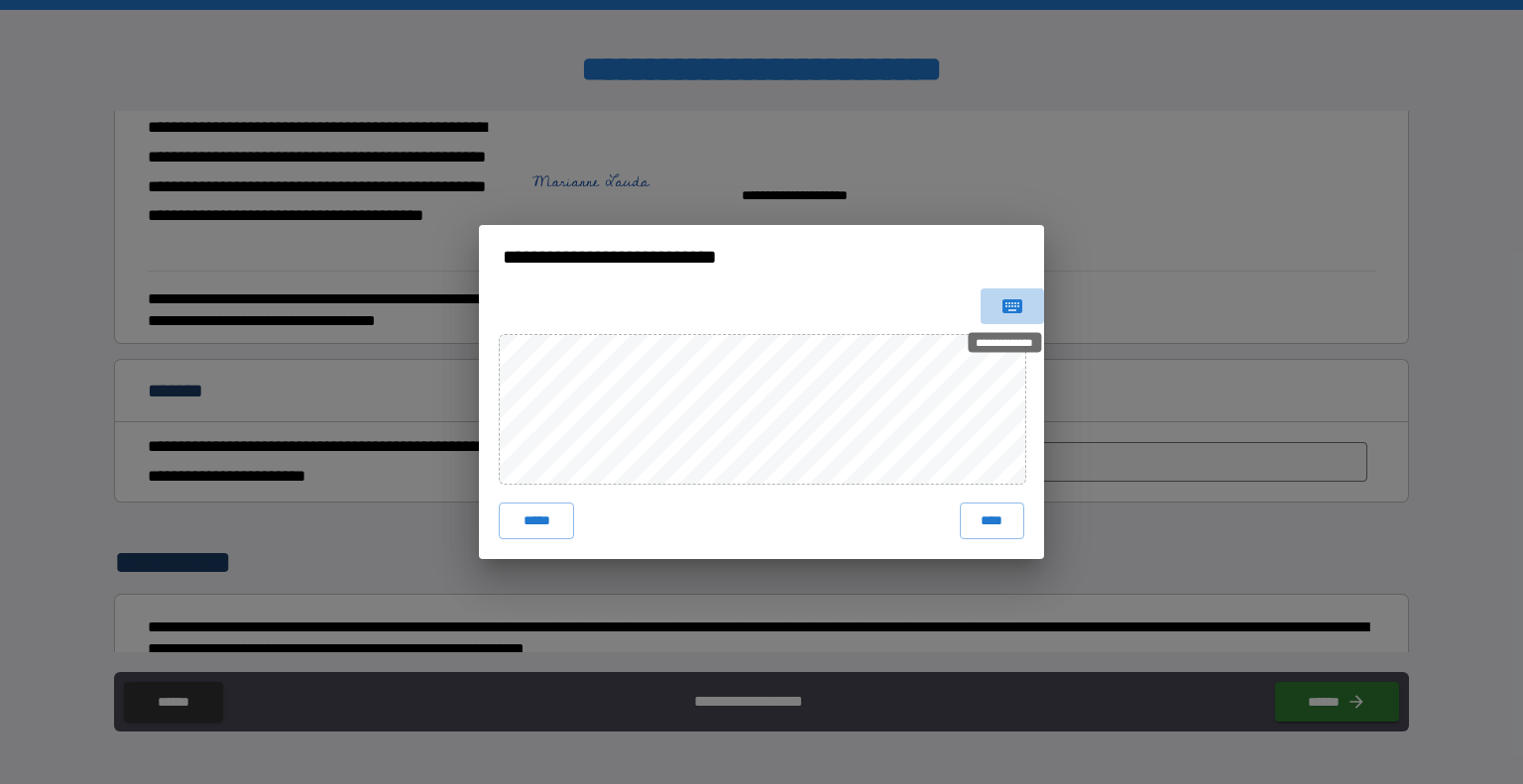 click 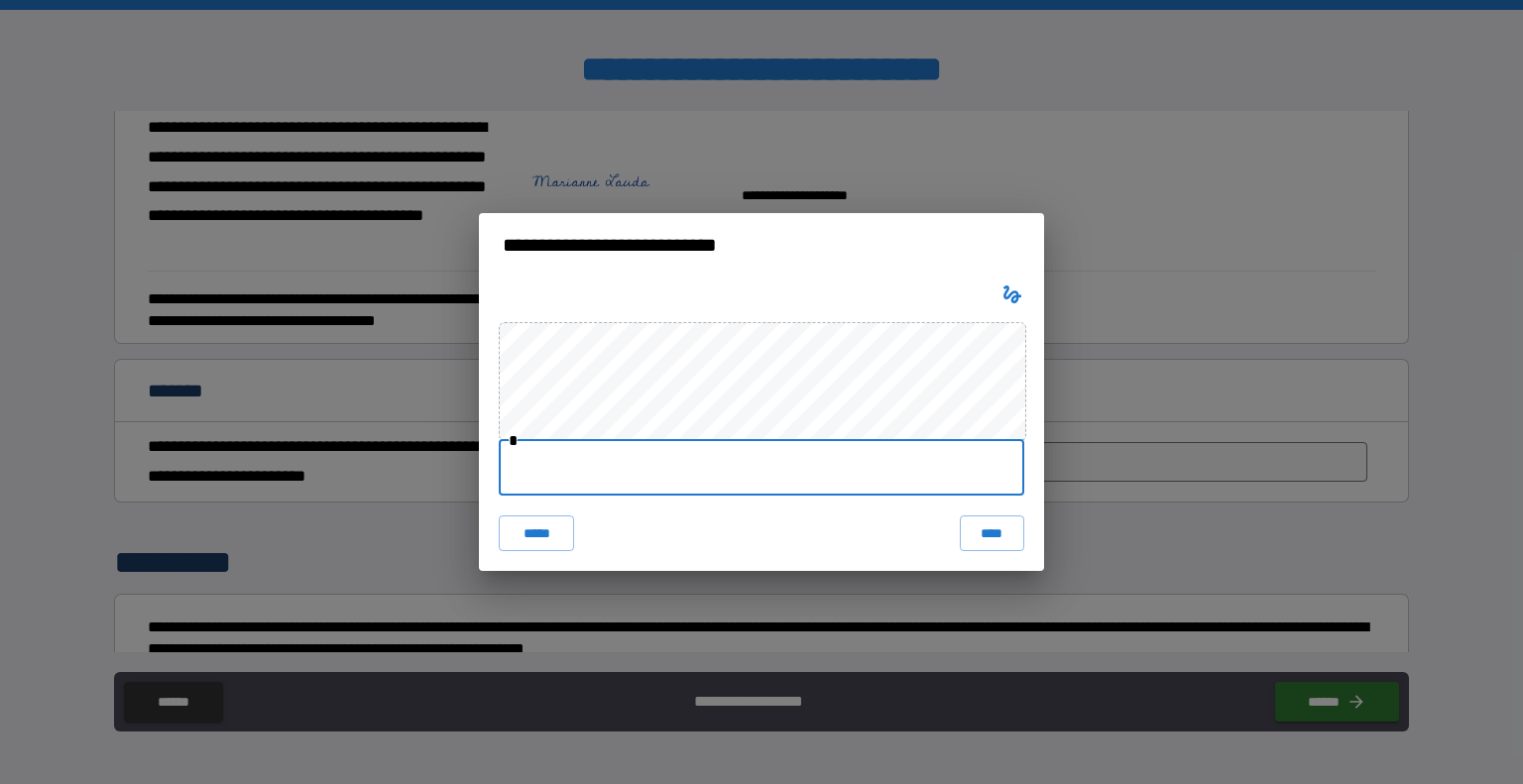 click at bounding box center (762, 468) 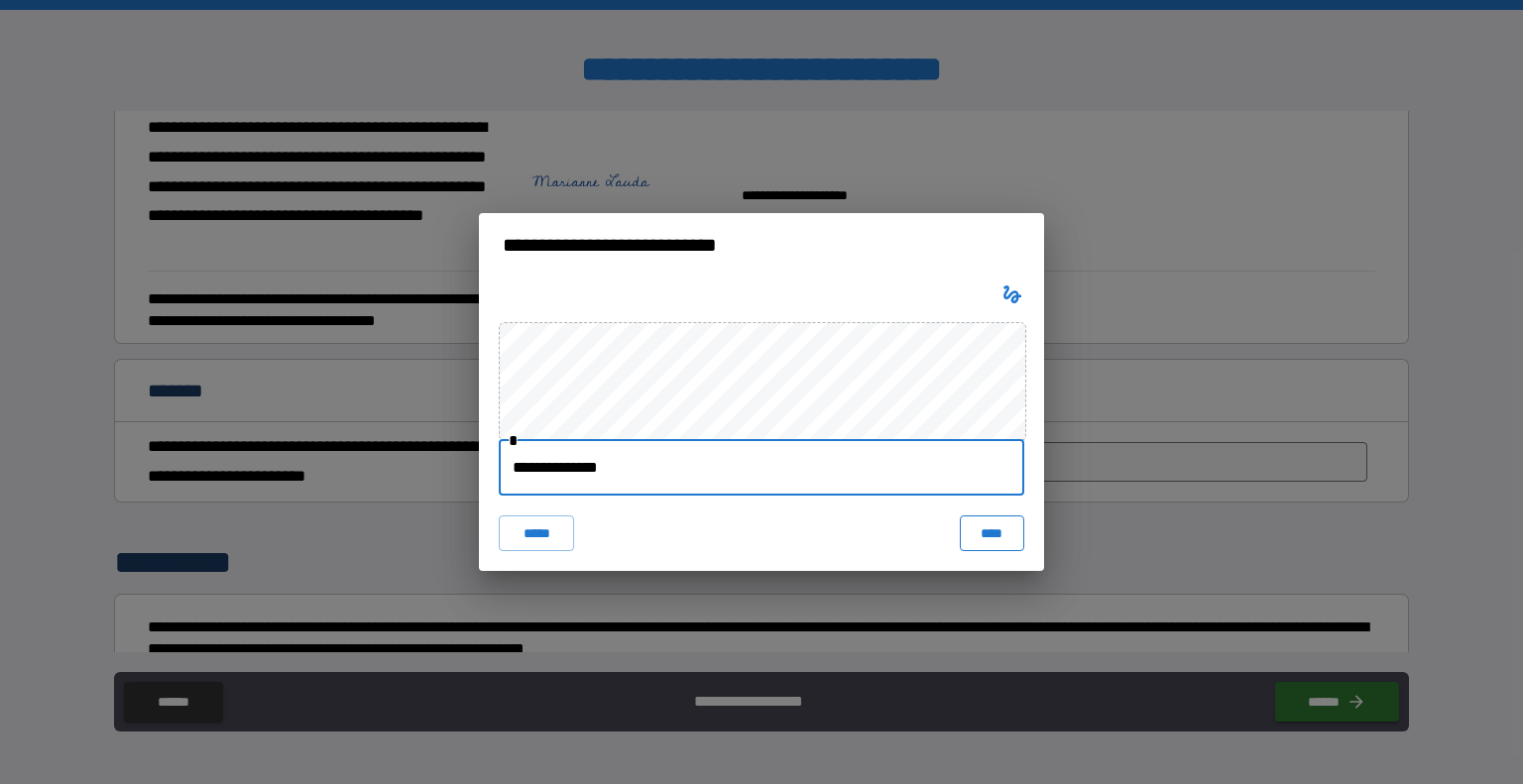 type on "**********" 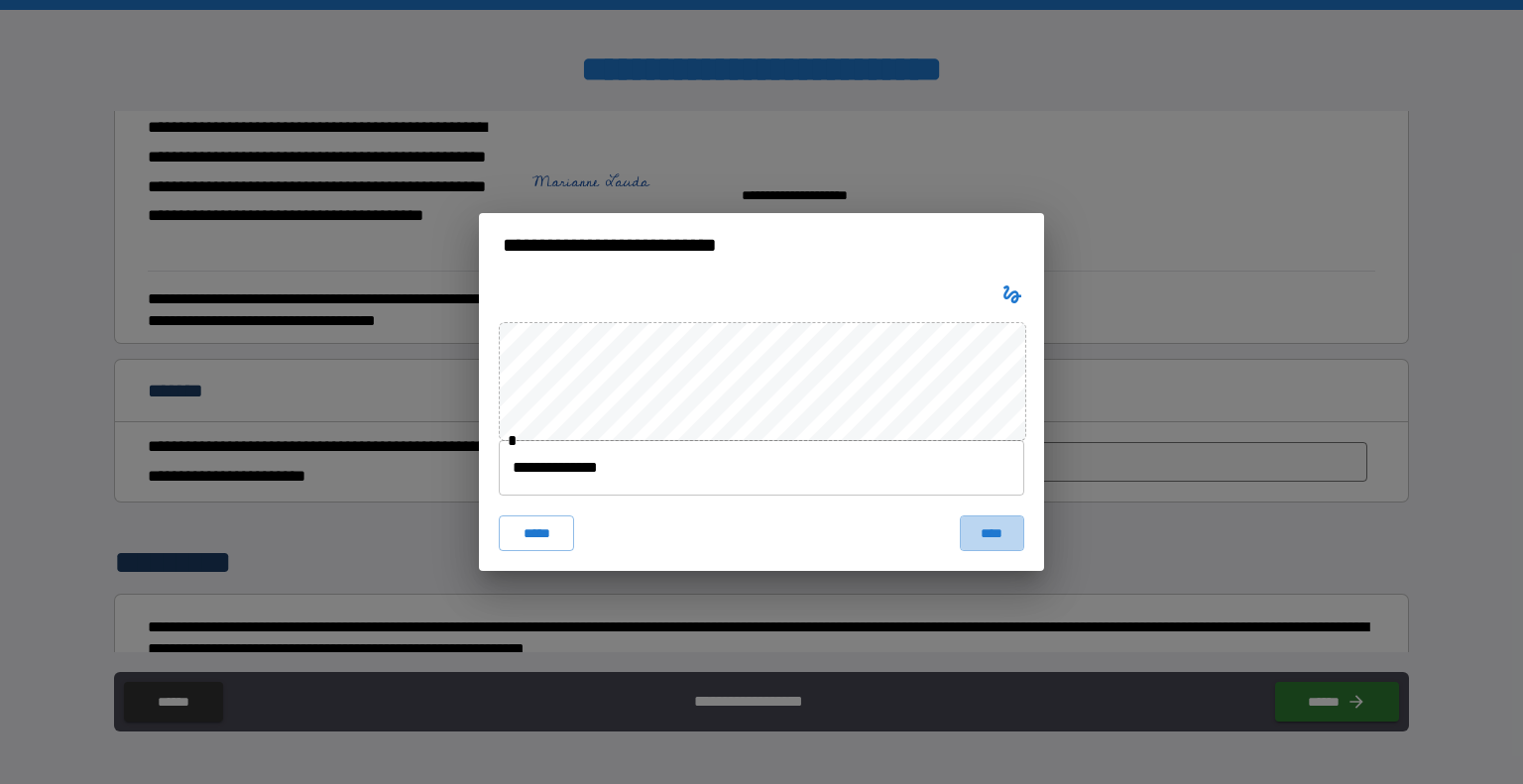 click on "****" at bounding box center (992, 533) 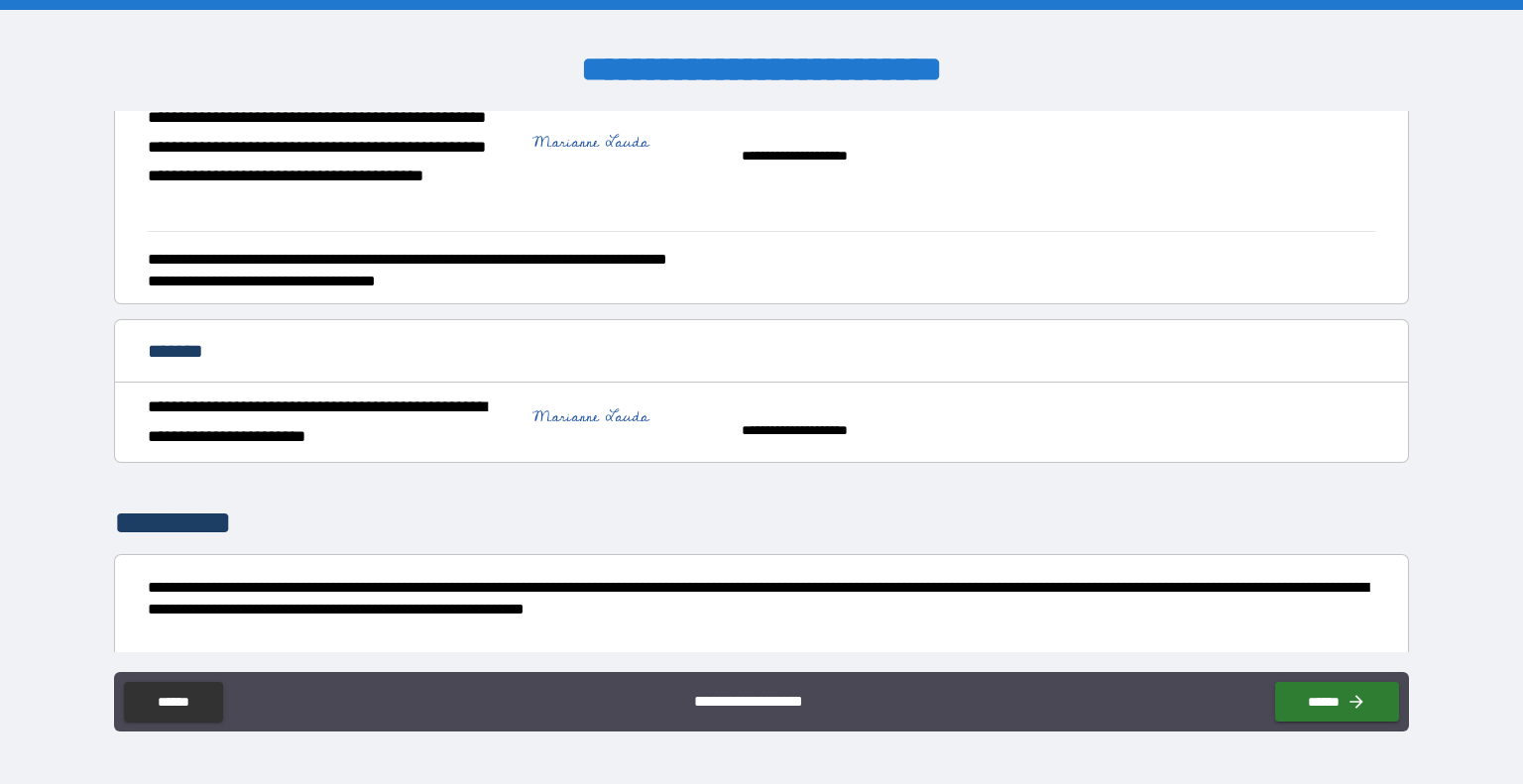 scroll, scrollTop: 717, scrollLeft: 0, axis: vertical 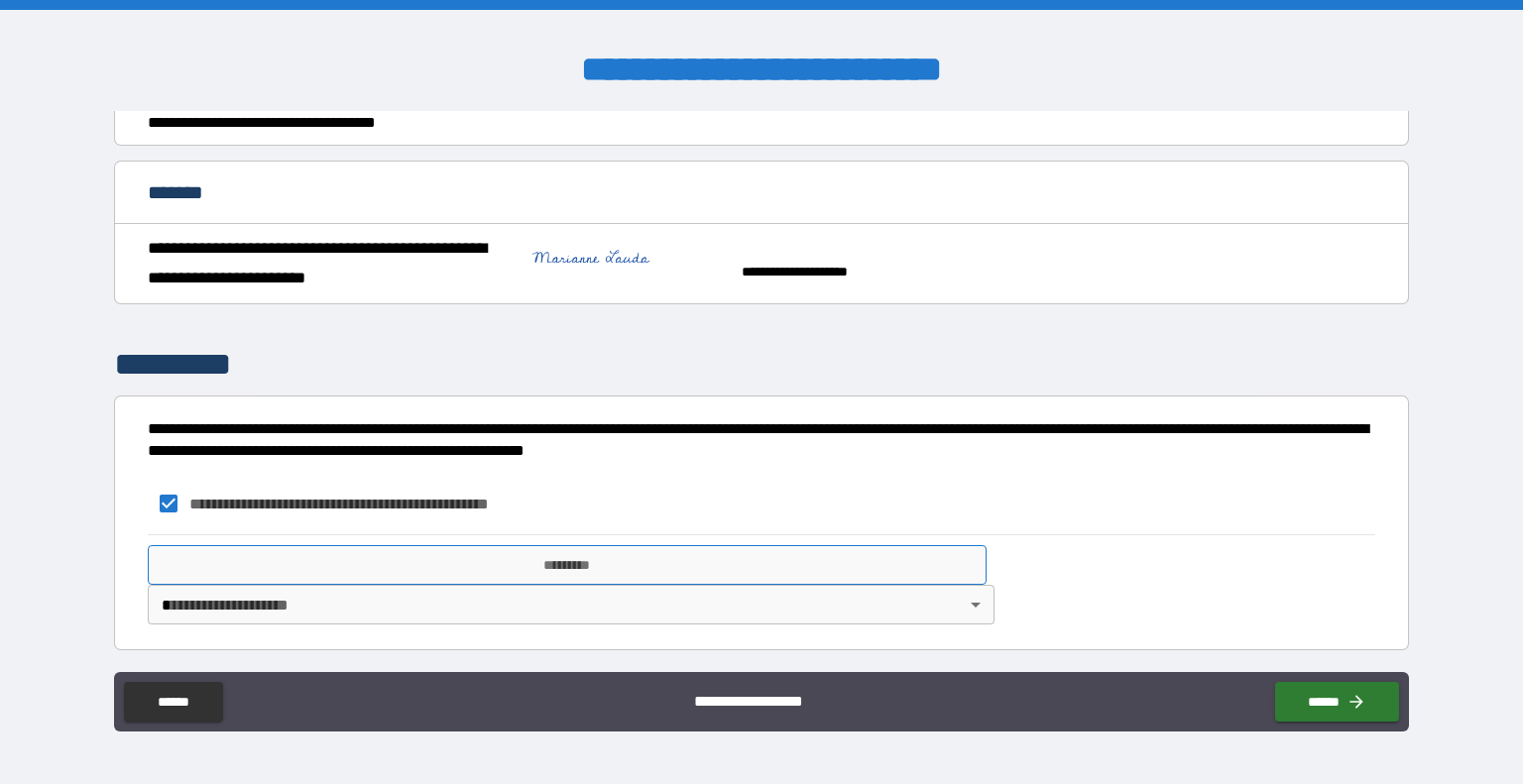 click on "*********" at bounding box center [567, 565] 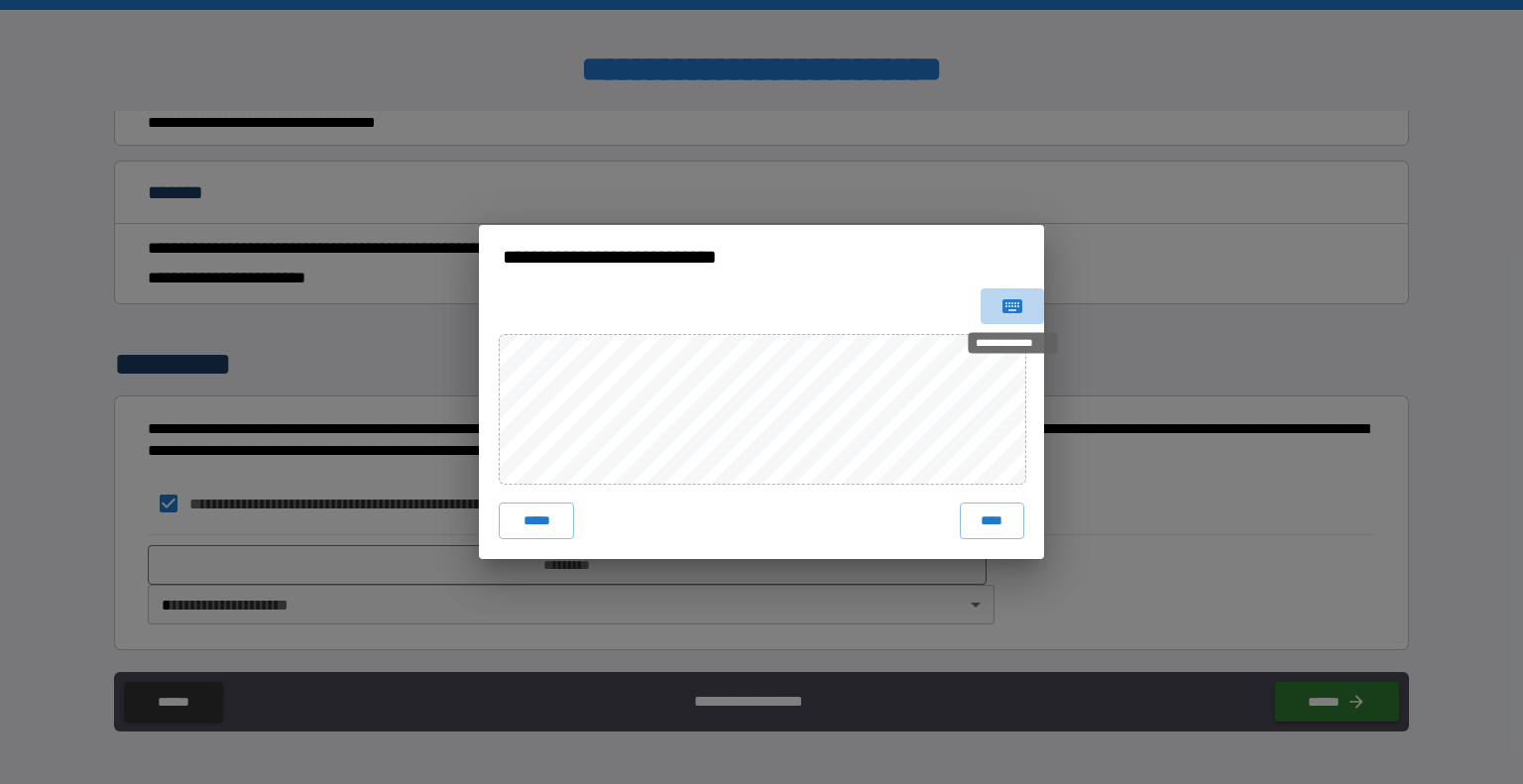 click 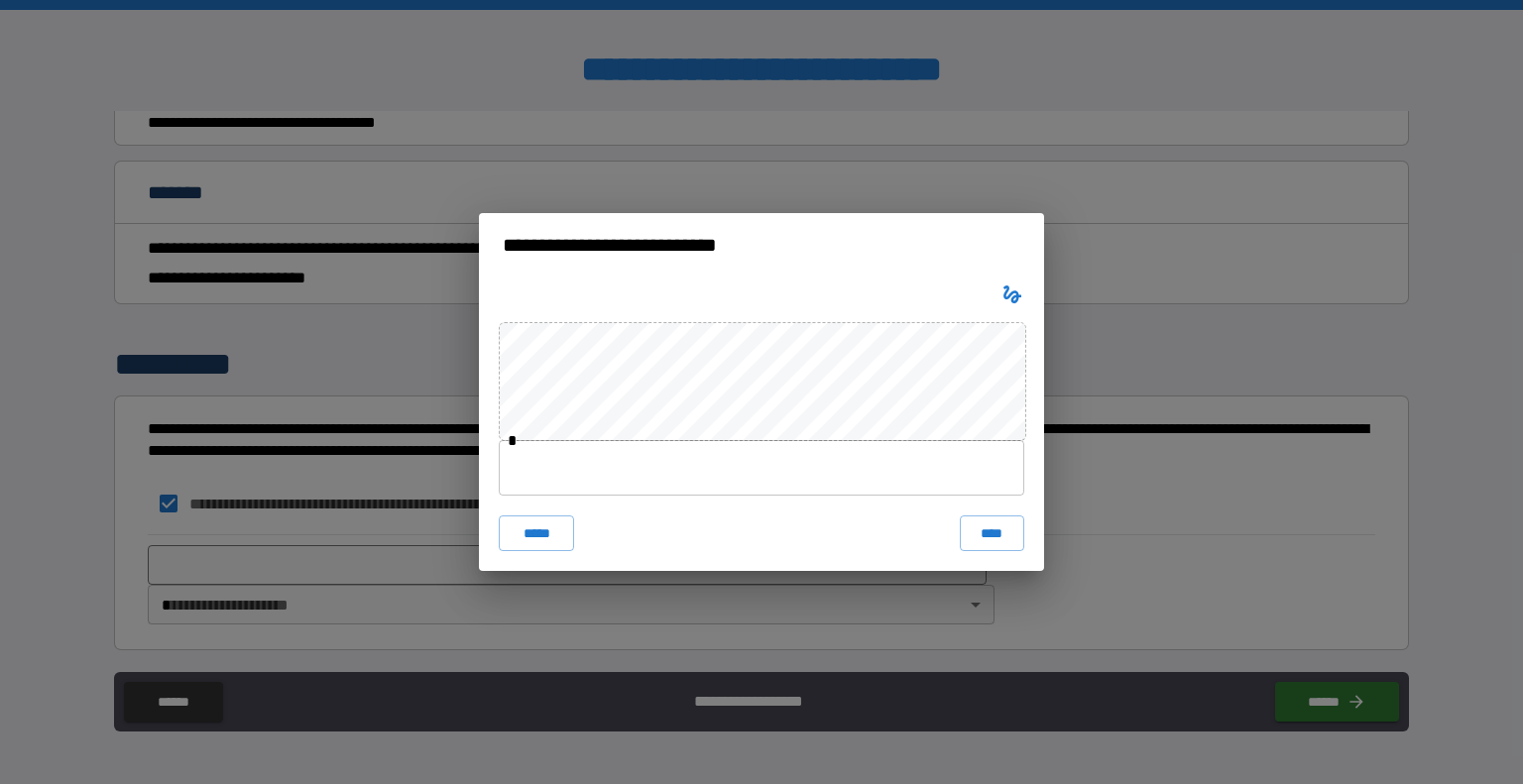 click at bounding box center (762, 468) 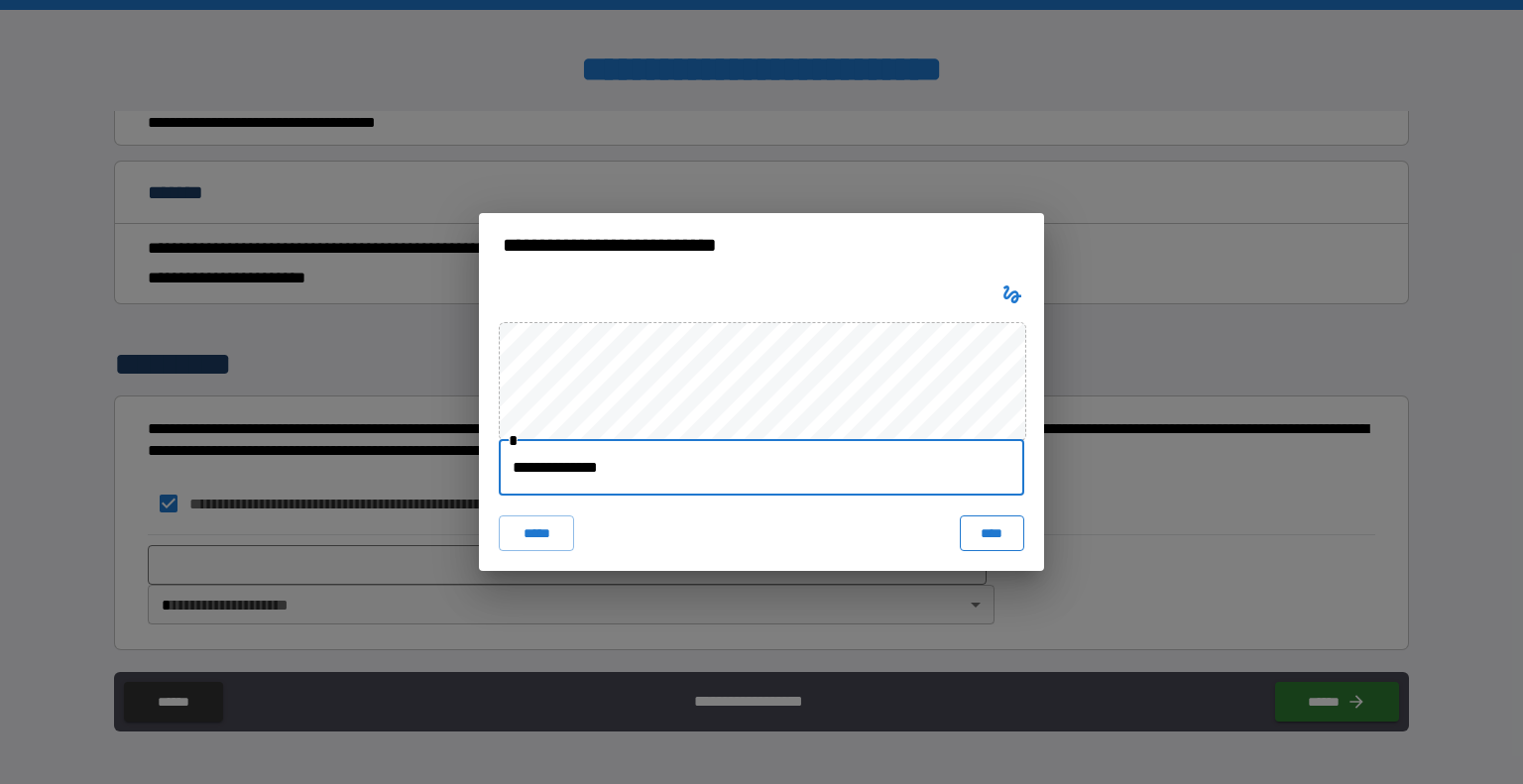 type on "**********" 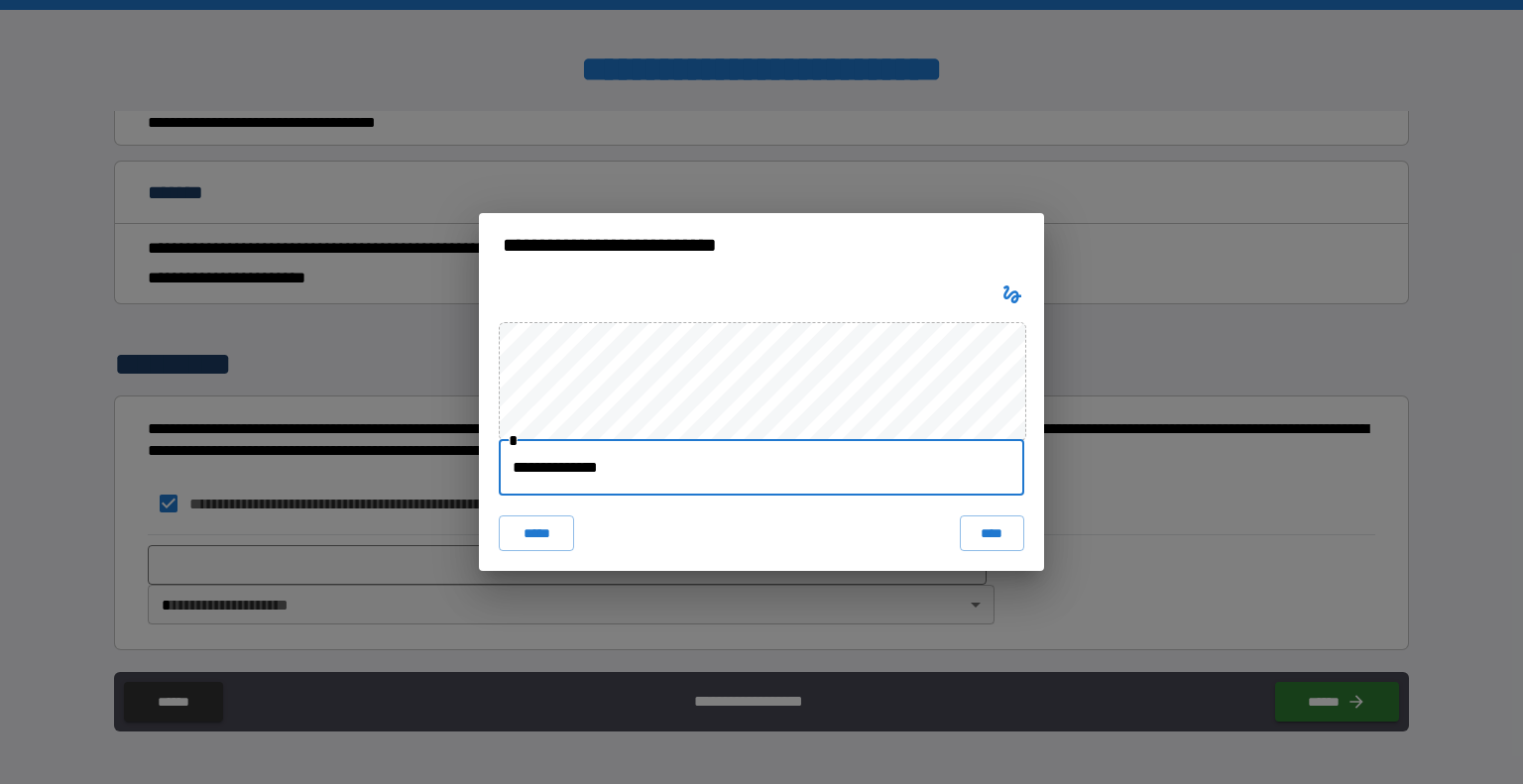 click on "****" at bounding box center [992, 533] 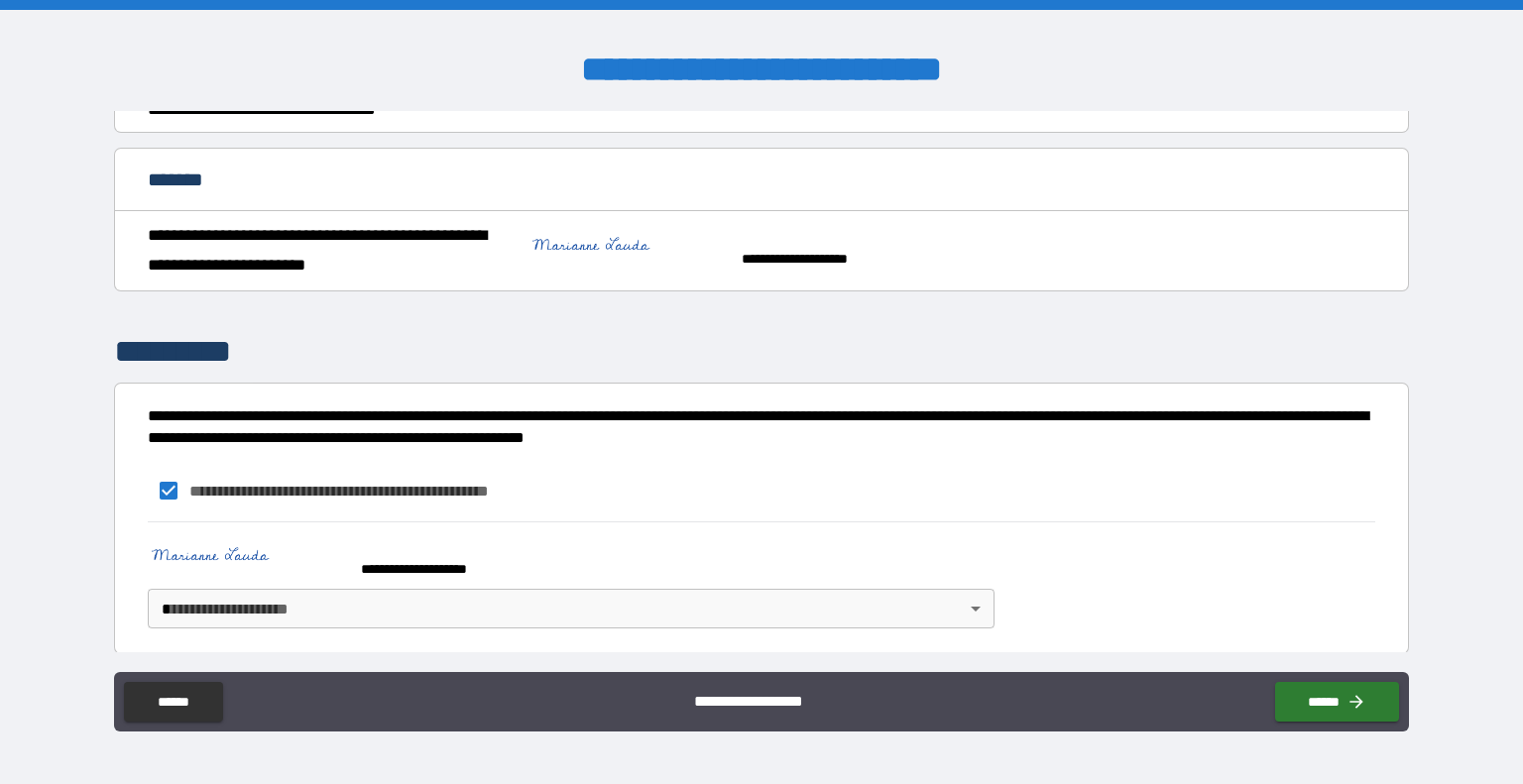 scroll, scrollTop: 733, scrollLeft: 0, axis: vertical 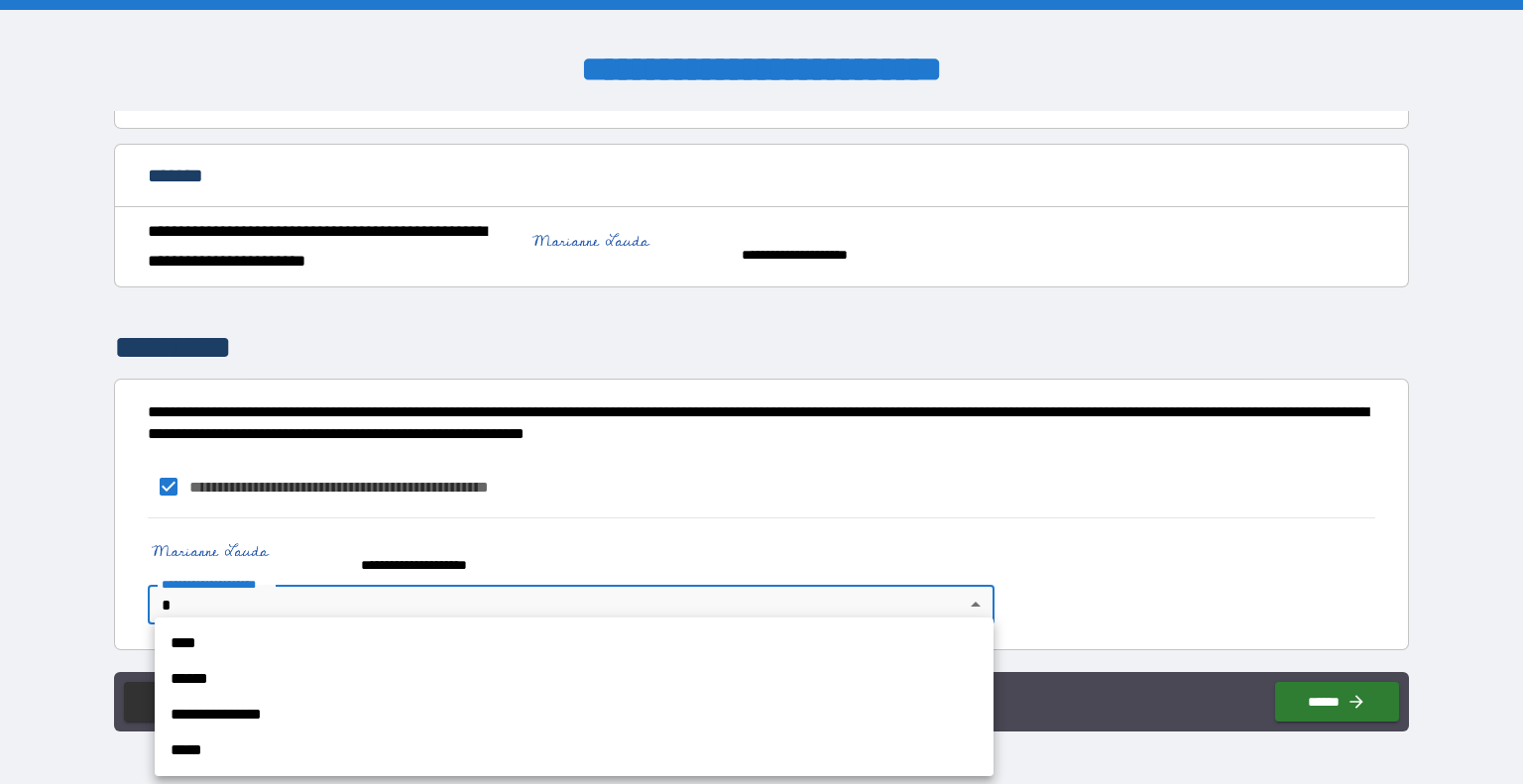 click on "**********" at bounding box center [762, 392] 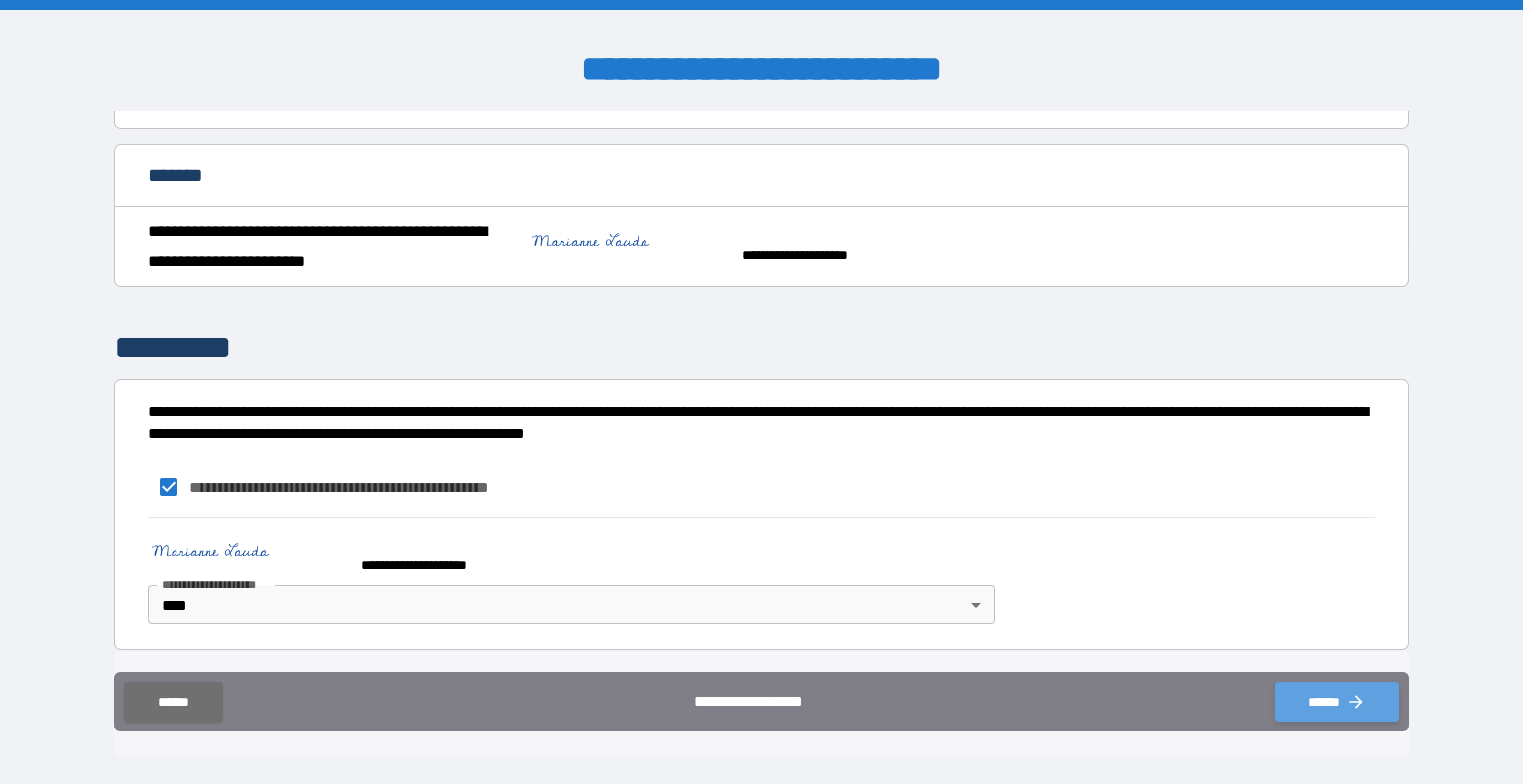 click on "******" at bounding box center (1337, 702) 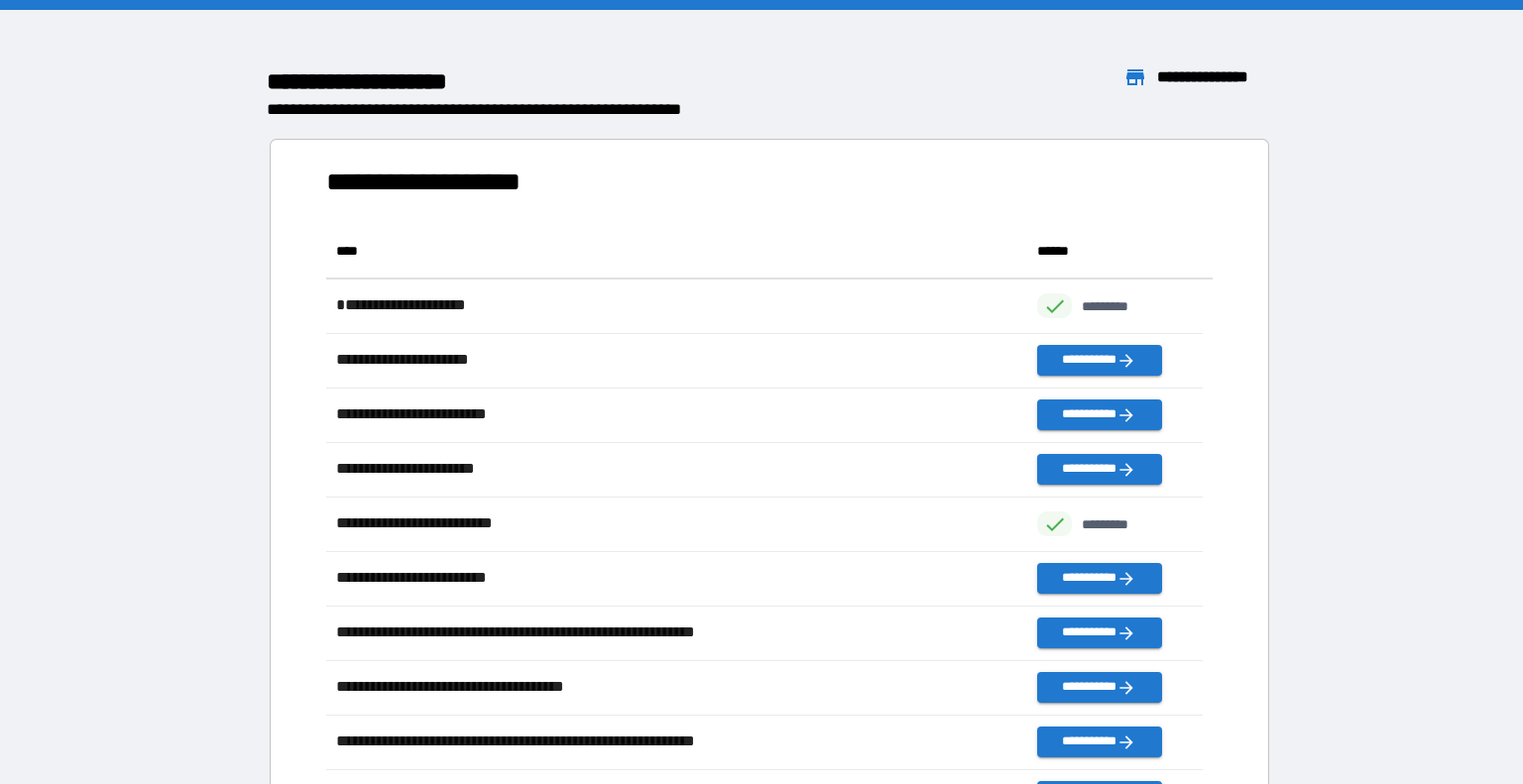 scroll, scrollTop: 16, scrollLeft: 16, axis: both 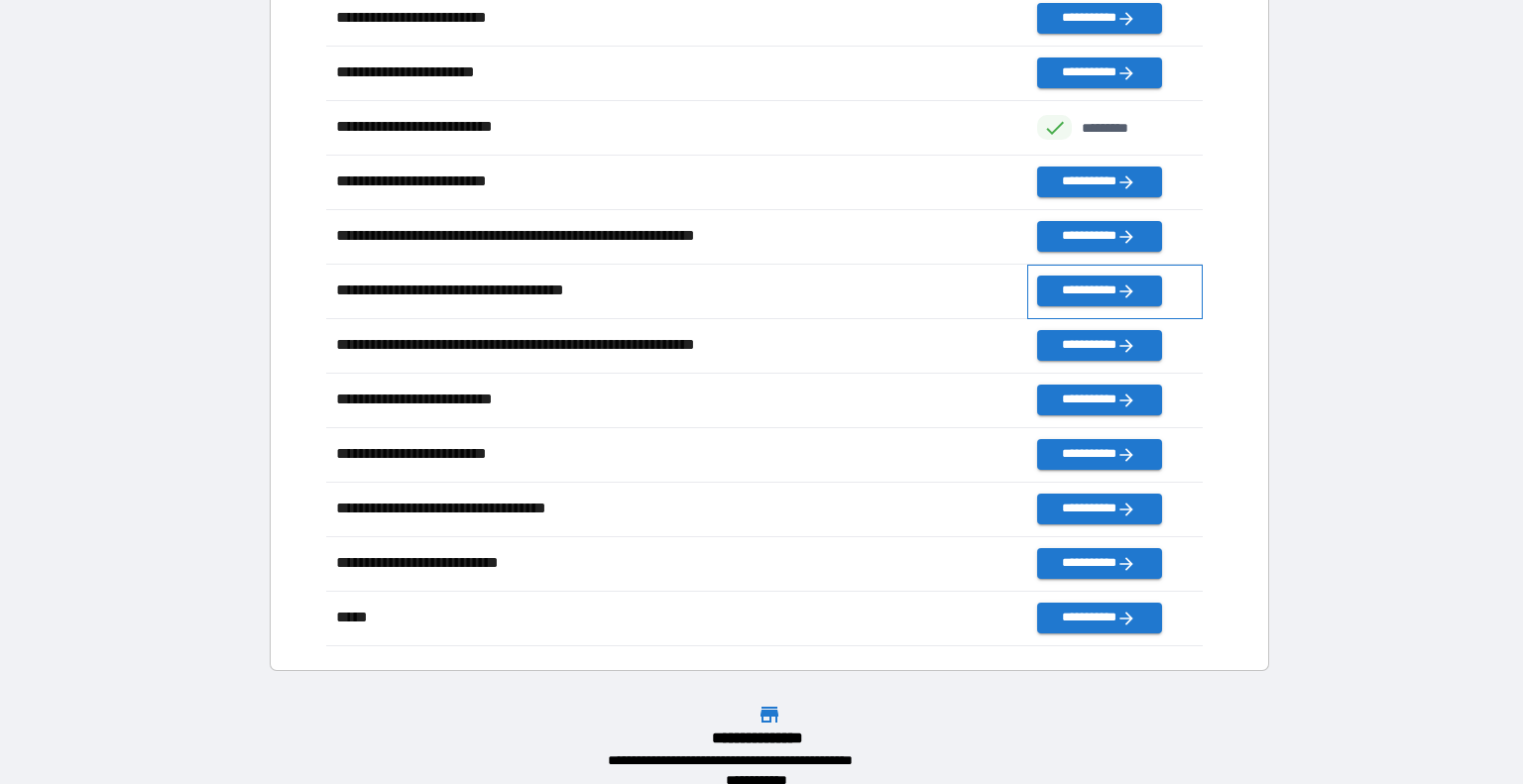 click on "**********" at bounding box center (1114, 291) 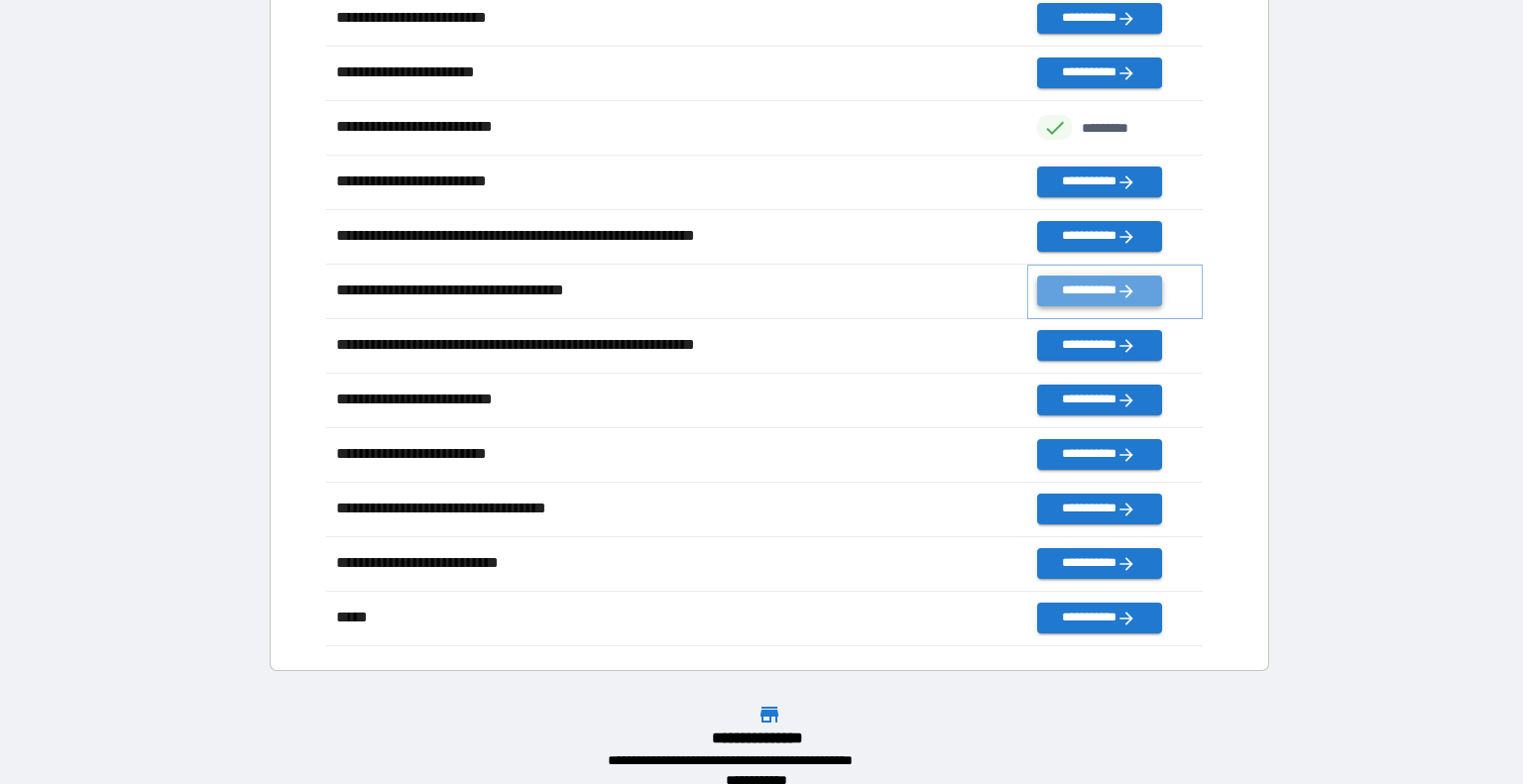 click on "**********" at bounding box center (1099, 290) 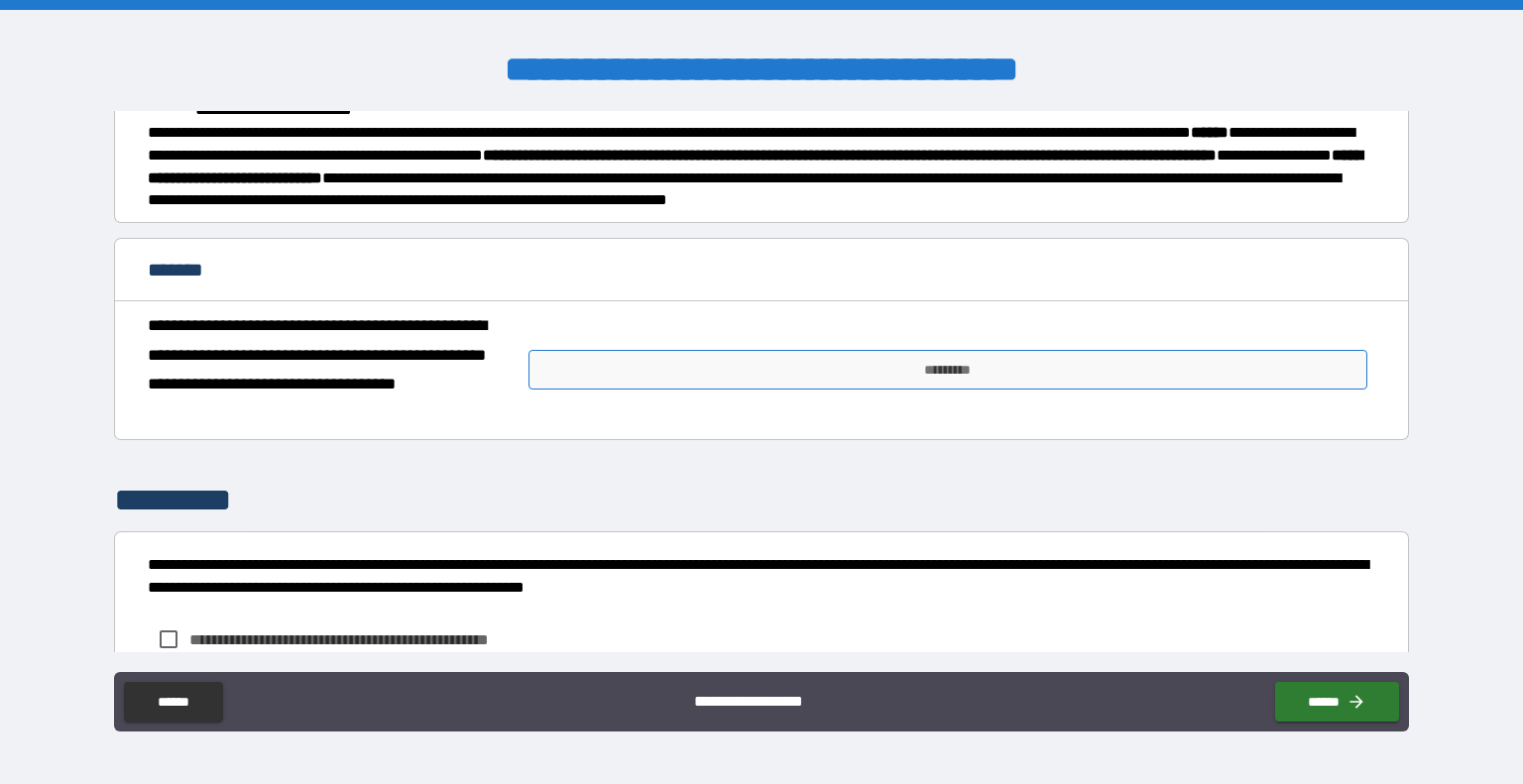 scroll, scrollTop: 595, scrollLeft: 0, axis: vertical 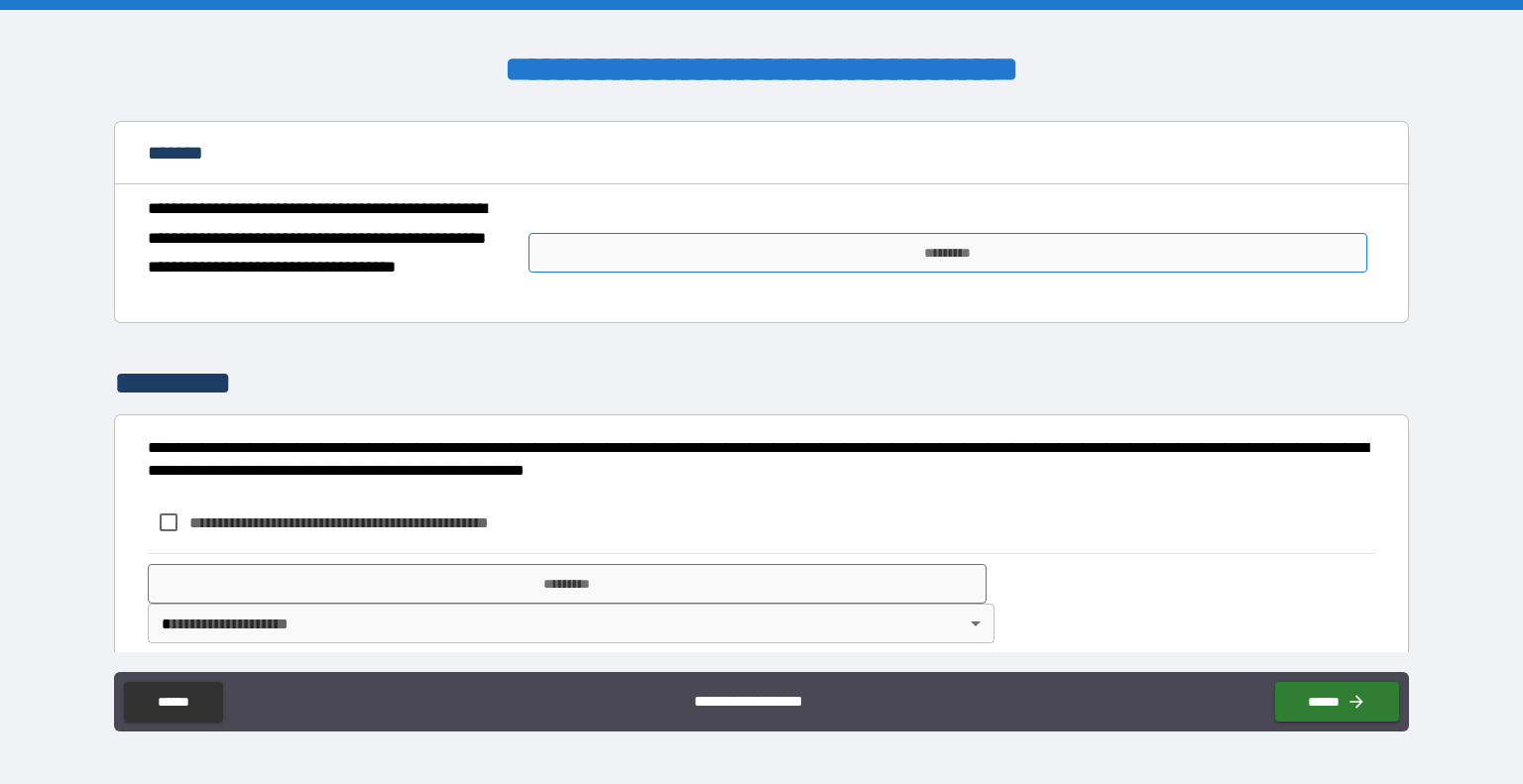 click on "*********" at bounding box center (948, 253) 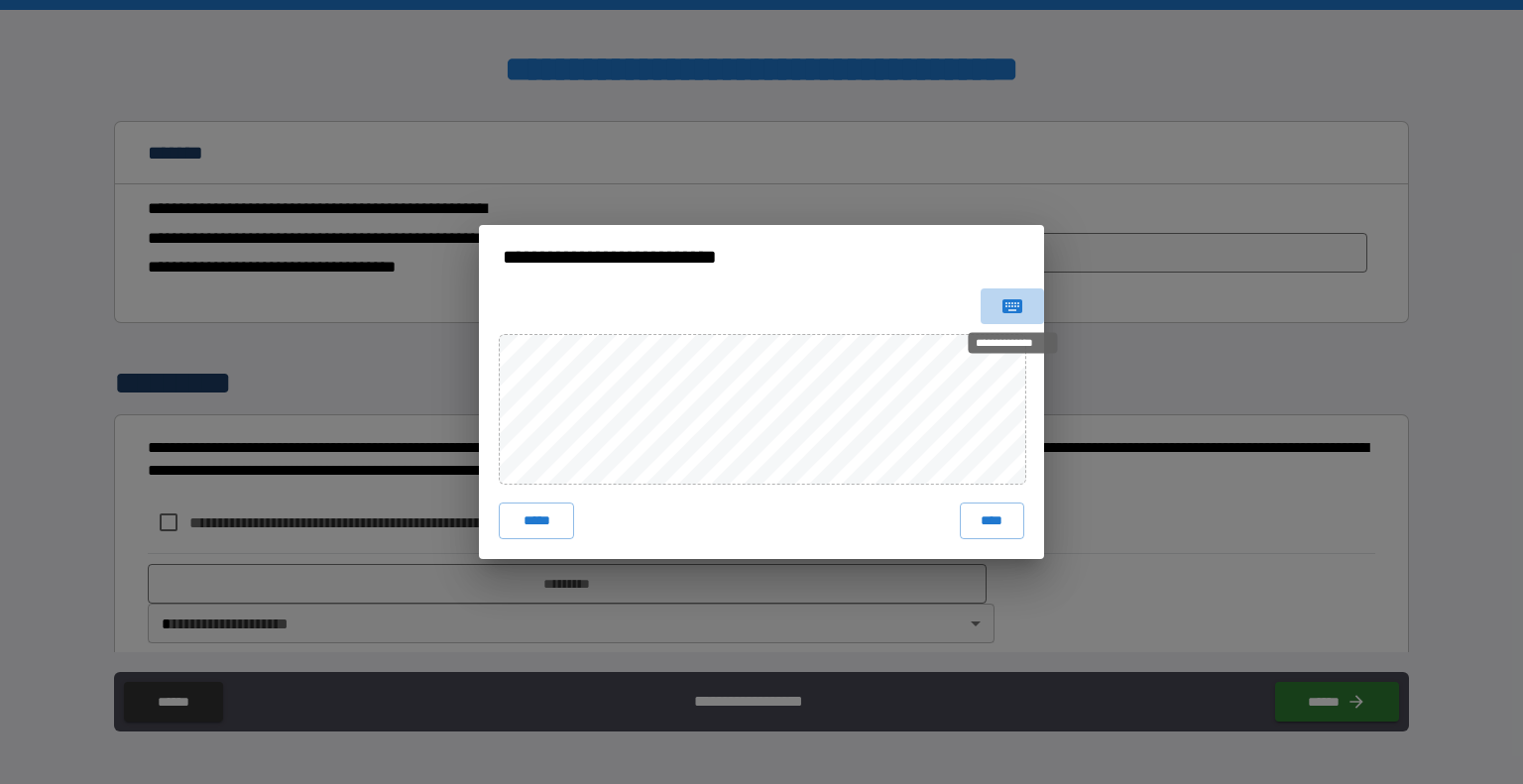 click 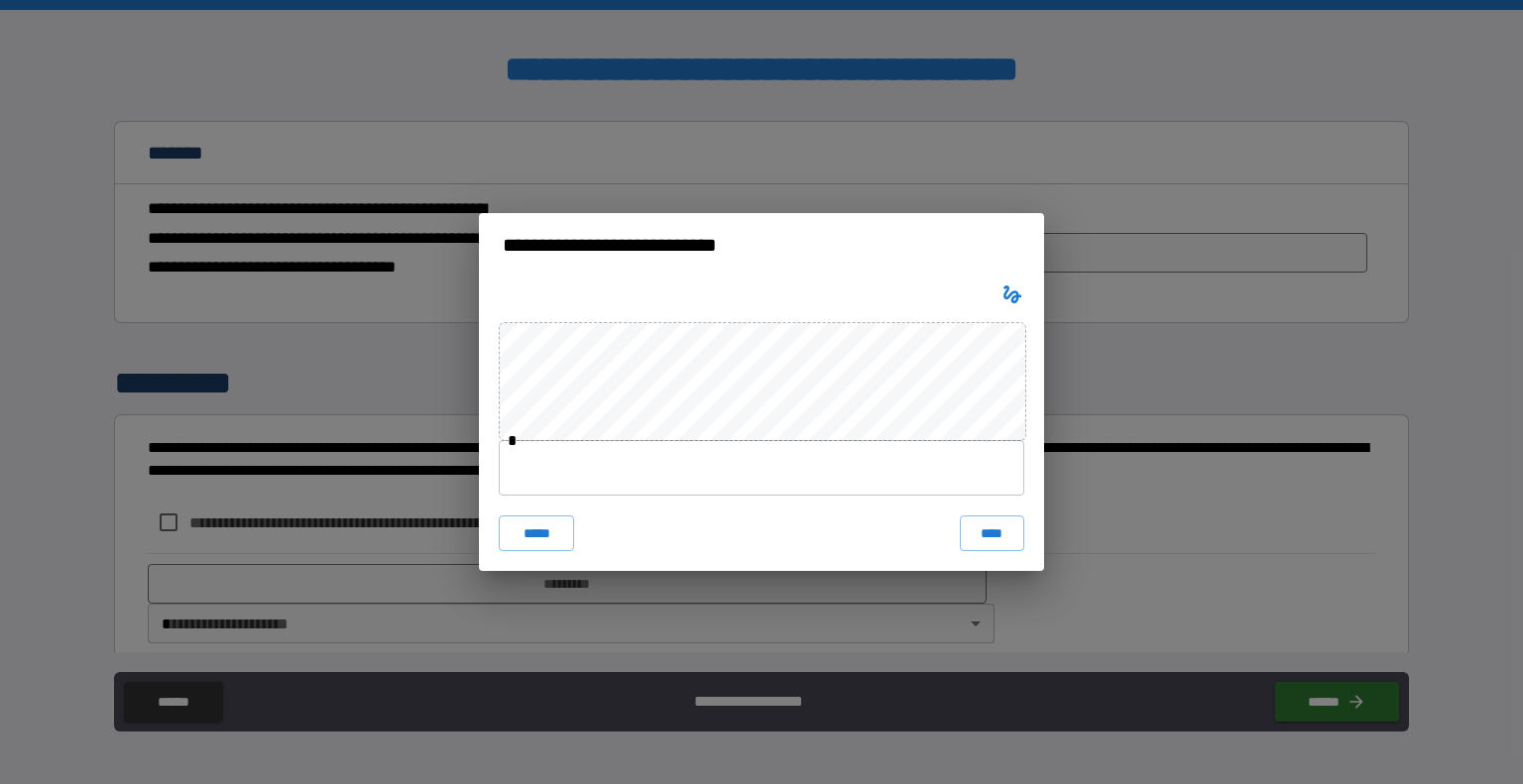 click at bounding box center (762, 468) 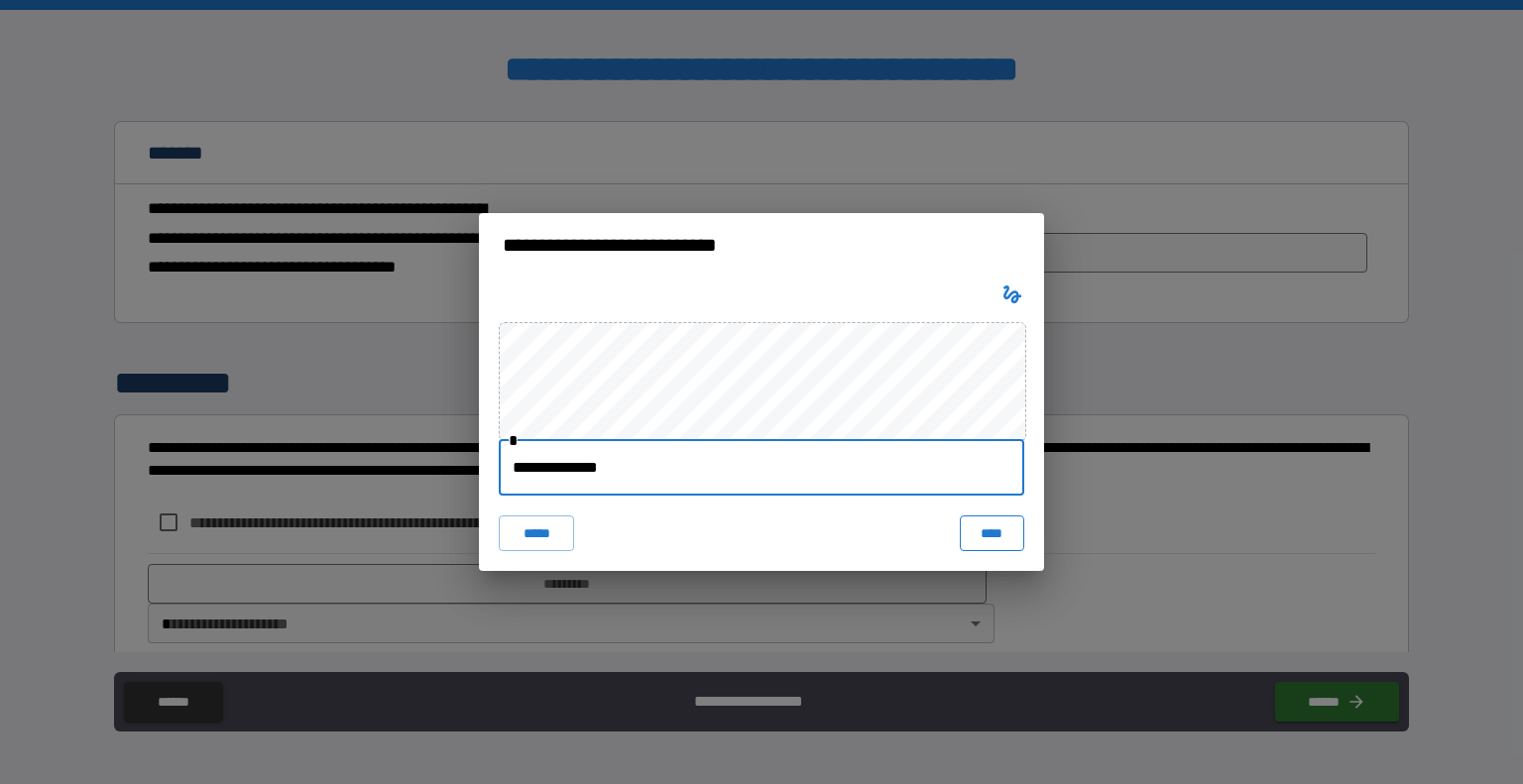 type on "**********" 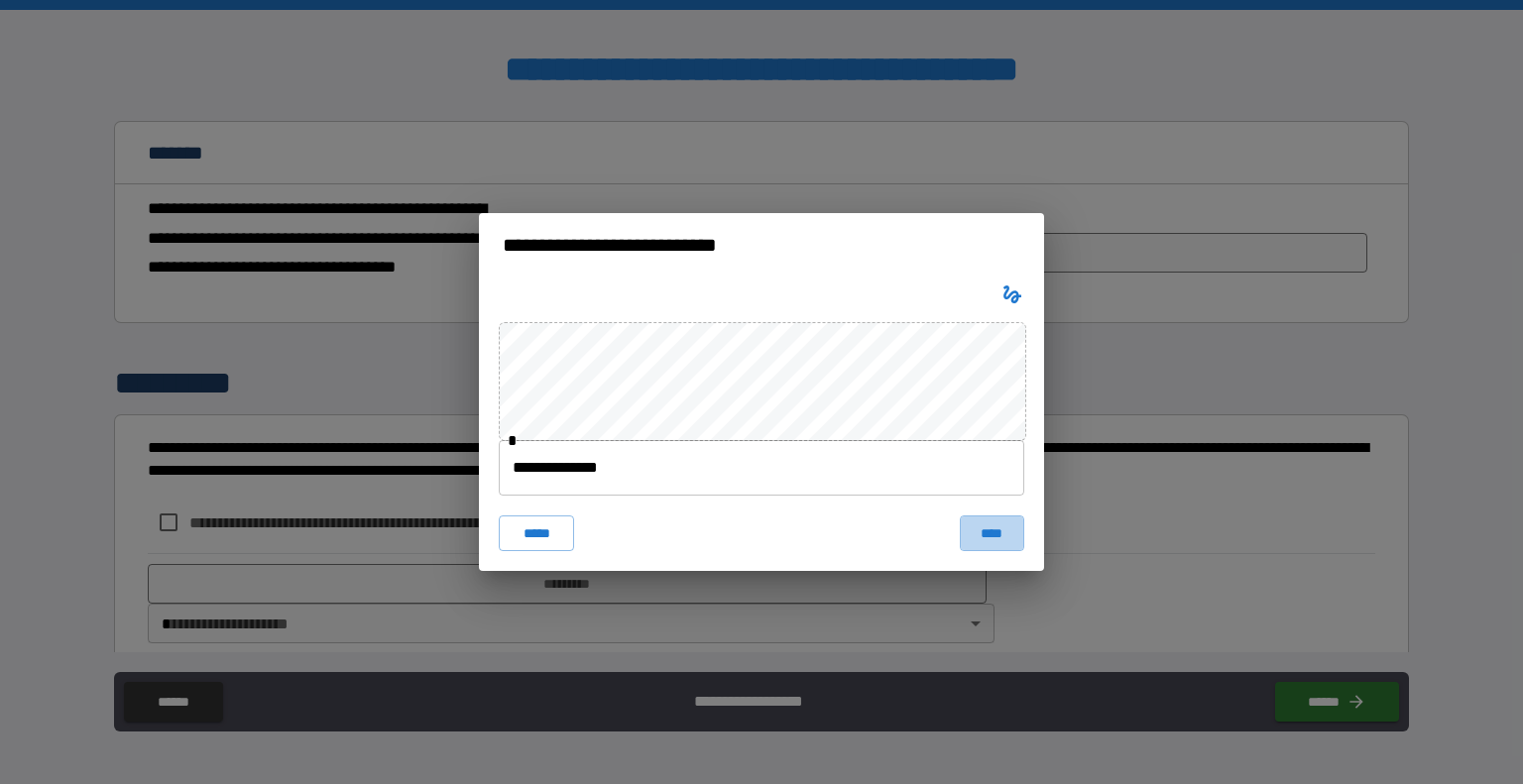 click on "****" at bounding box center [992, 533] 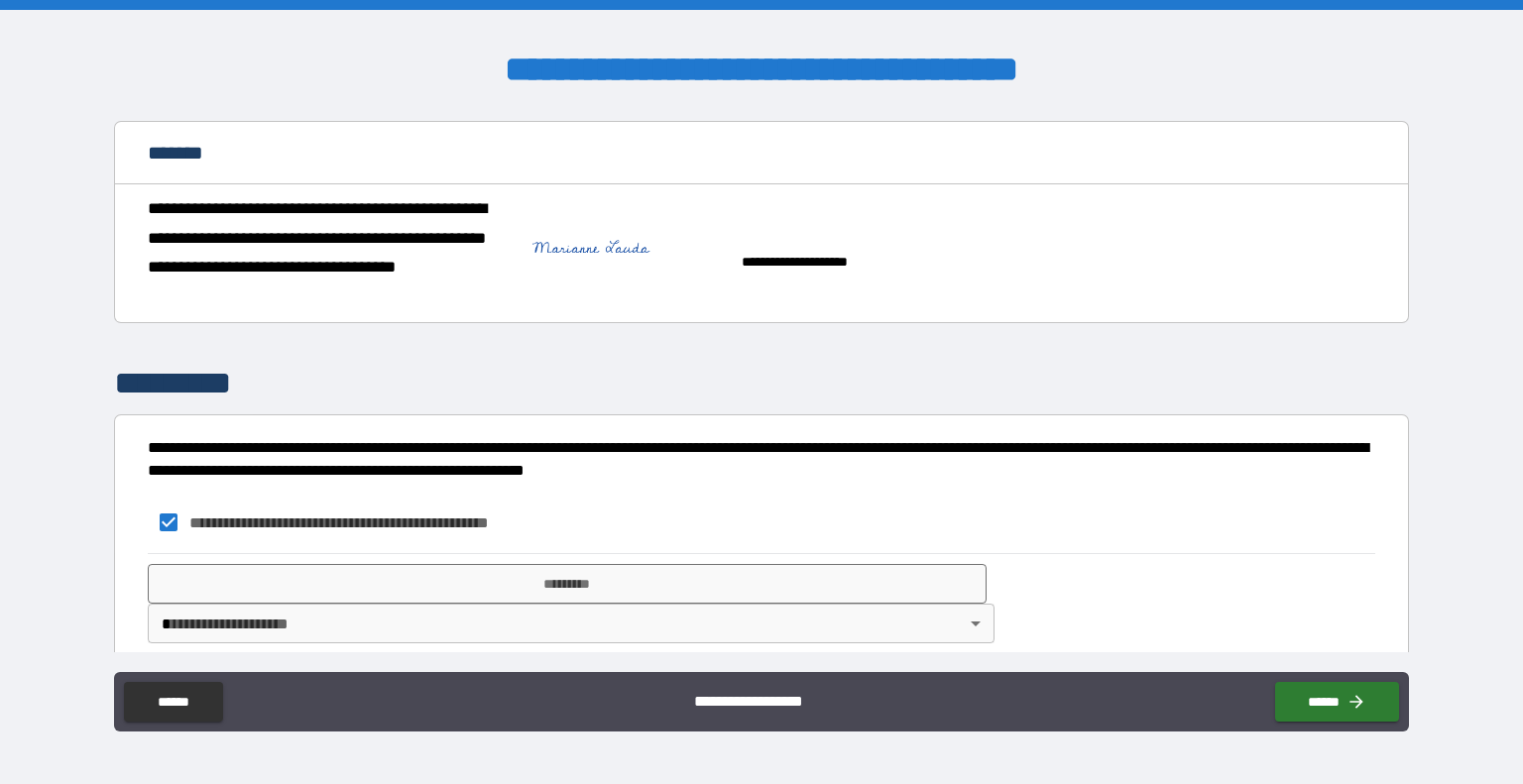 click on "**********" at bounding box center (762, 392) 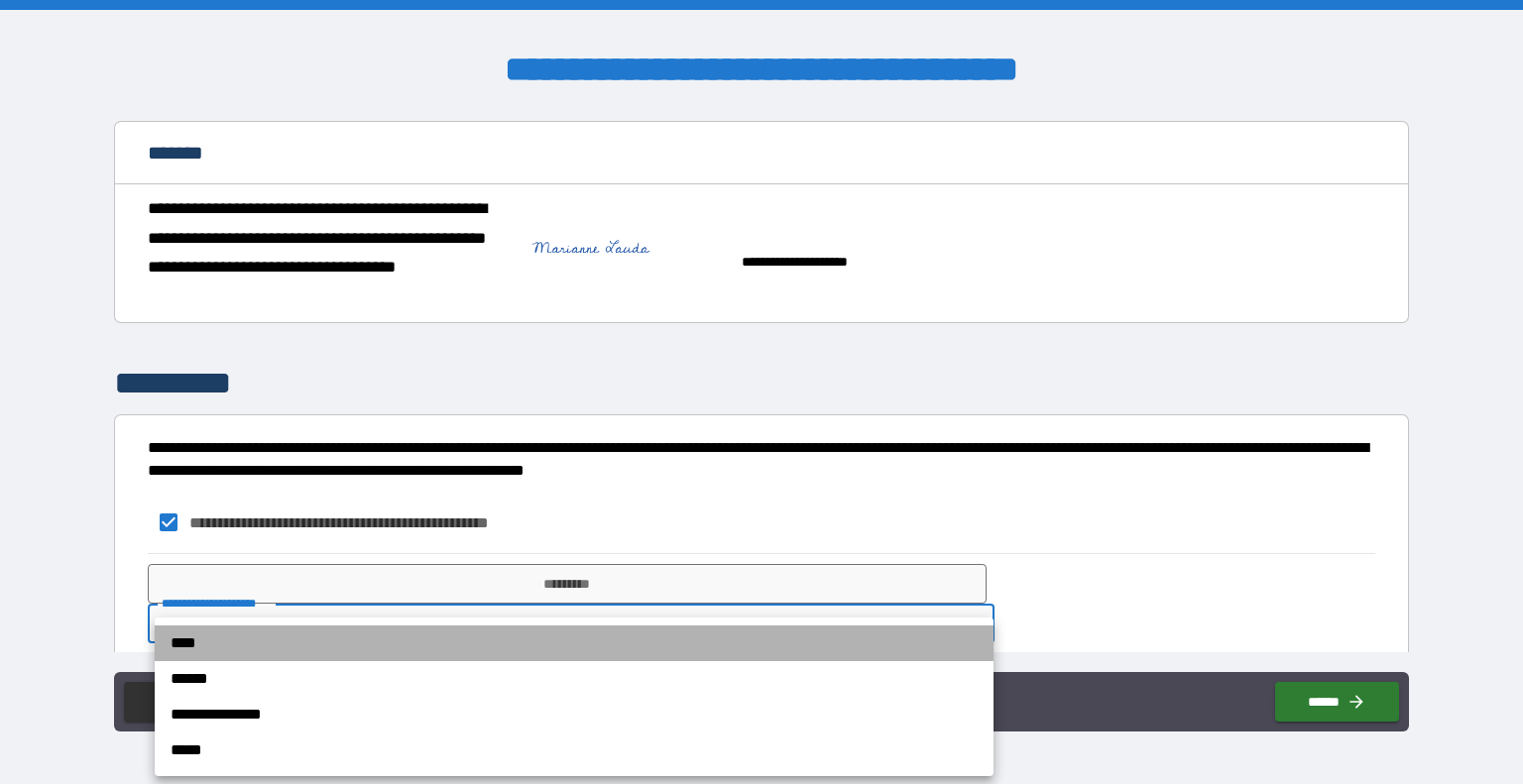 click on "****" at bounding box center [574, 643] 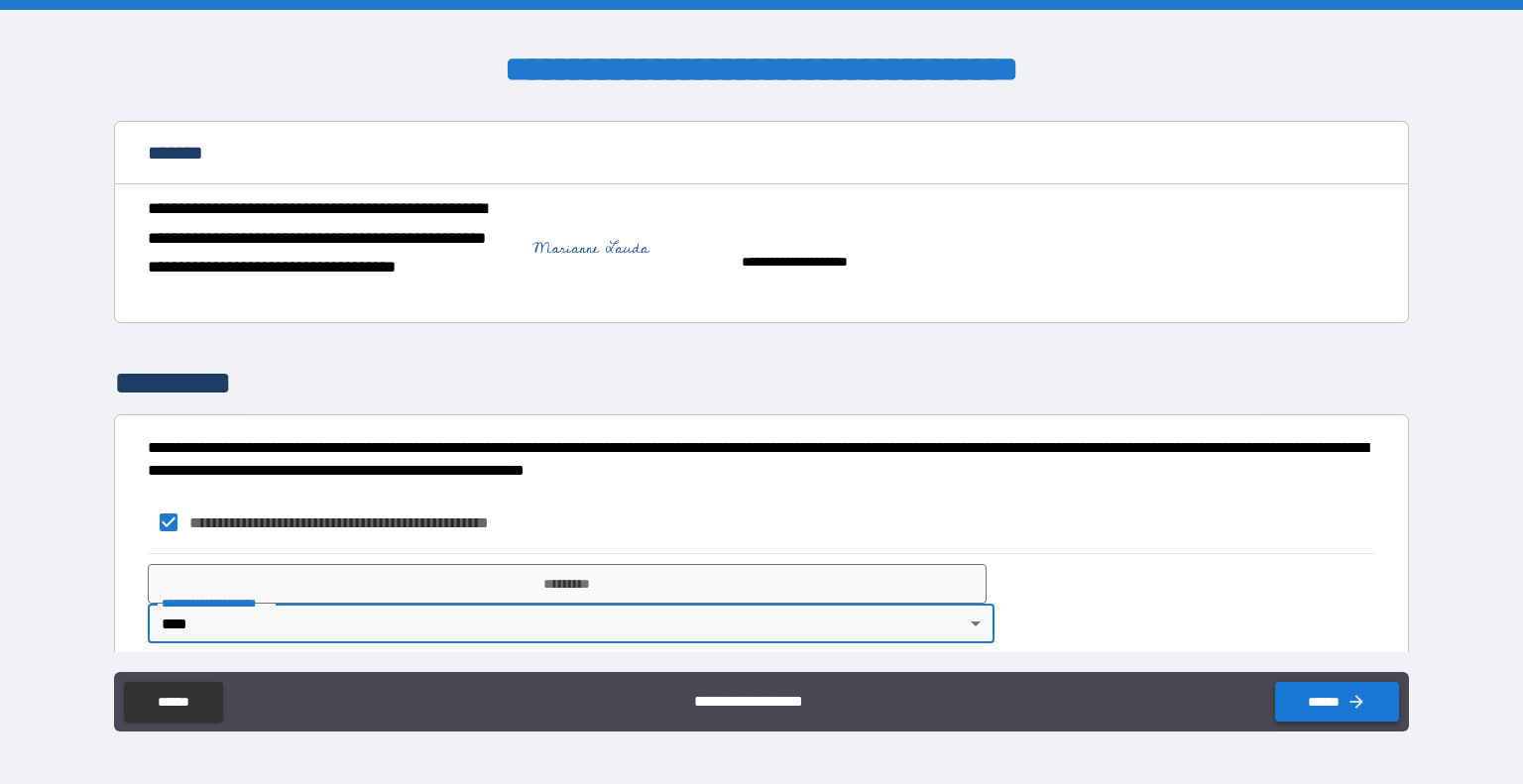 click on "******" at bounding box center [1337, 702] 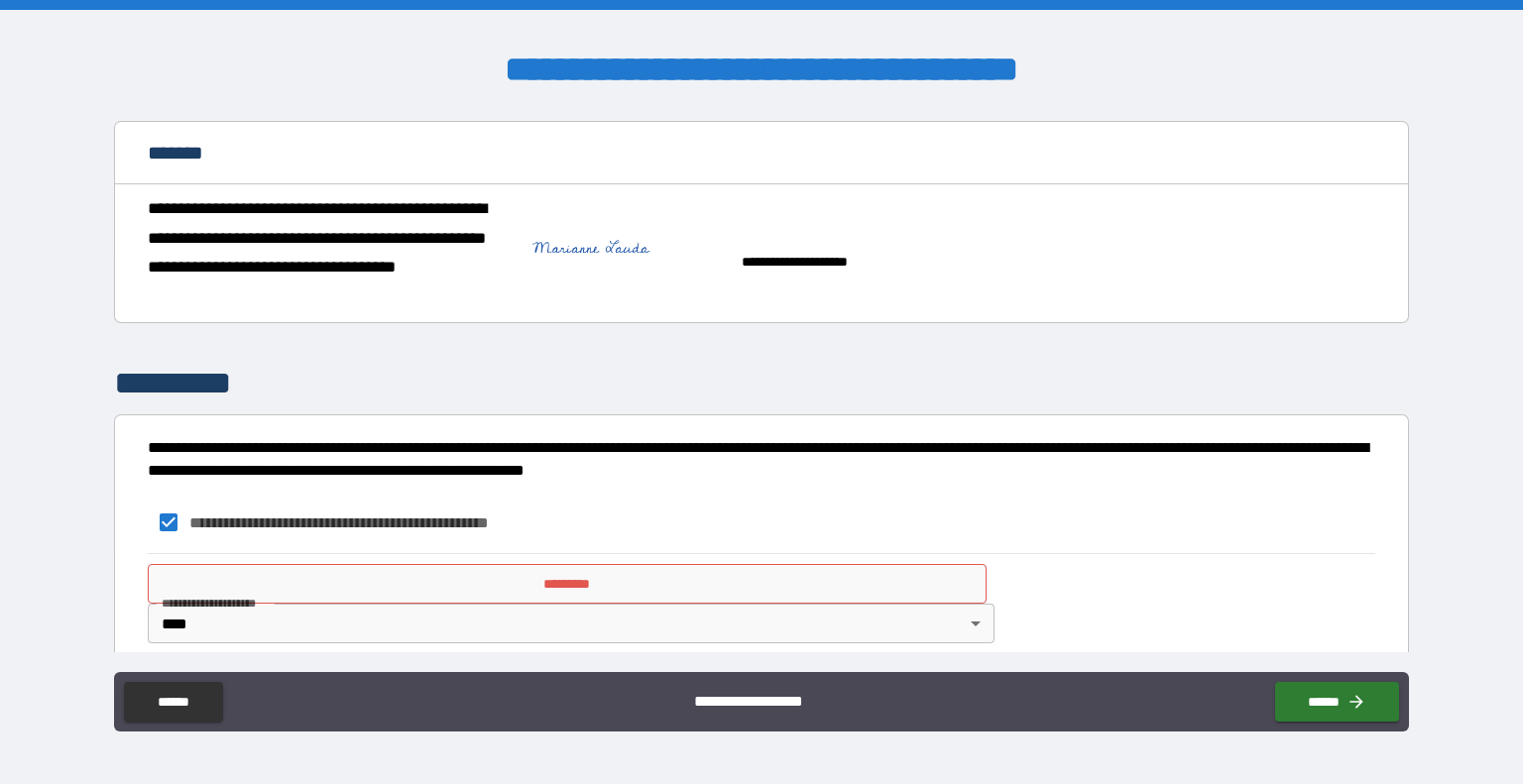 scroll, scrollTop: 615, scrollLeft: 0, axis: vertical 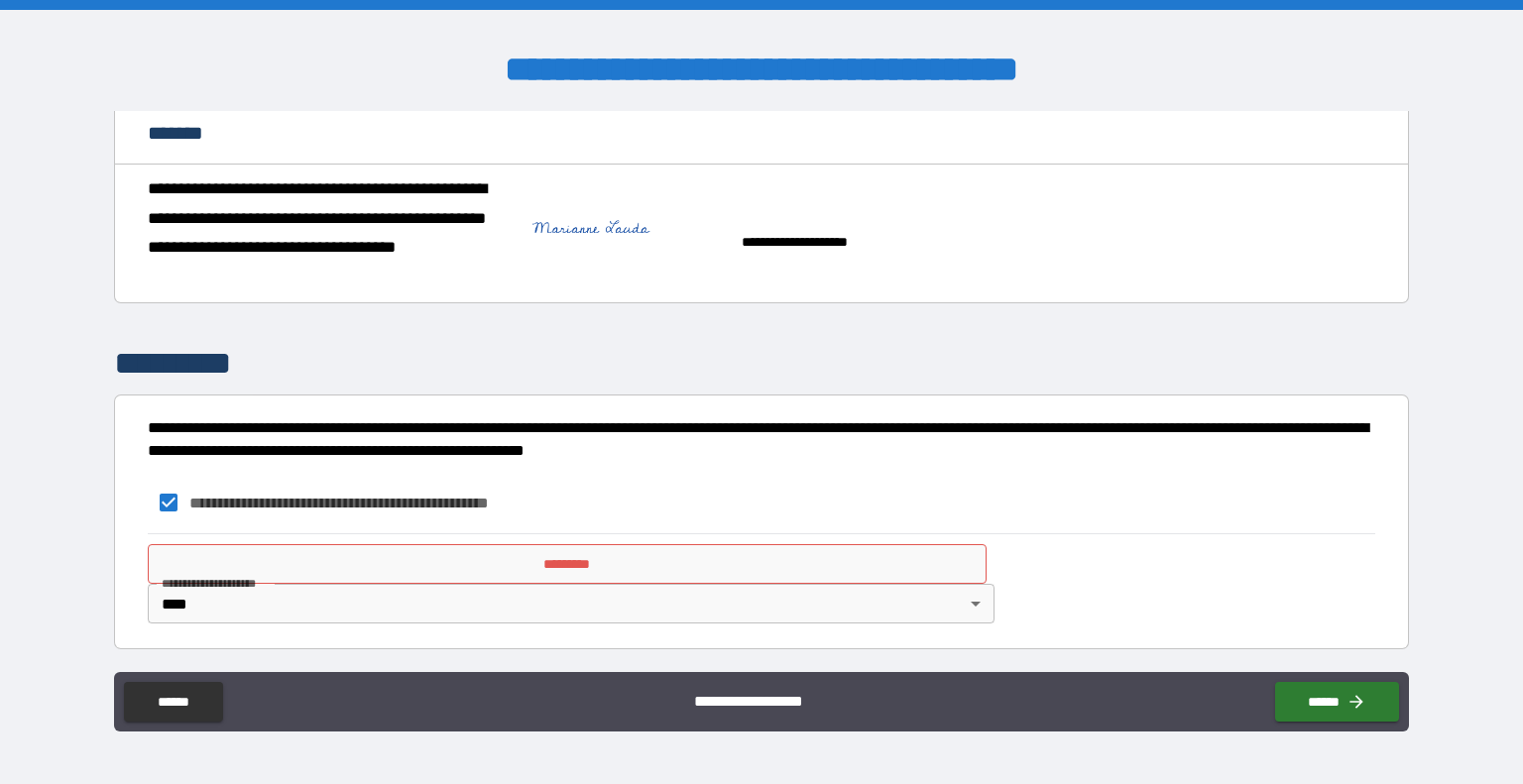 click on "*********" at bounding box center [567, 564] 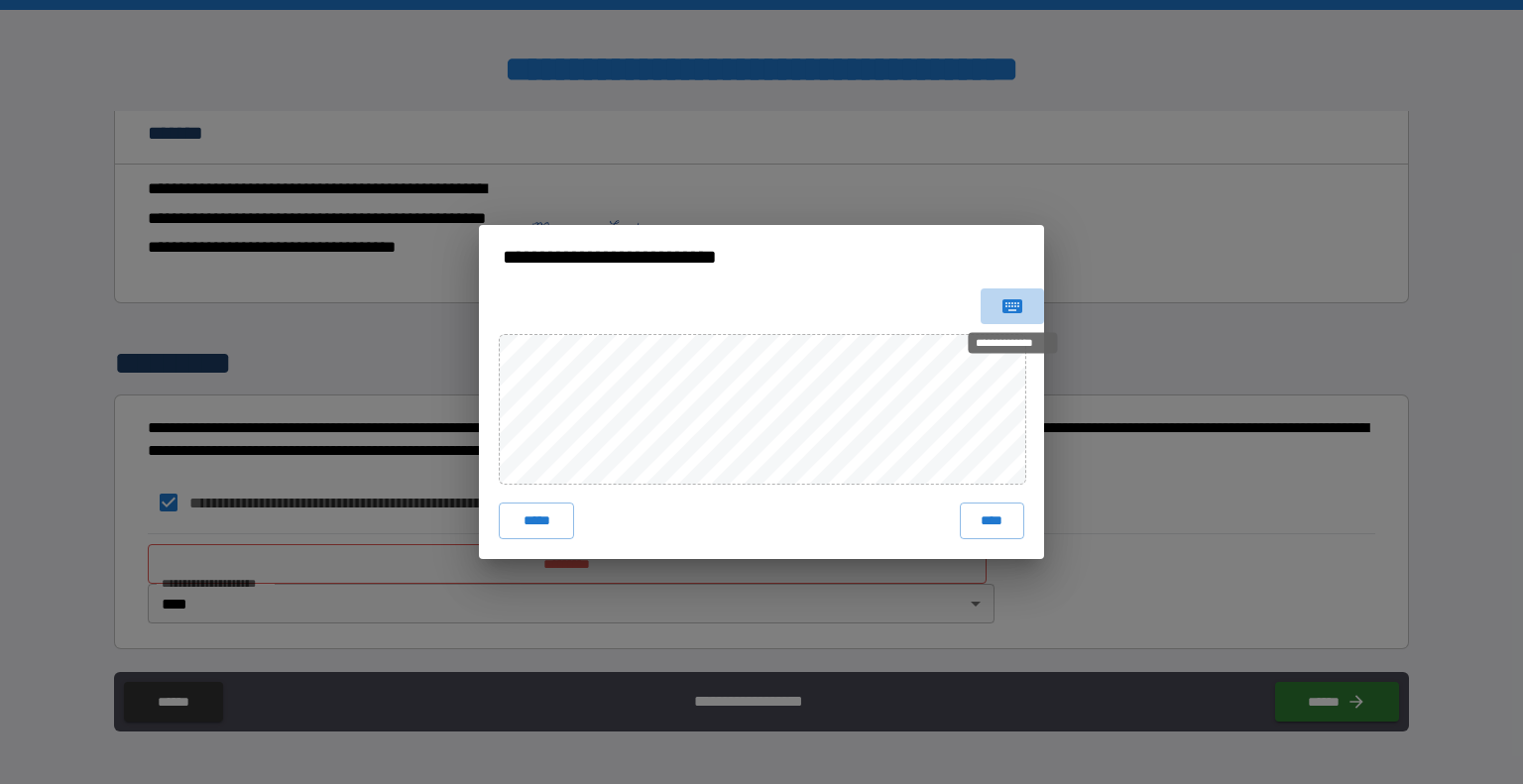 click 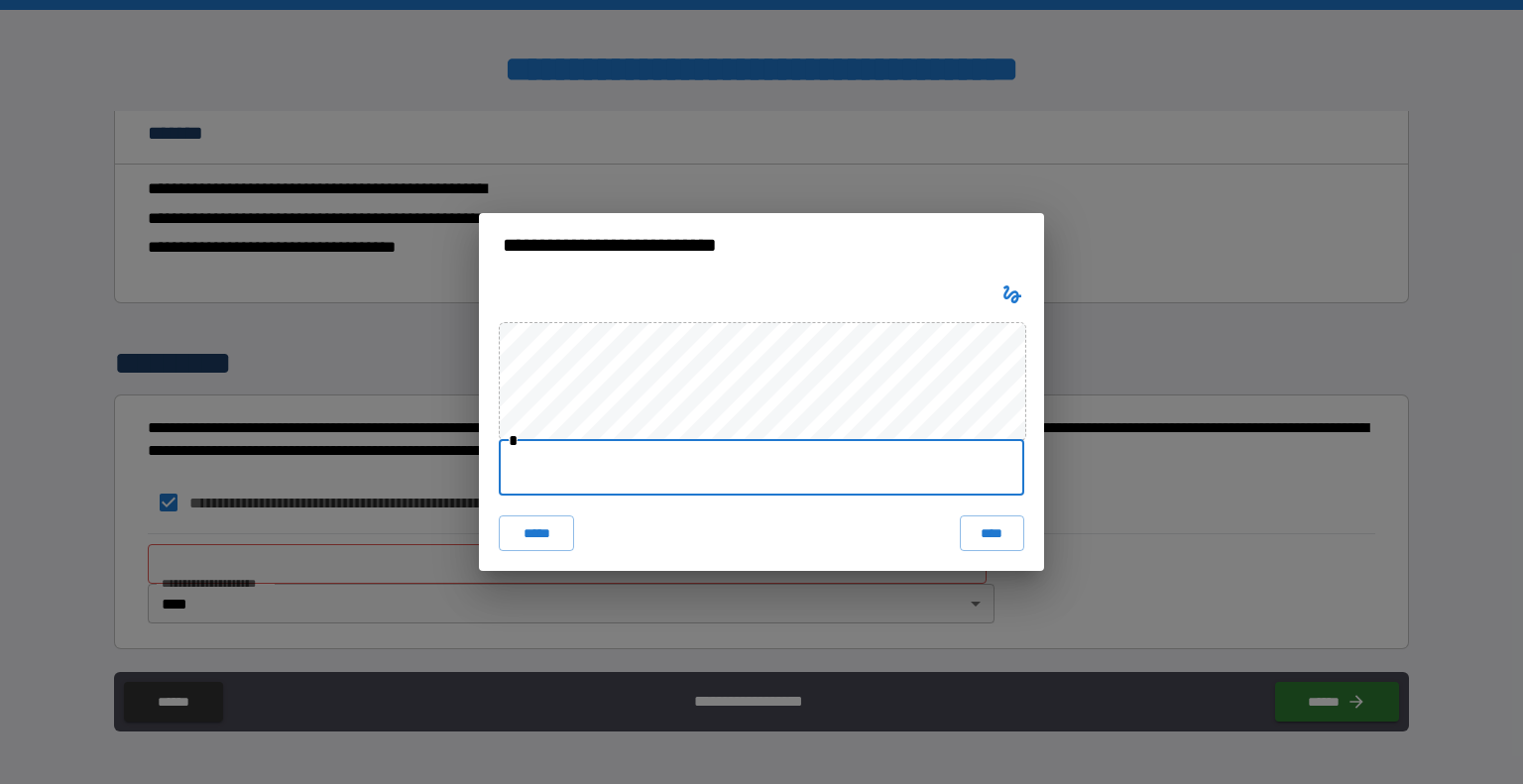 click at bounding box center [762, 468] 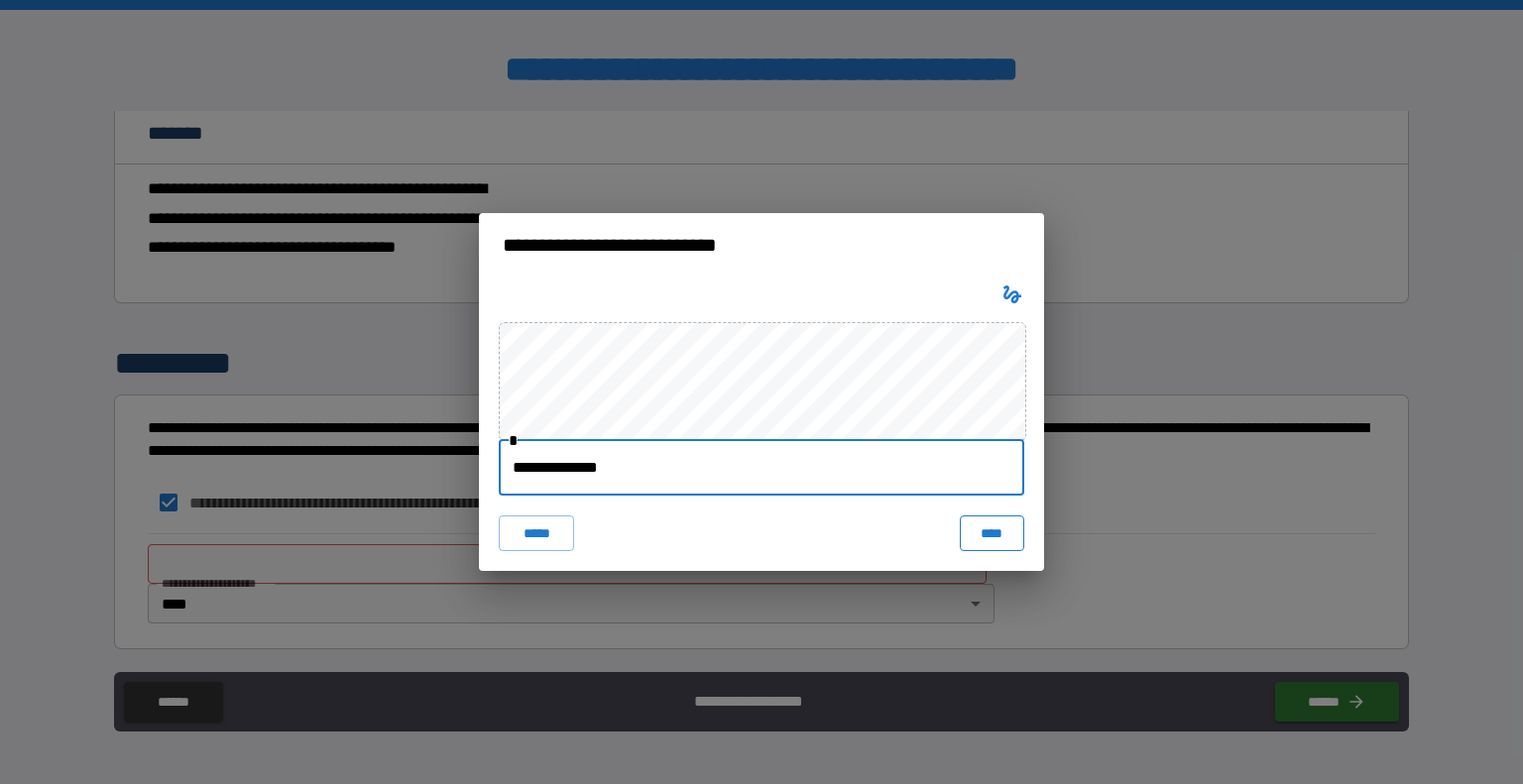 type on "**********" 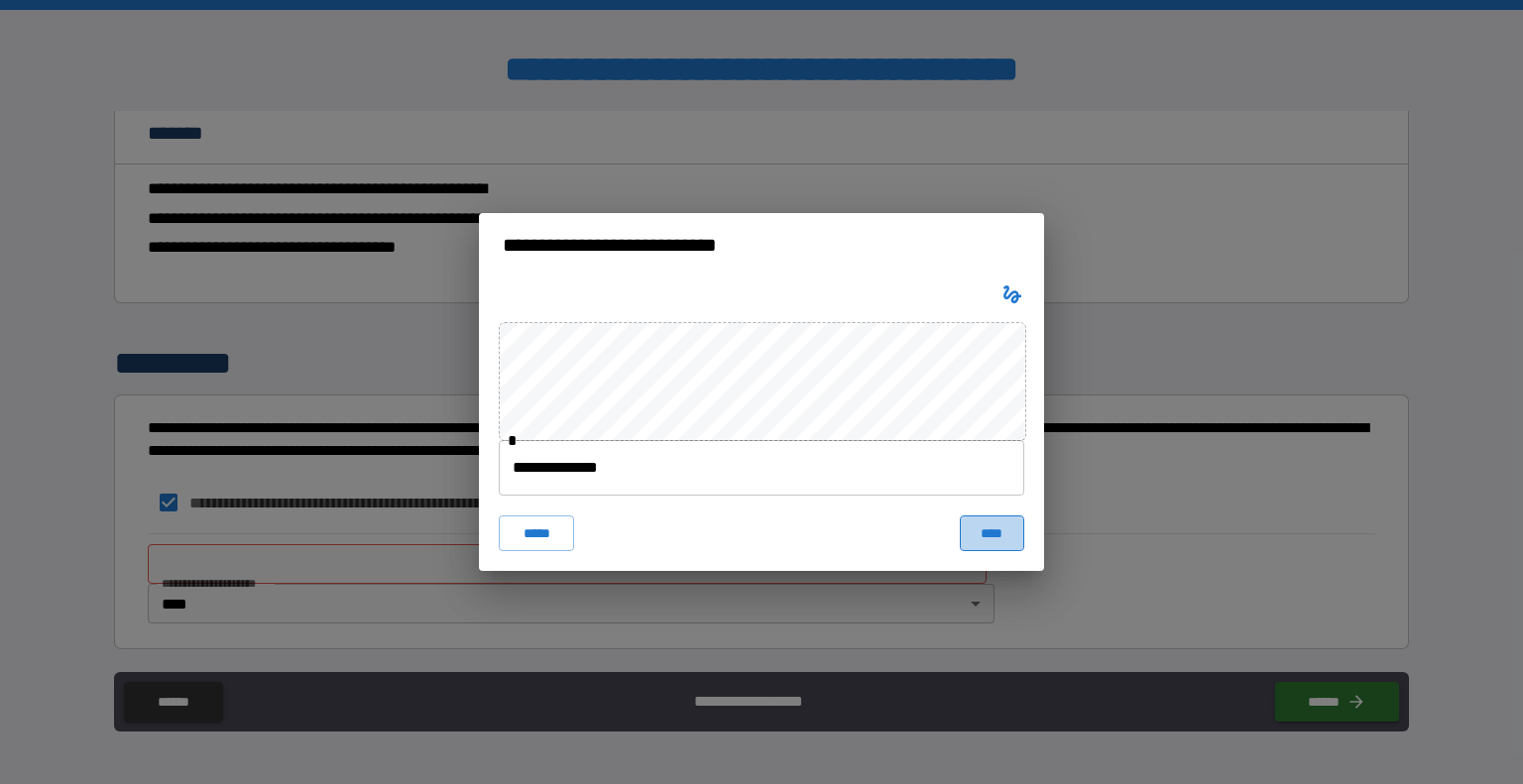 click on "****" at bounding box center [992, 533] 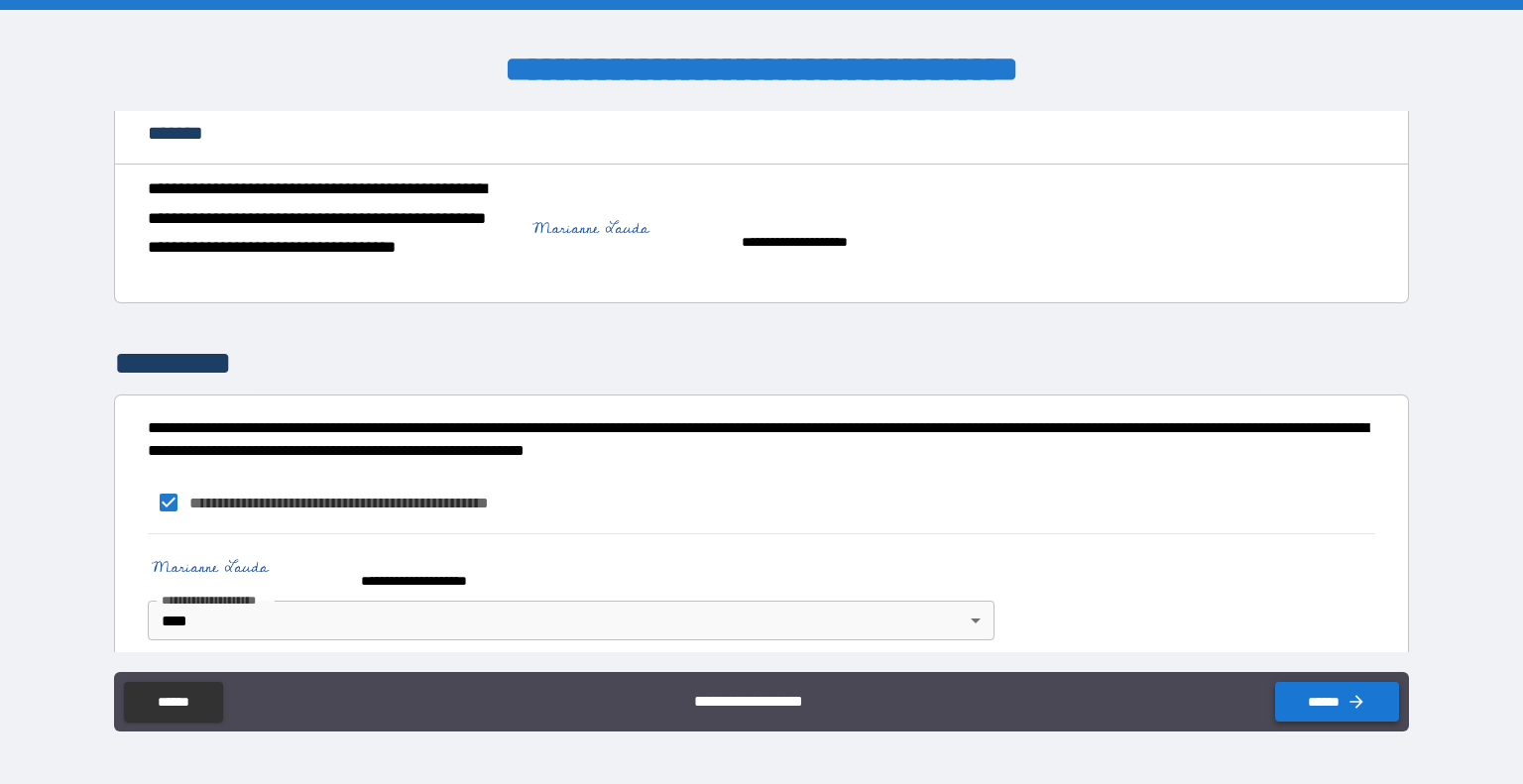 click on "******" at bounding box center (1337, 702) 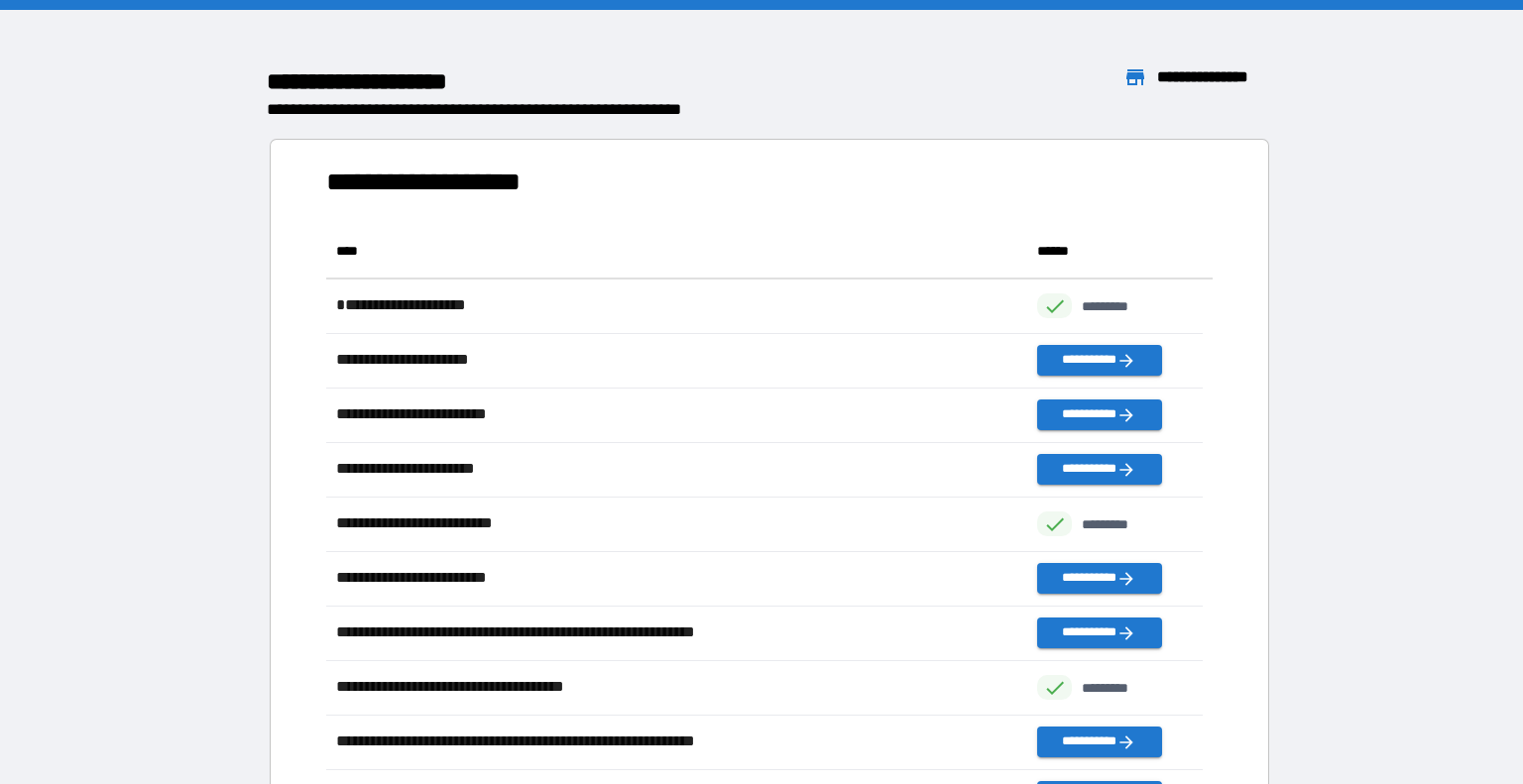 scroll, scrollTop: 16, scrollLeft: 16, axis: both 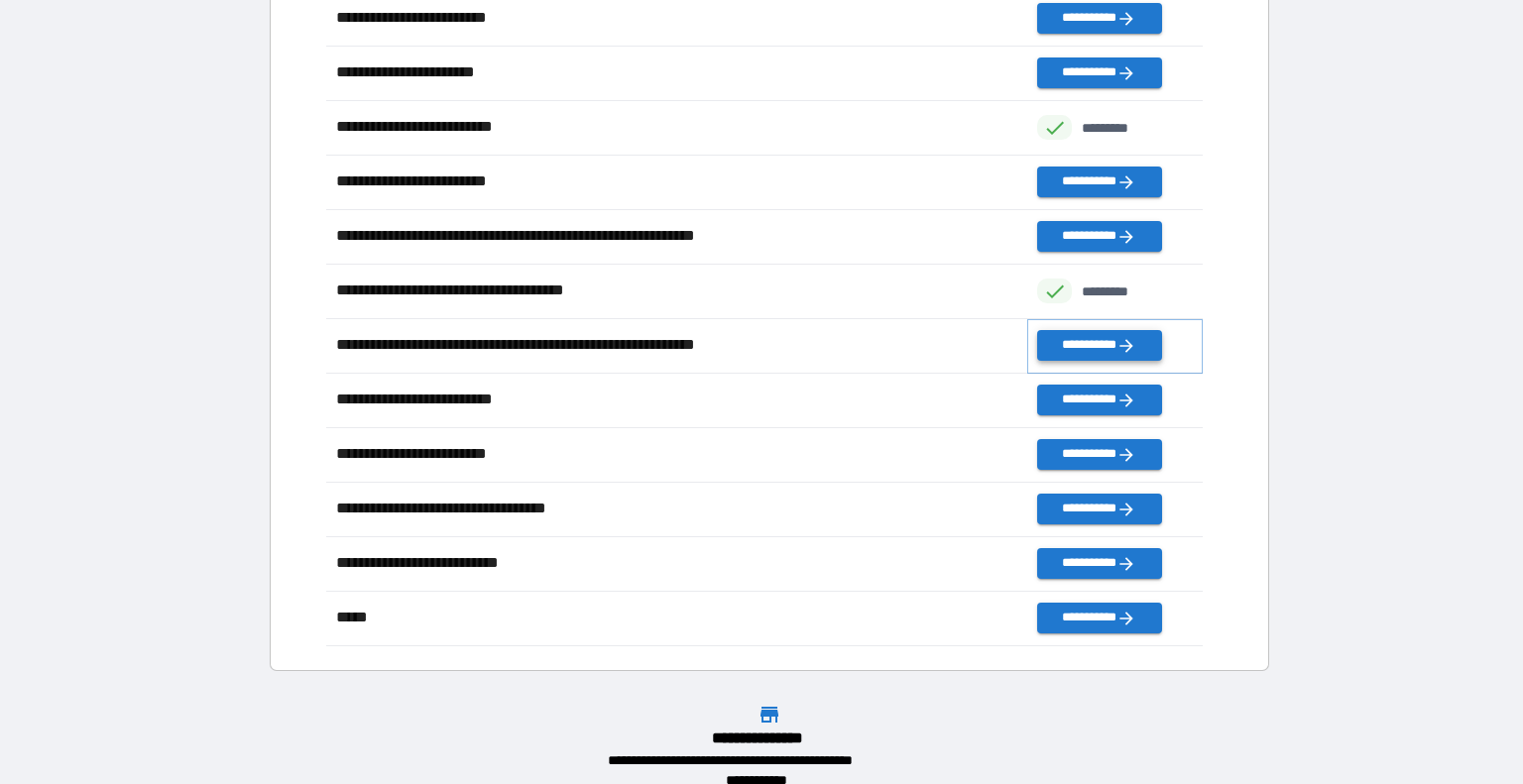 click on "**********" at bounding box center (1099, 345) 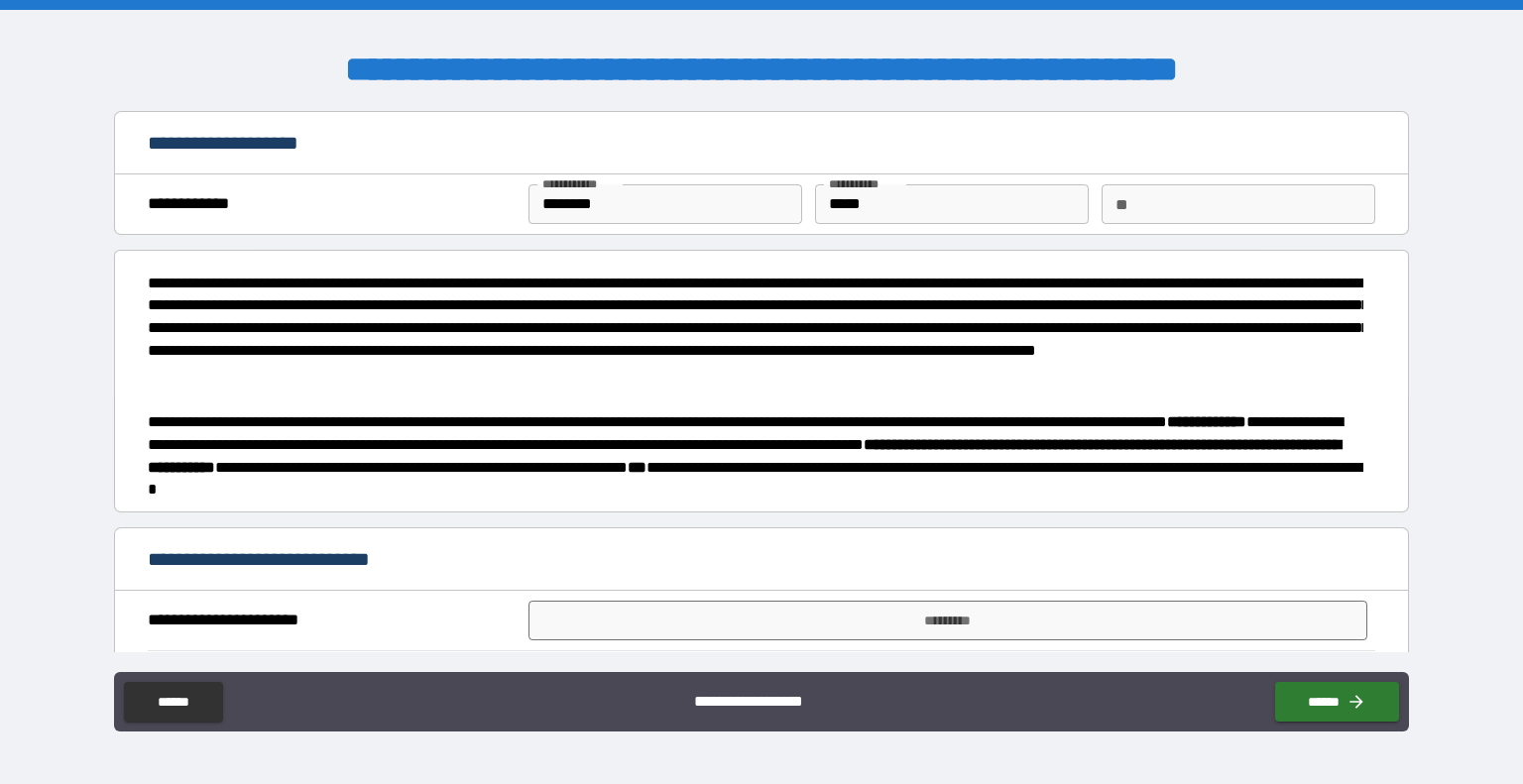 click on "**********" at bounding box center (756, 456) 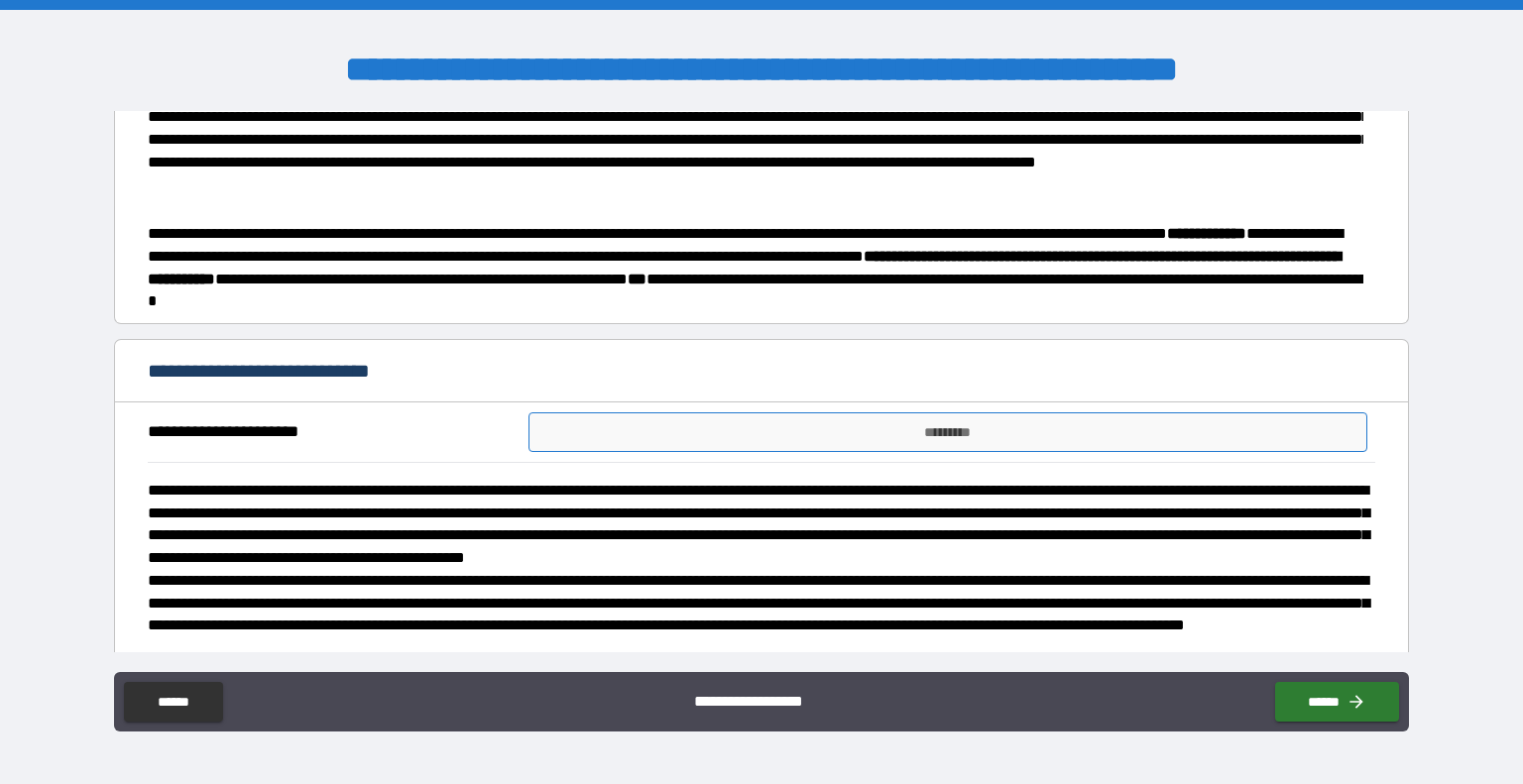 scroll, scrollTop: 198, scrollLeft: 0, axis: vertical 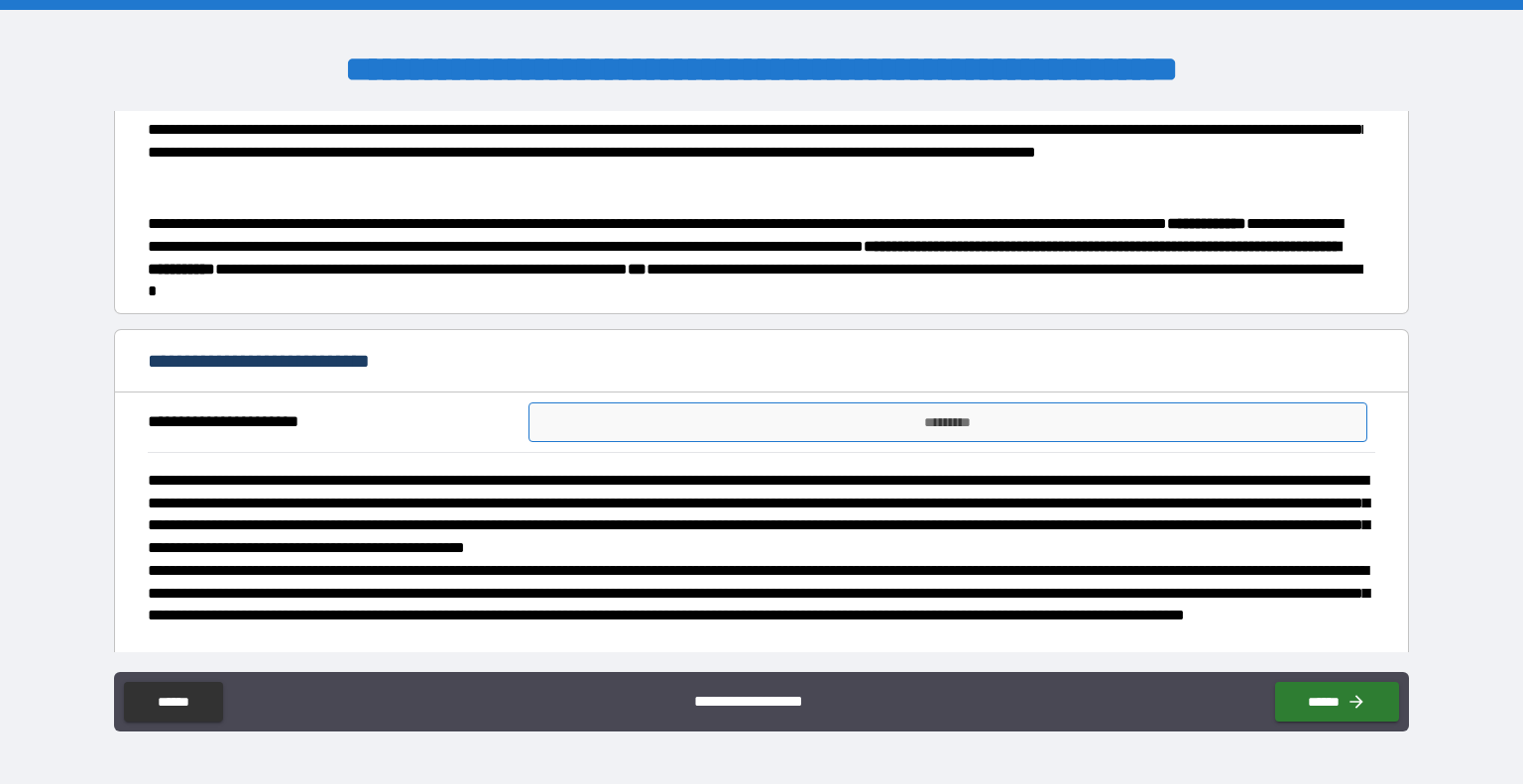 click on "*********" at bounding box center [948, 422] 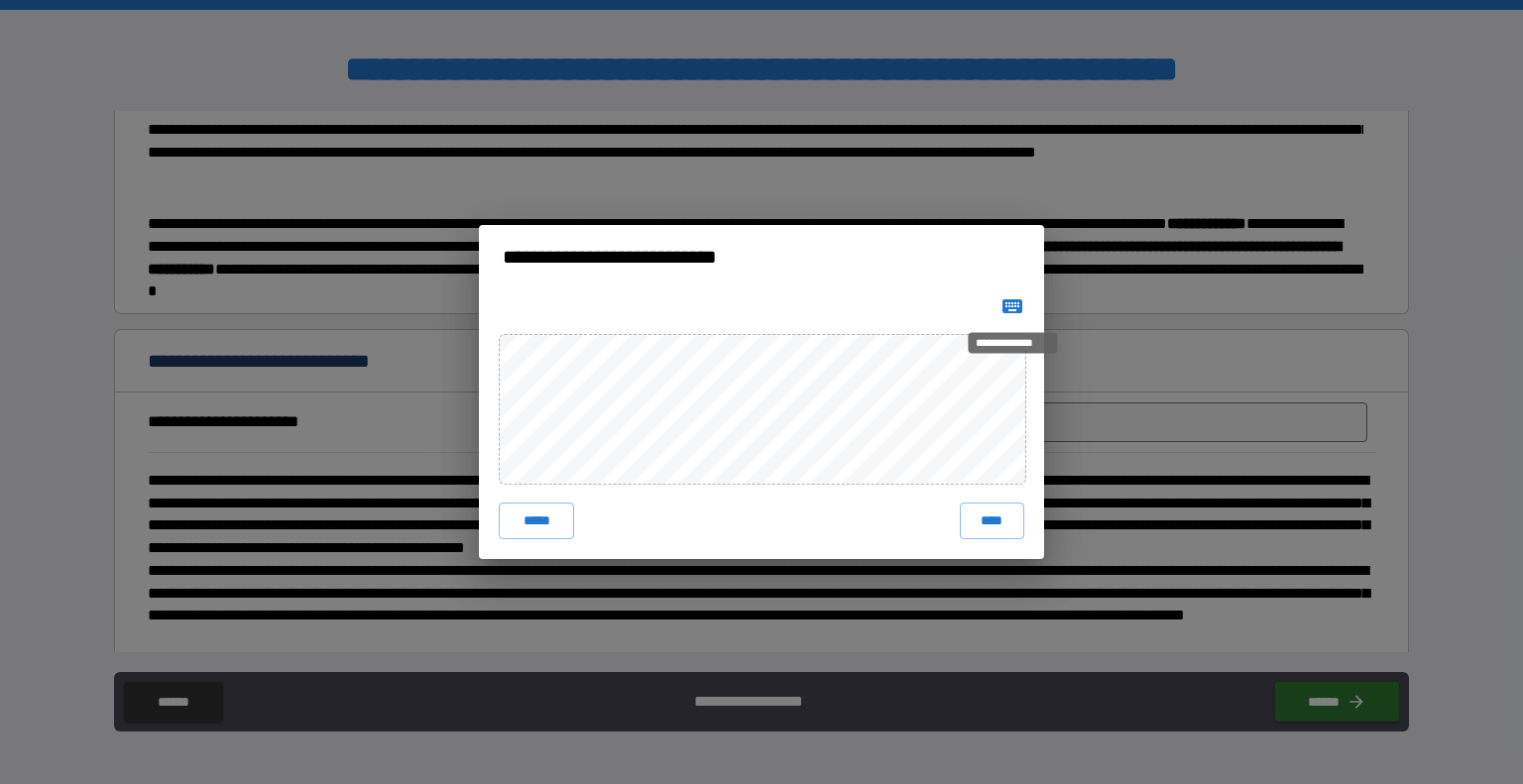 click 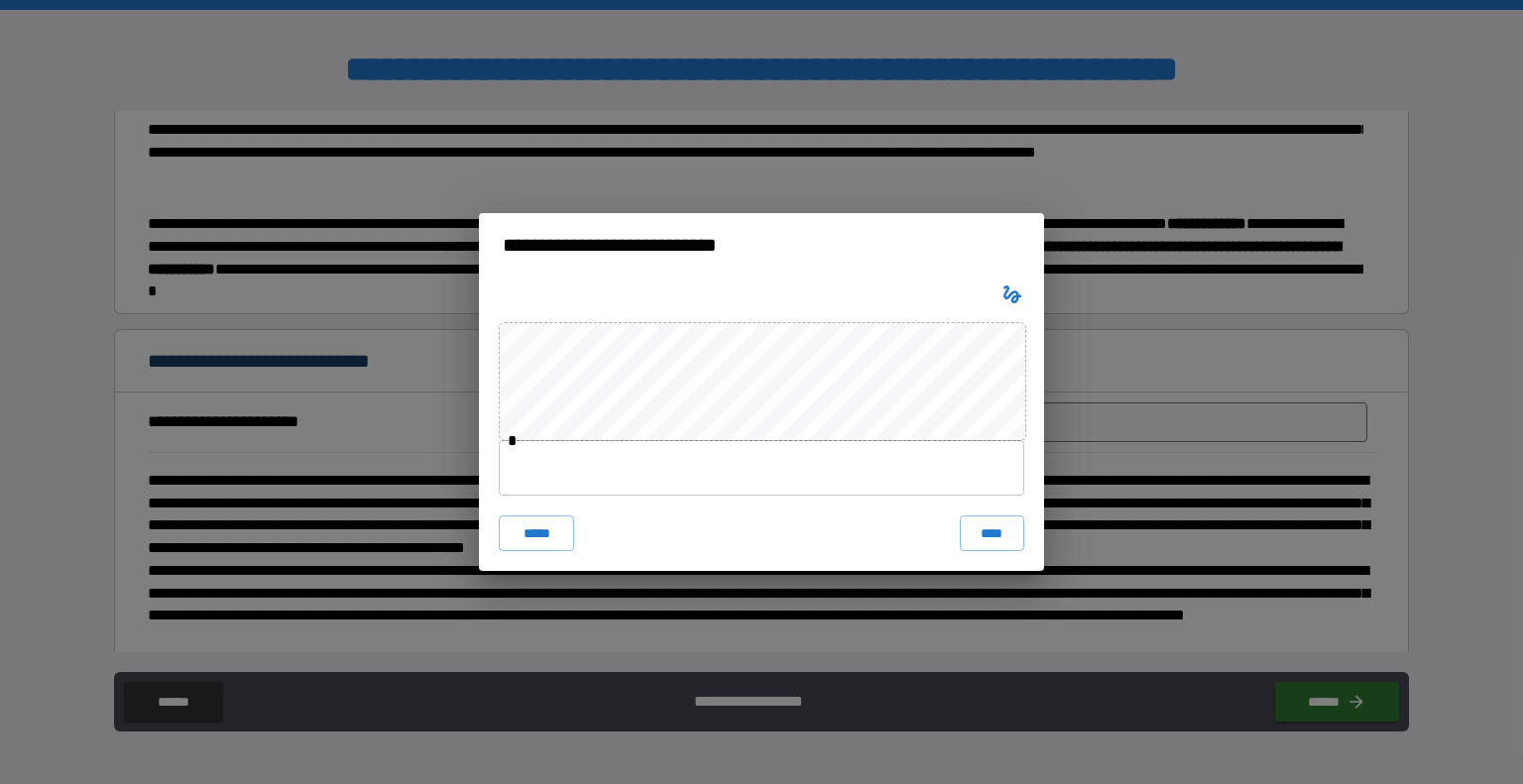 click at bounding box center (762, 468) 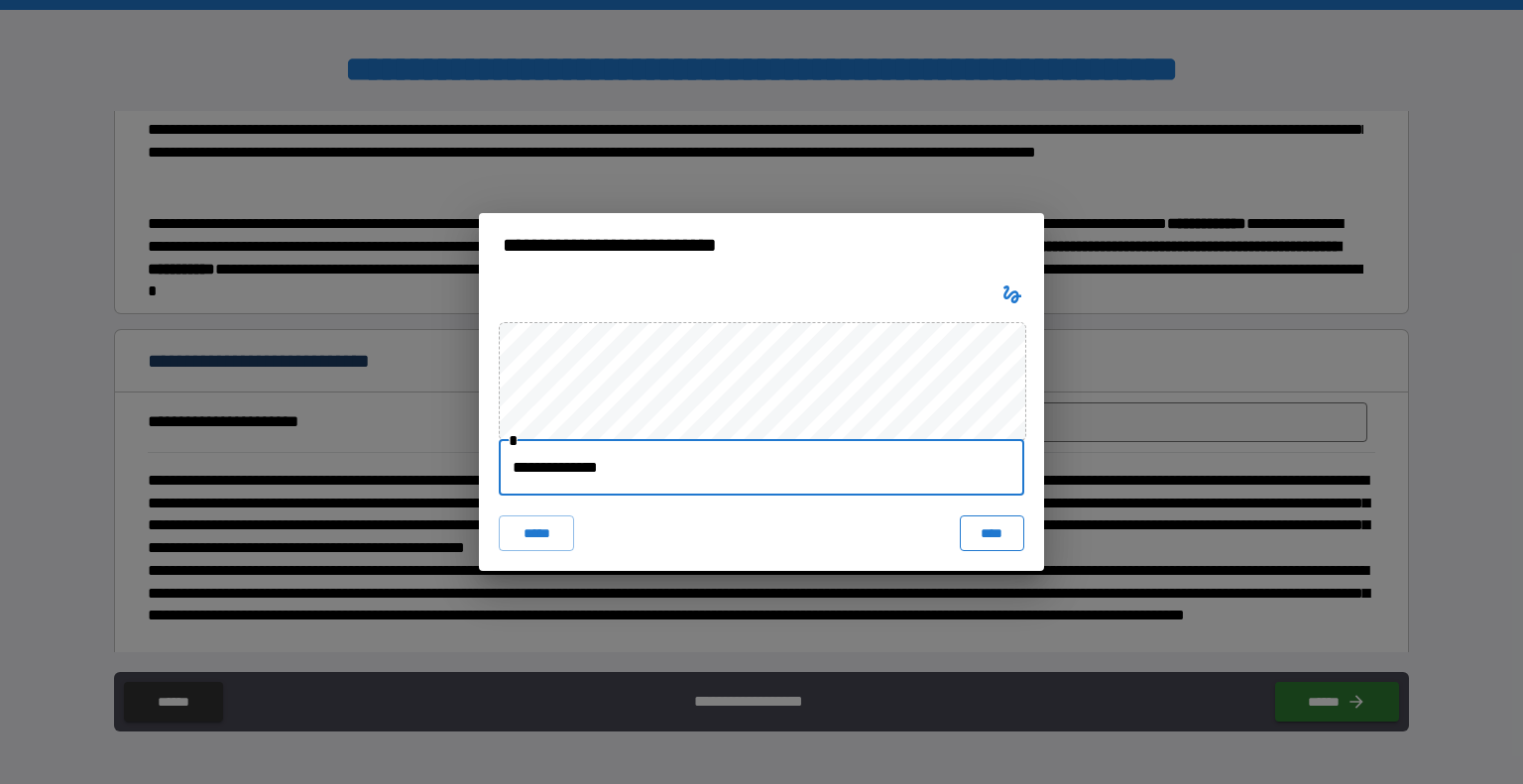 type on "**********" 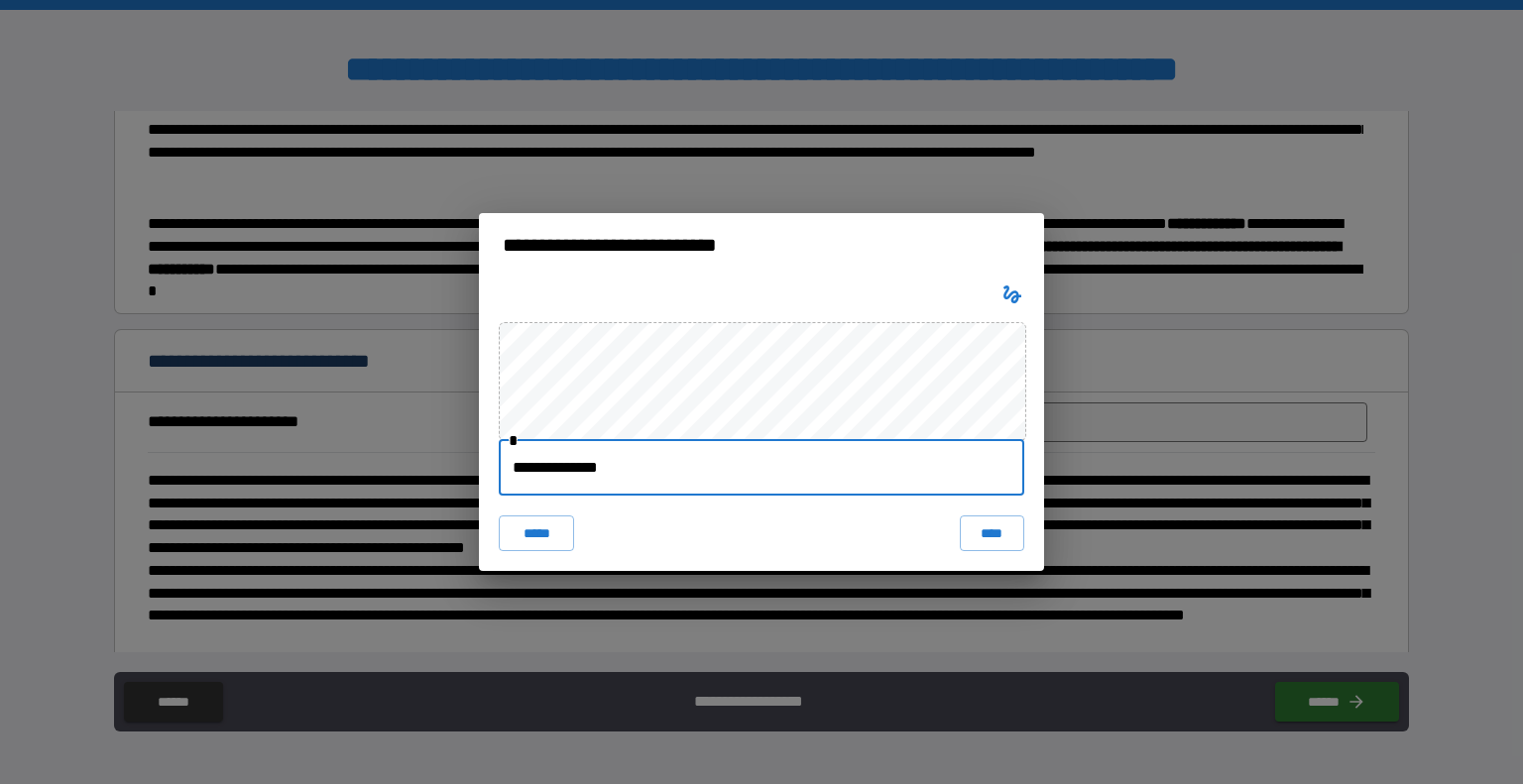 click on "****" at bounding box center (992, 533) 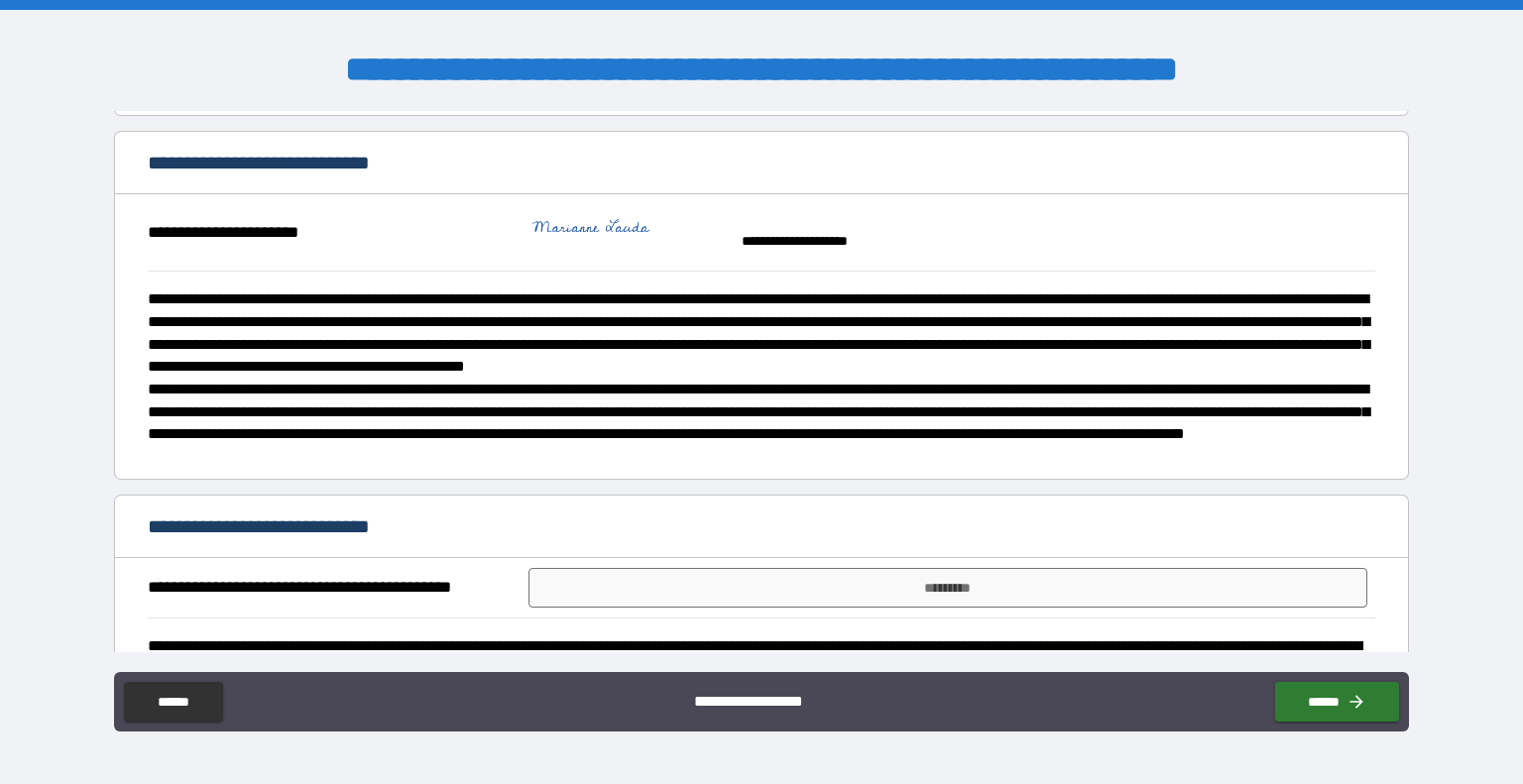 scroll, scrollTop: 595, scrollLeft: 0, axis: vertical 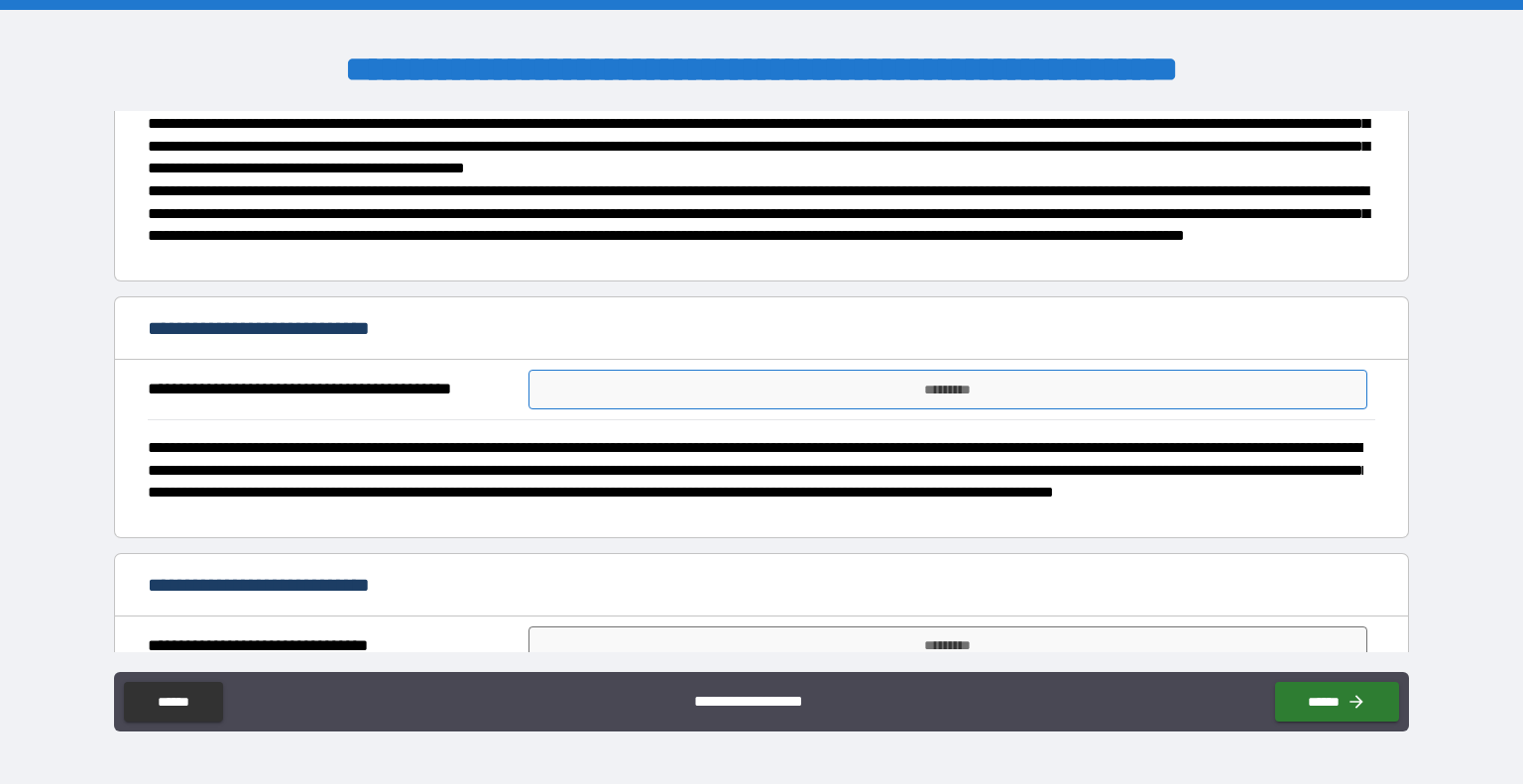 click on "*********" at bounding box center [948, 390] 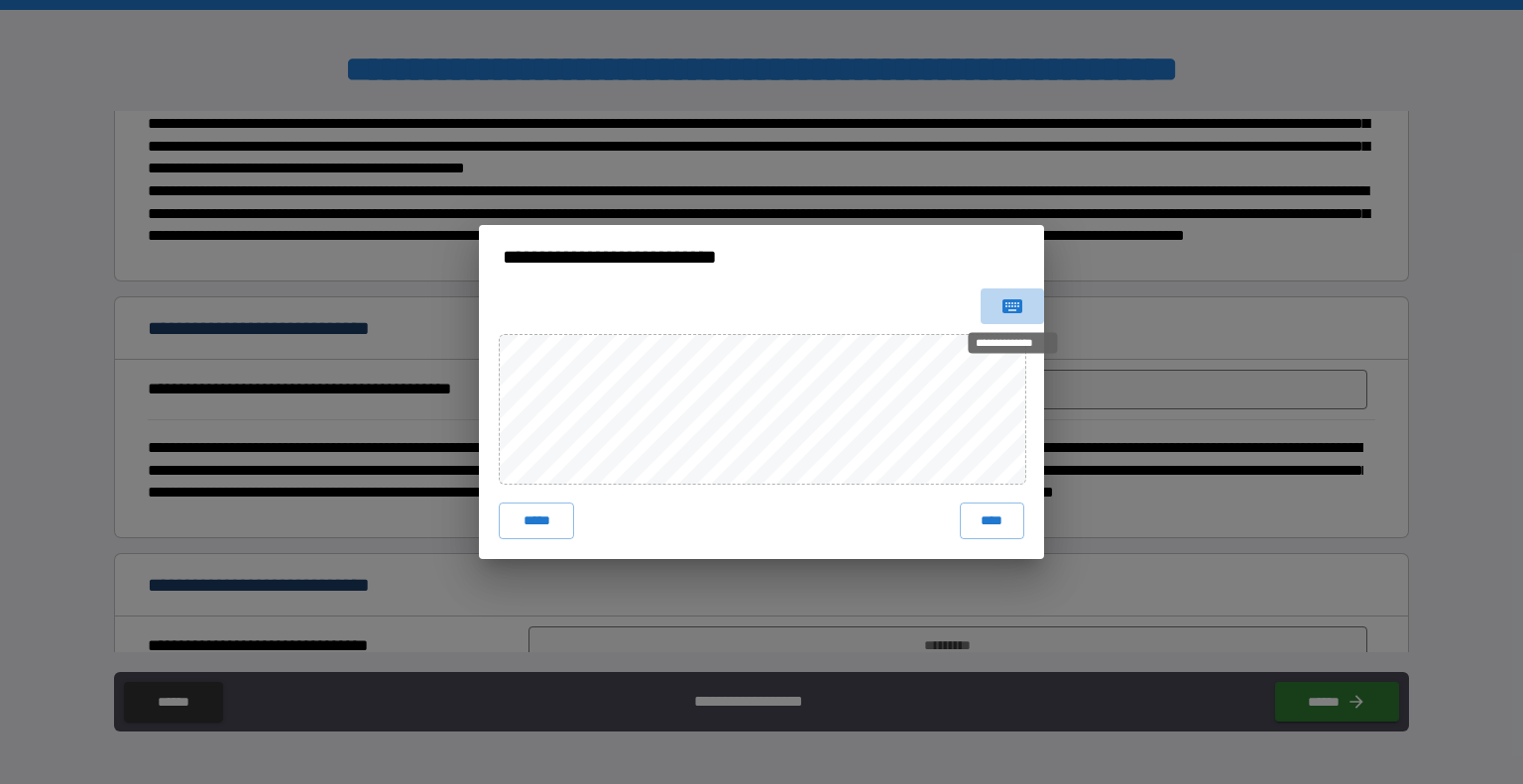 click 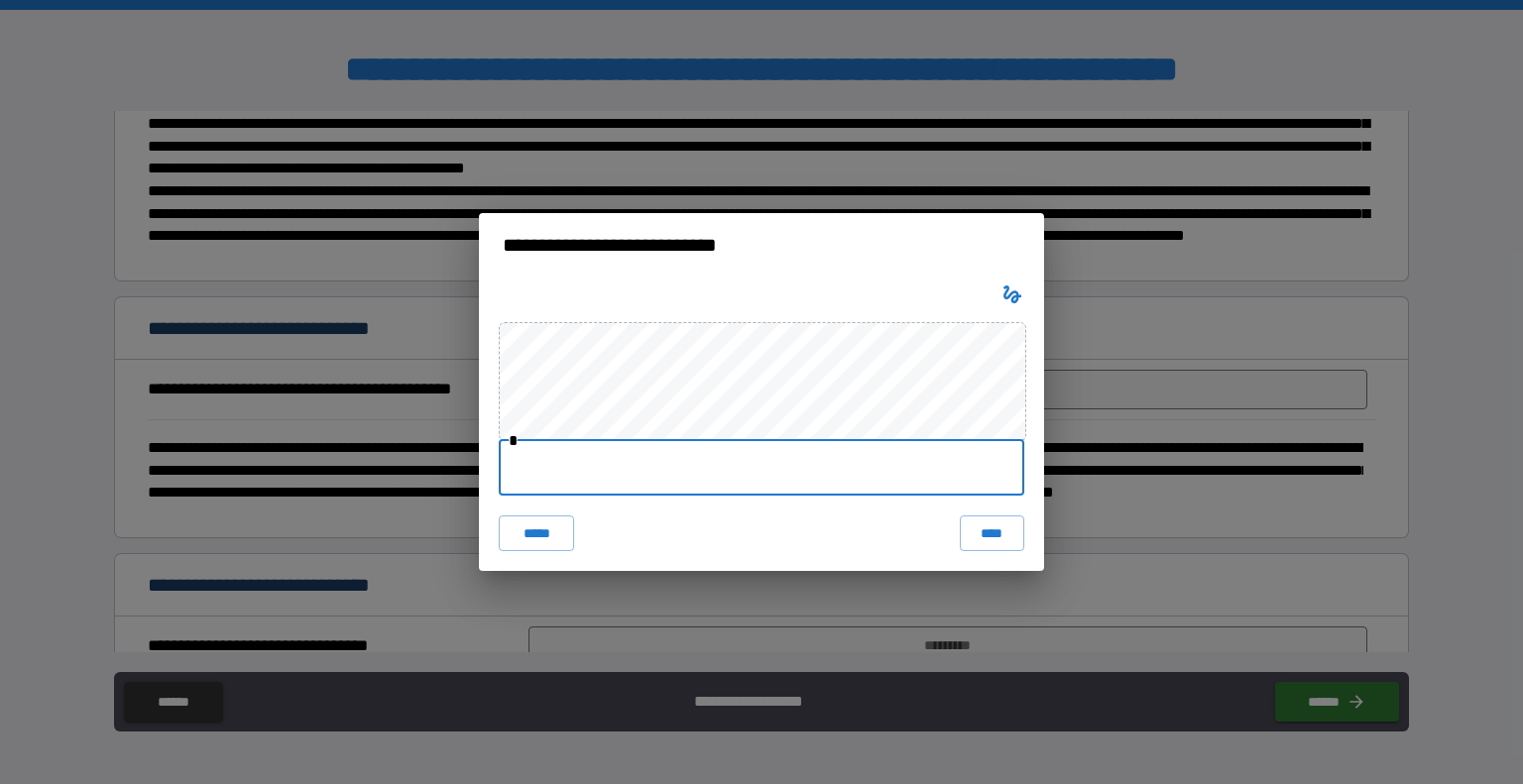 click at bounding box center [762, 468] 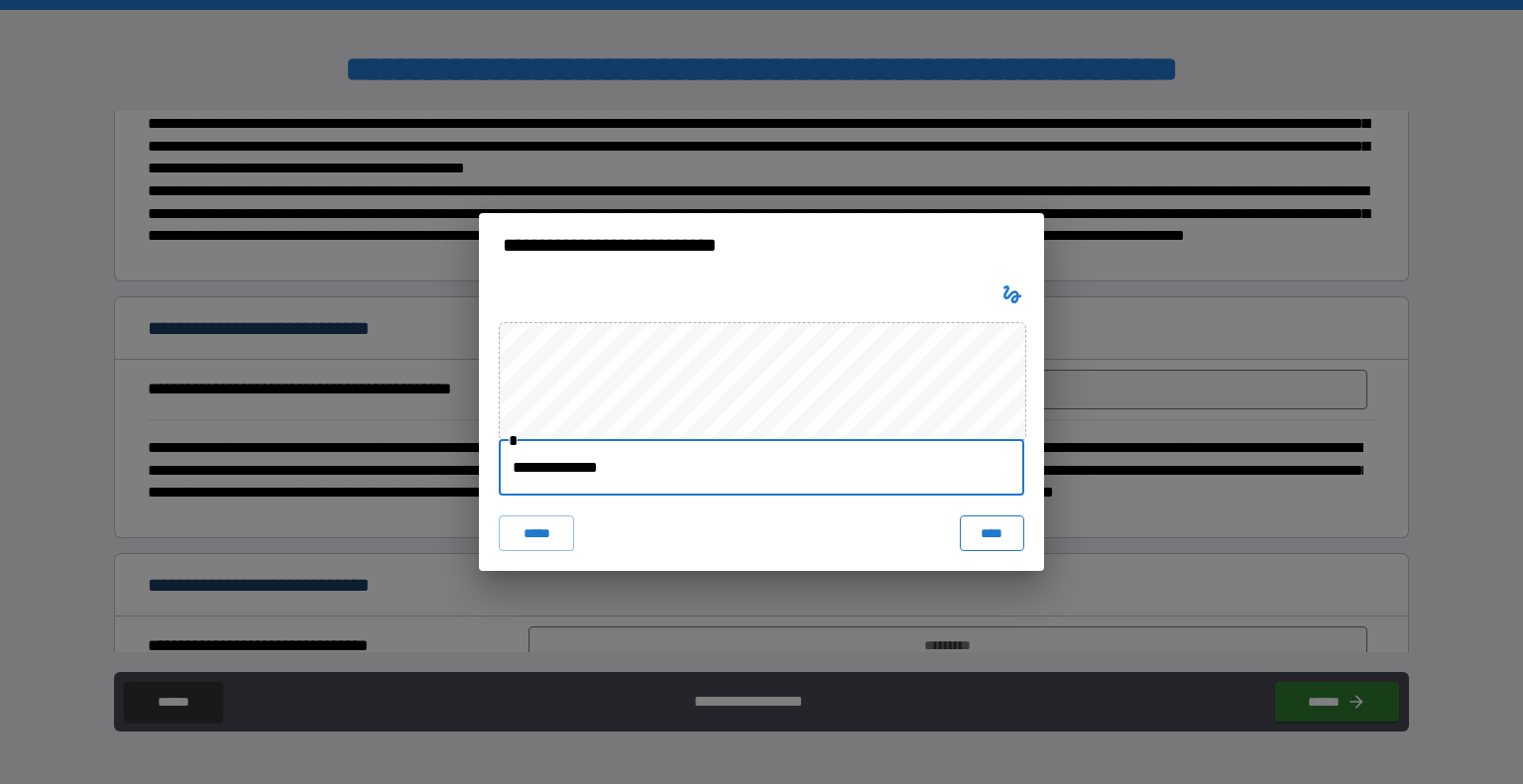 type on "**********" 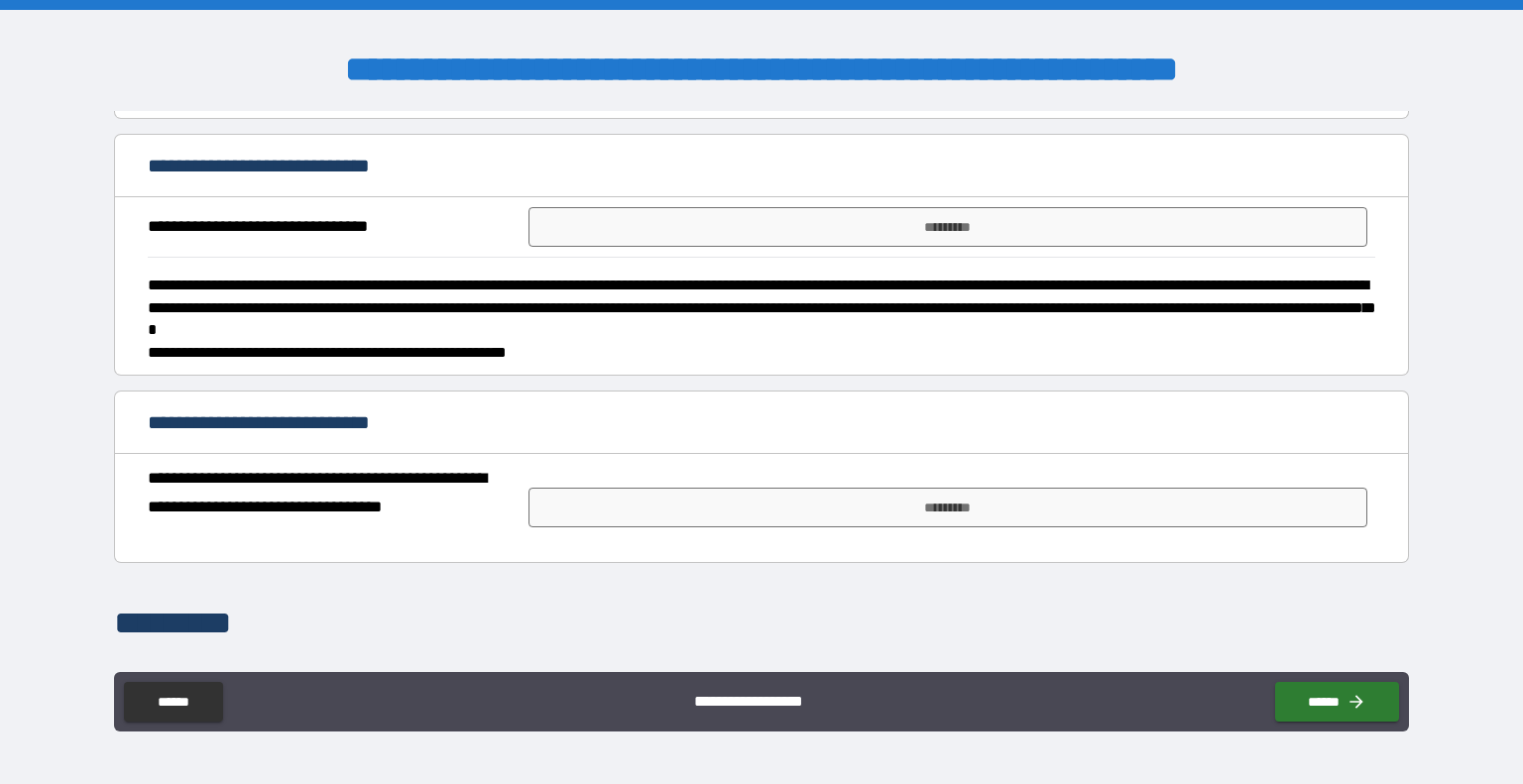 scroll, scrollTop: 1058, scrollLeft: 0, axis: vertical 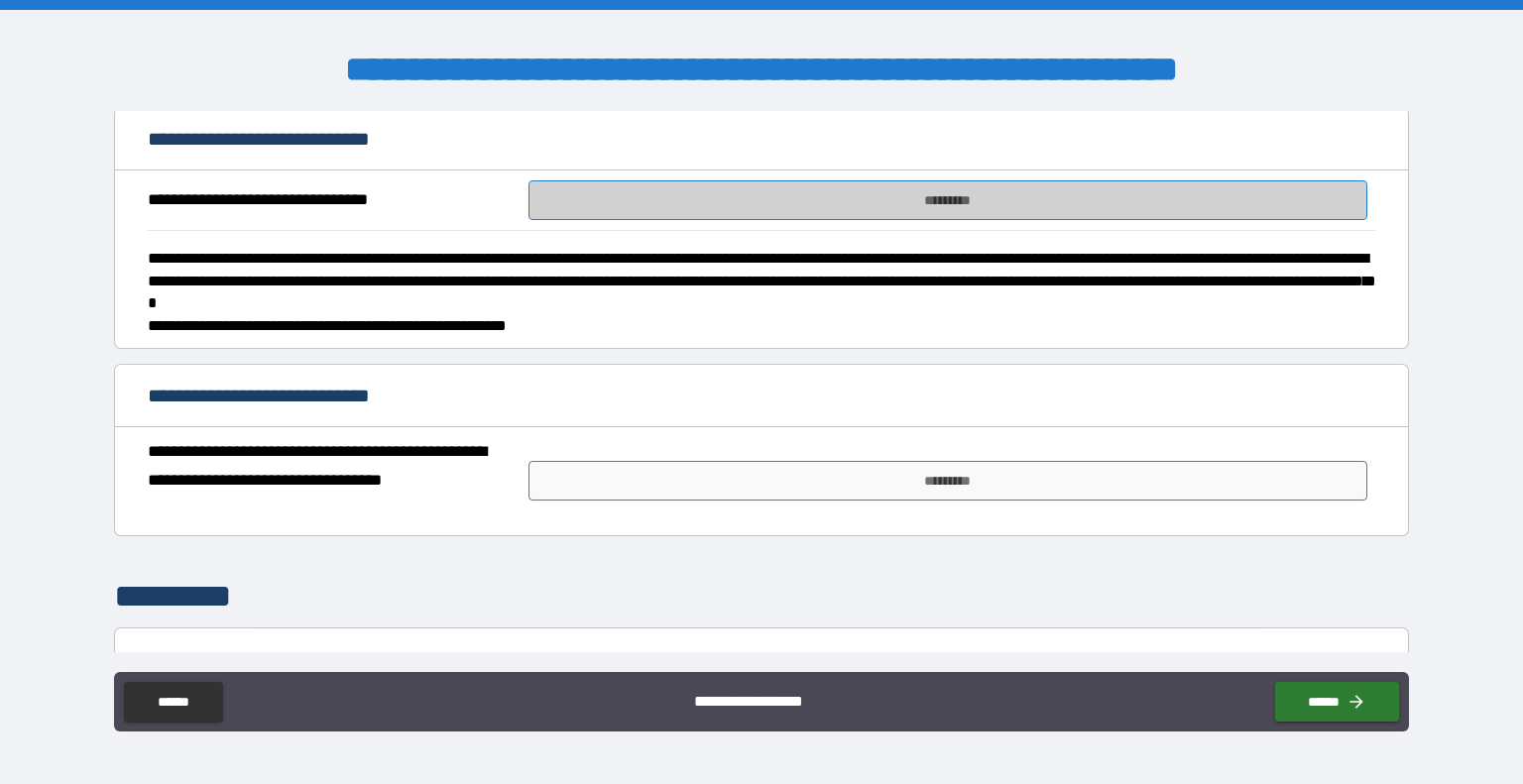 click on "*********" at bounding box center (948, 200) 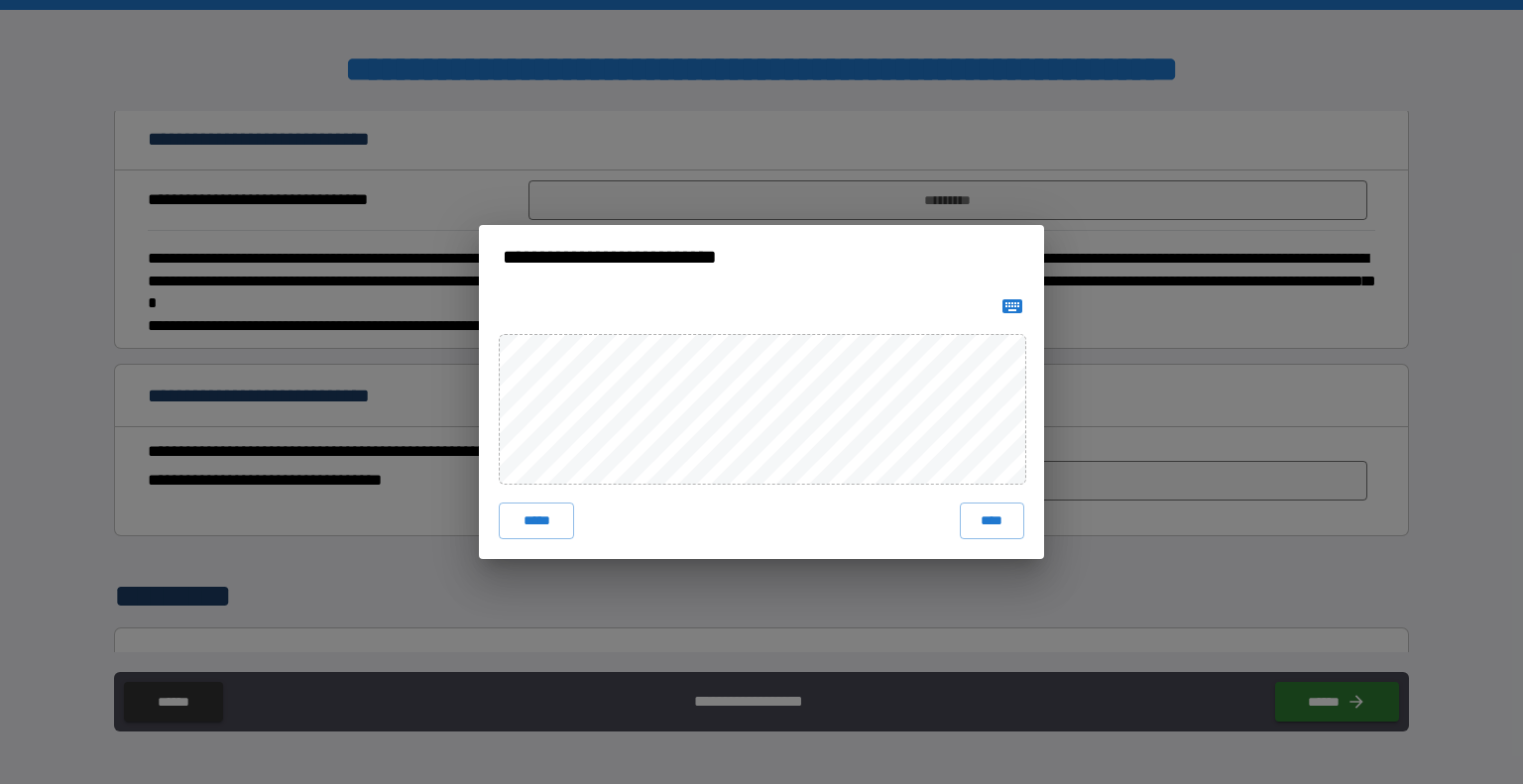 click 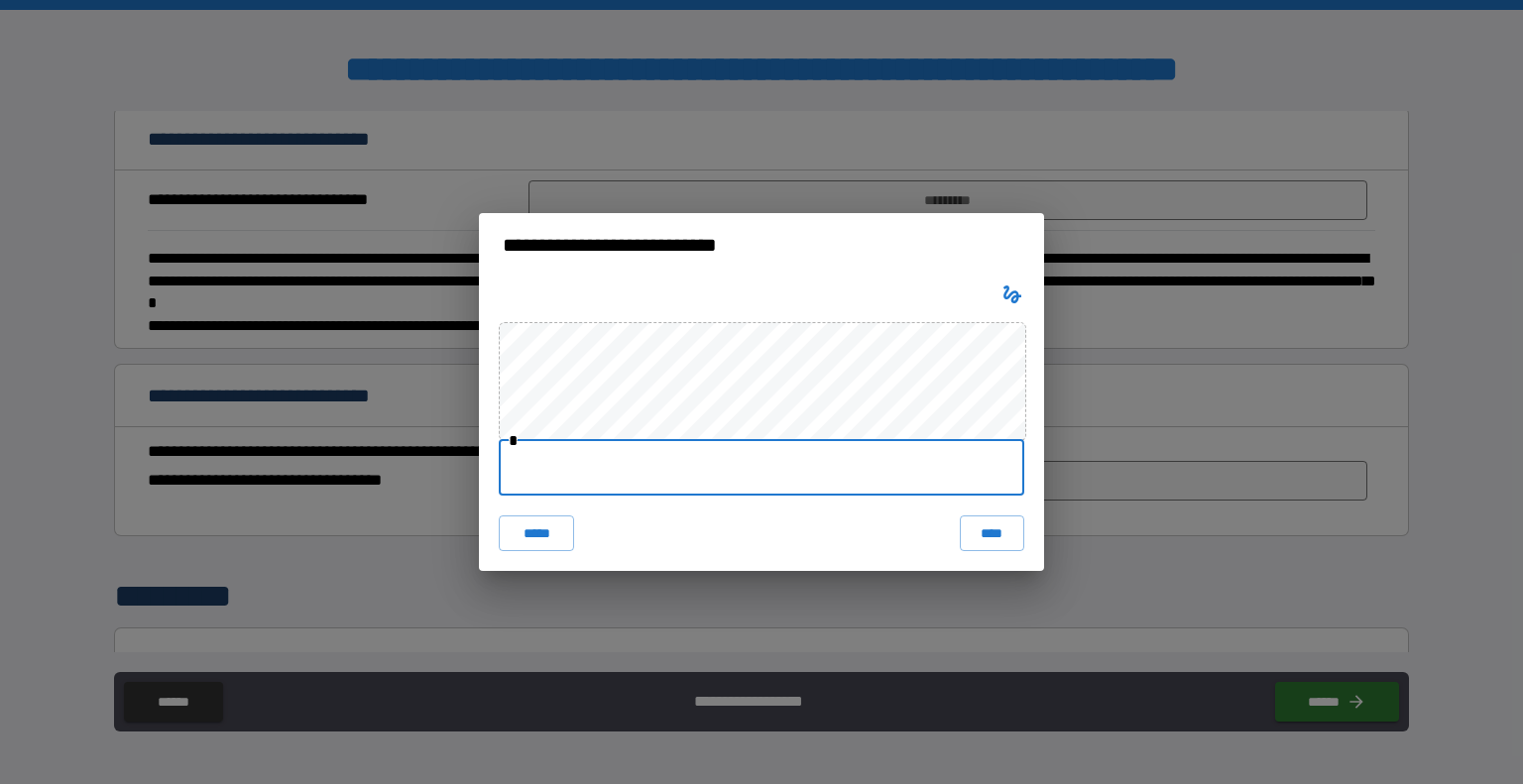 click at bounding box center [762, 468] 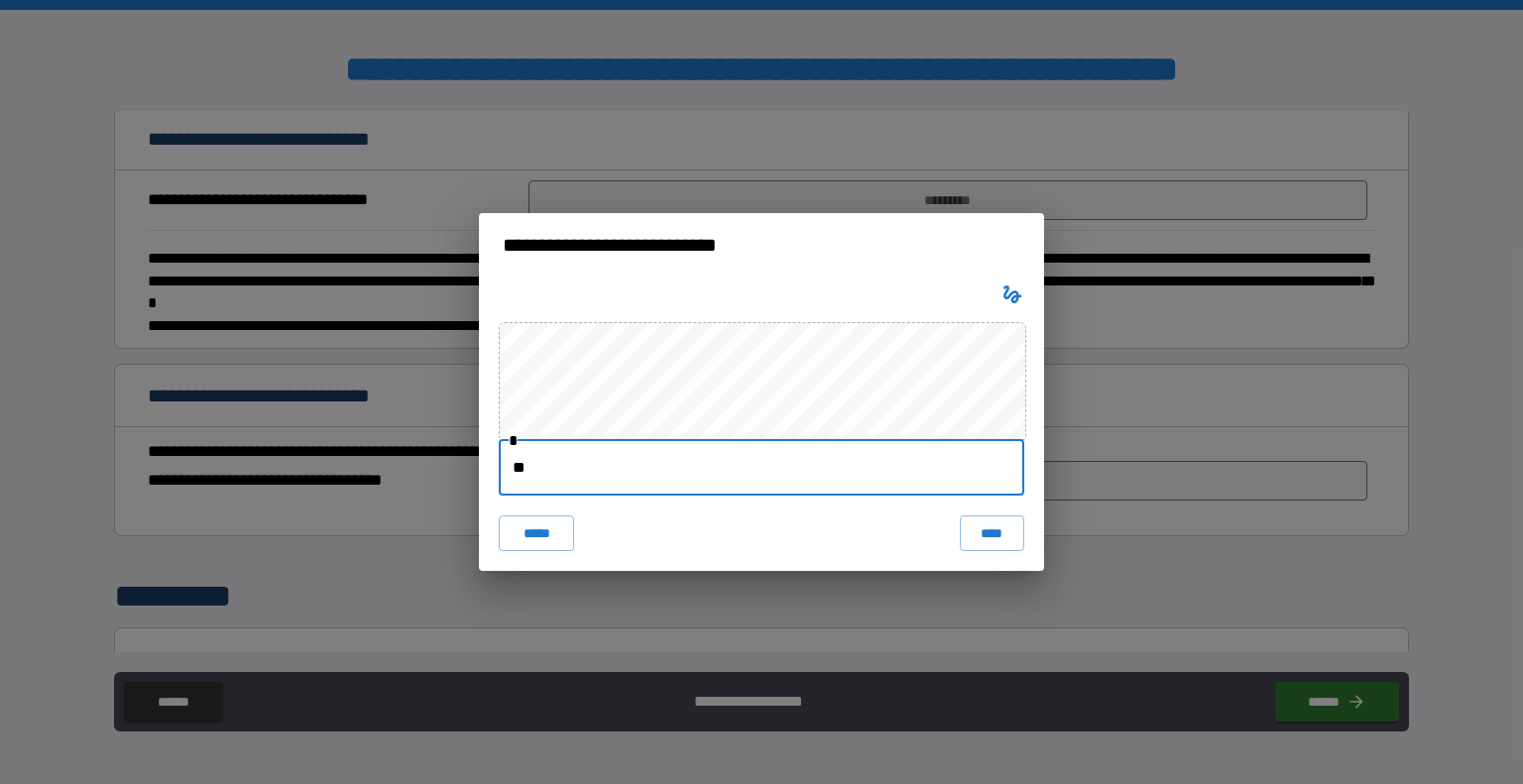 type on "*" 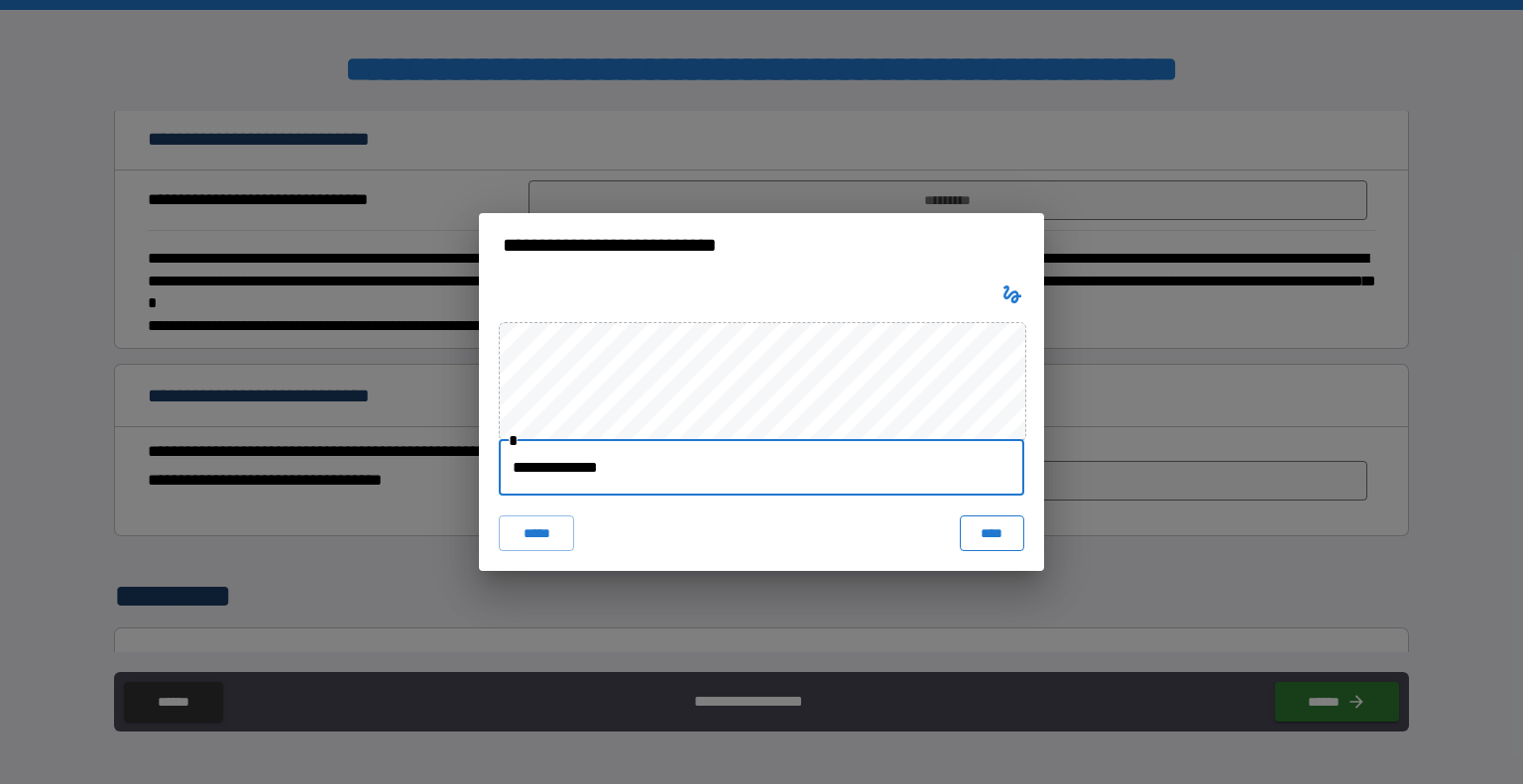 type on "**********" 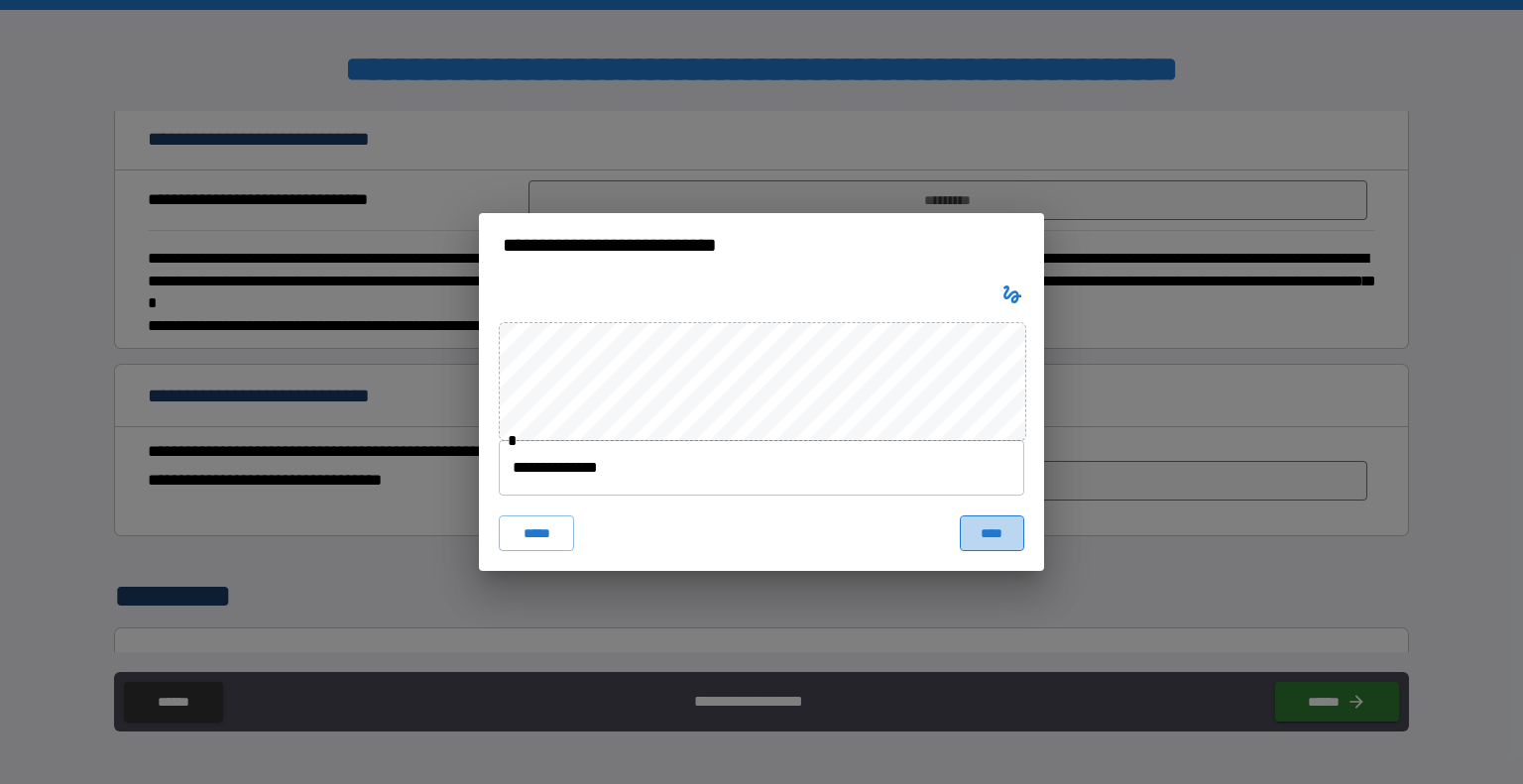 click on "****" at bounding box center (992, 533) 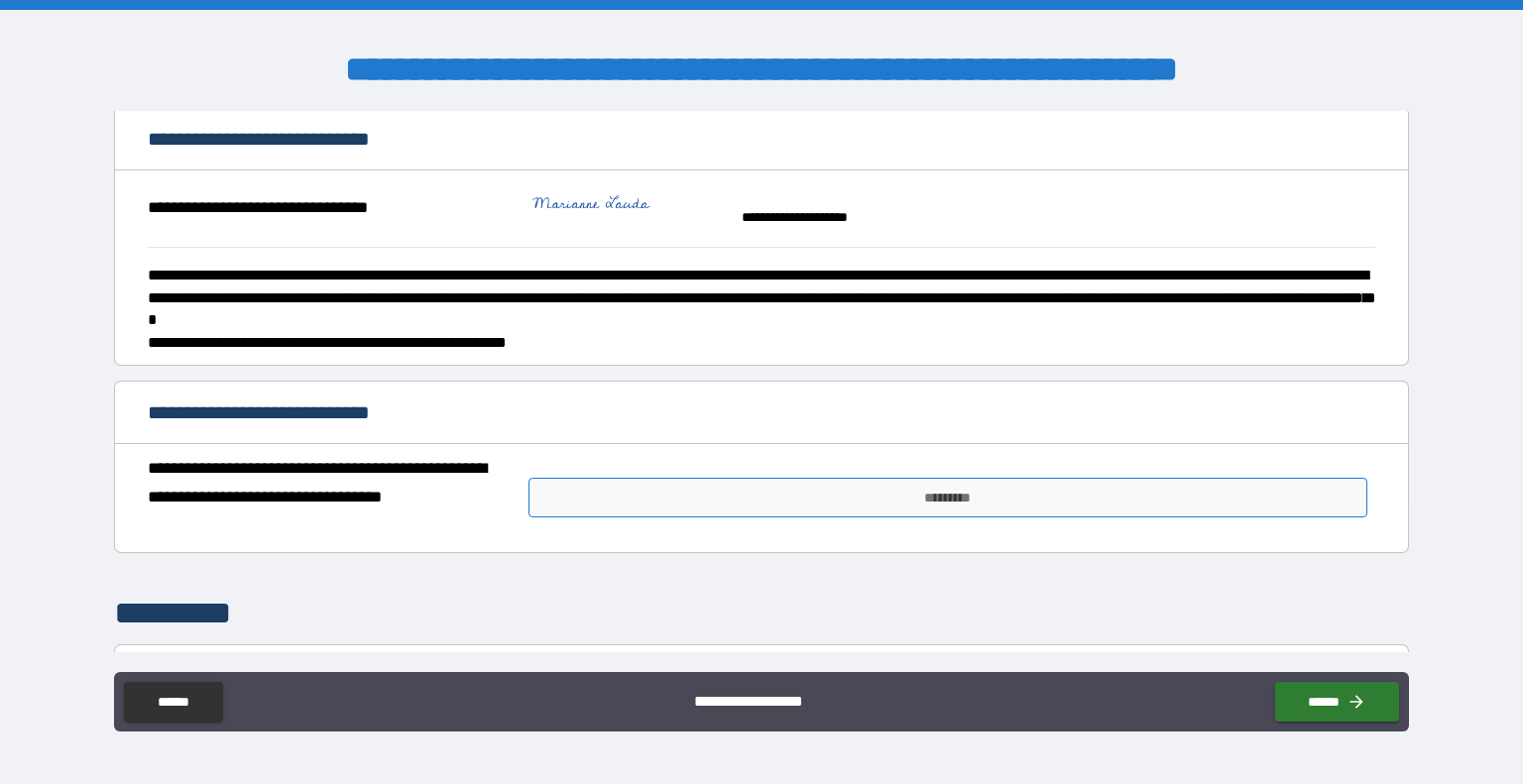 click on "*********" at bounding box center (948, 498) 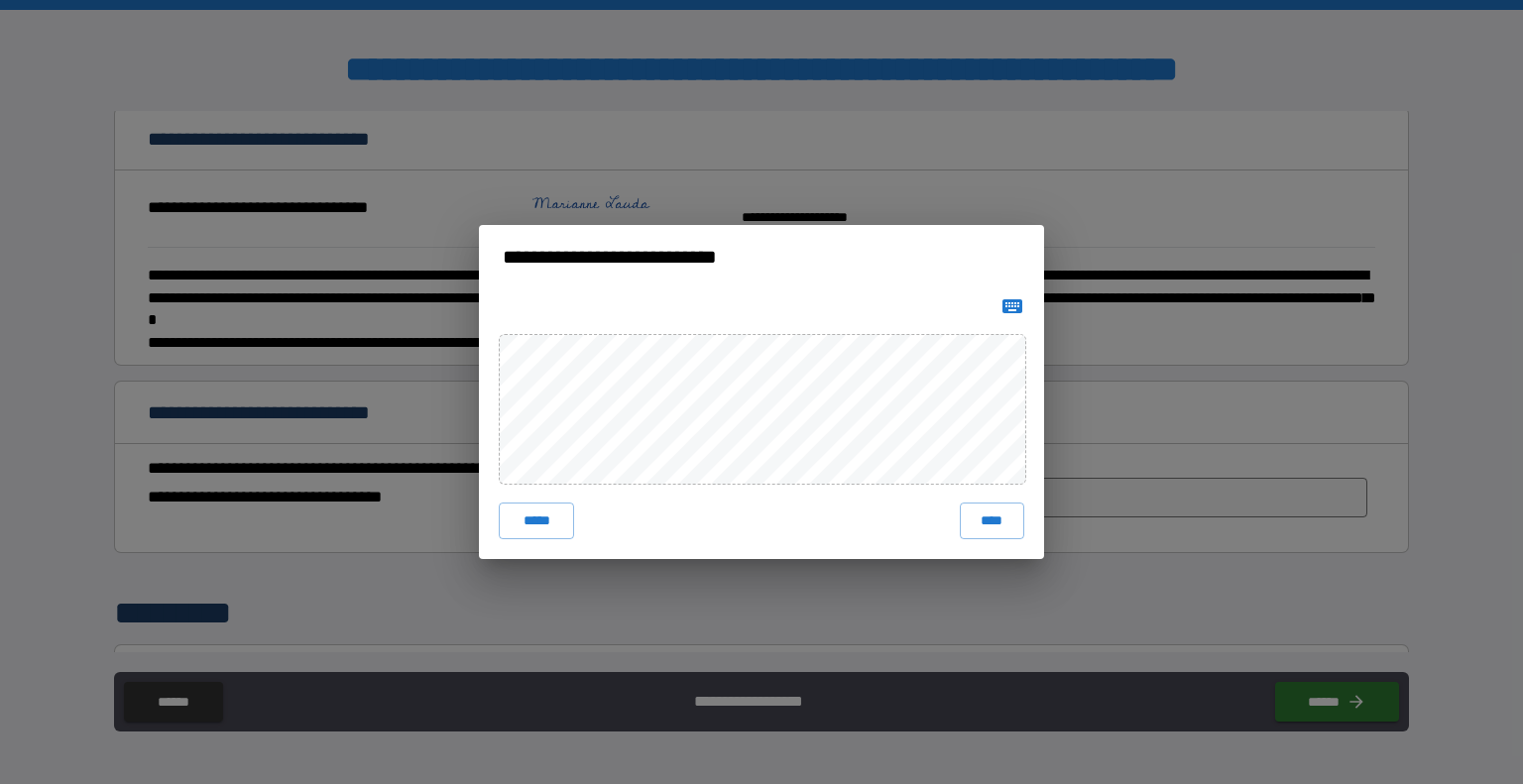 click at bounding box center [1012, 306] 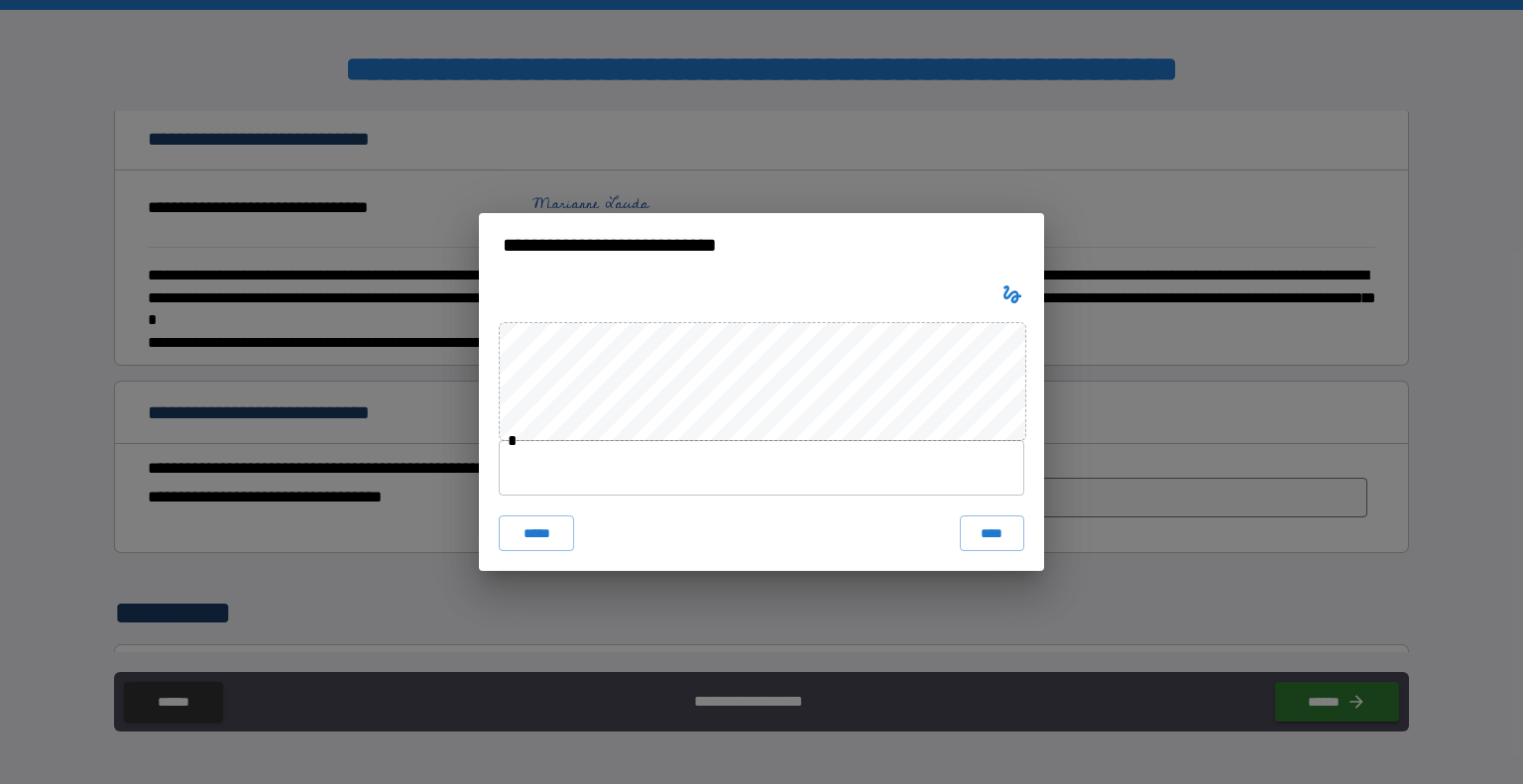 click at bounding box center (762, 468) 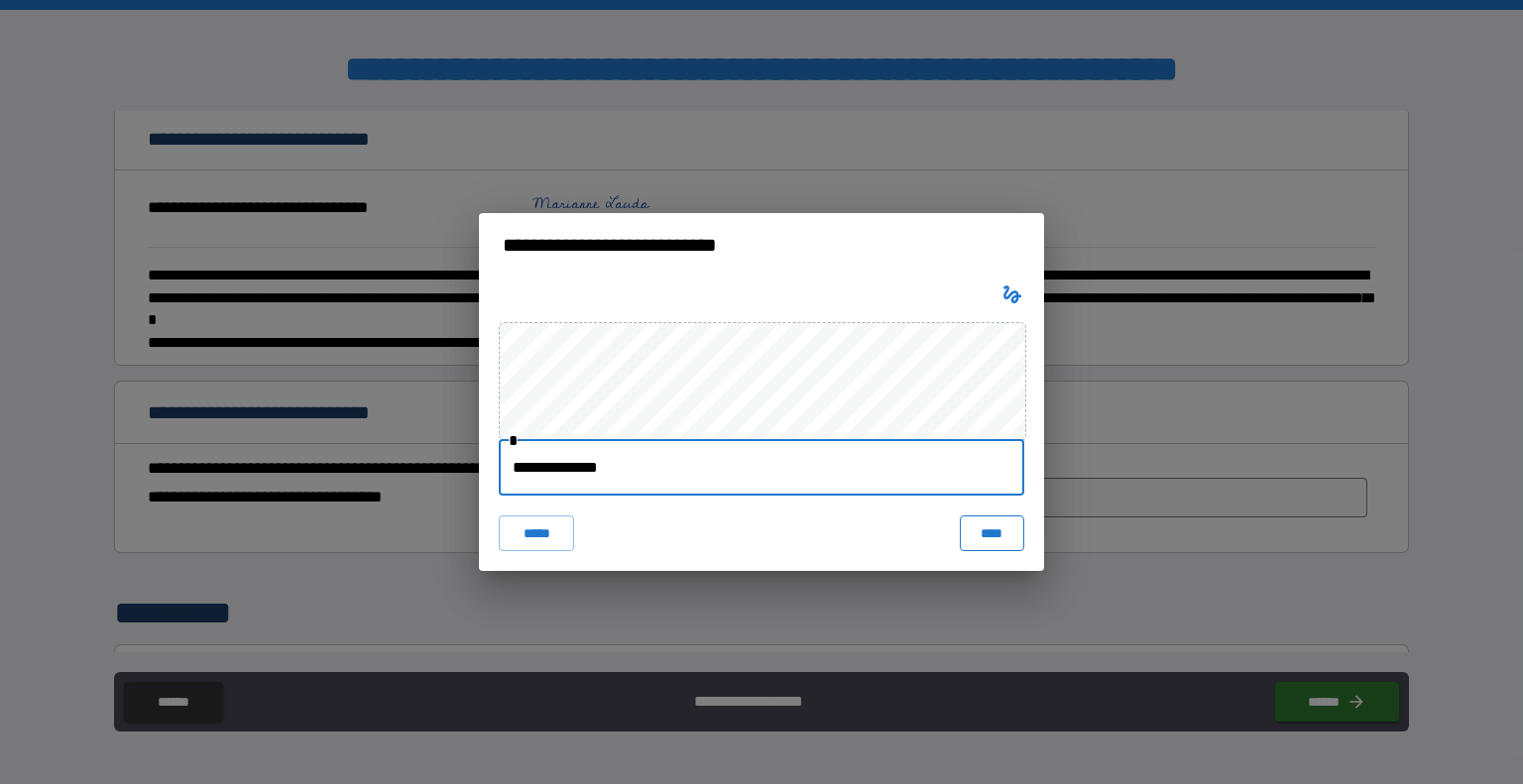 type on "**********" 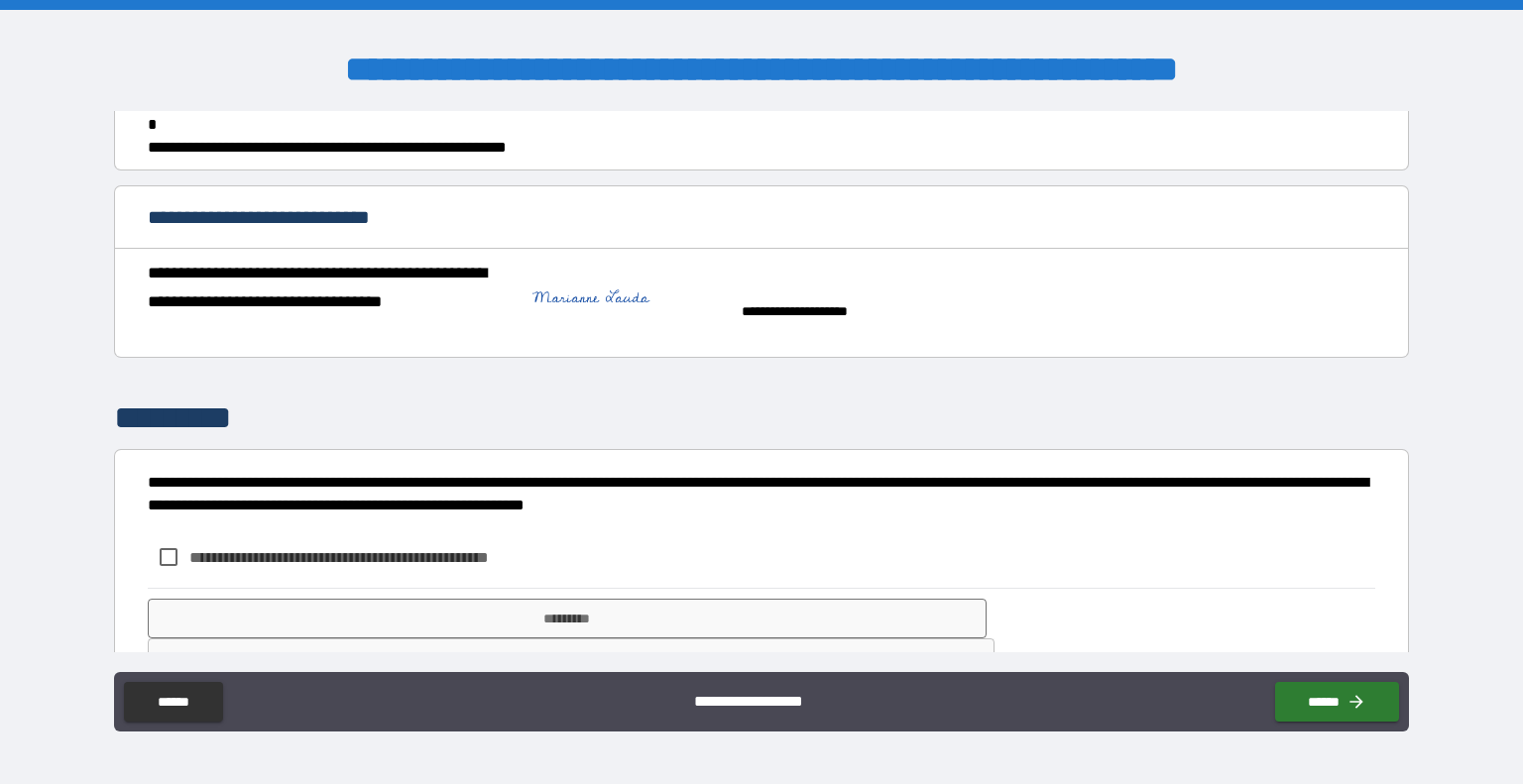 scroll, scrollTop: 1304, scrollLeft: 0, axis: vertical 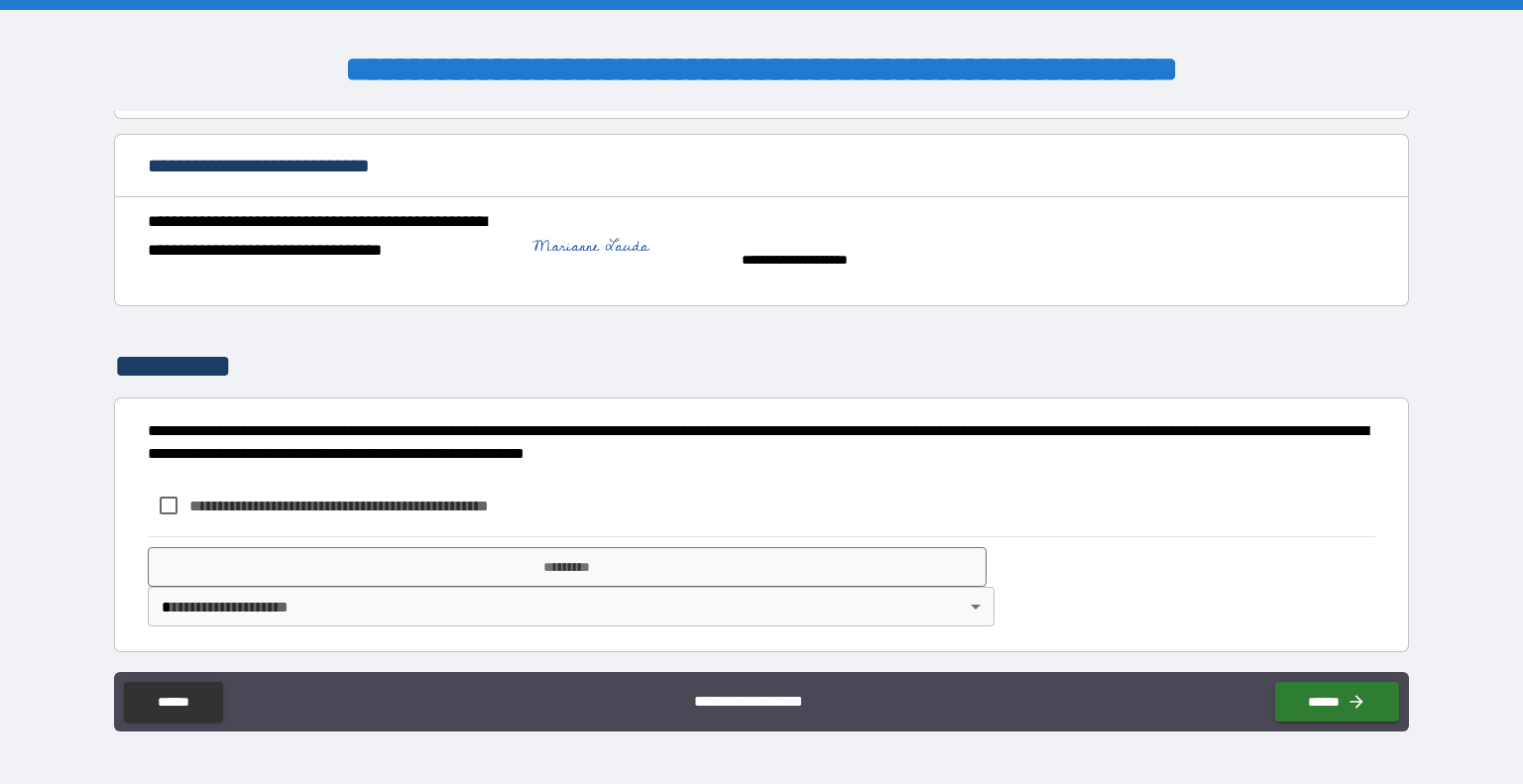 click on "**********" at bounding box center (372, 505) 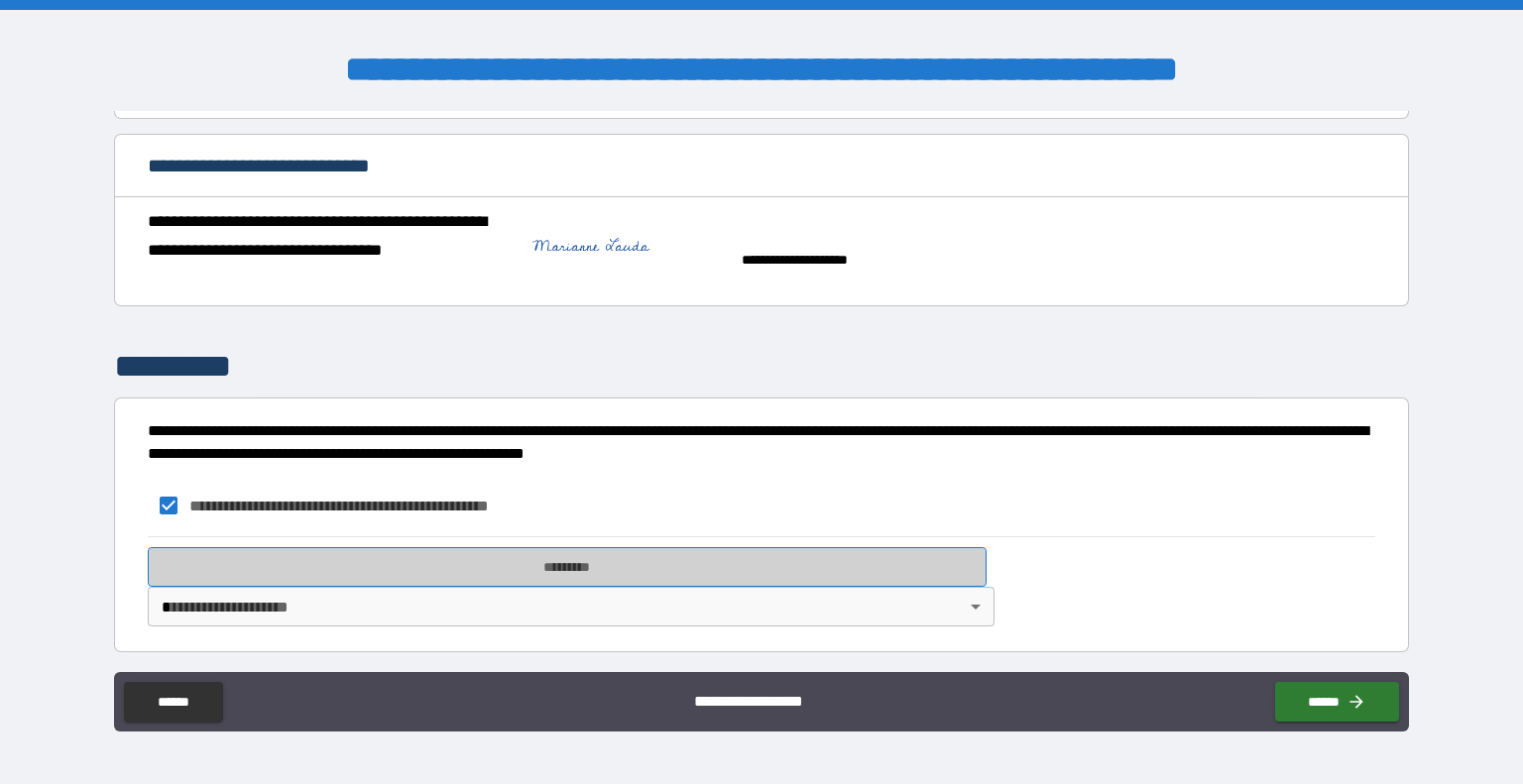 click on "*********" at bounding box center [567, 567] 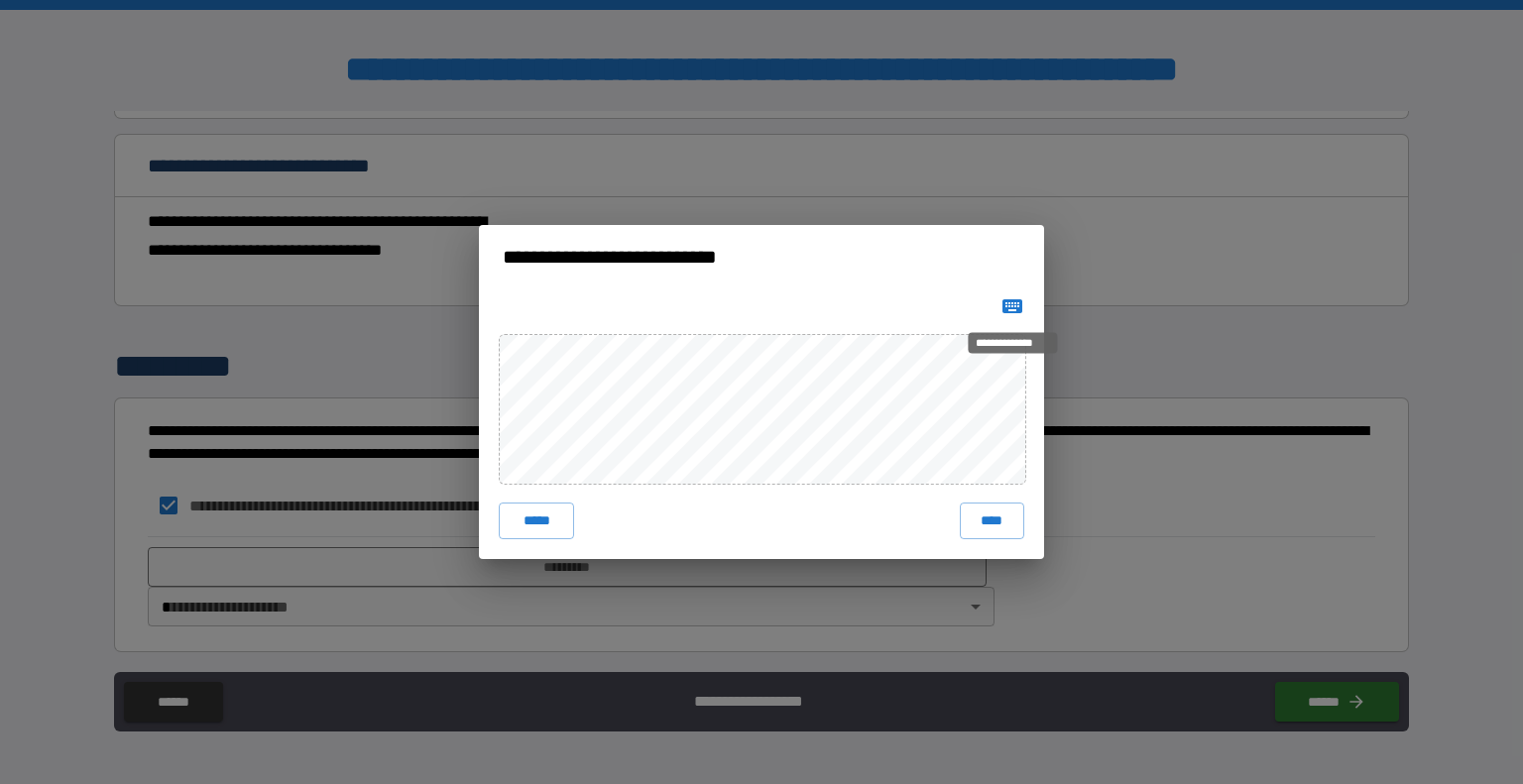click 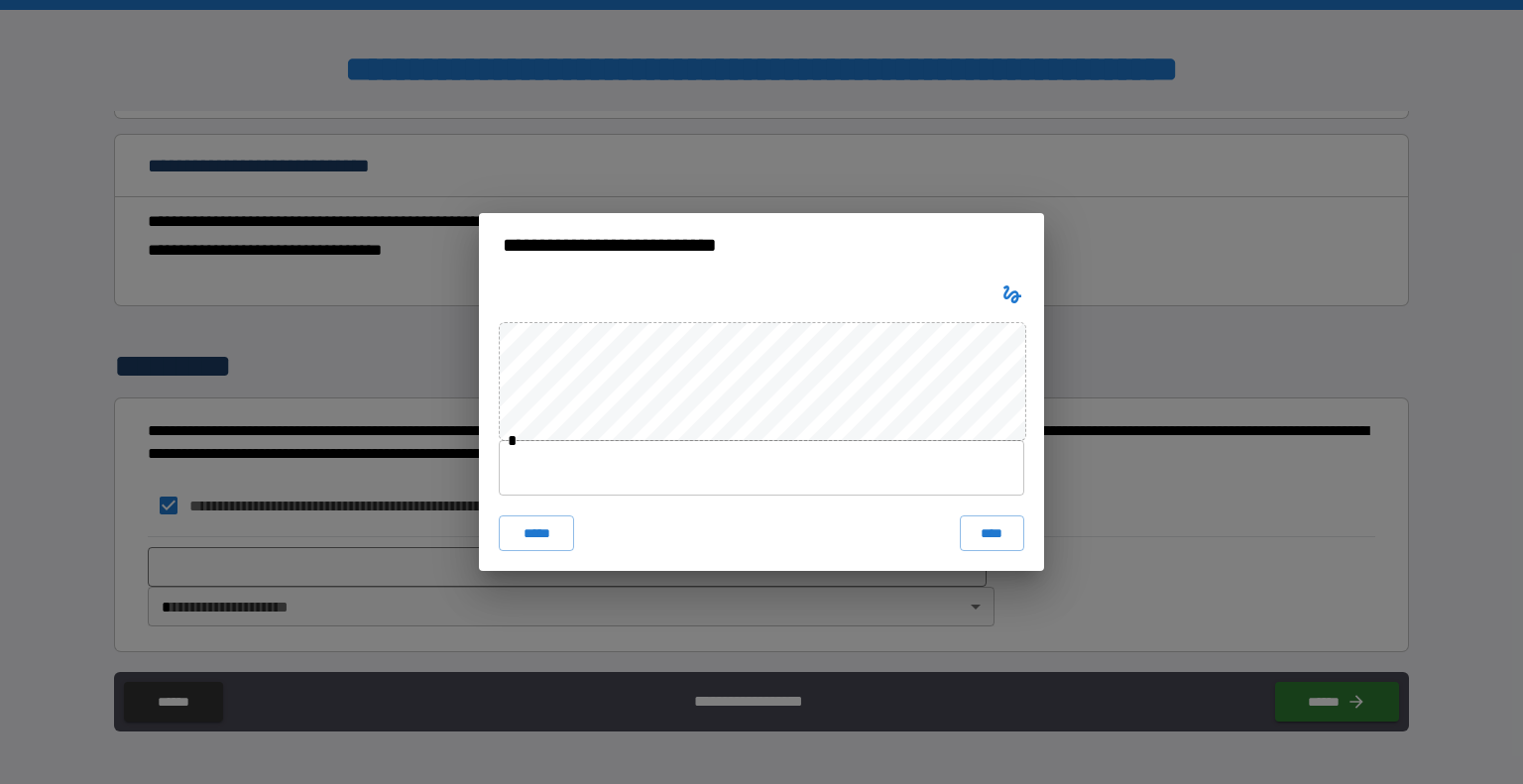 click at bounding box center (762, 468) 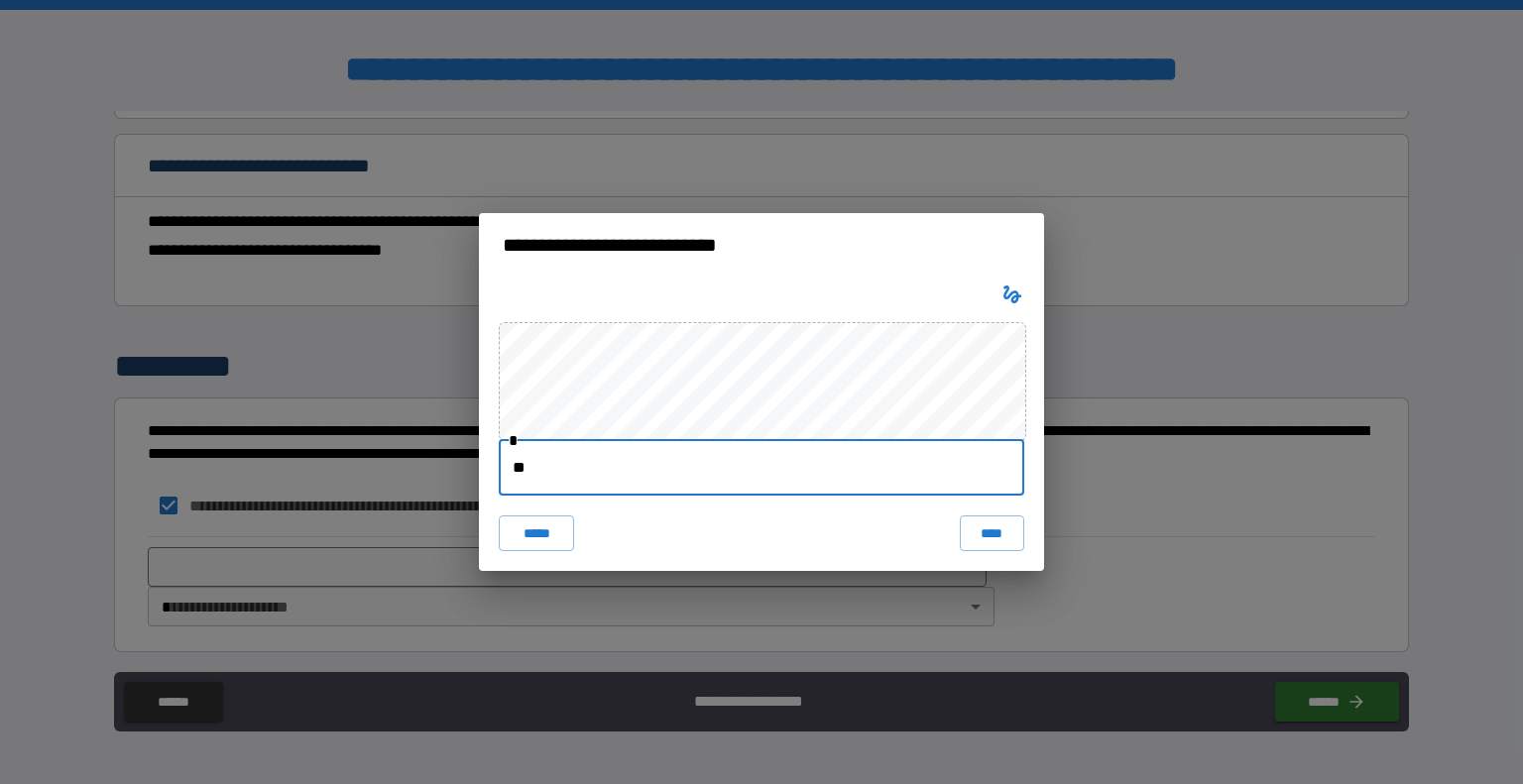 type on "*" 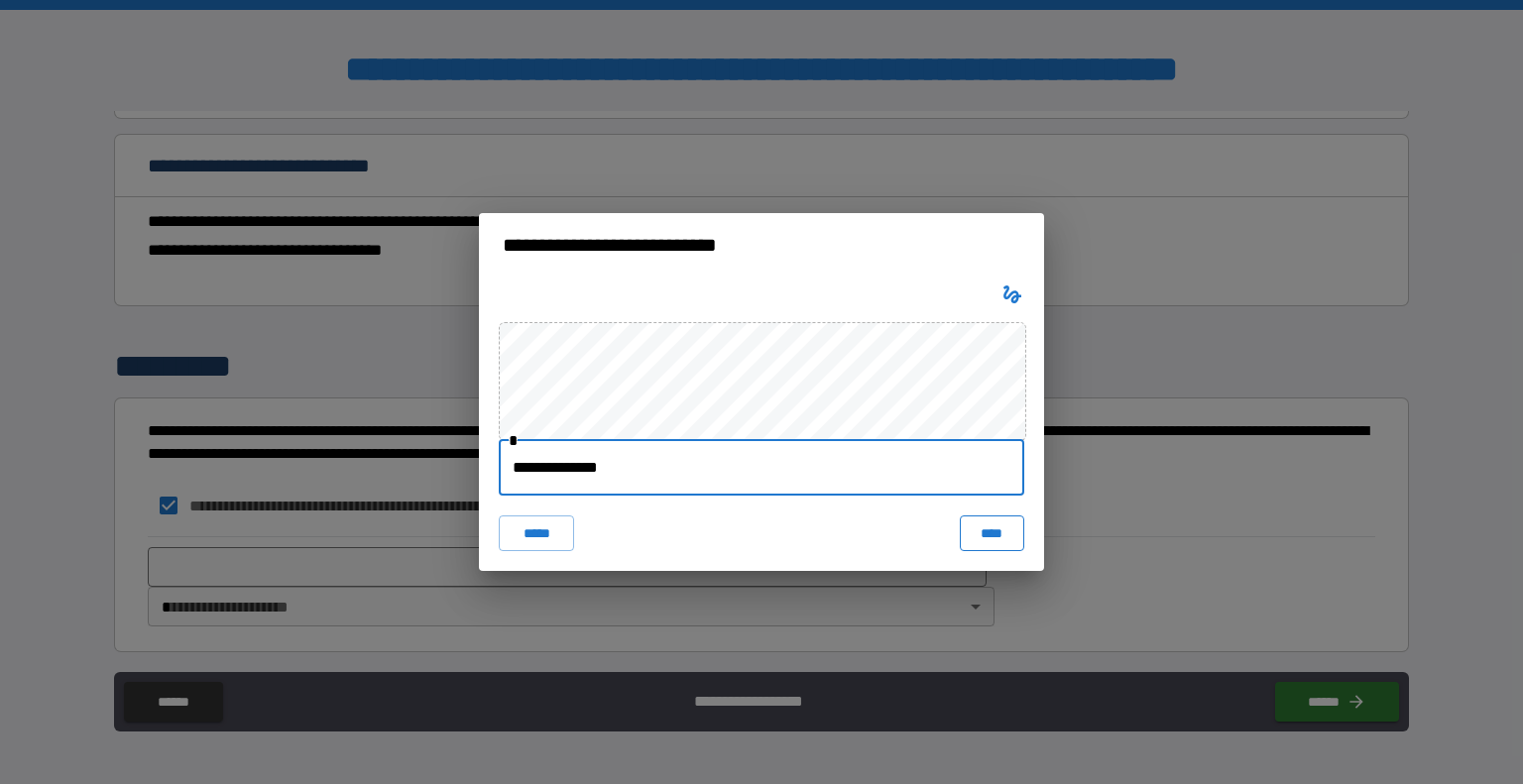 type on "**********" 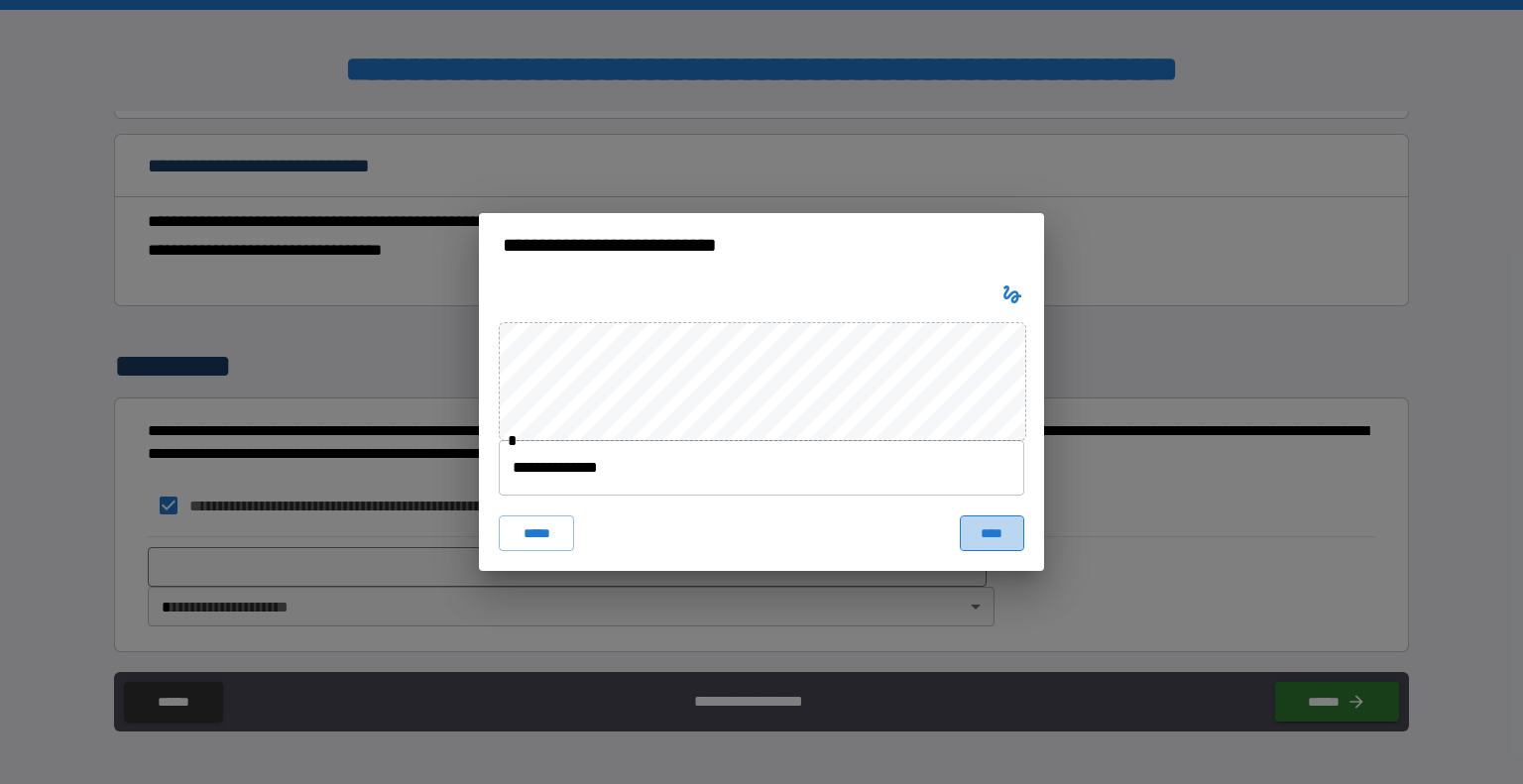 click on "****" at bounding box center (992, 533) 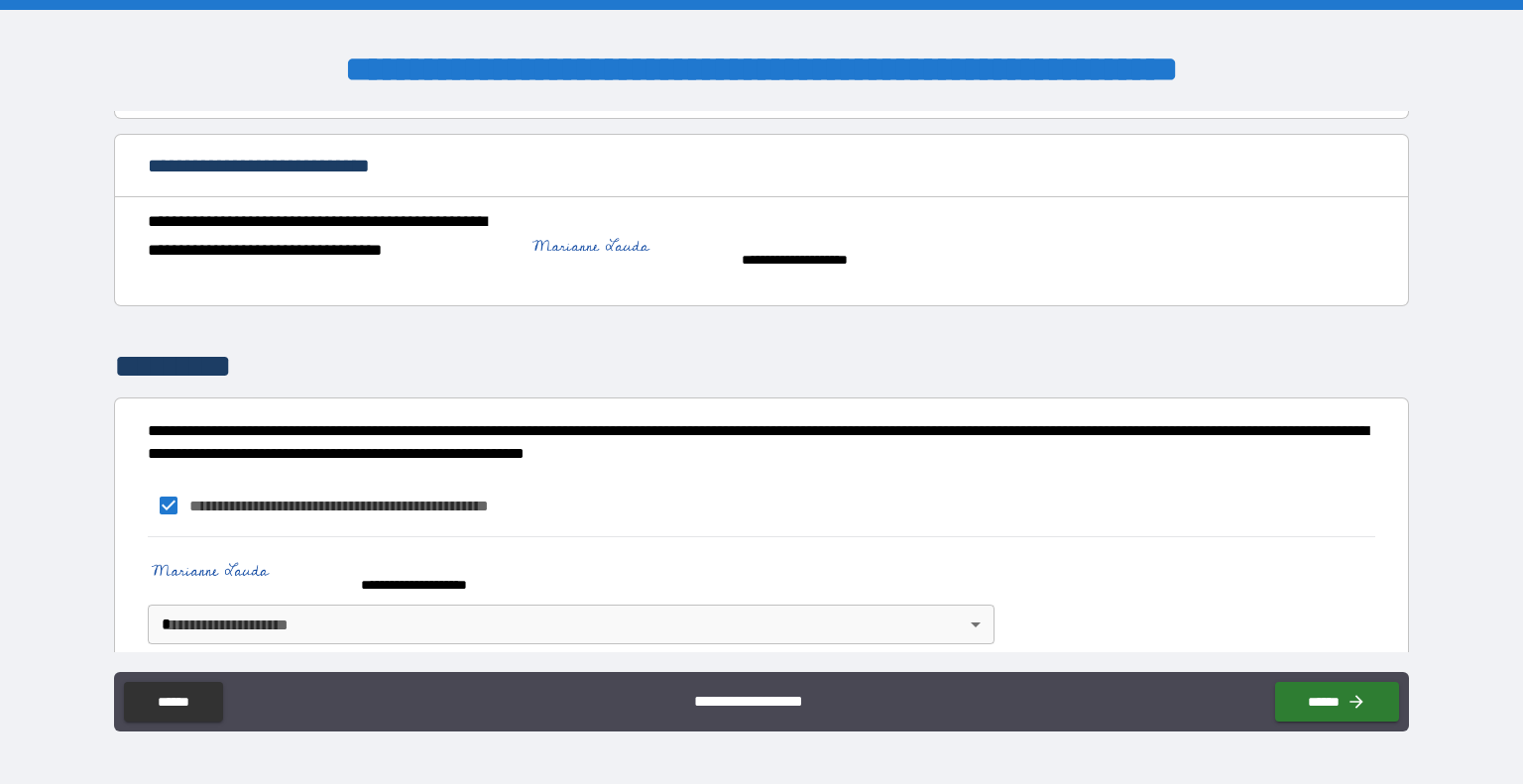 scroll, scrollTop: 1322, scrollLeft: 0, axis: vertical 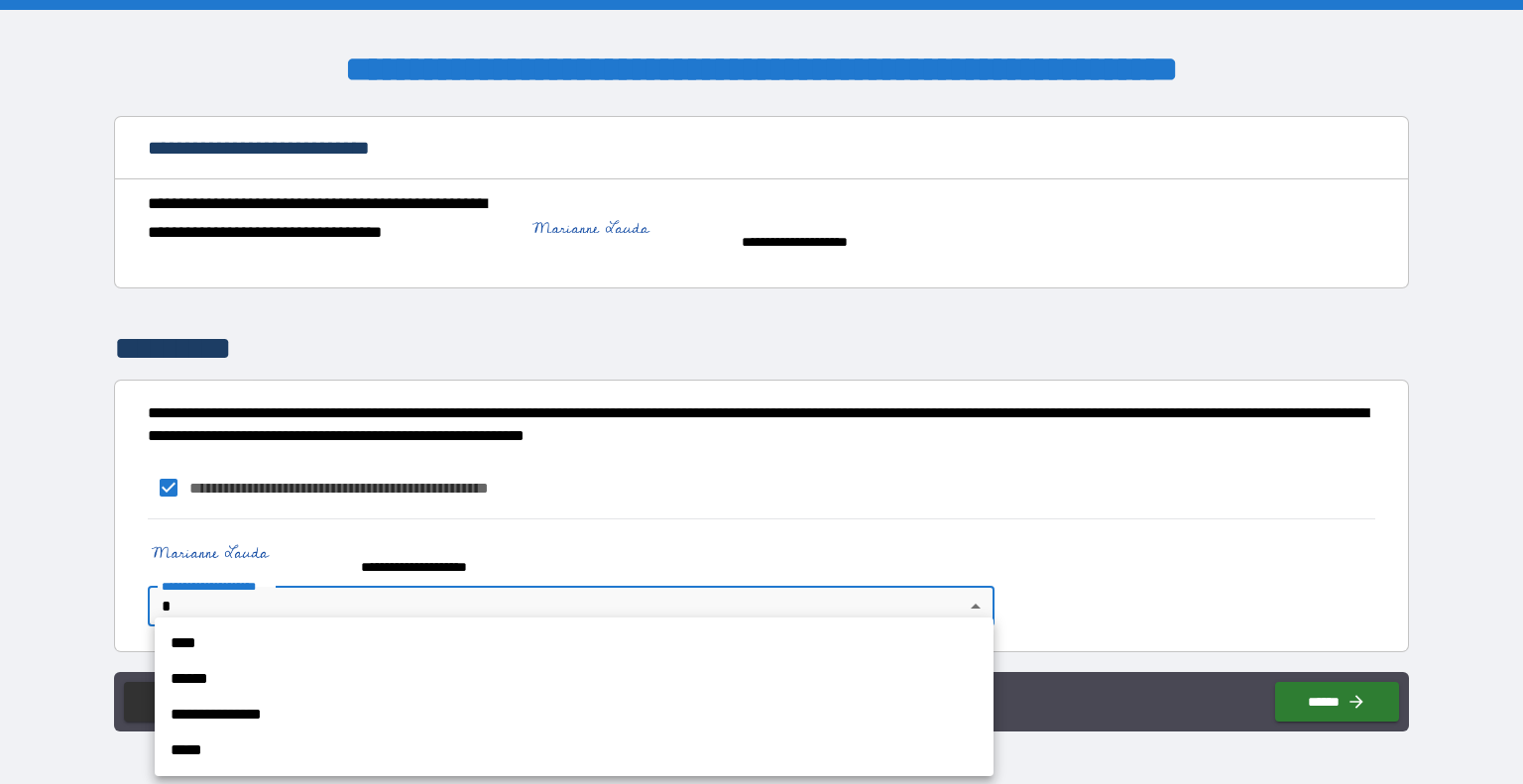 click on "**********" at bounding box center [762, 392] 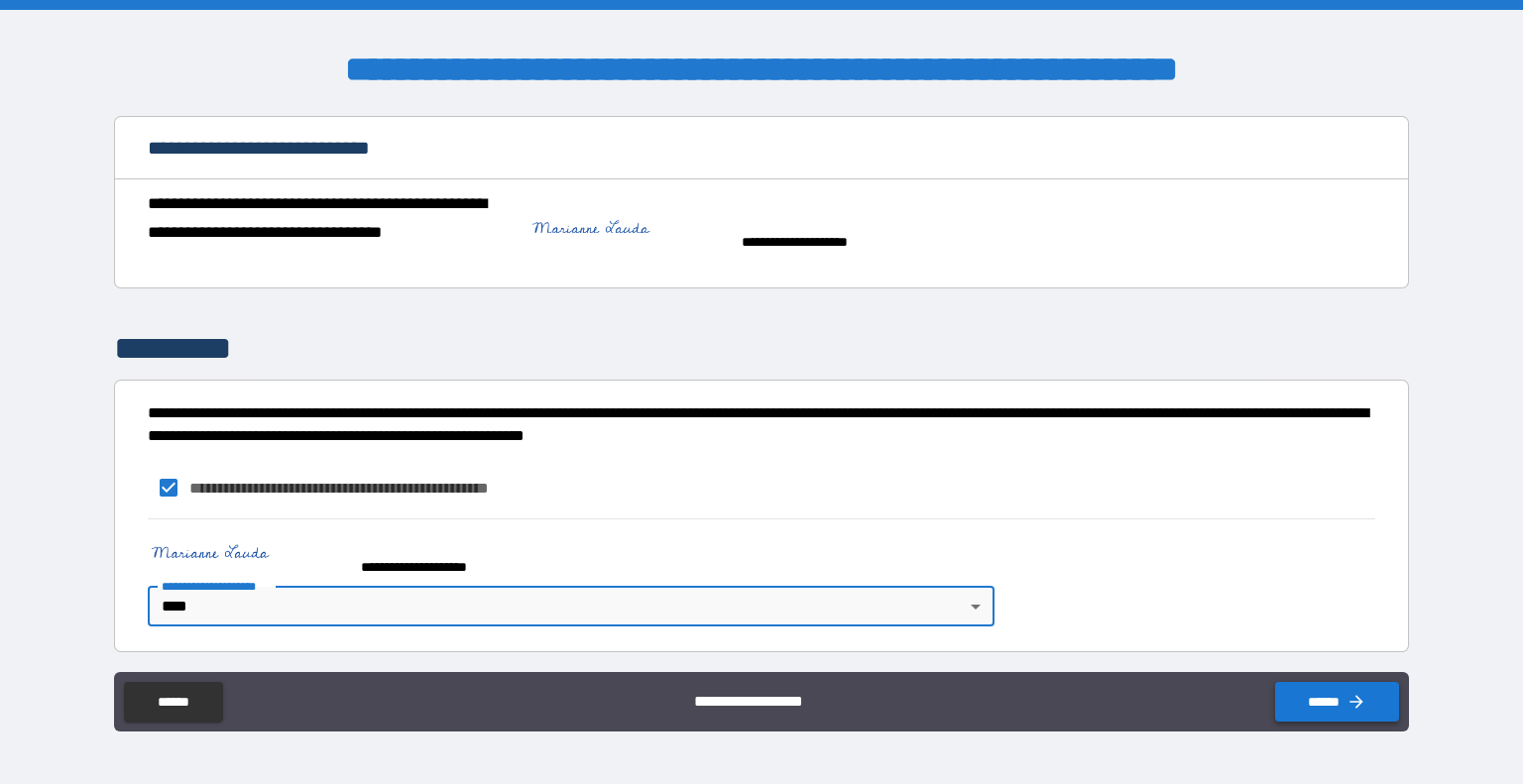 click 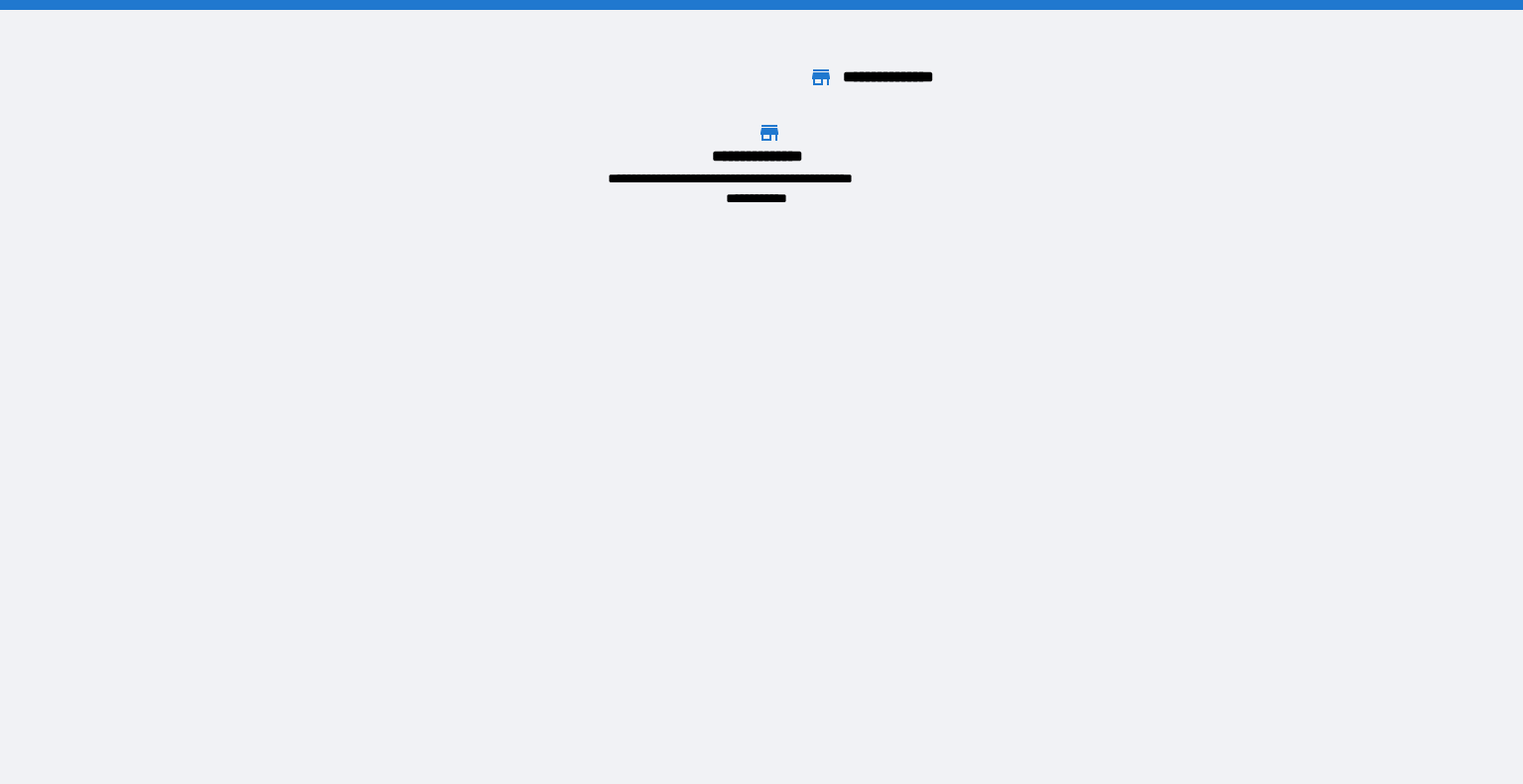 click on "**********" at bounding box center (762, 69) 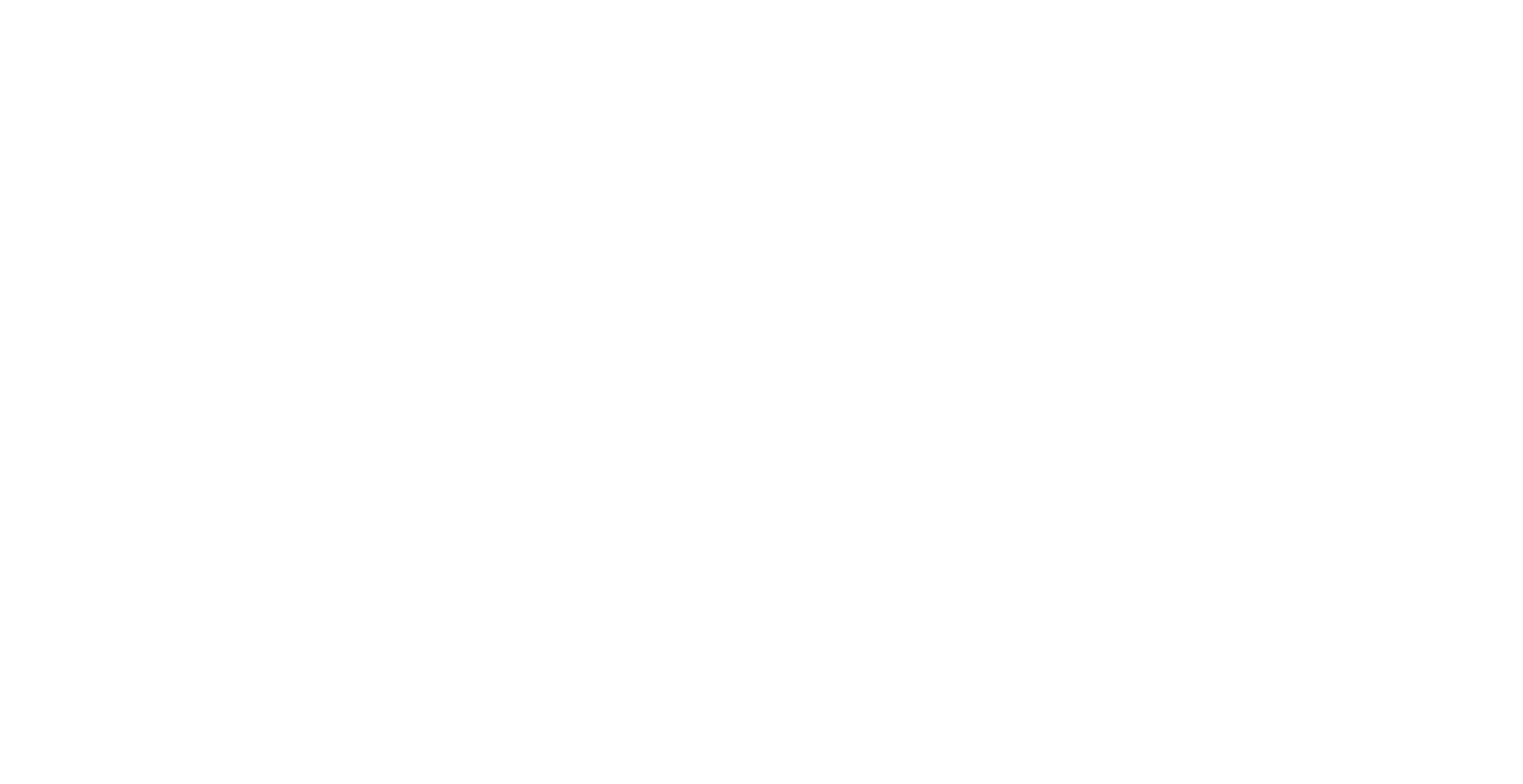 scroll, scrollTop: 0, scrollLeft: 0, axis: both 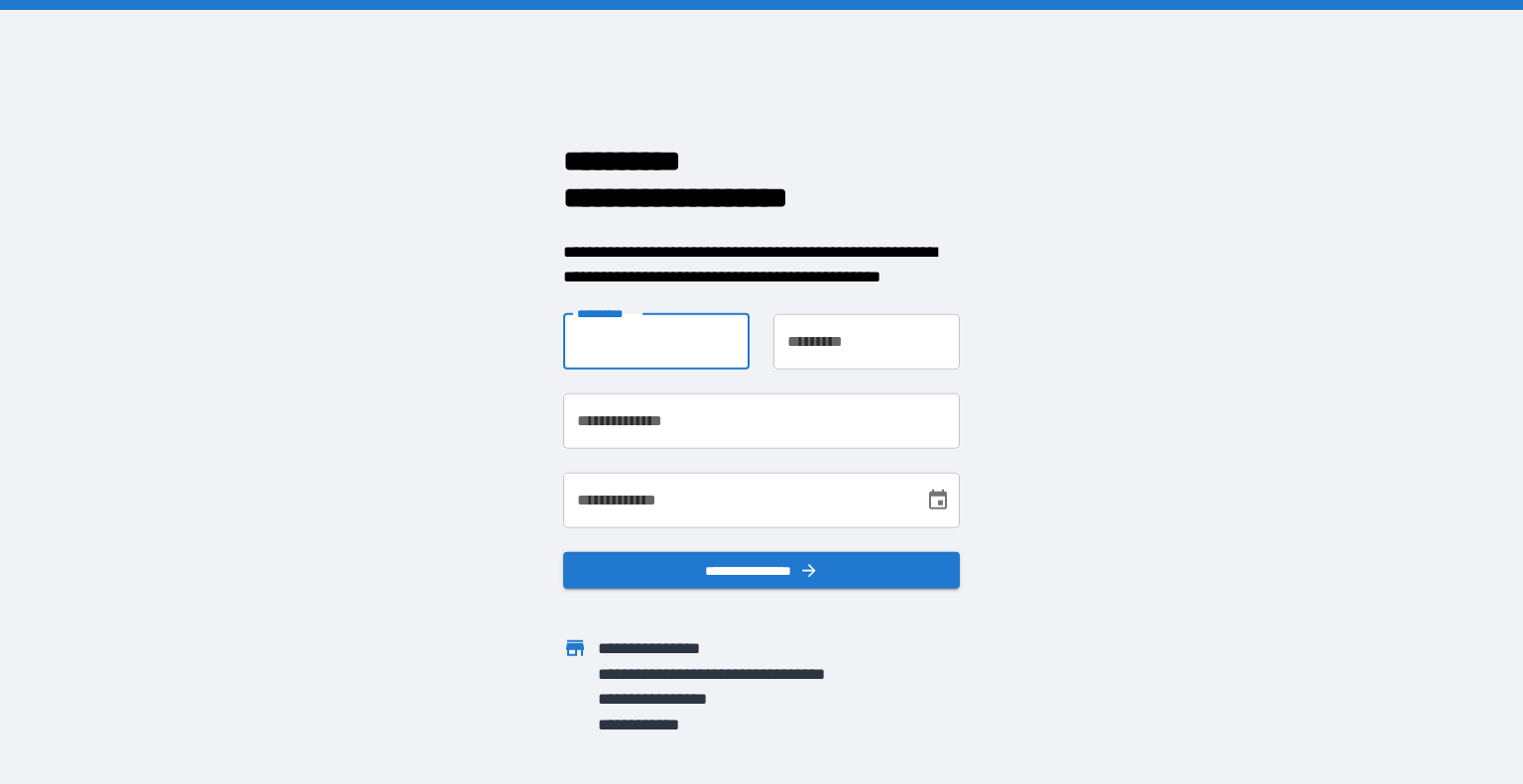 click on "**********" at bounding box center (656, 341) 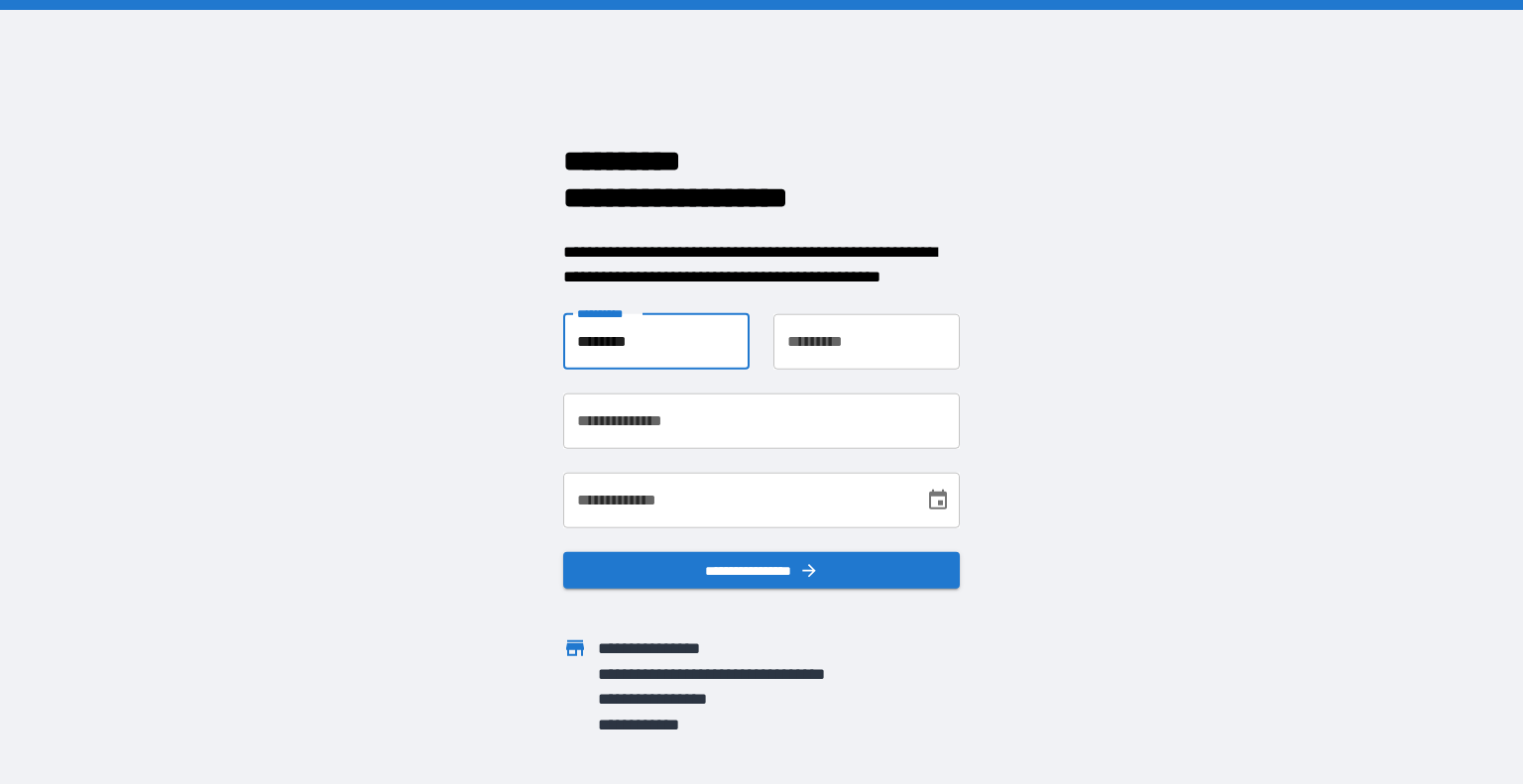 type on "********" 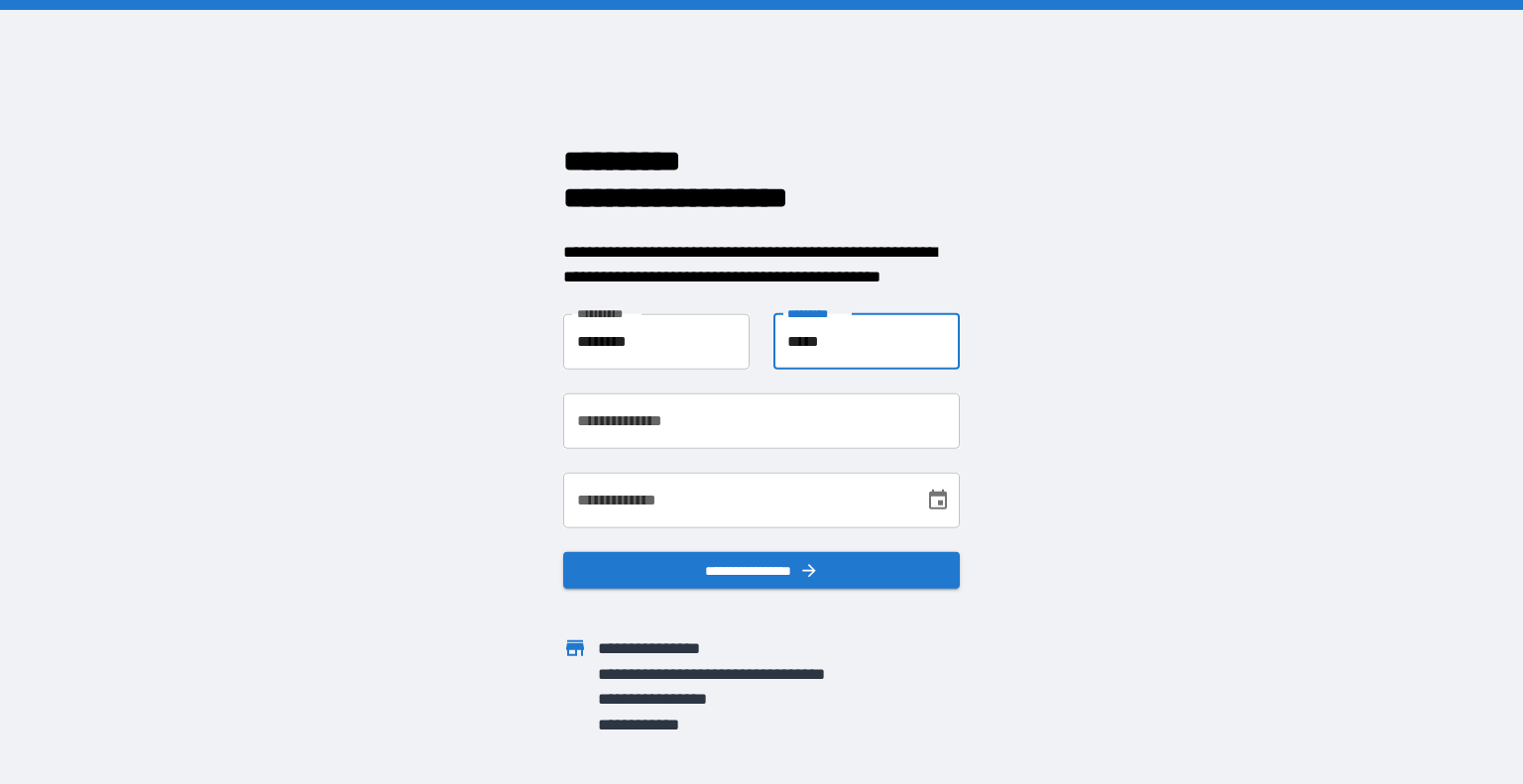 type on "*****" 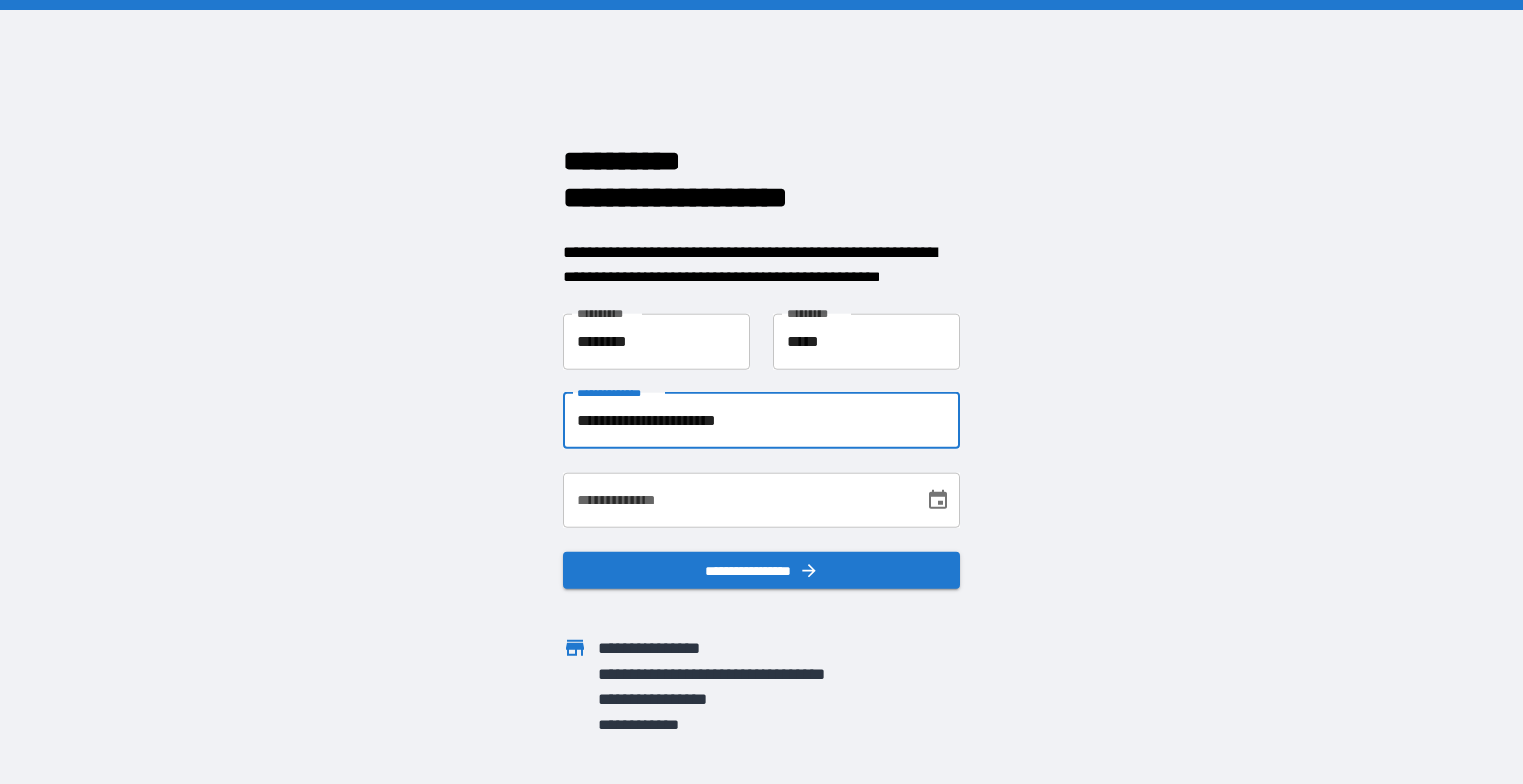 type on "**********" 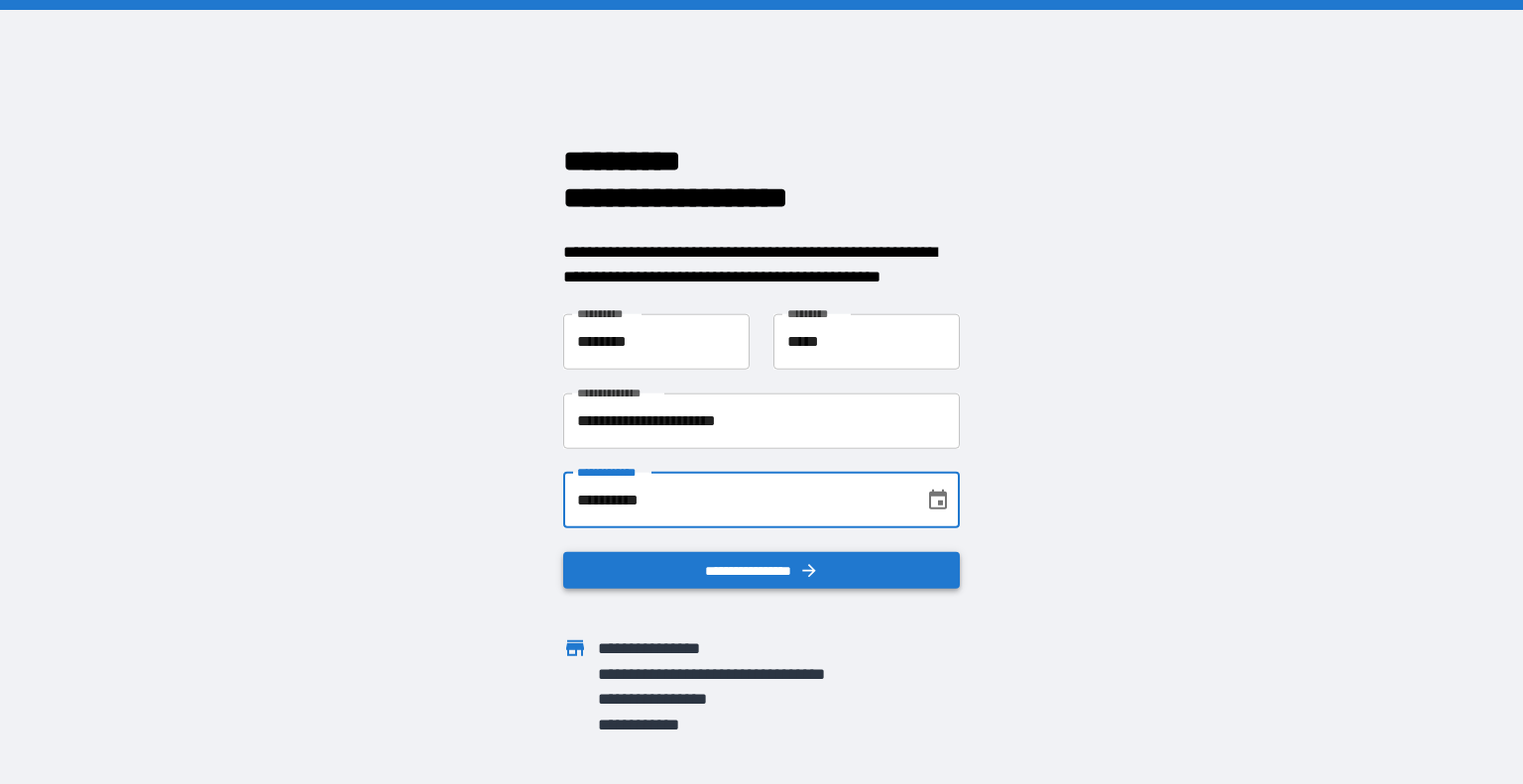 type on "**********" 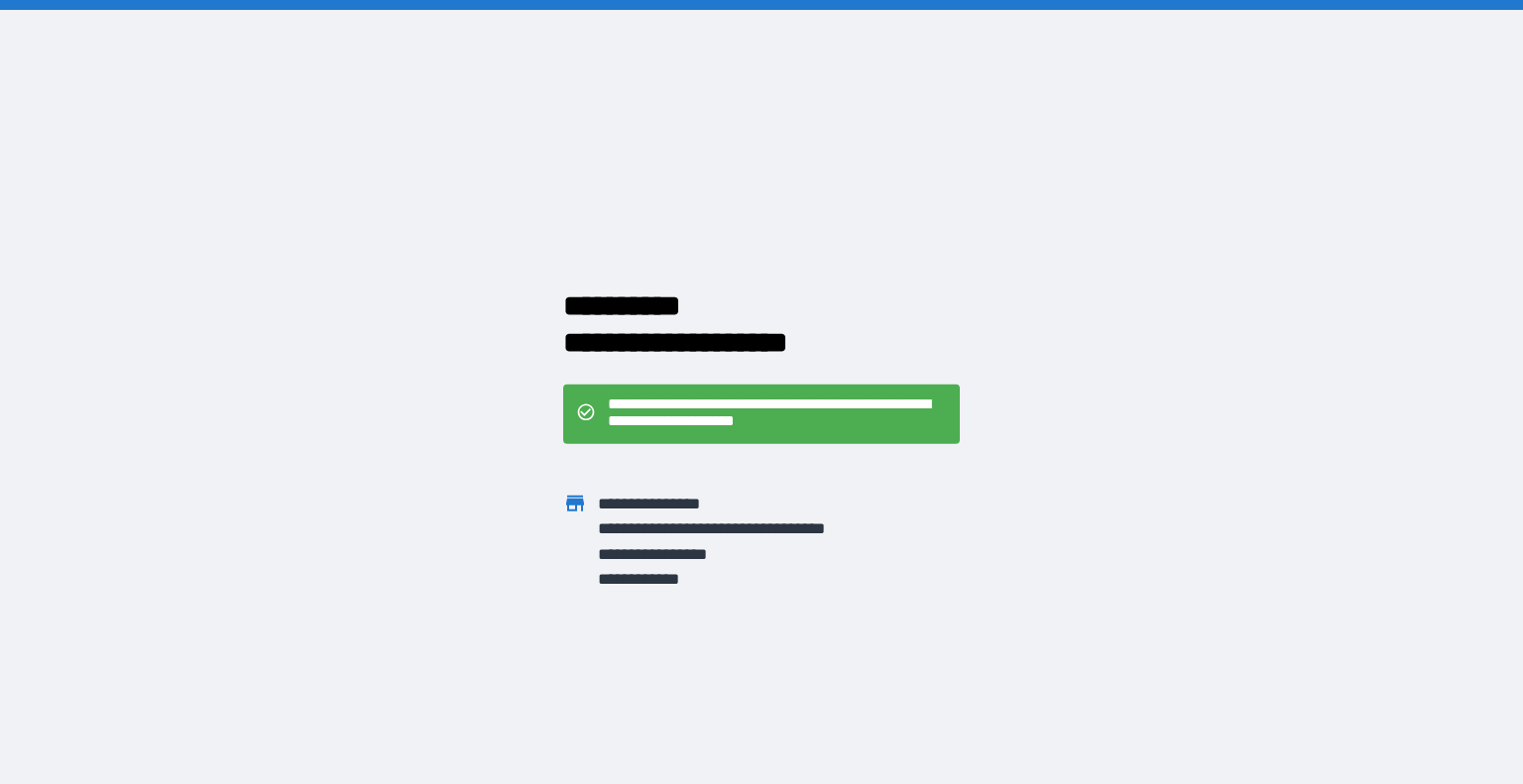 click at bounding box center [0, 784] 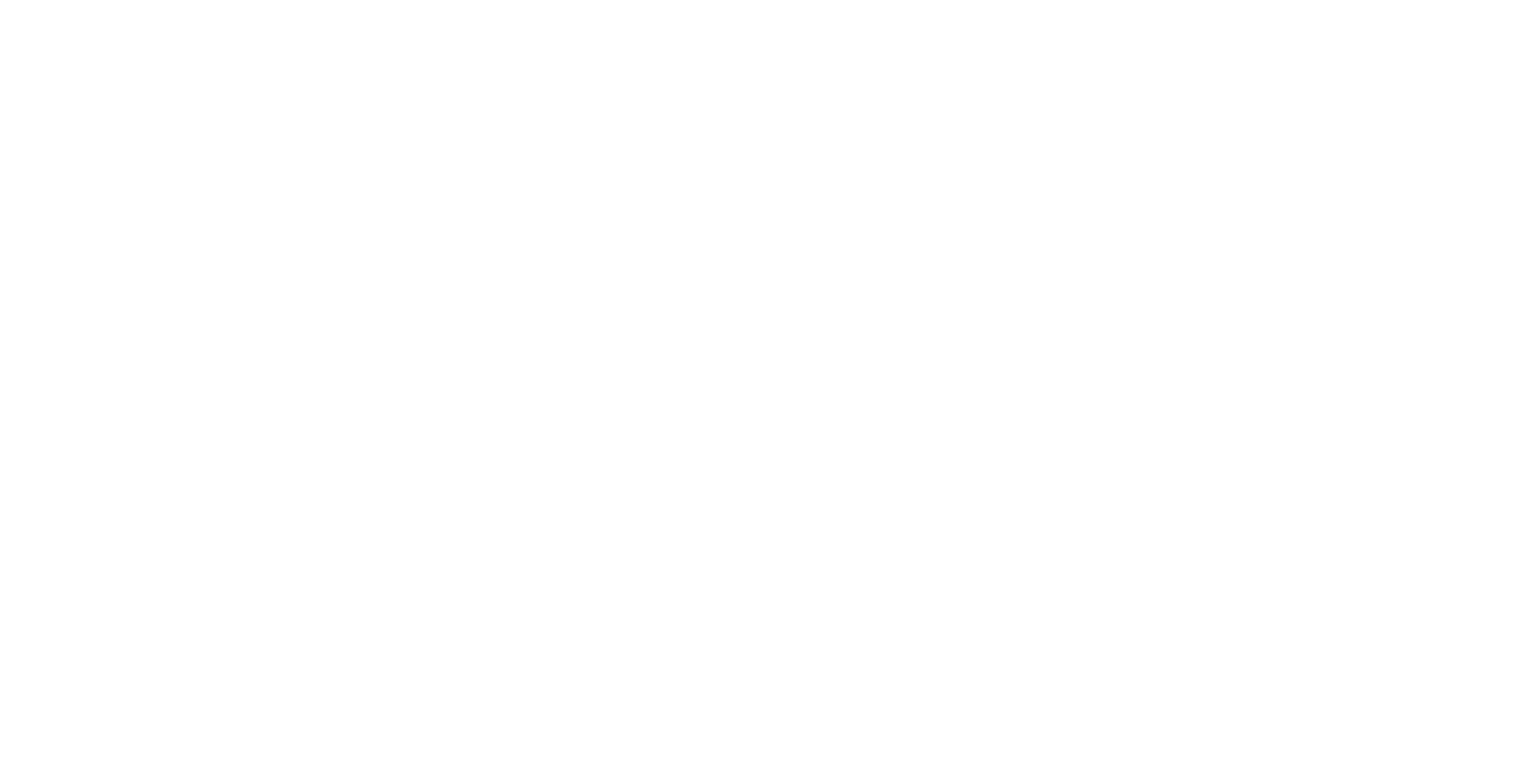 scroll, scrollTop: 0, scrollLeft: 0, axis: both 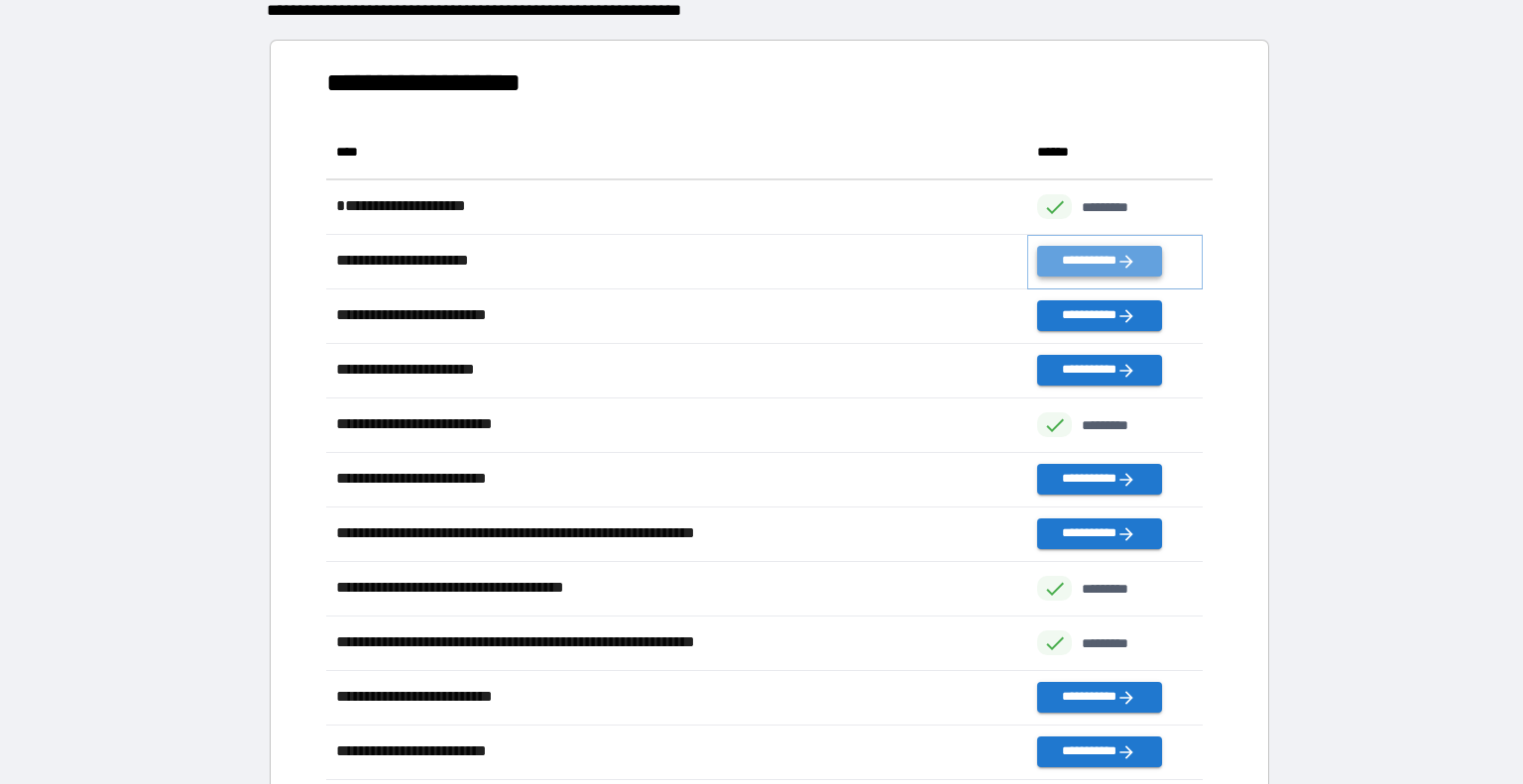 click on "**********" at bounding box center (1099, 261) 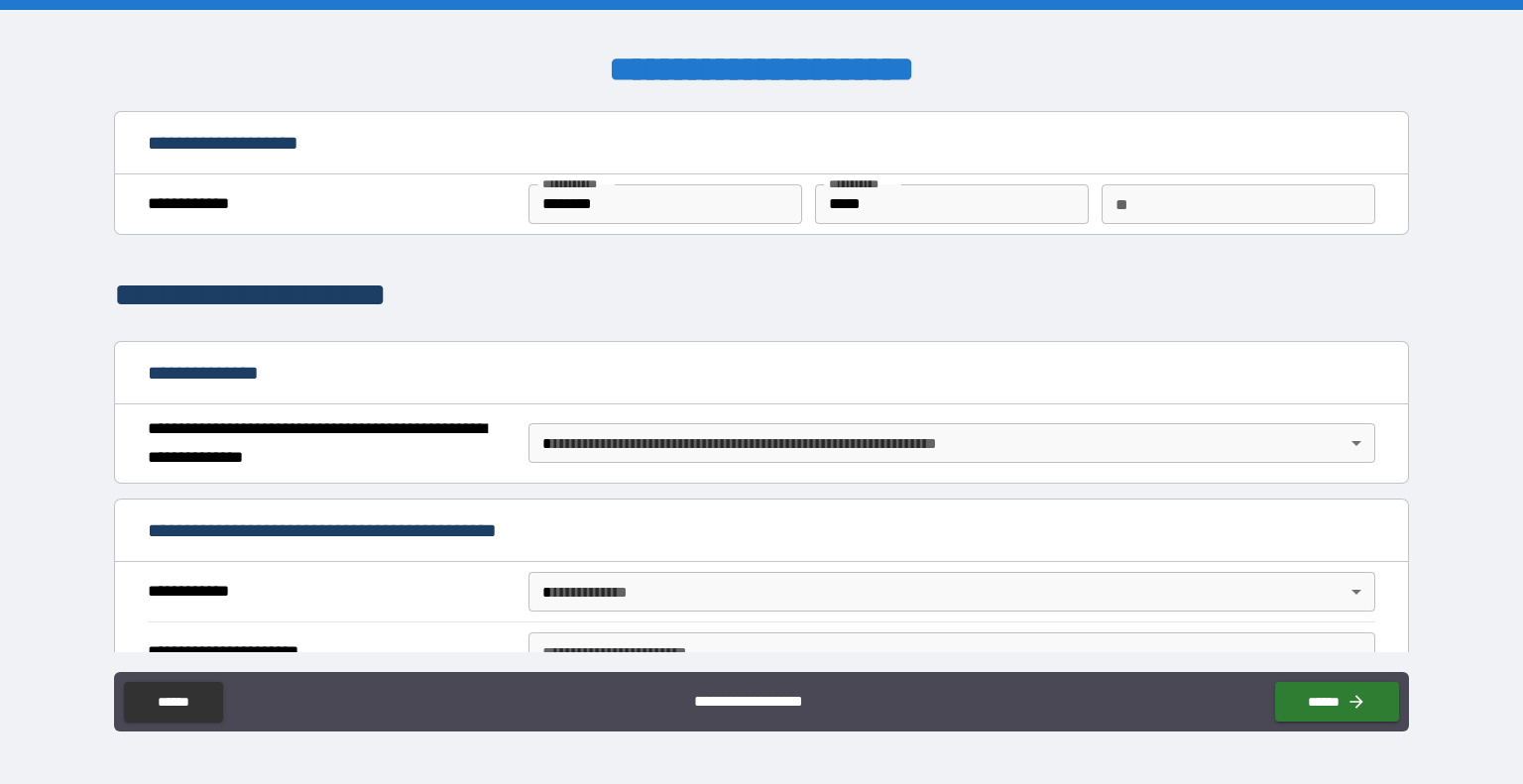 click on "**********" at bounding box center [762, 392] 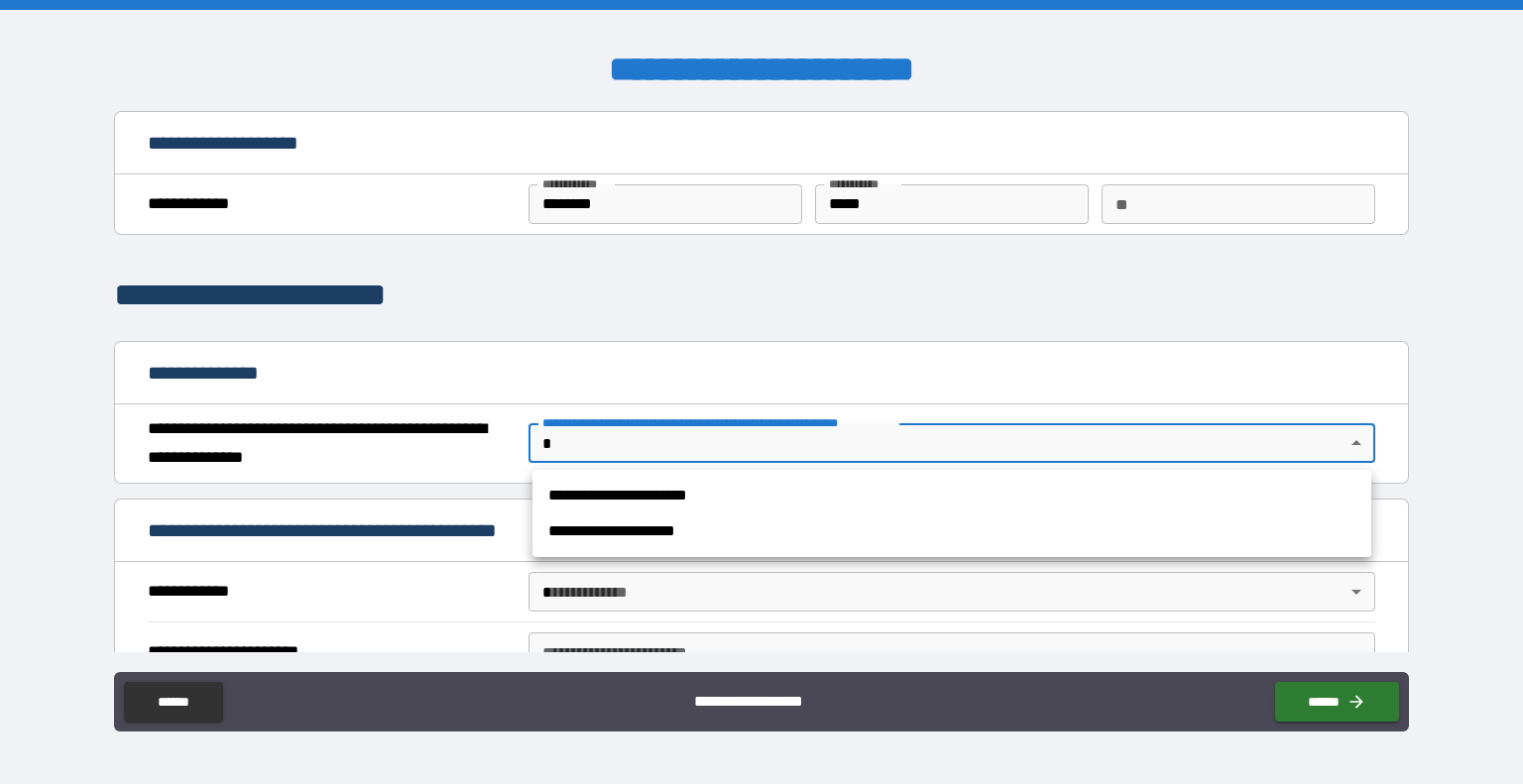 click on "**********" at bounding box center [952, 531] 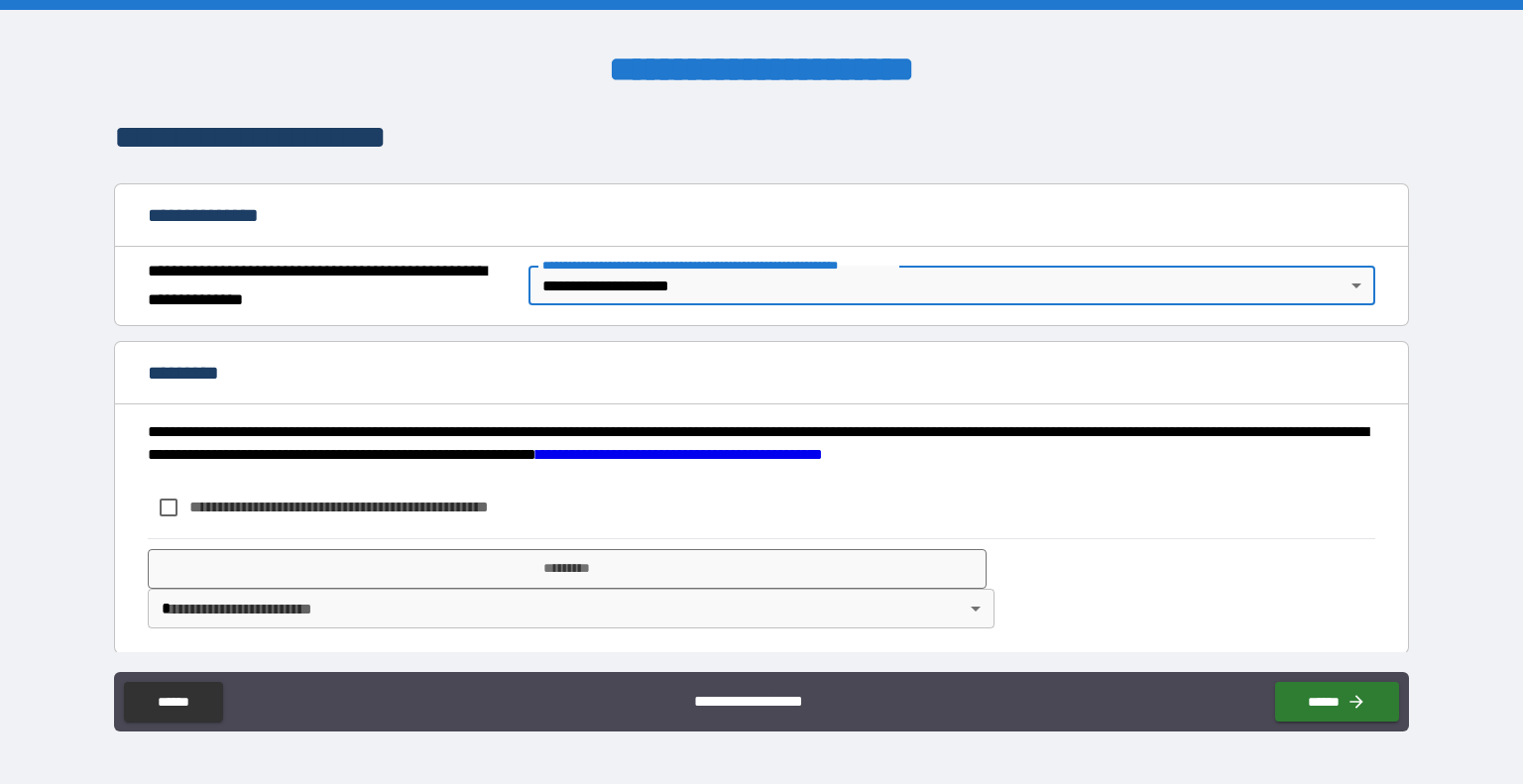 scroll, scrollTop: 162, scrollLeft: 0, axis: vertical 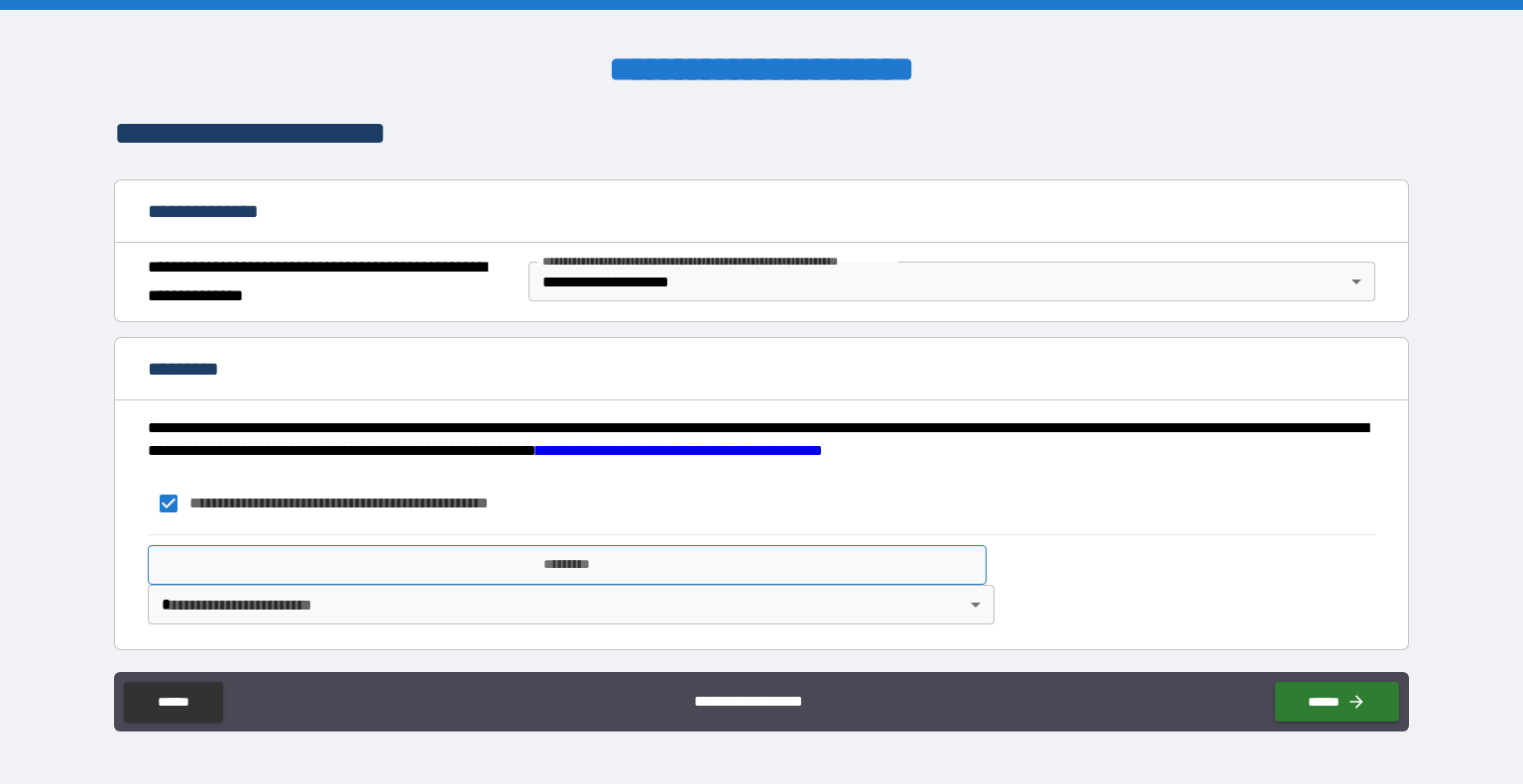 click on "*********" at bounding box center (567, 565) 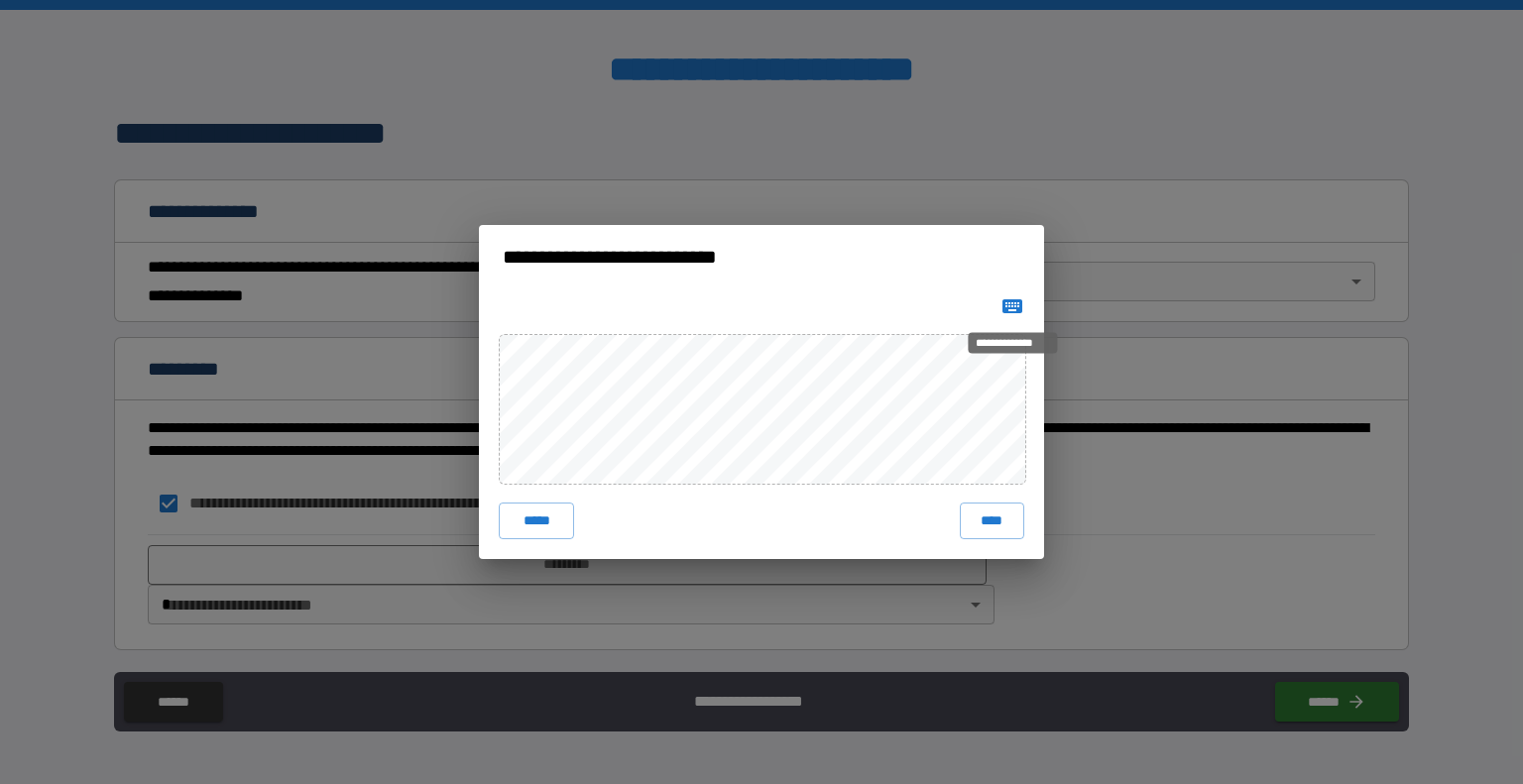 click 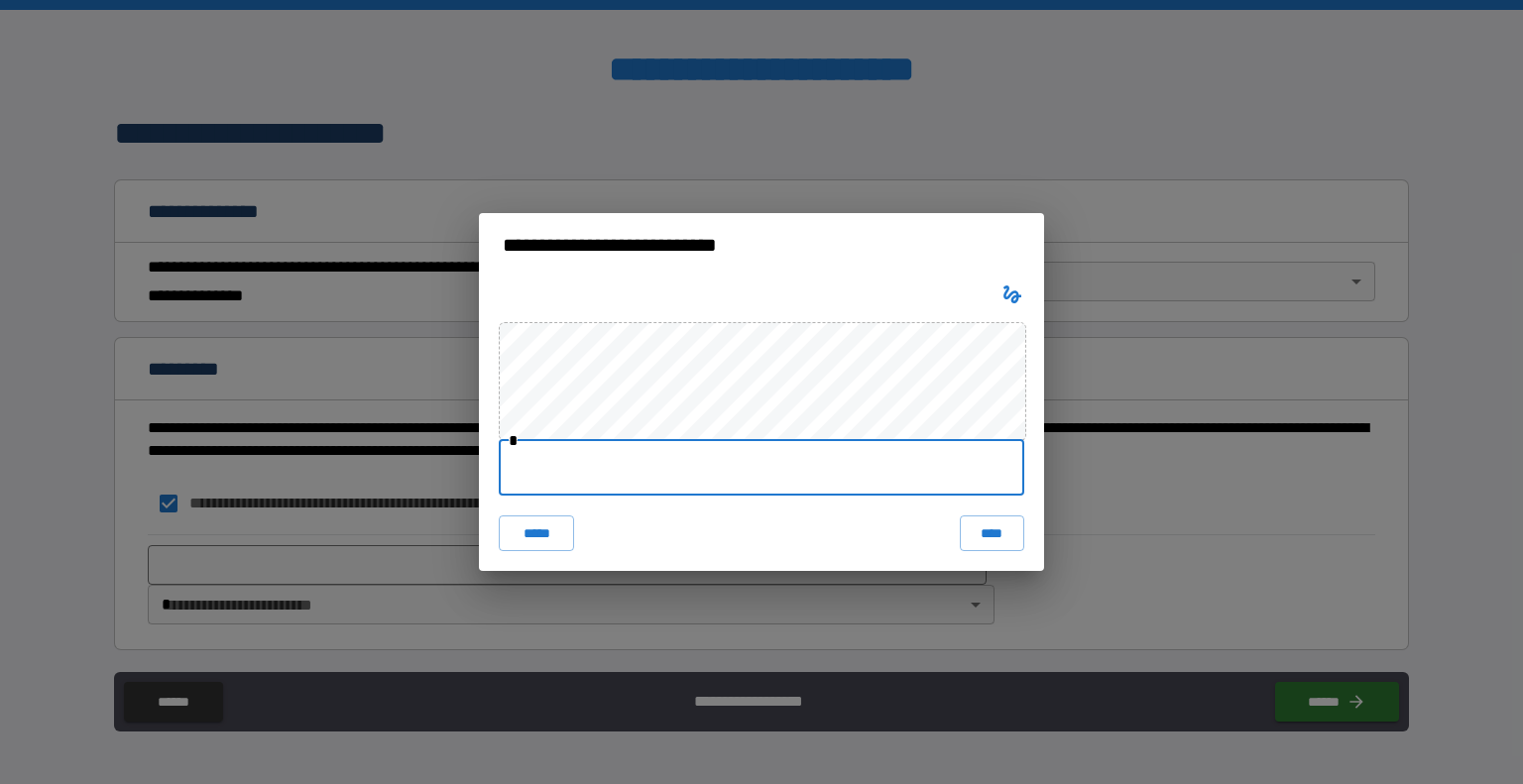 click at bounding box center (762, 468) 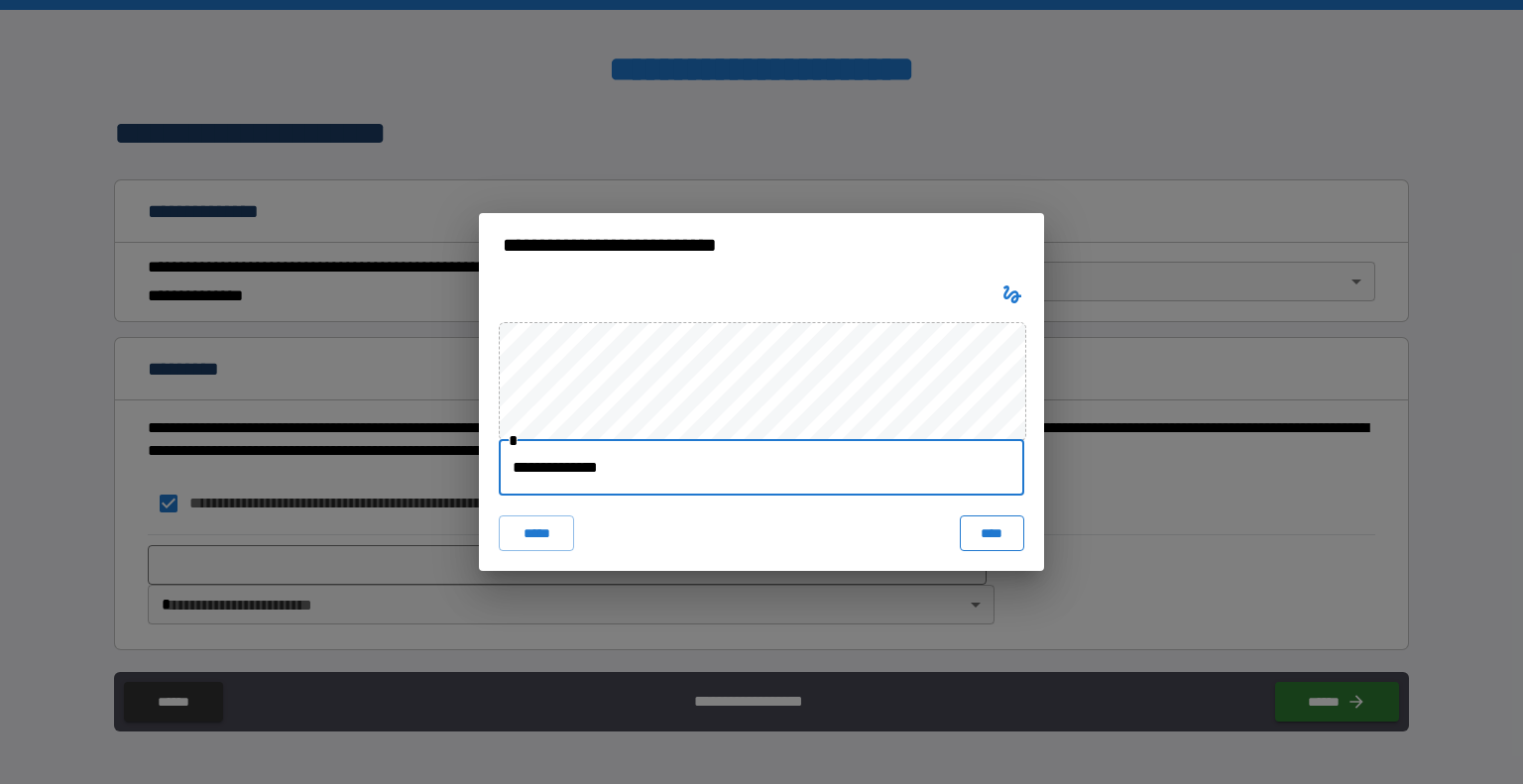 type on "**********" 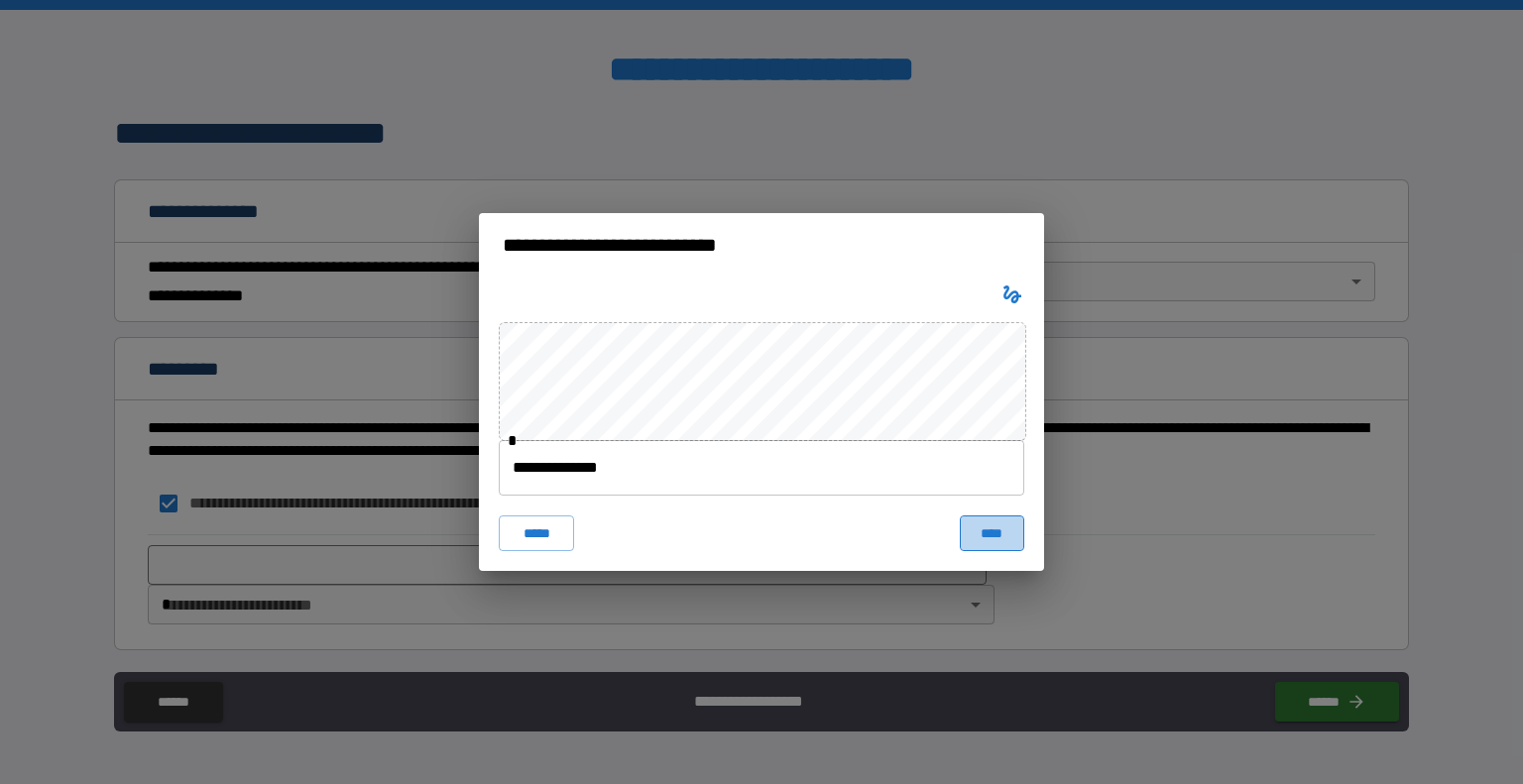 click on "****" at bounding box center (992, 533) 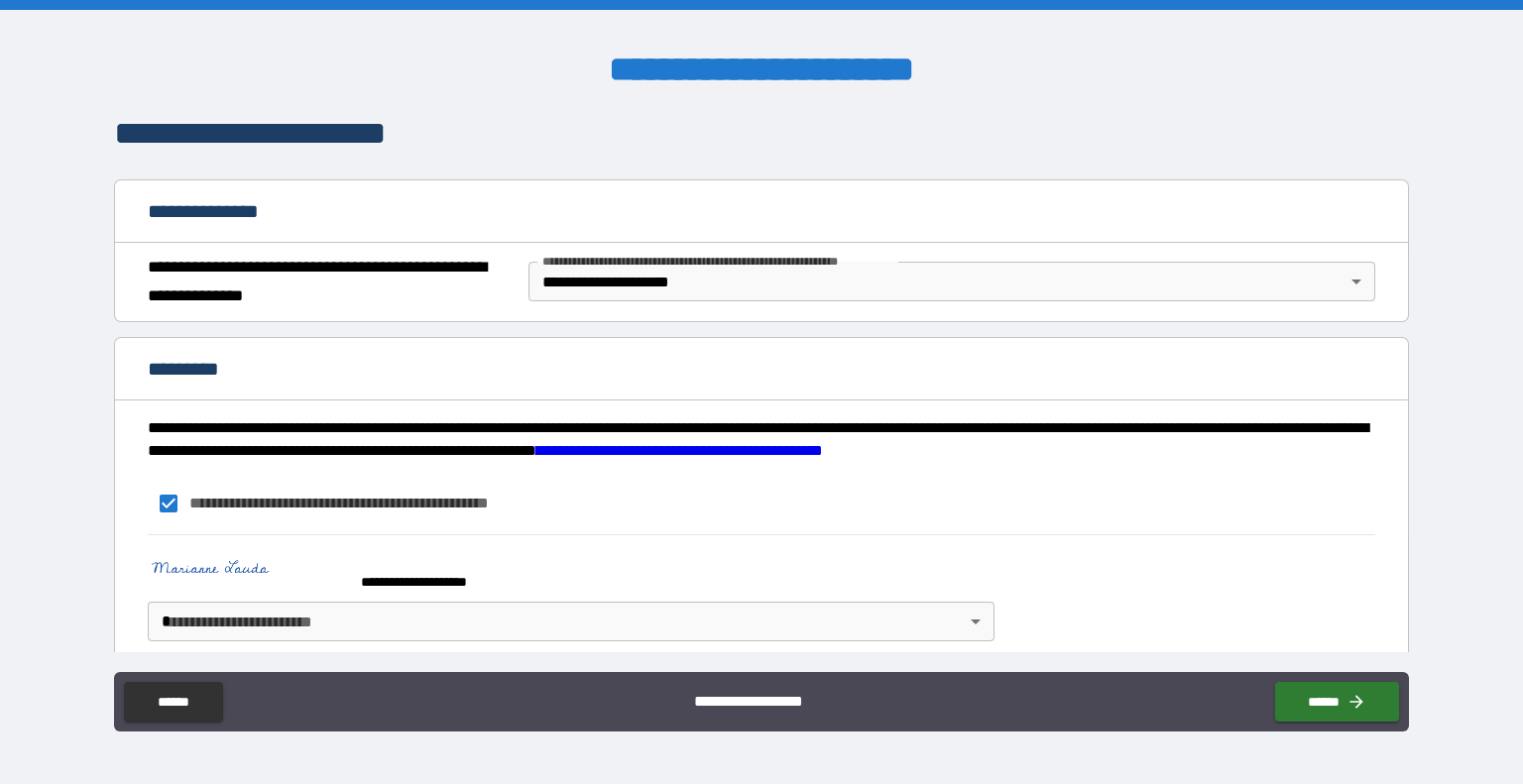 scroll, scrollTop: 178, scrollLeft: 0, axis: vertical 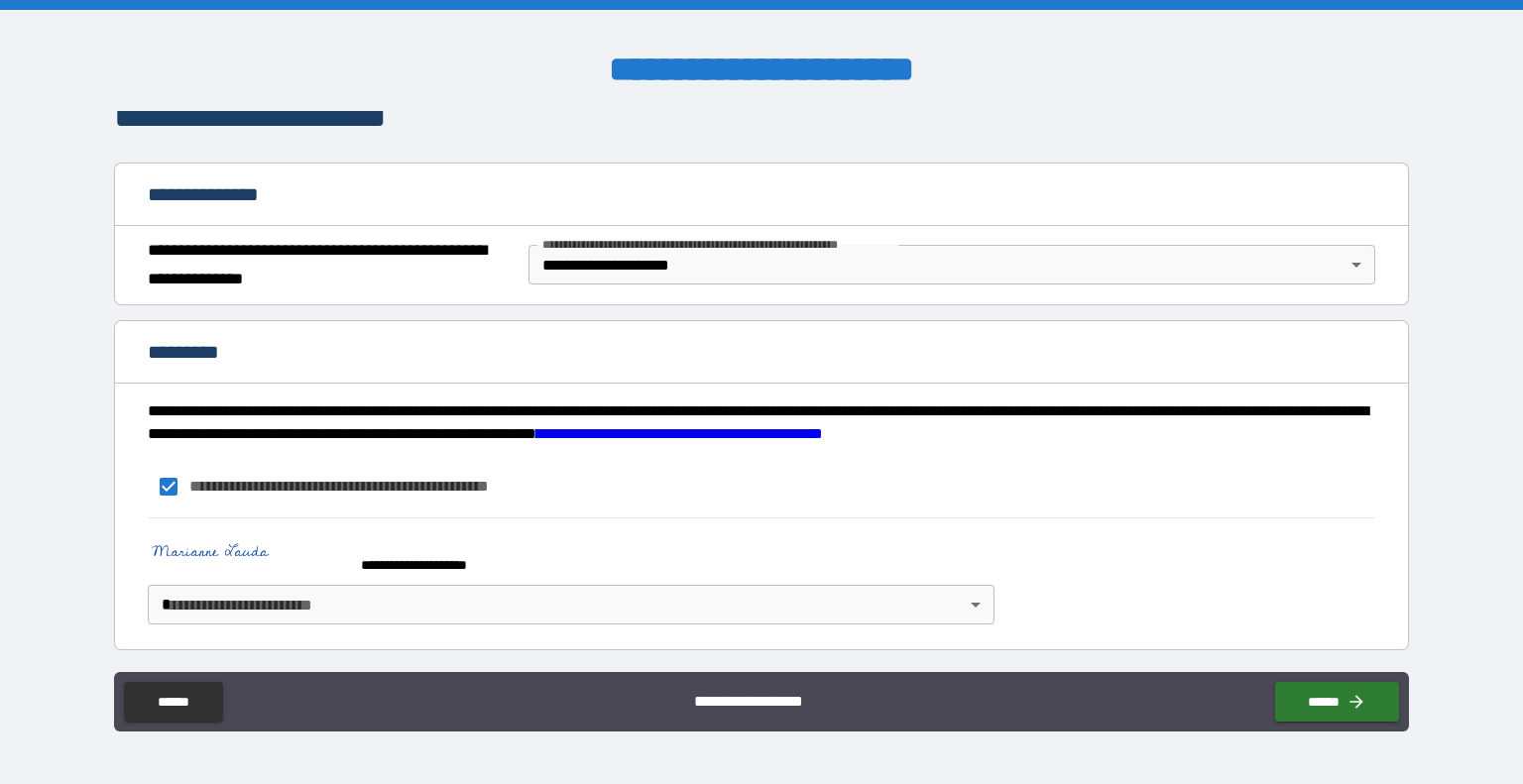 click on "**********" at bounding box center (762, 392) 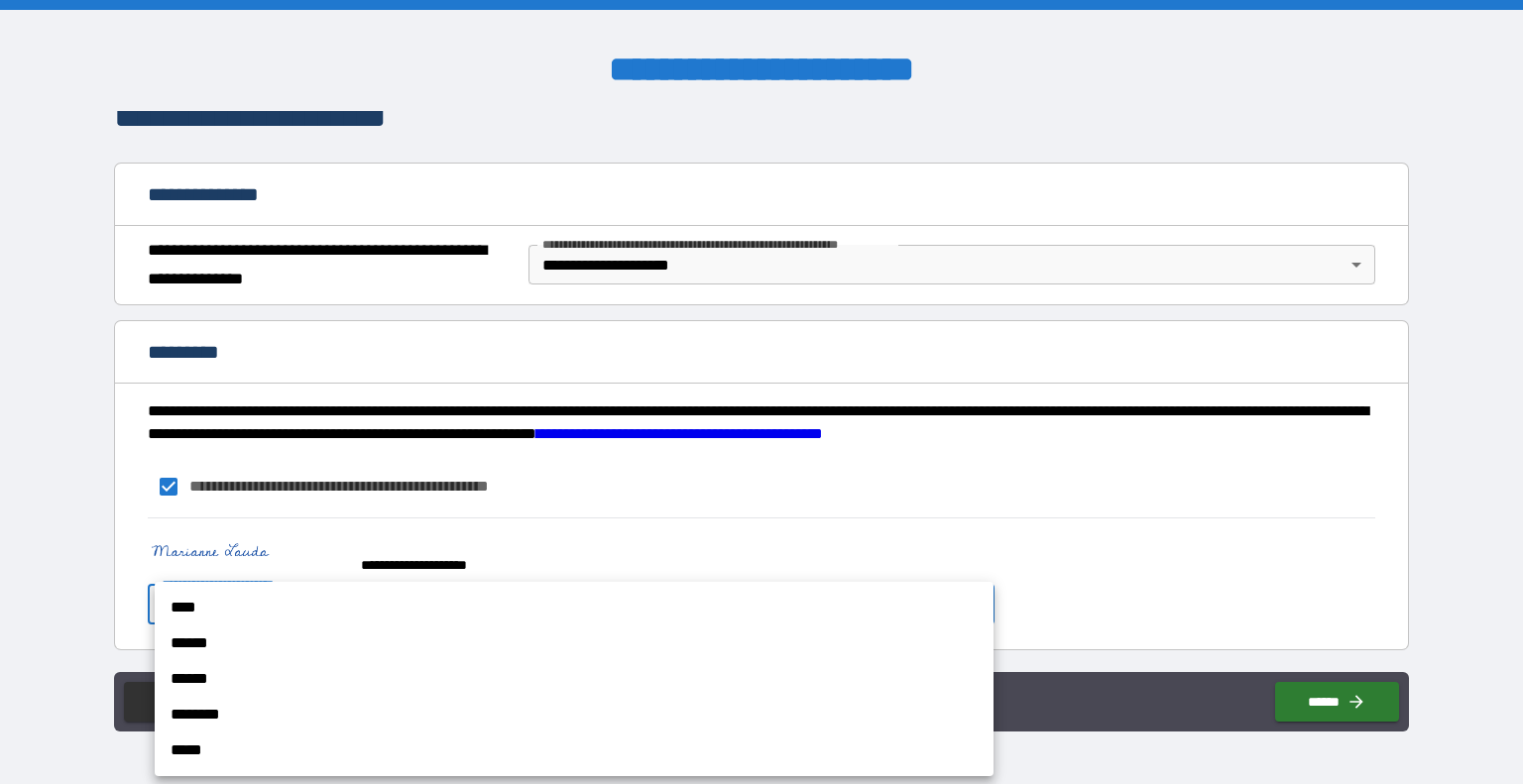 click on "****" at bounding box center (574, 608) 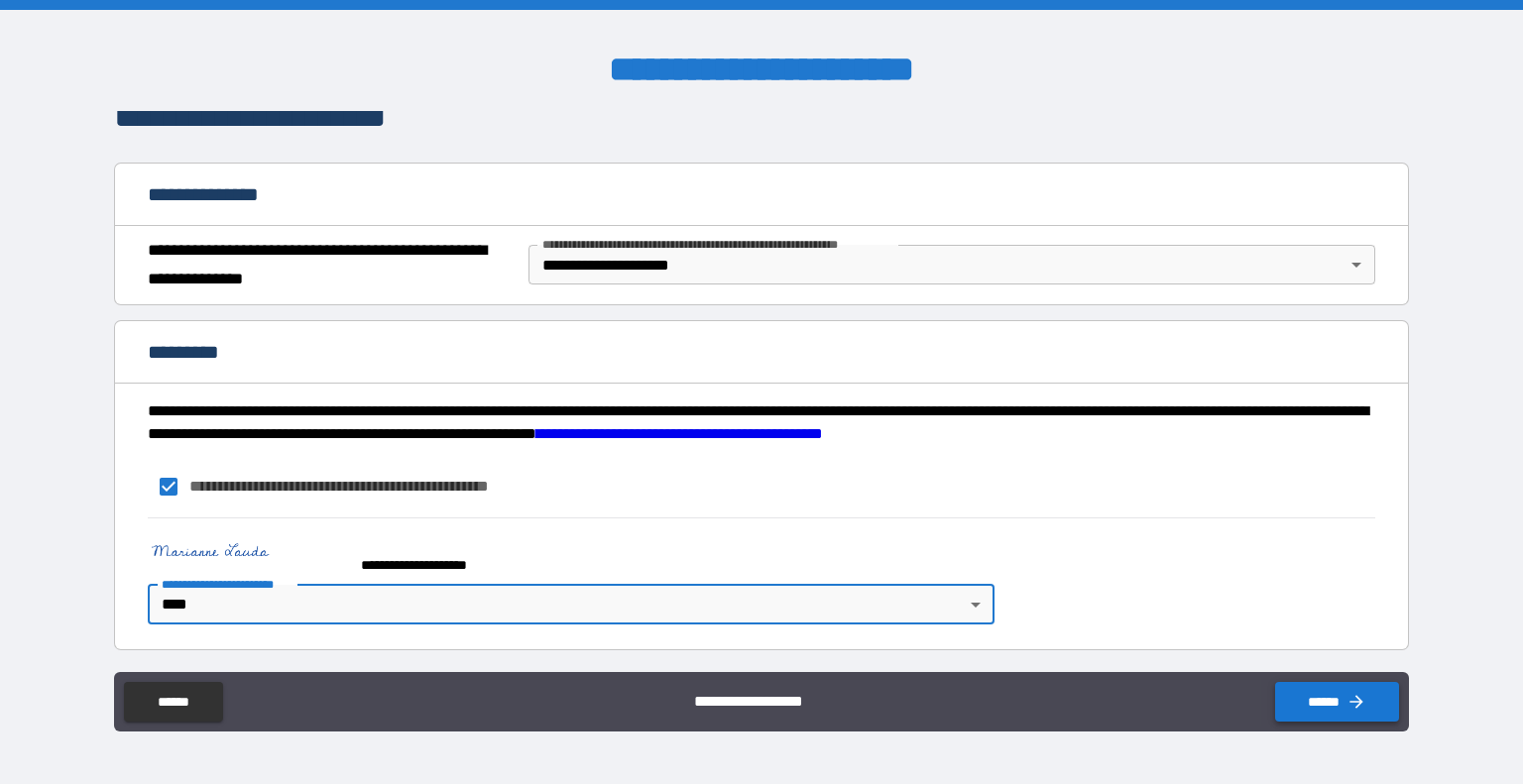 click on "******" at bounding box center [1337, 702] 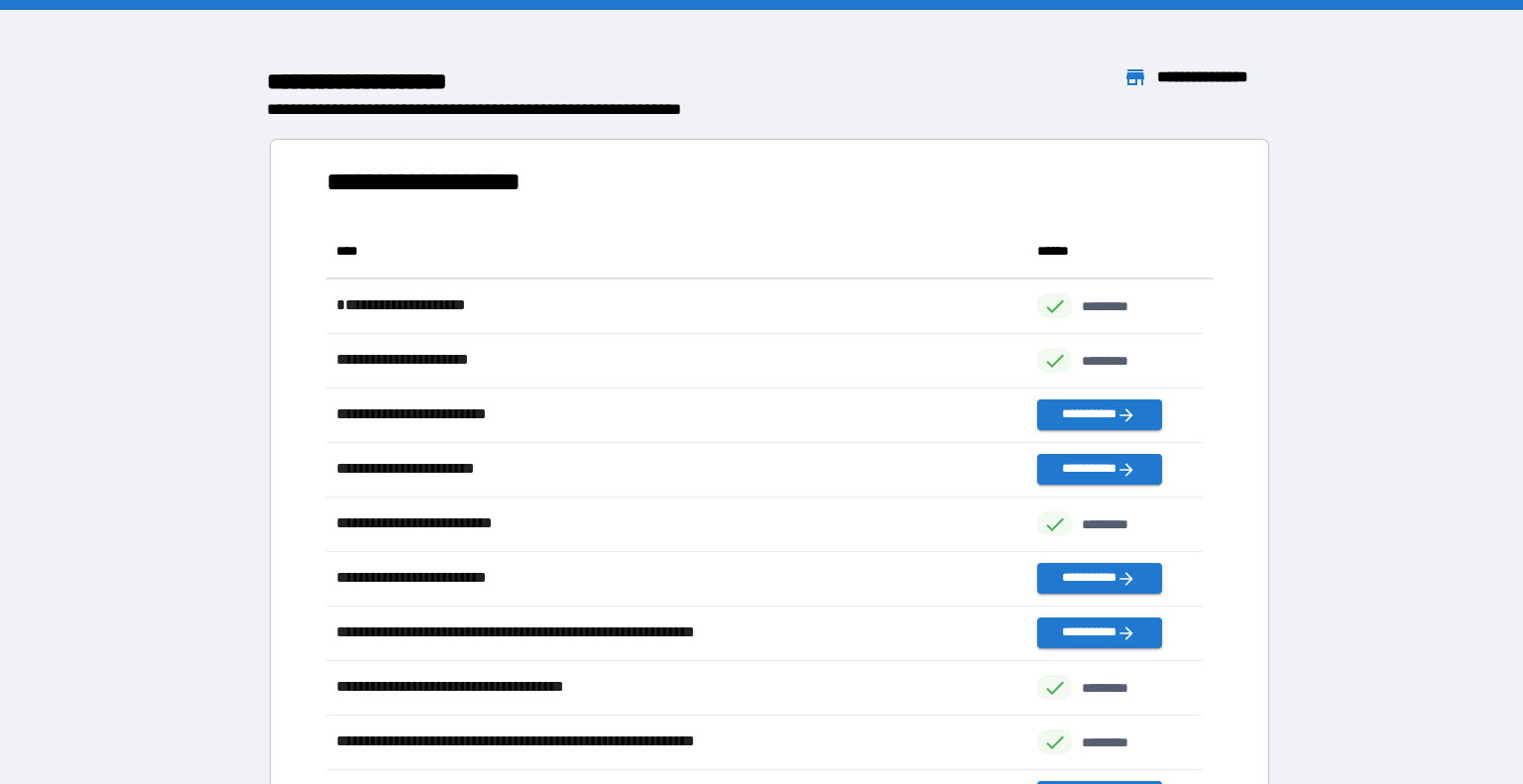 scroll, scrollTop: 16, scrollLeft: 16, axis: both 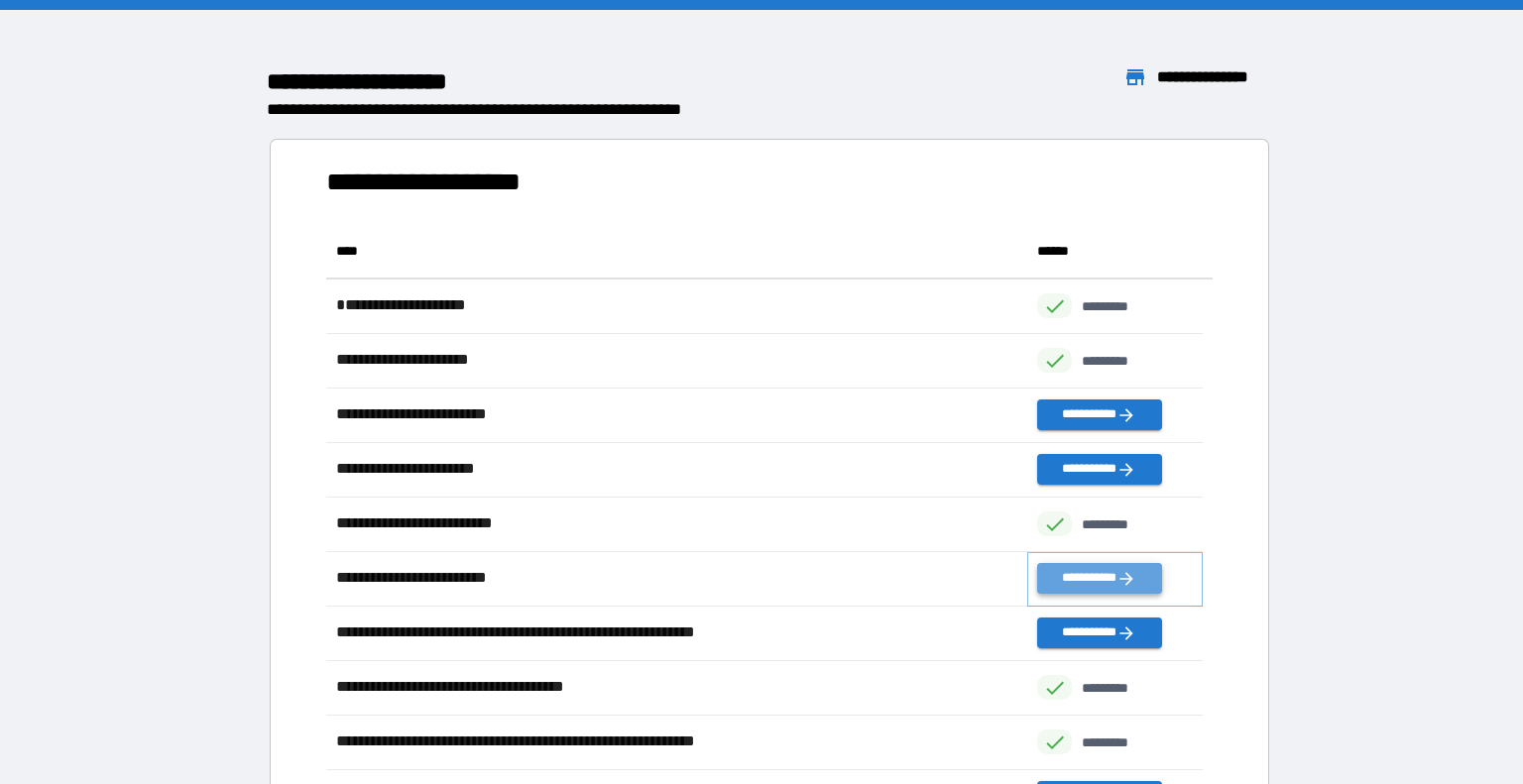 click on "**********" at bounding box center (1099, 578) 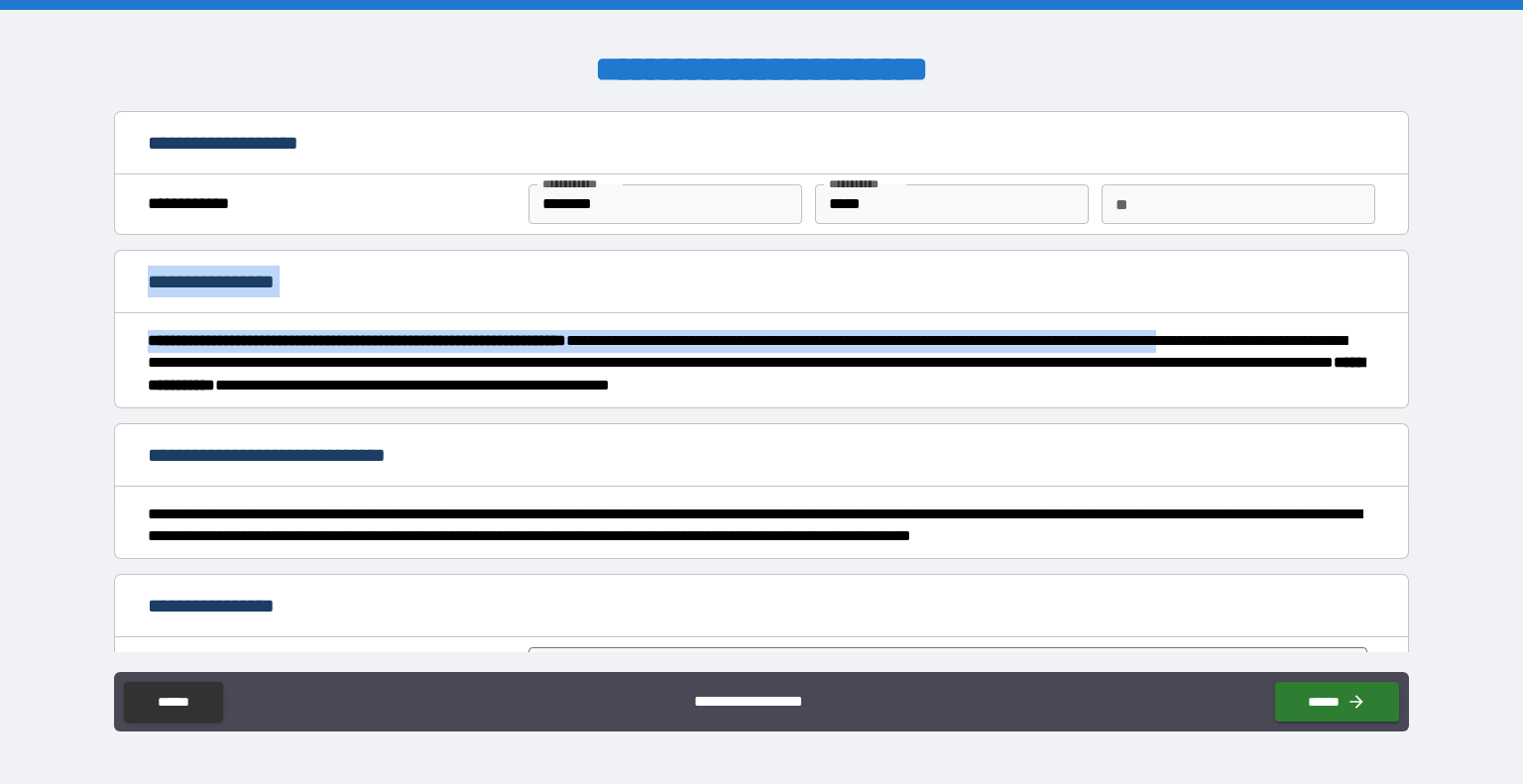 drag, startPoint x: 1409, startPoint y: 212, endPoint x: 1392, endPoint y: 321, distance: 110.317723 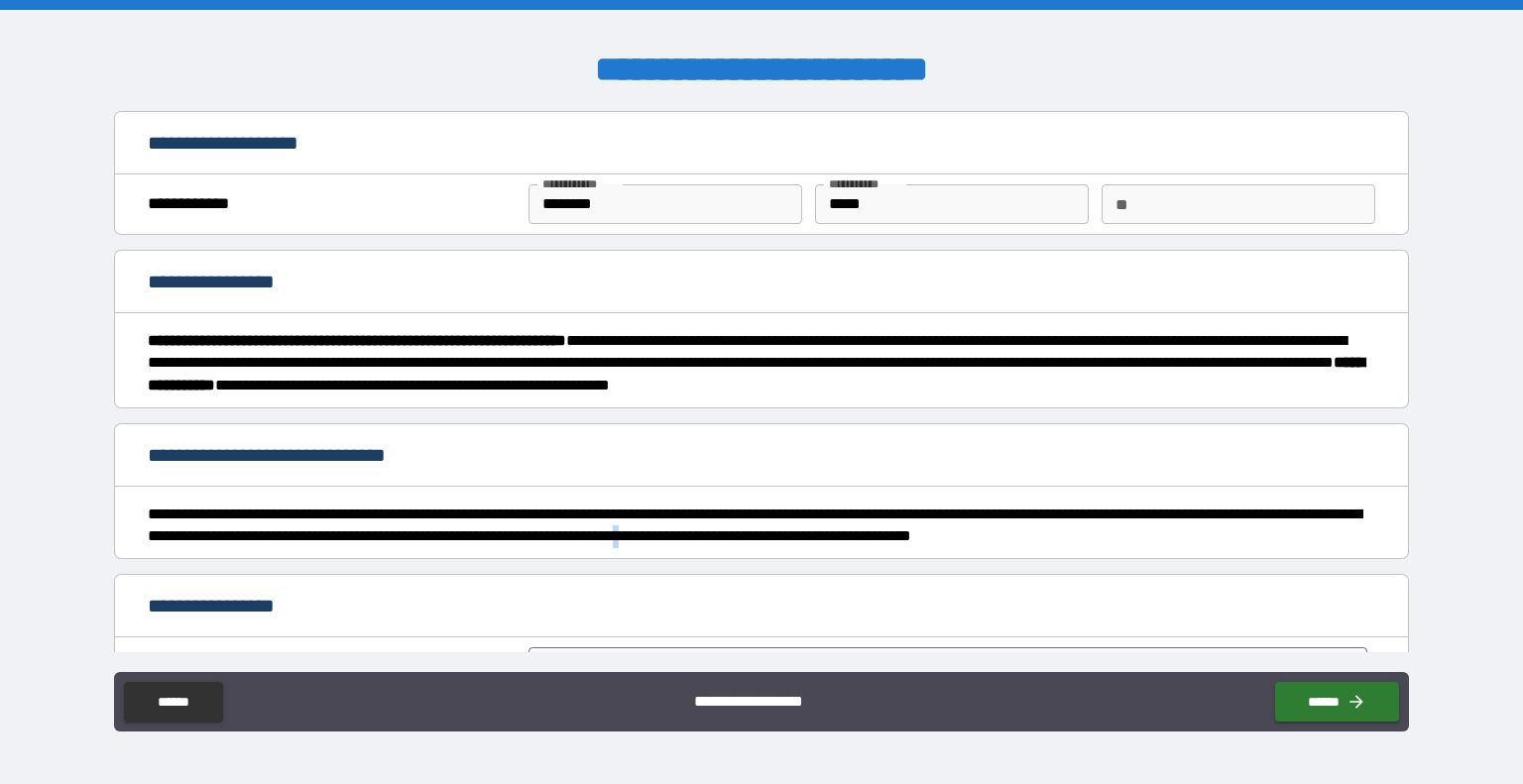 click on "**********" at bounding box center [756, 525] 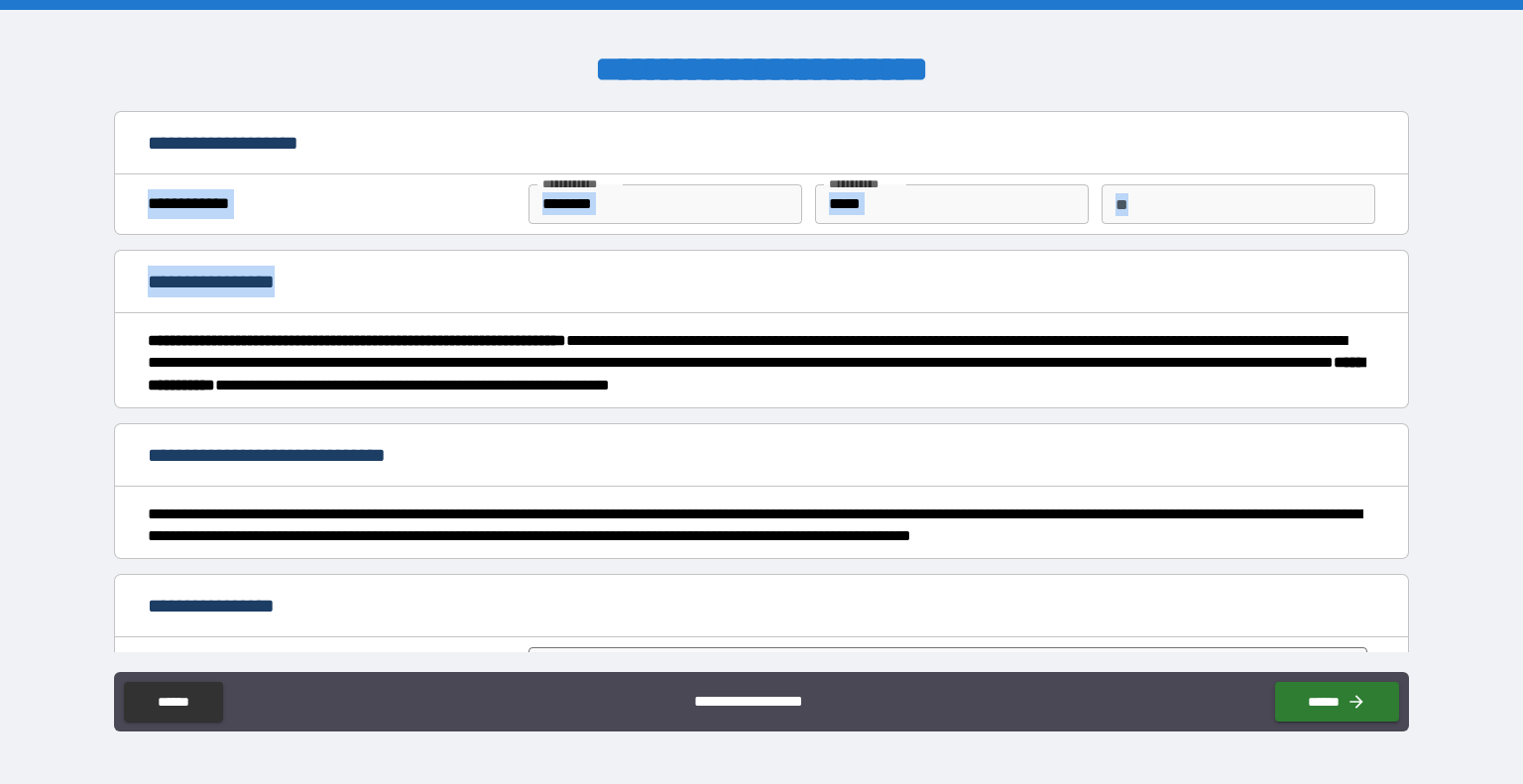 drag, startPoint x: 1395, startPoint y: 151, endPoint x: 1396, endPoint y: 241, distance: 90.00556 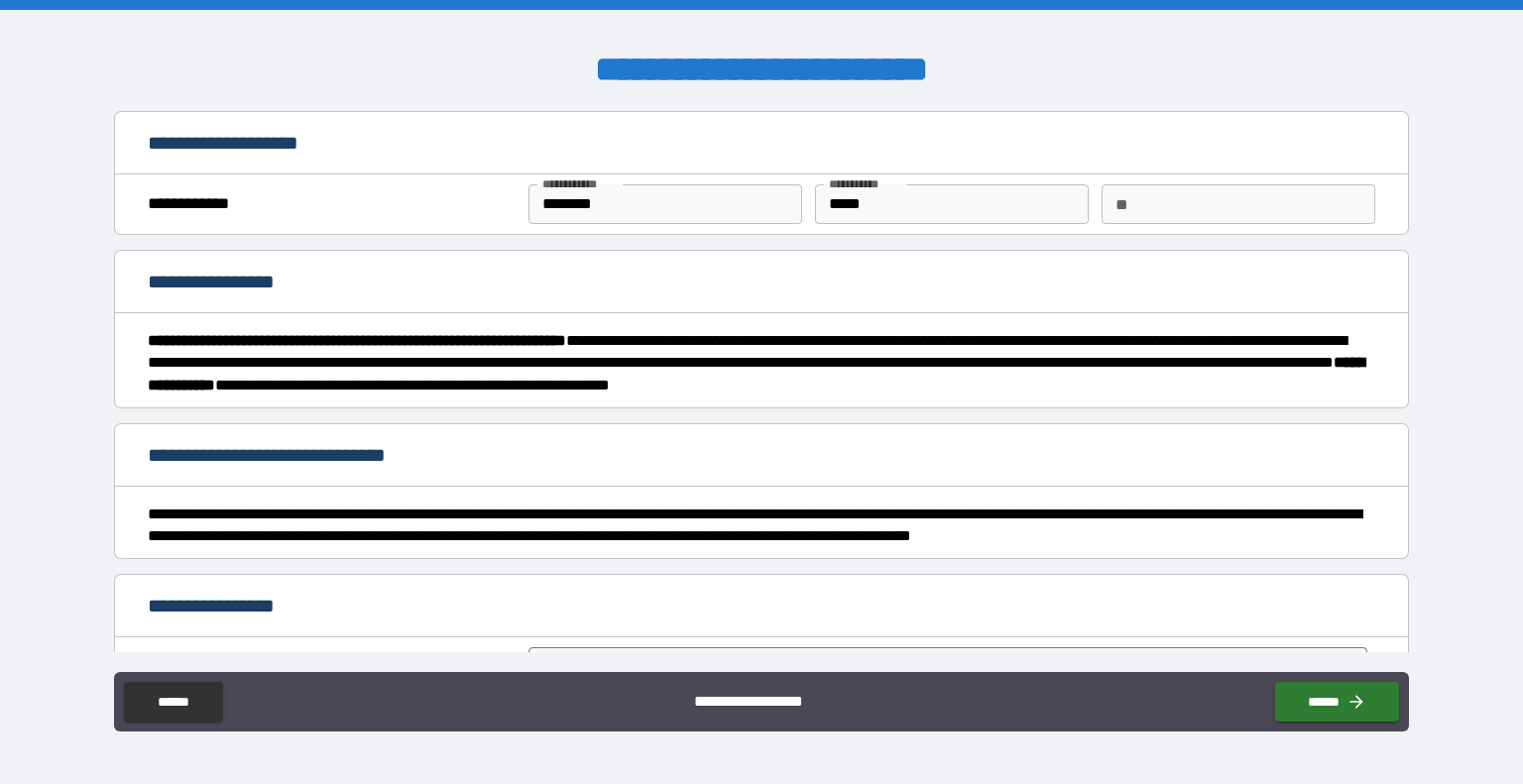 click on "**********" at bounding box center [762, 457] 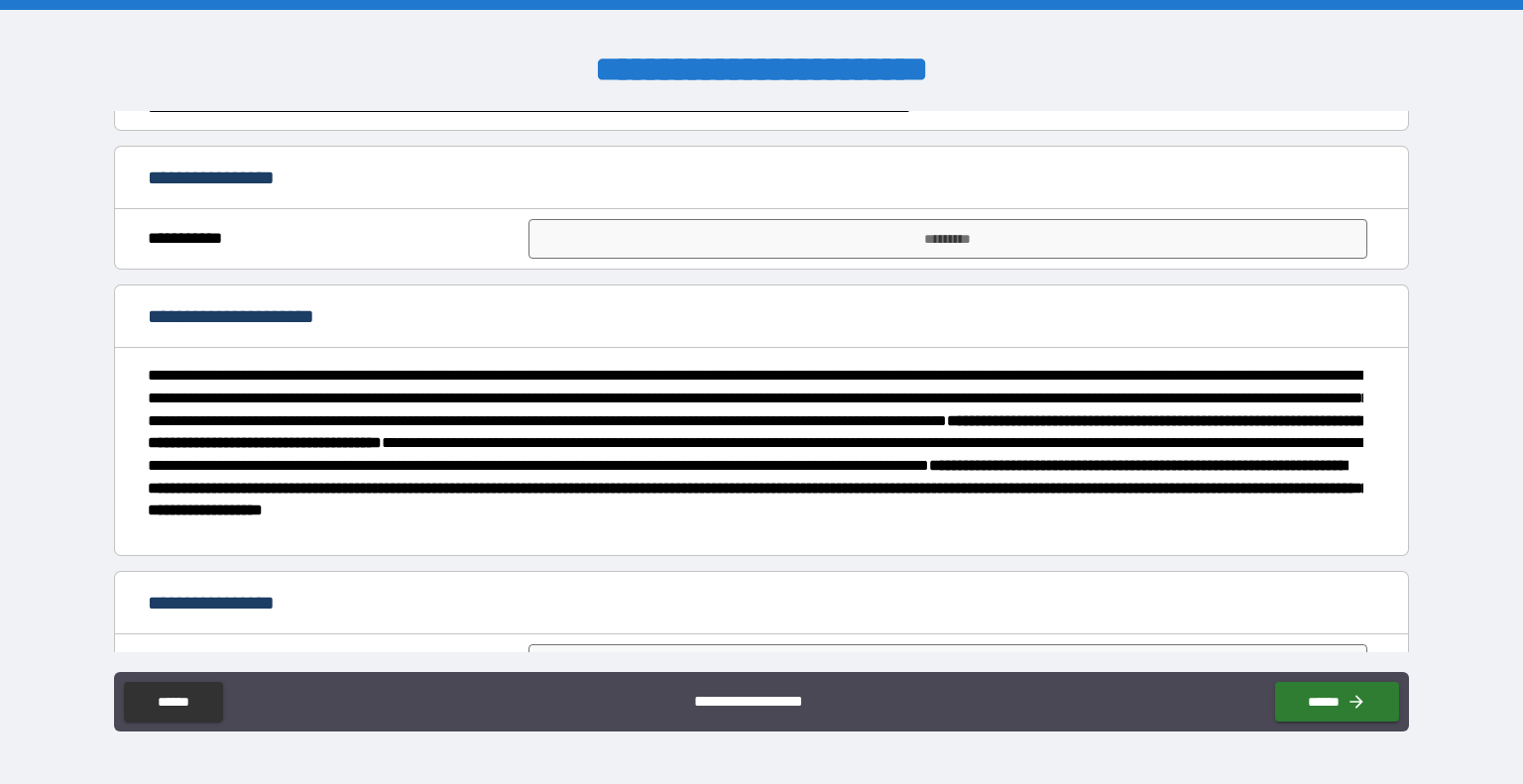 scroll, scrollTop: 456, scrollLeft: 0, axis: vertical 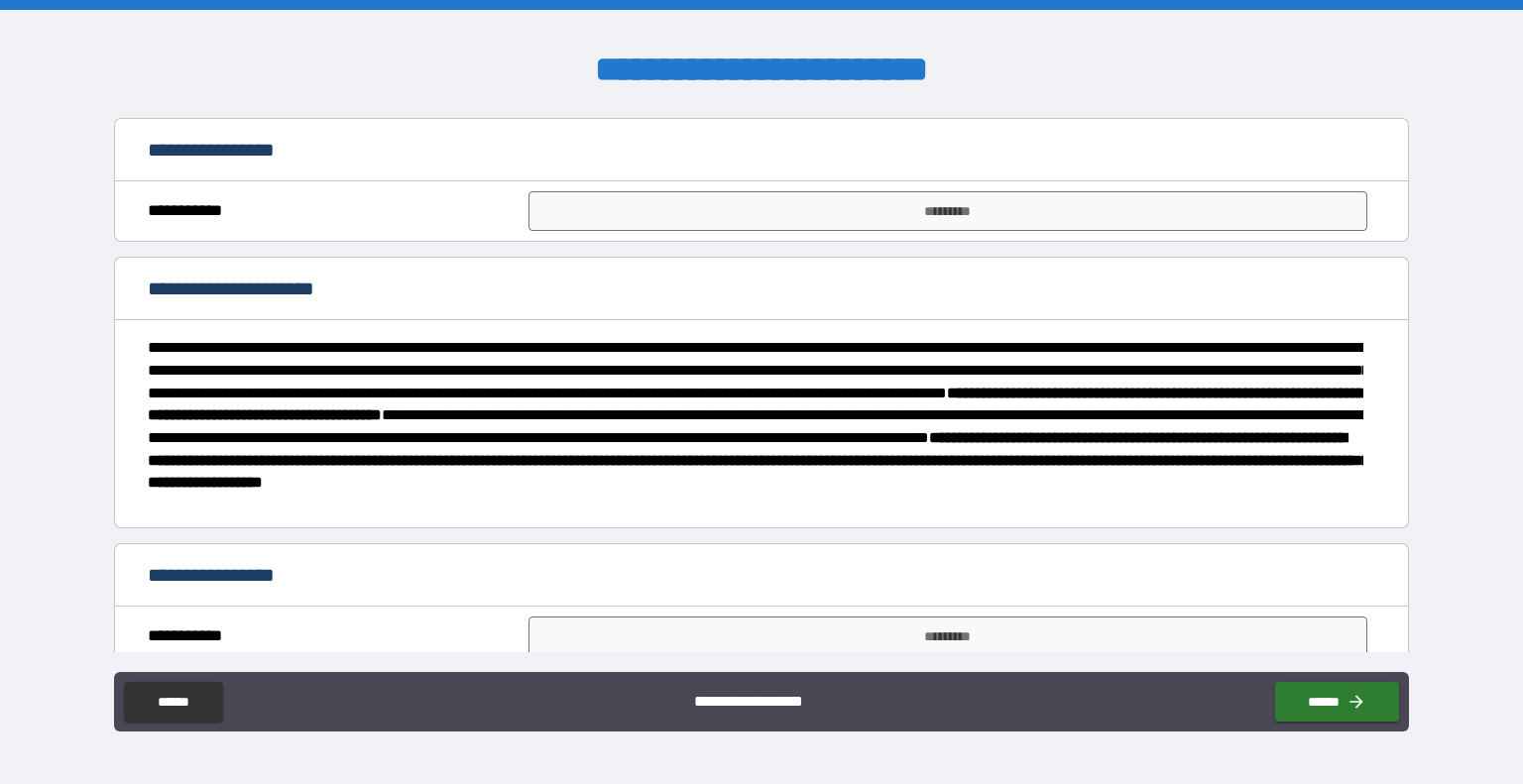 click on "**********" at bounding box center (762, 216) 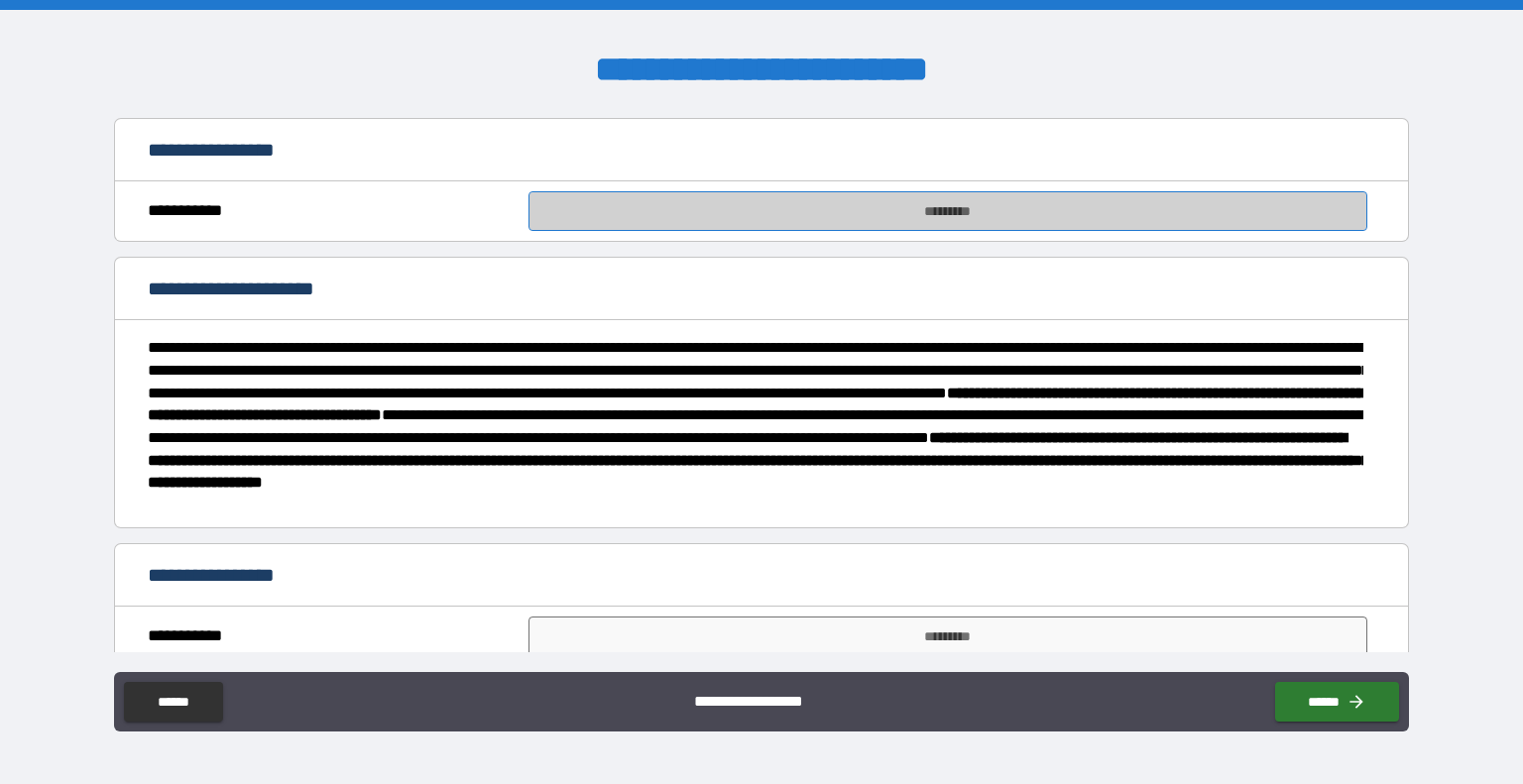 click on "*********" at bounding box center [948, 211] 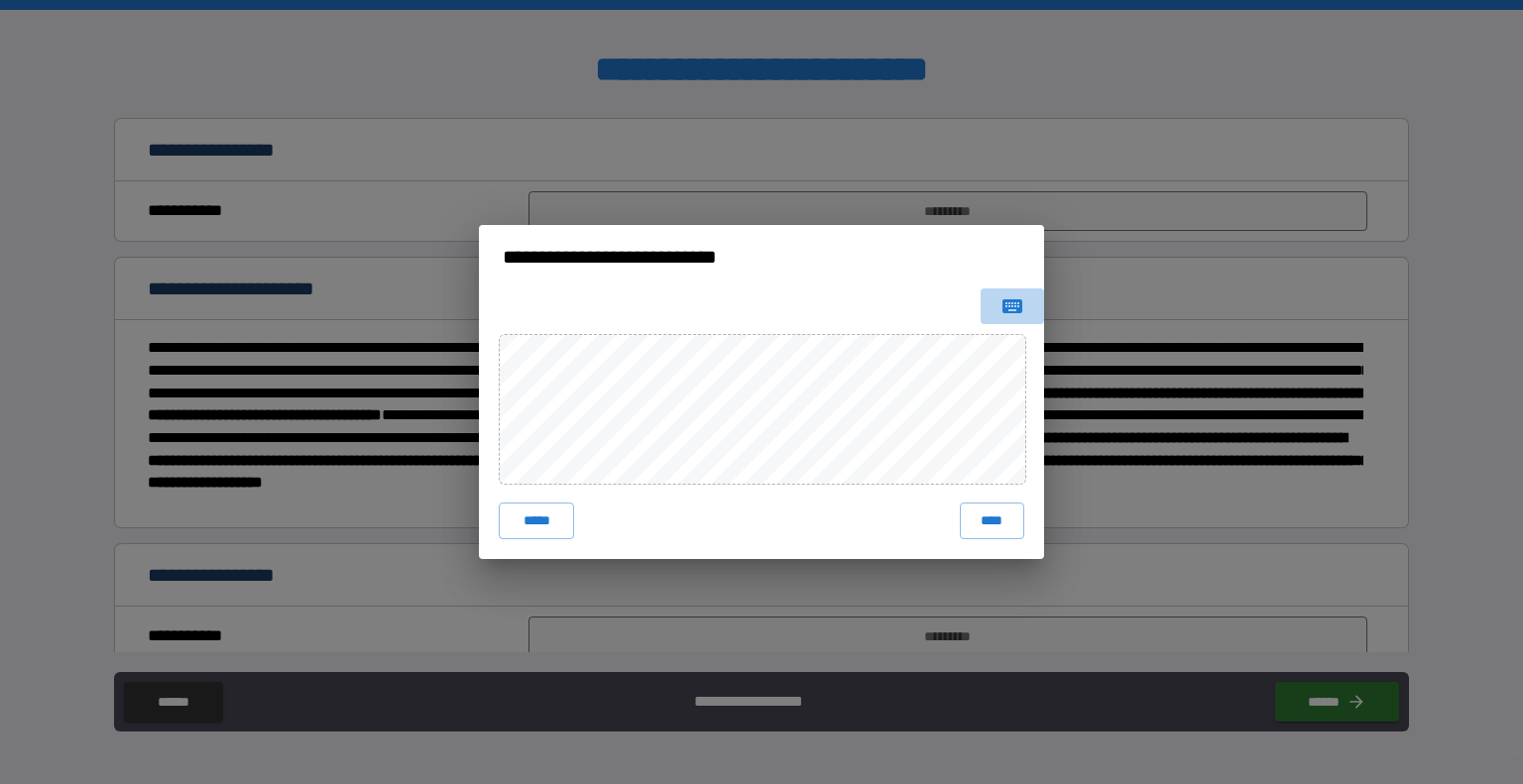click at bounding box center [1012, 306] 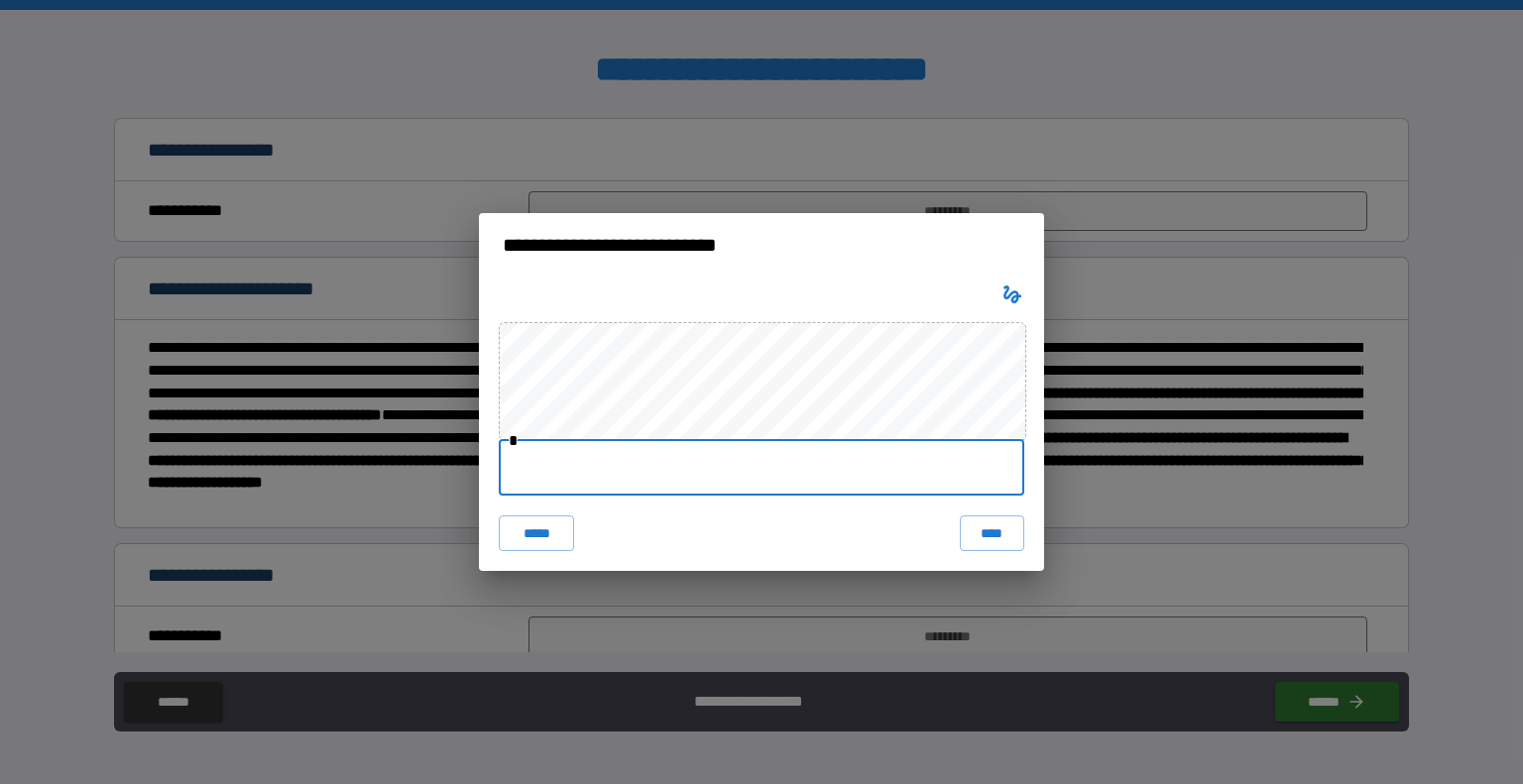 click at bounding box center (762, 468) 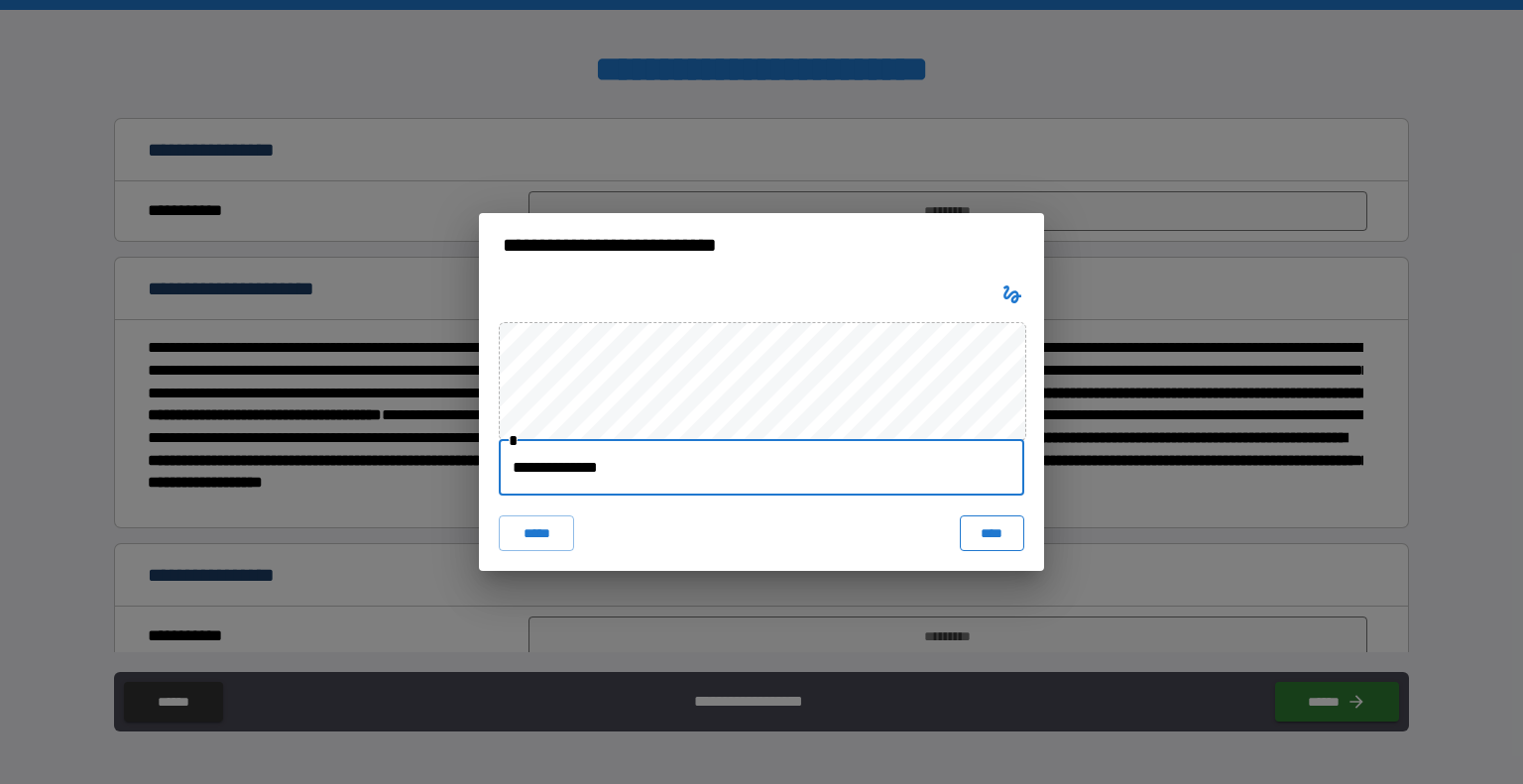 type on "**********" 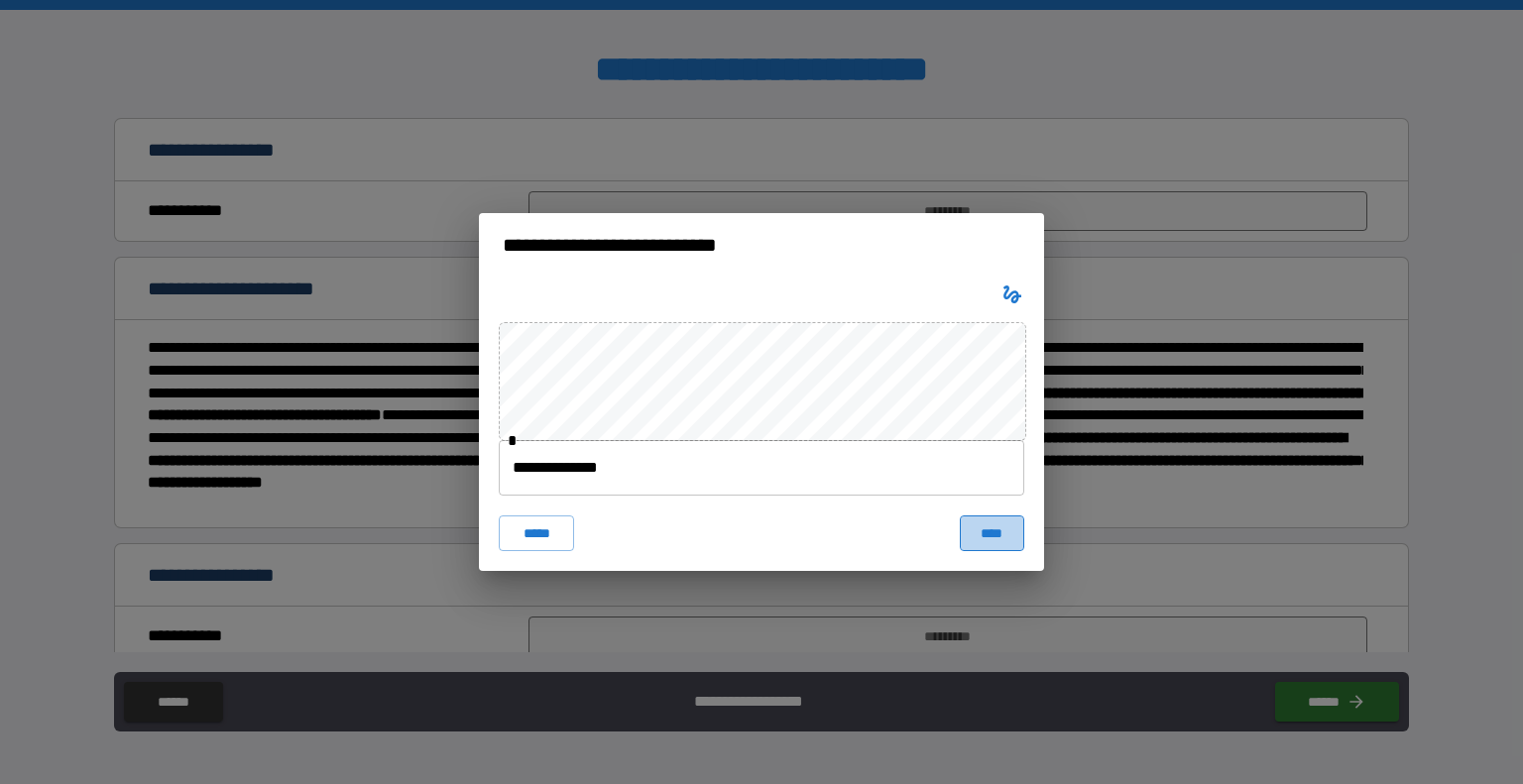 click on "****" at bounding box center [992, 533] 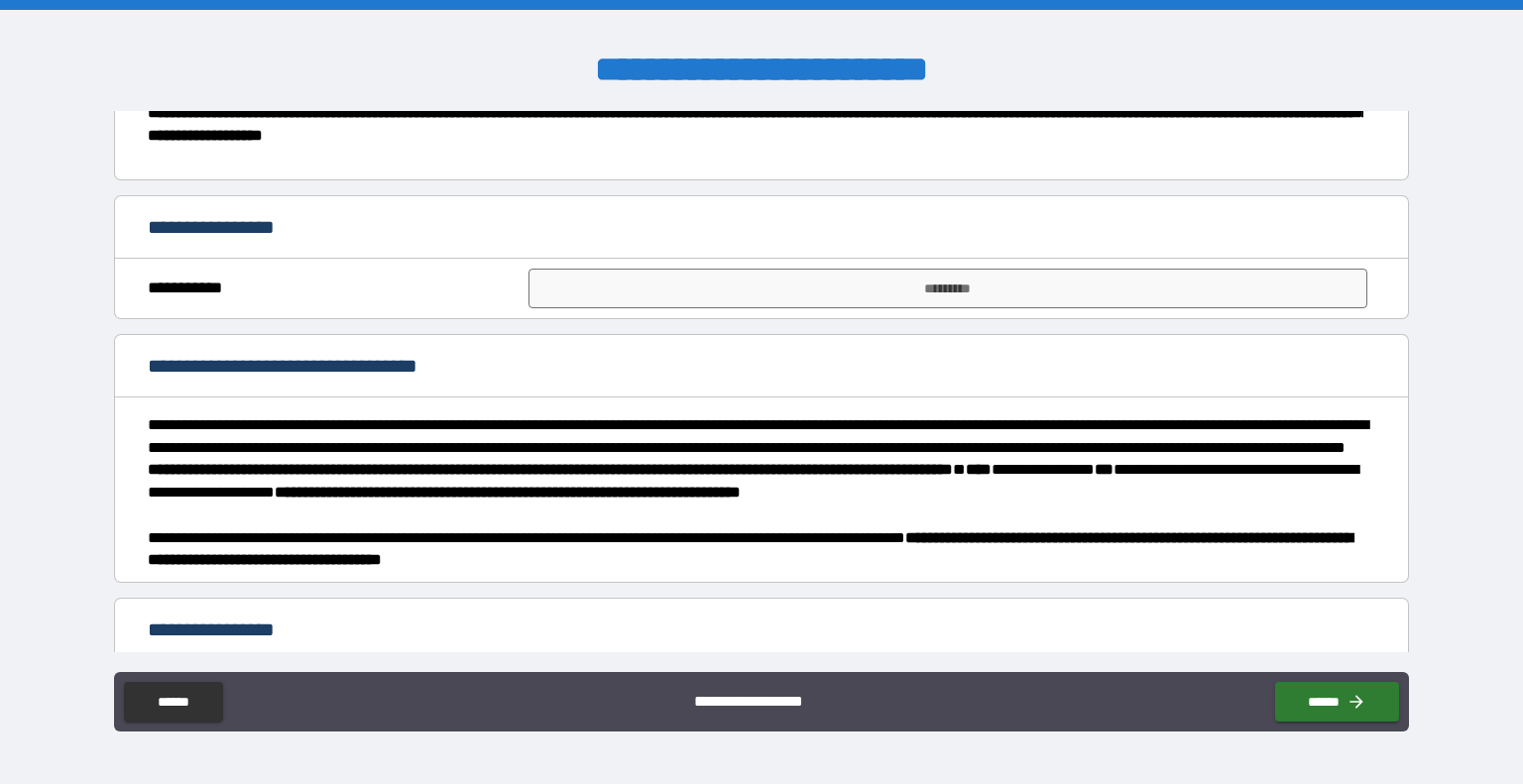 scroll, scrollTop: 841, scrollLeft: 0, axis: vertical 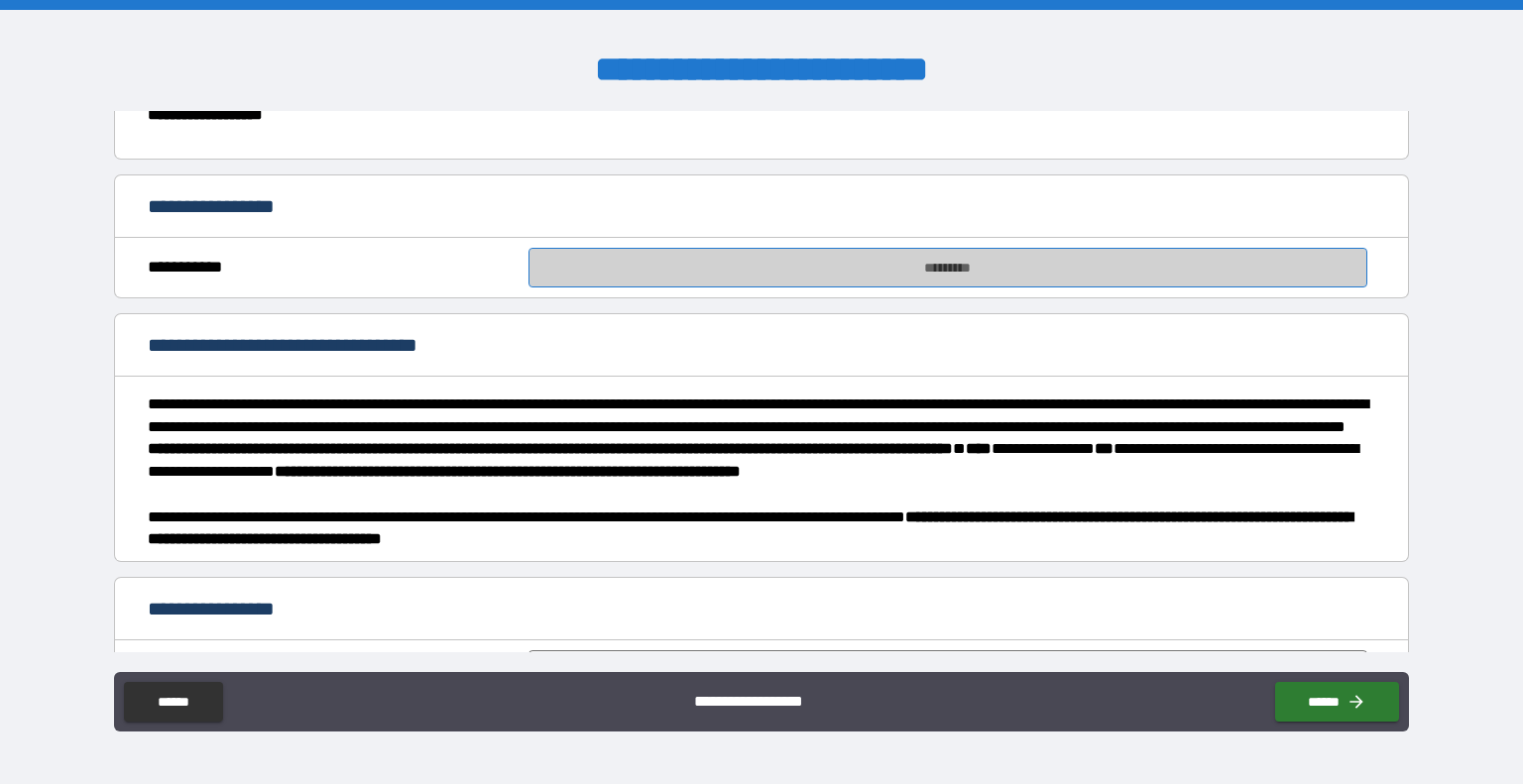 click on "*********" at bounding box center (948, 268) 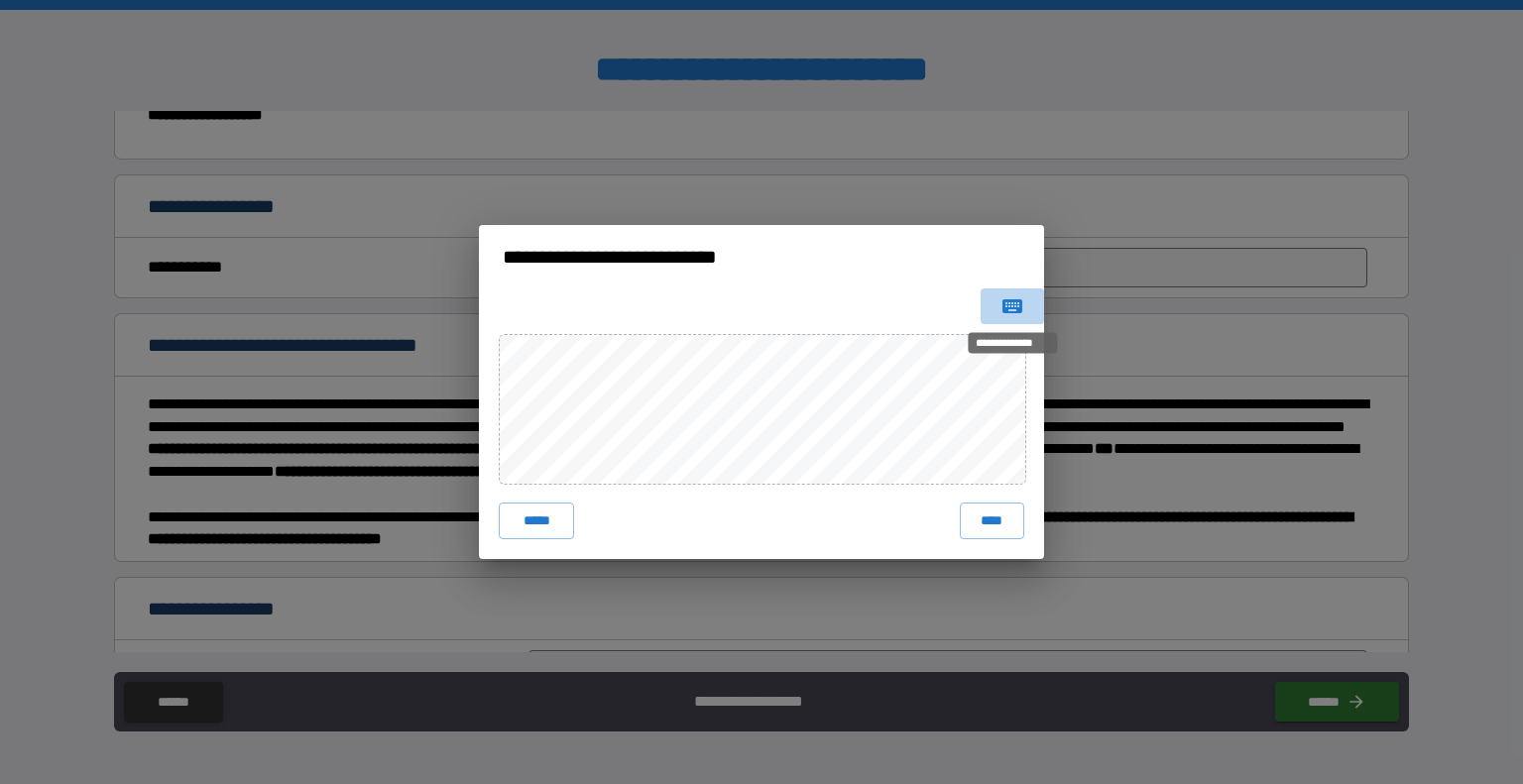 click 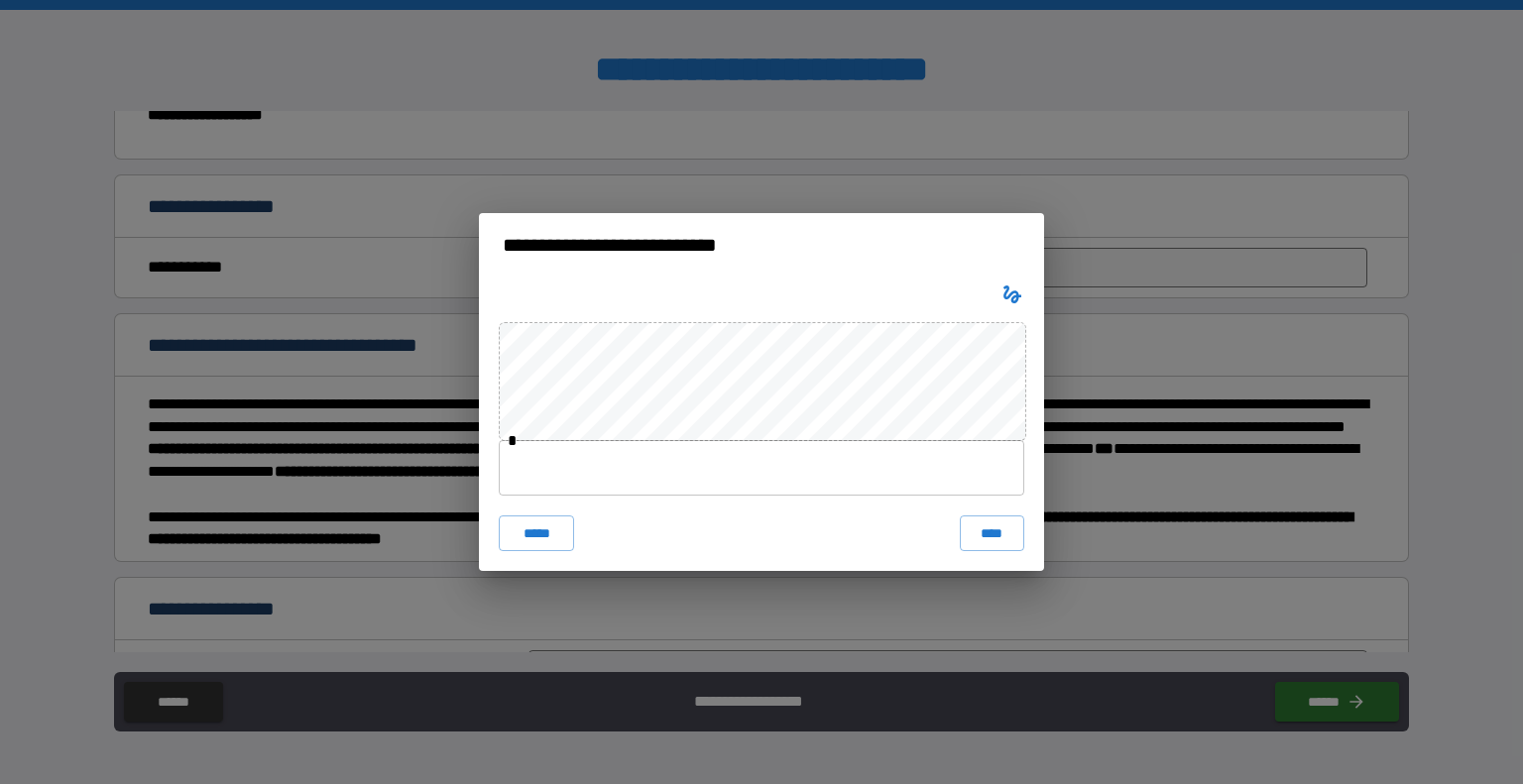 click at bounding box center [762, 468] 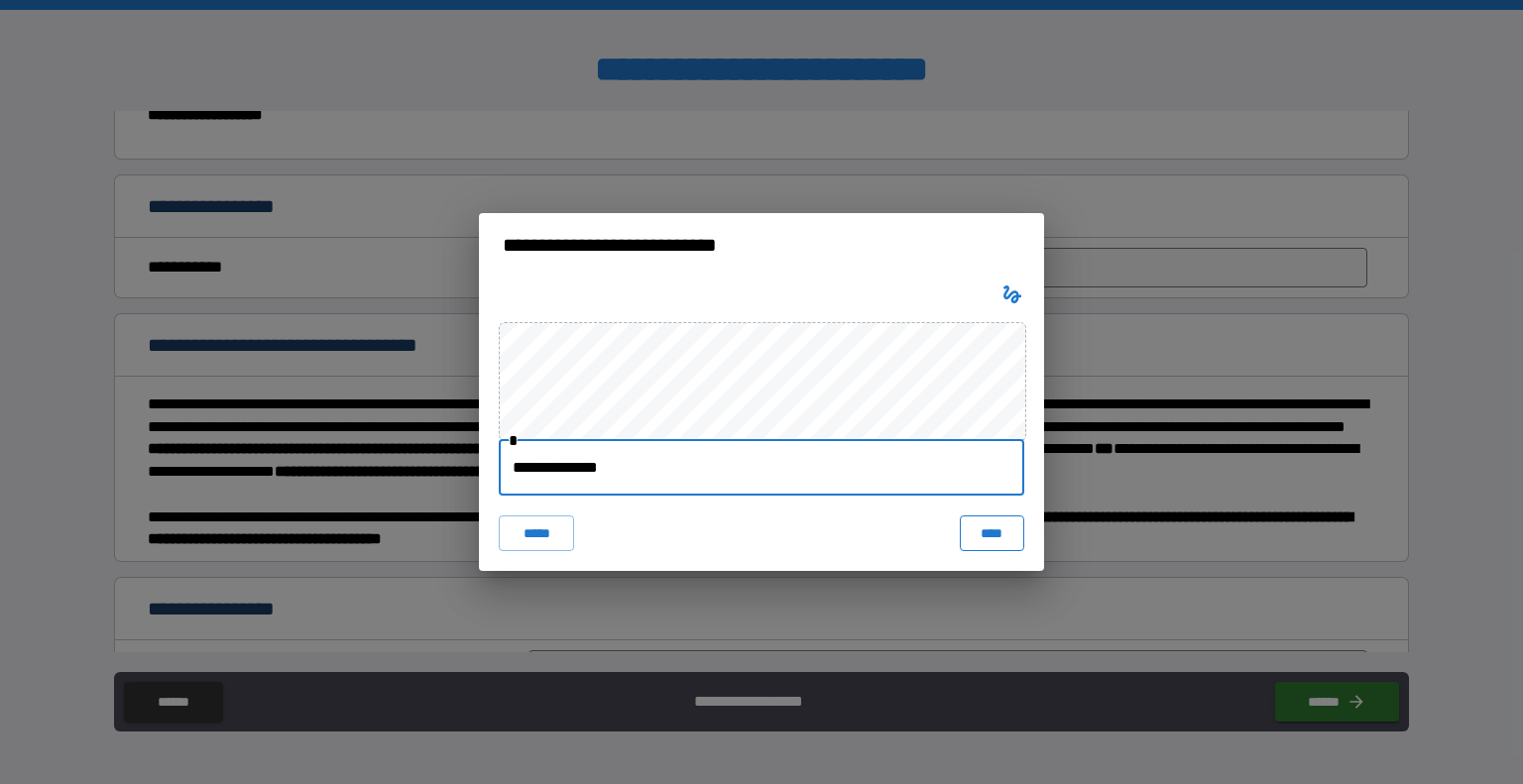 type on "**********" 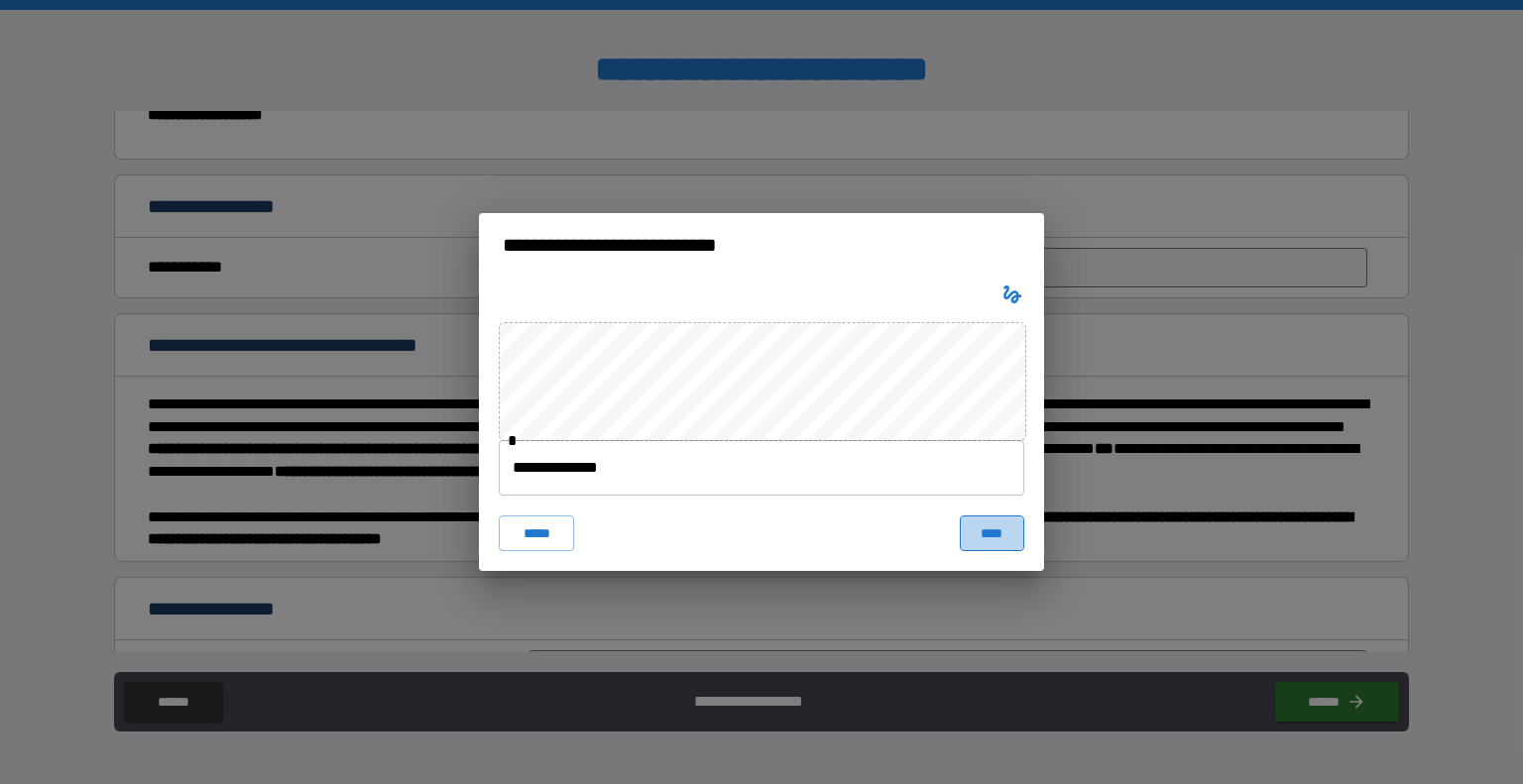 click on "****" at bounding box center [992, 533] 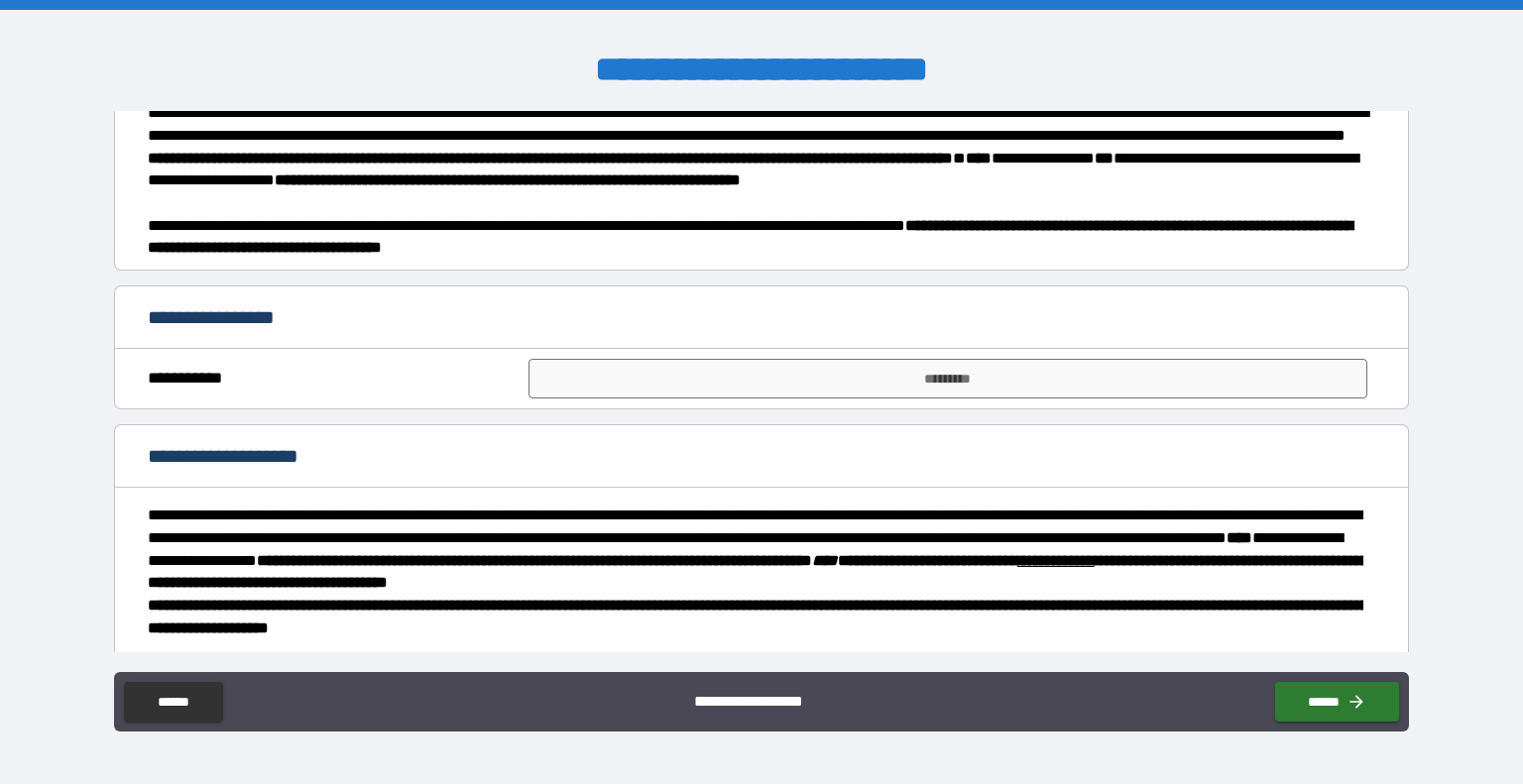 scroll, scrollTop: 1182, scrollLeft: 0, axis: vertical 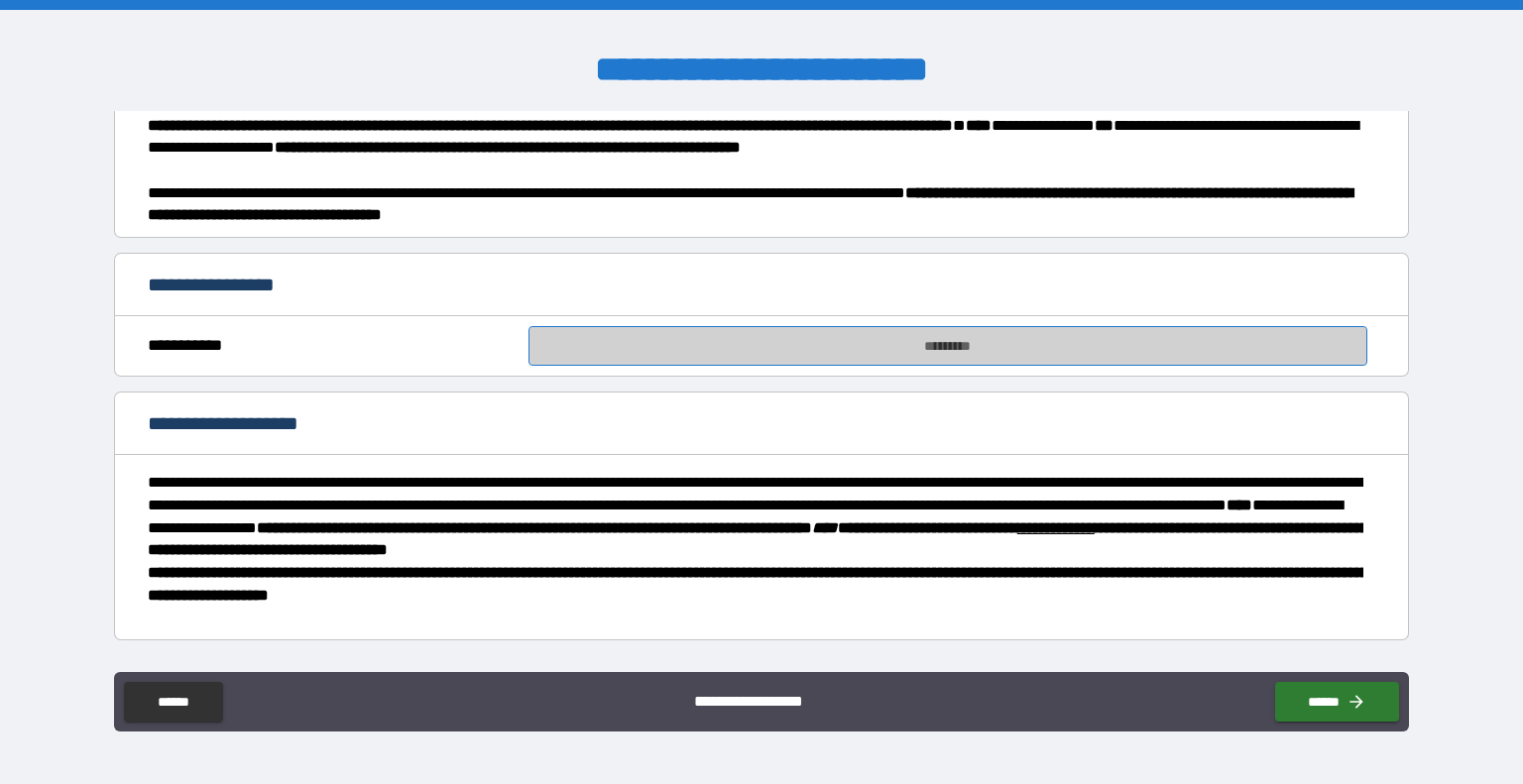 click on "*********" at bounding box center [948, 346] 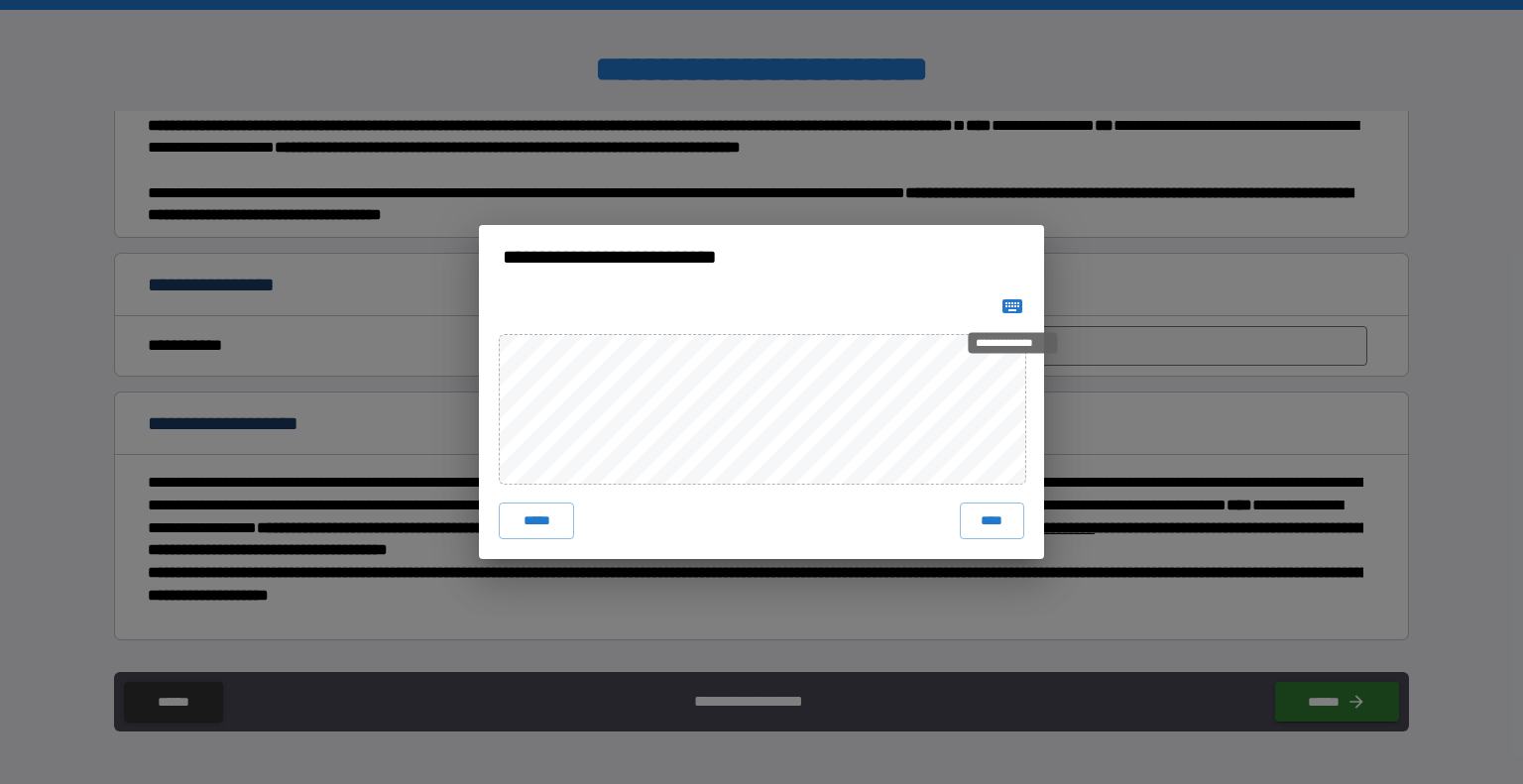 click 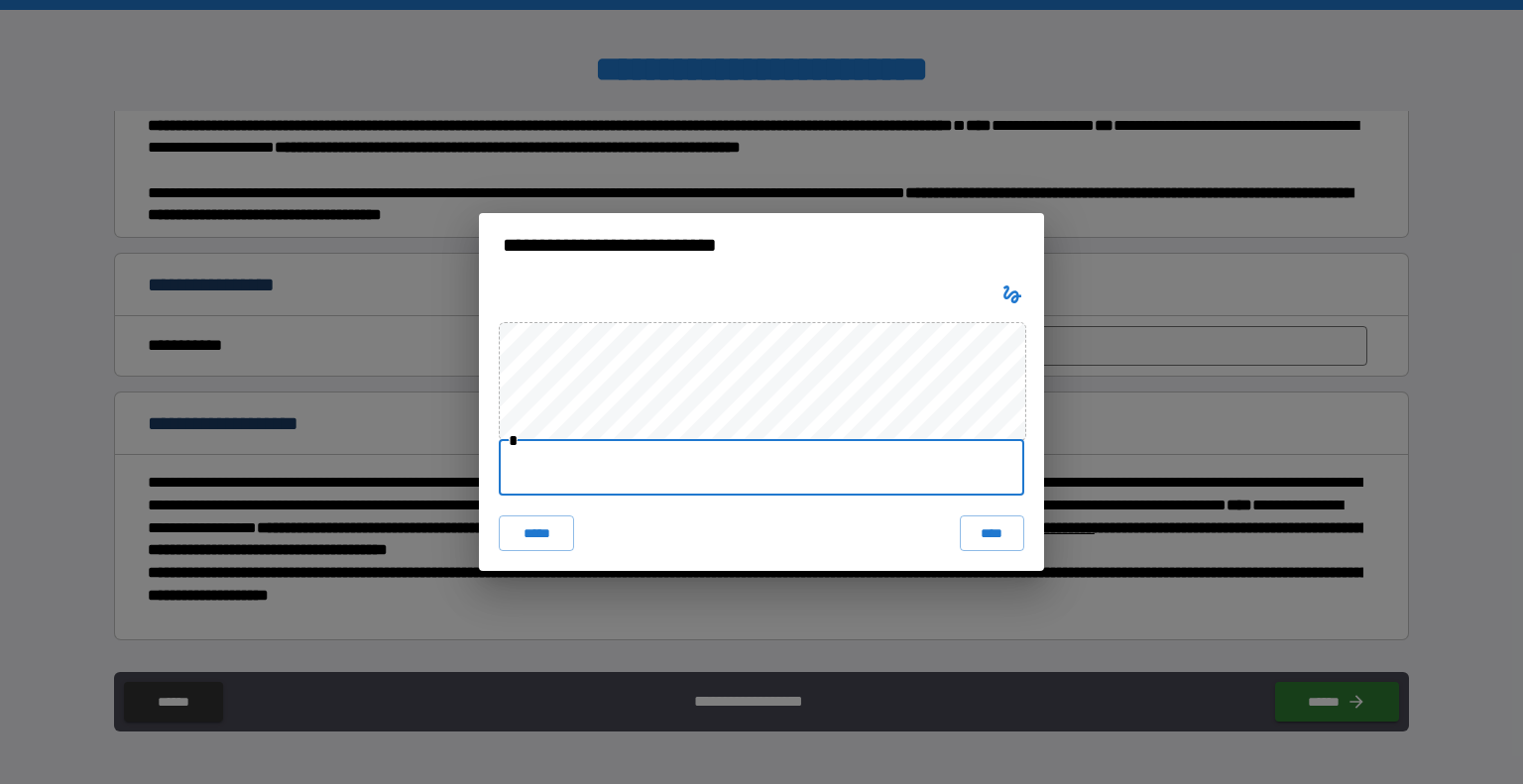 click at bounding box center (762, 468) 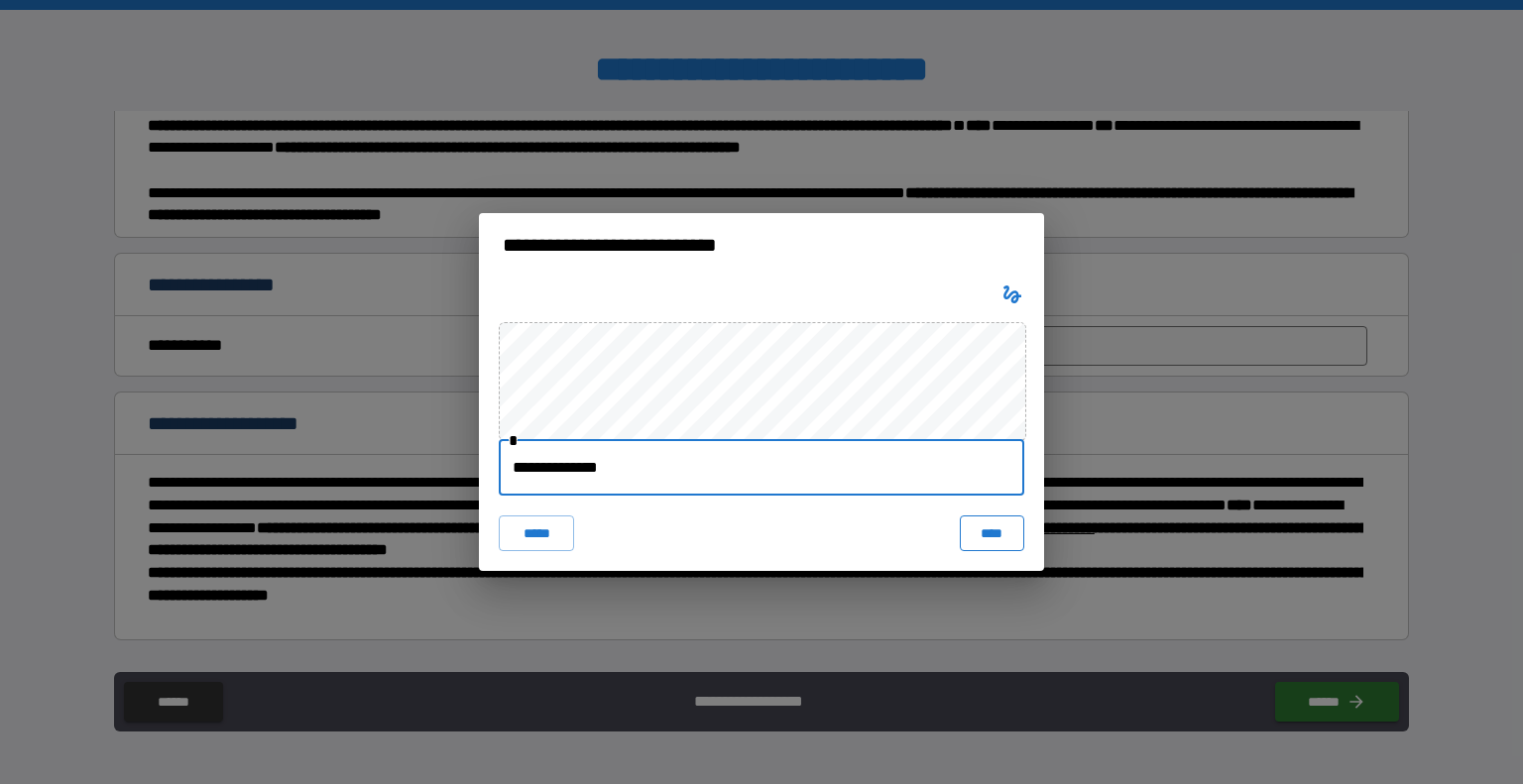 type on "**********" 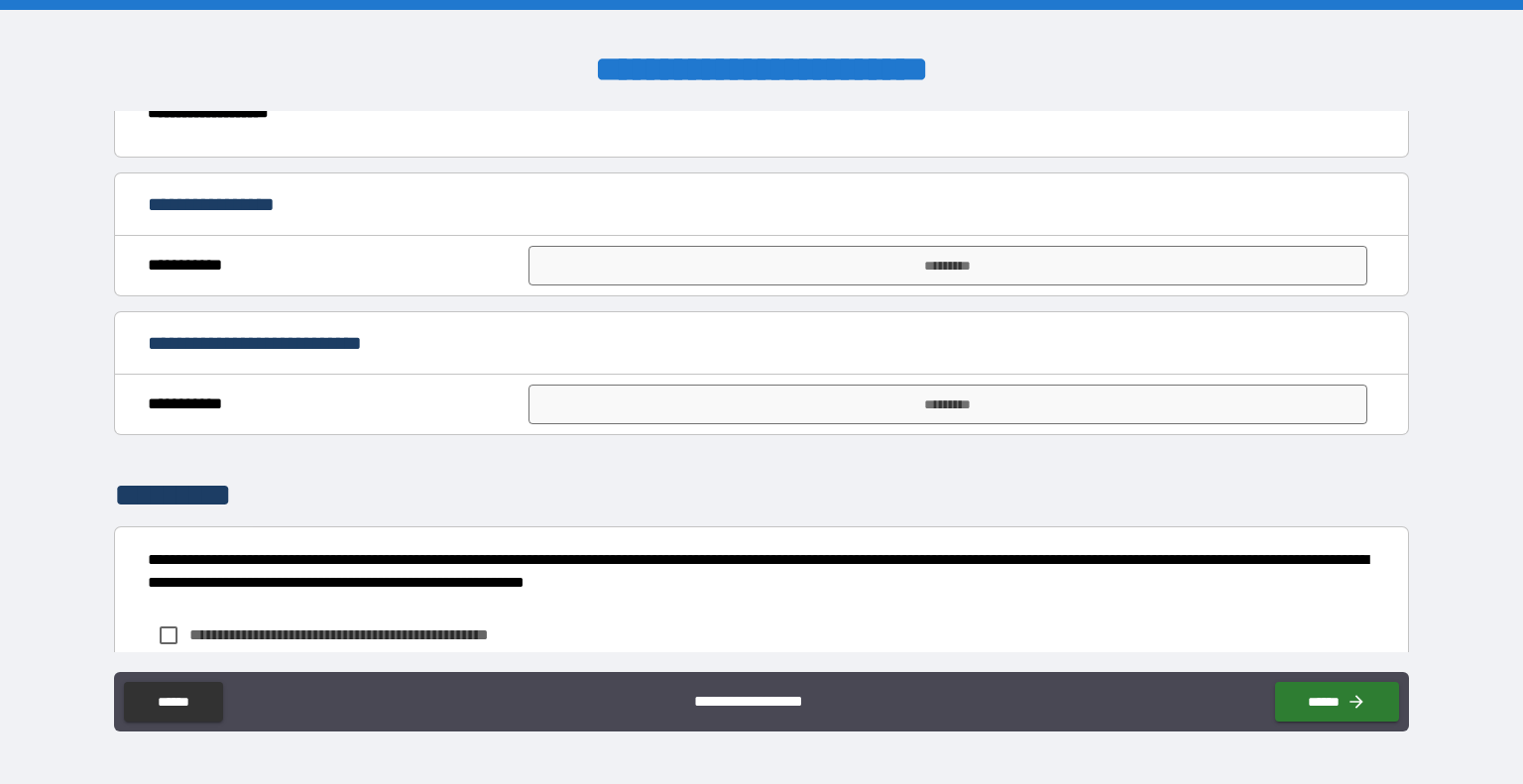 scroll, scrollTop: 1617, scrollLeft: 0, axis: vertical 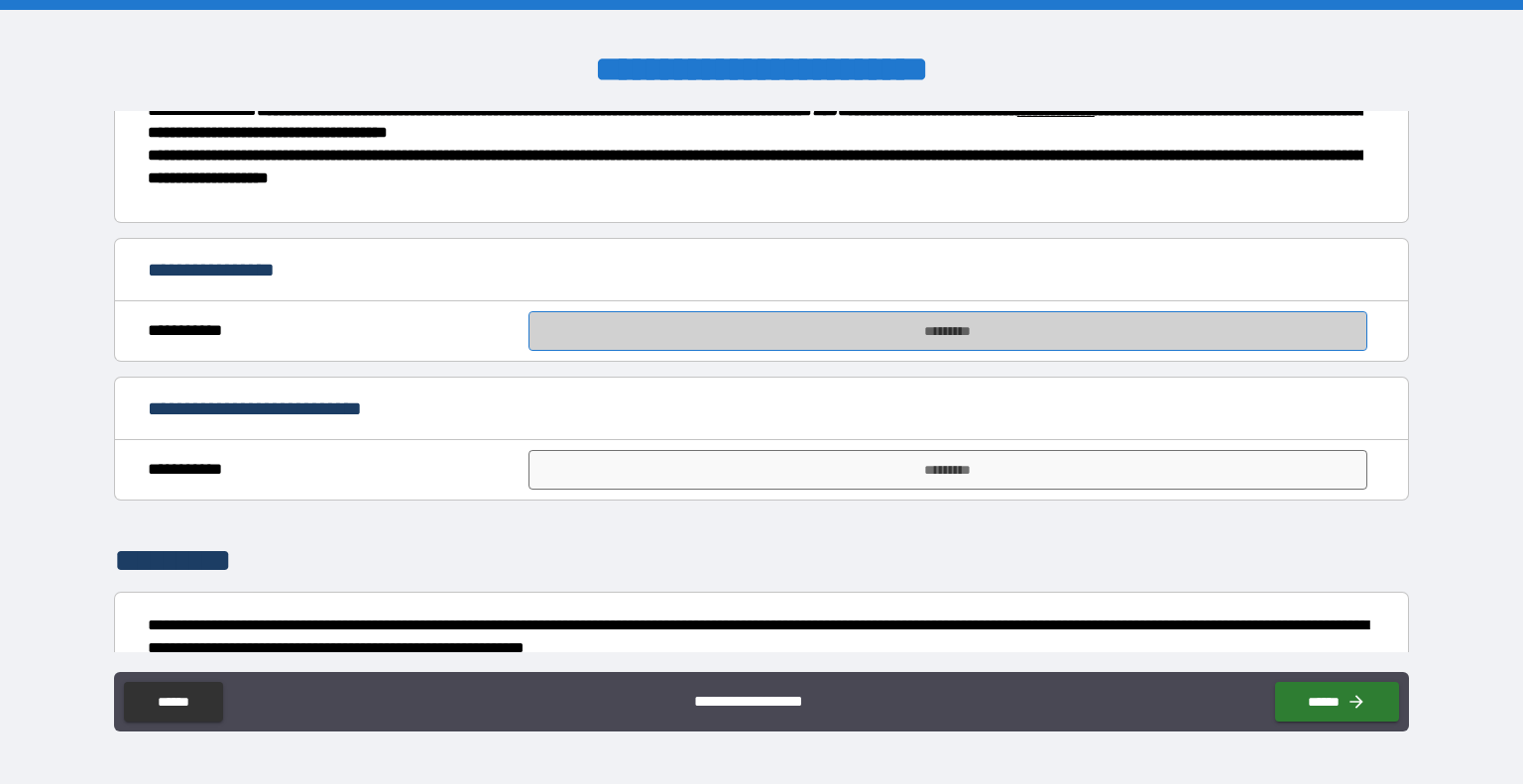 click on "*********" at bounding box center (948, 331) 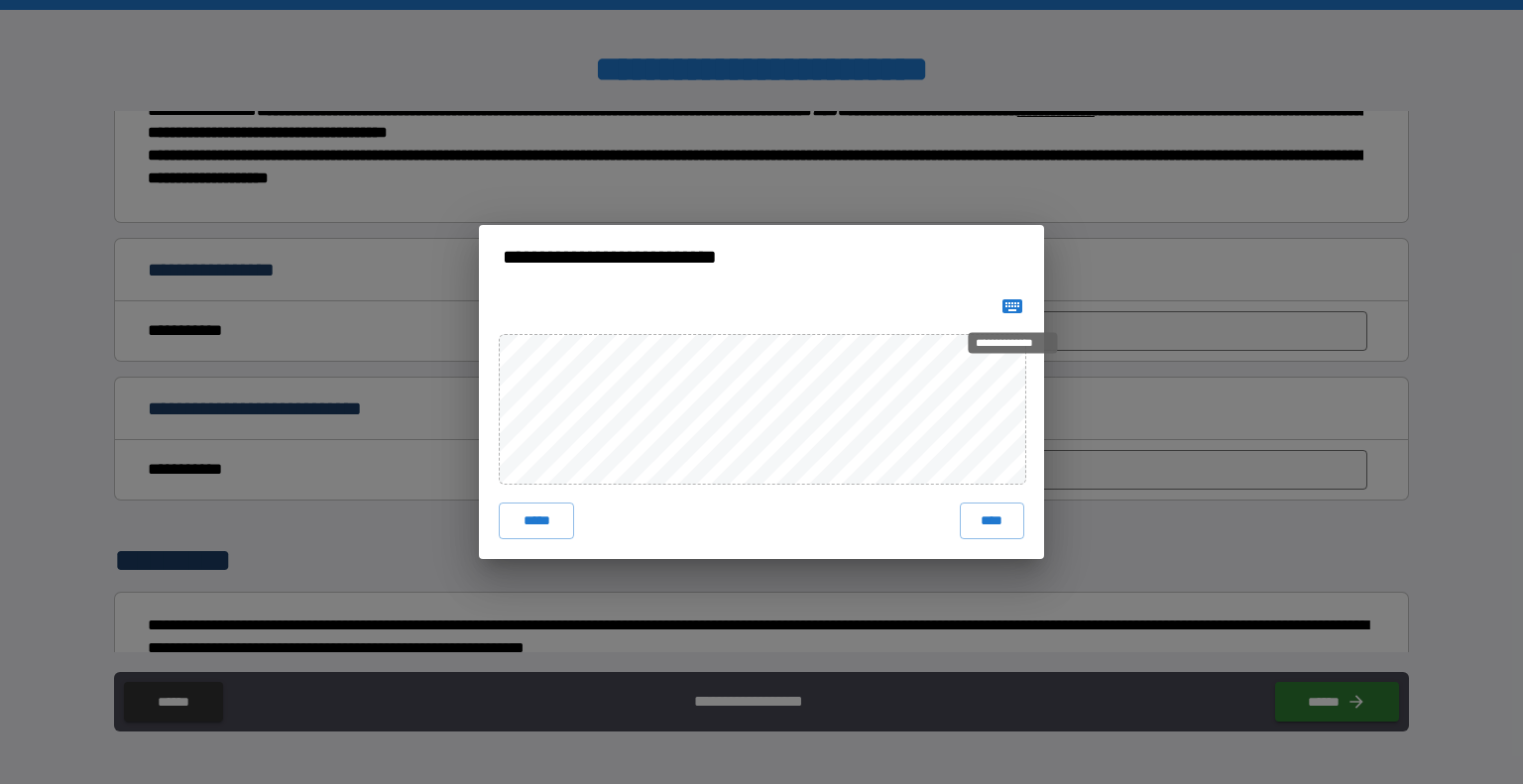 click 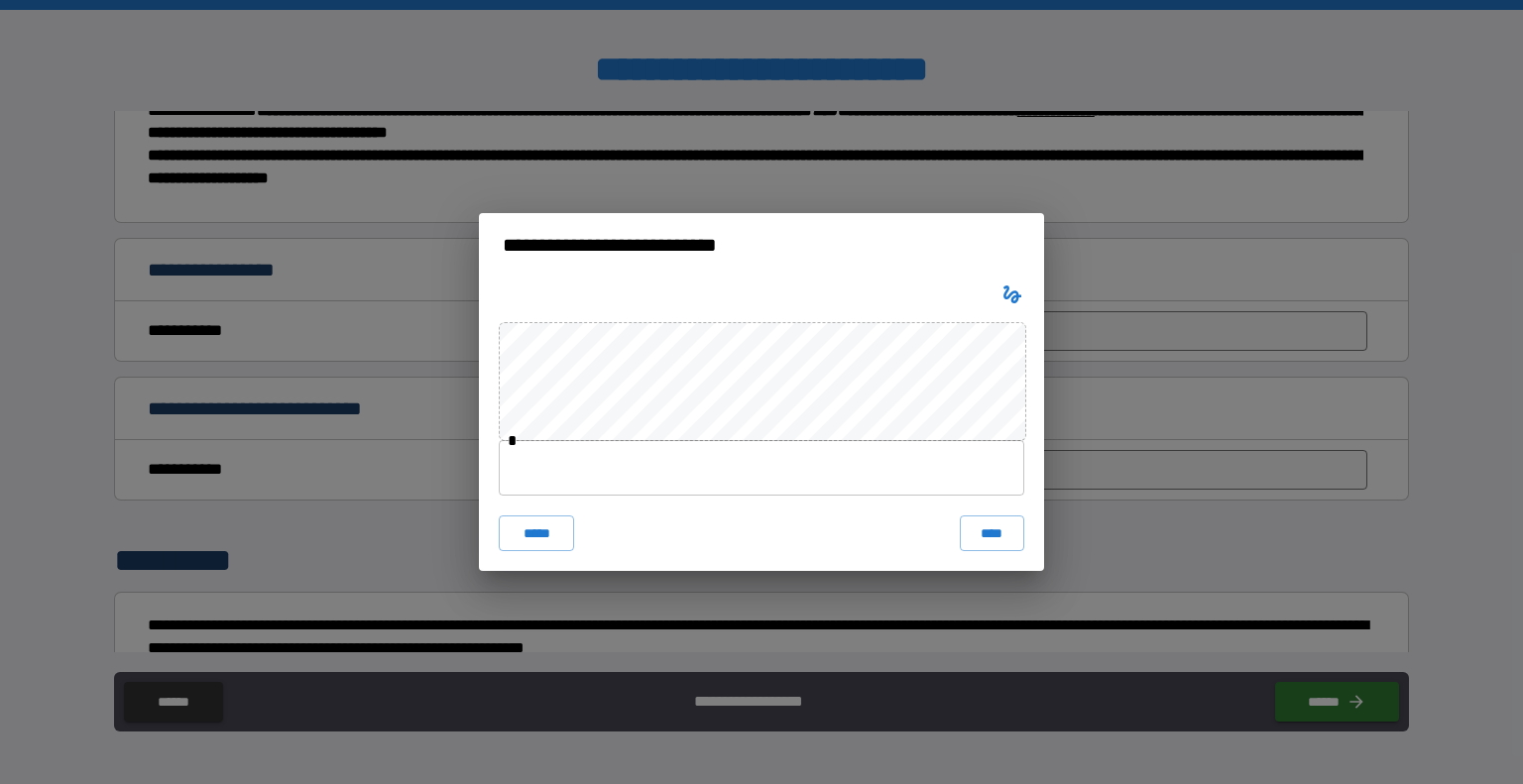 click at bounding box center (762, 468) 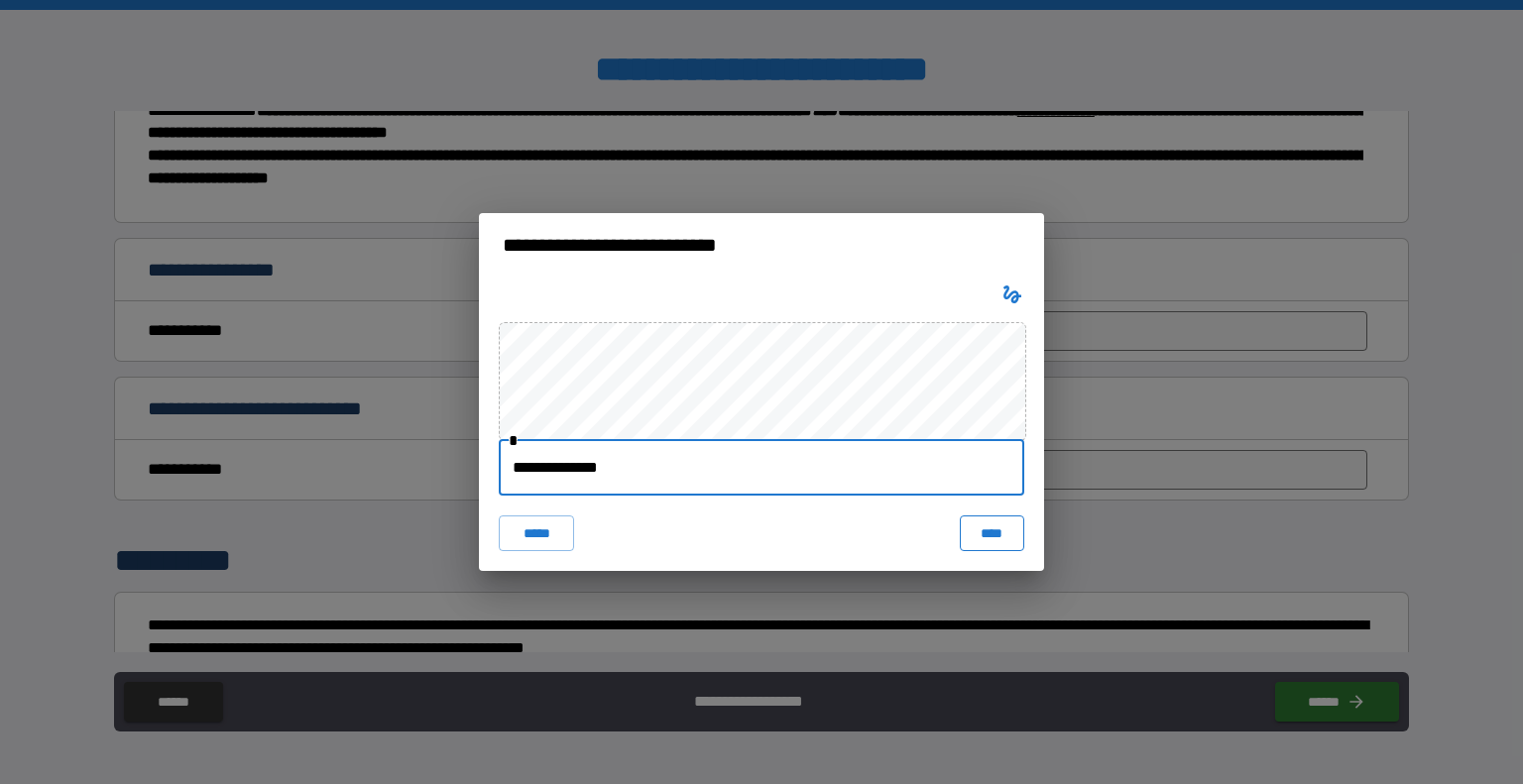 type on "**********" 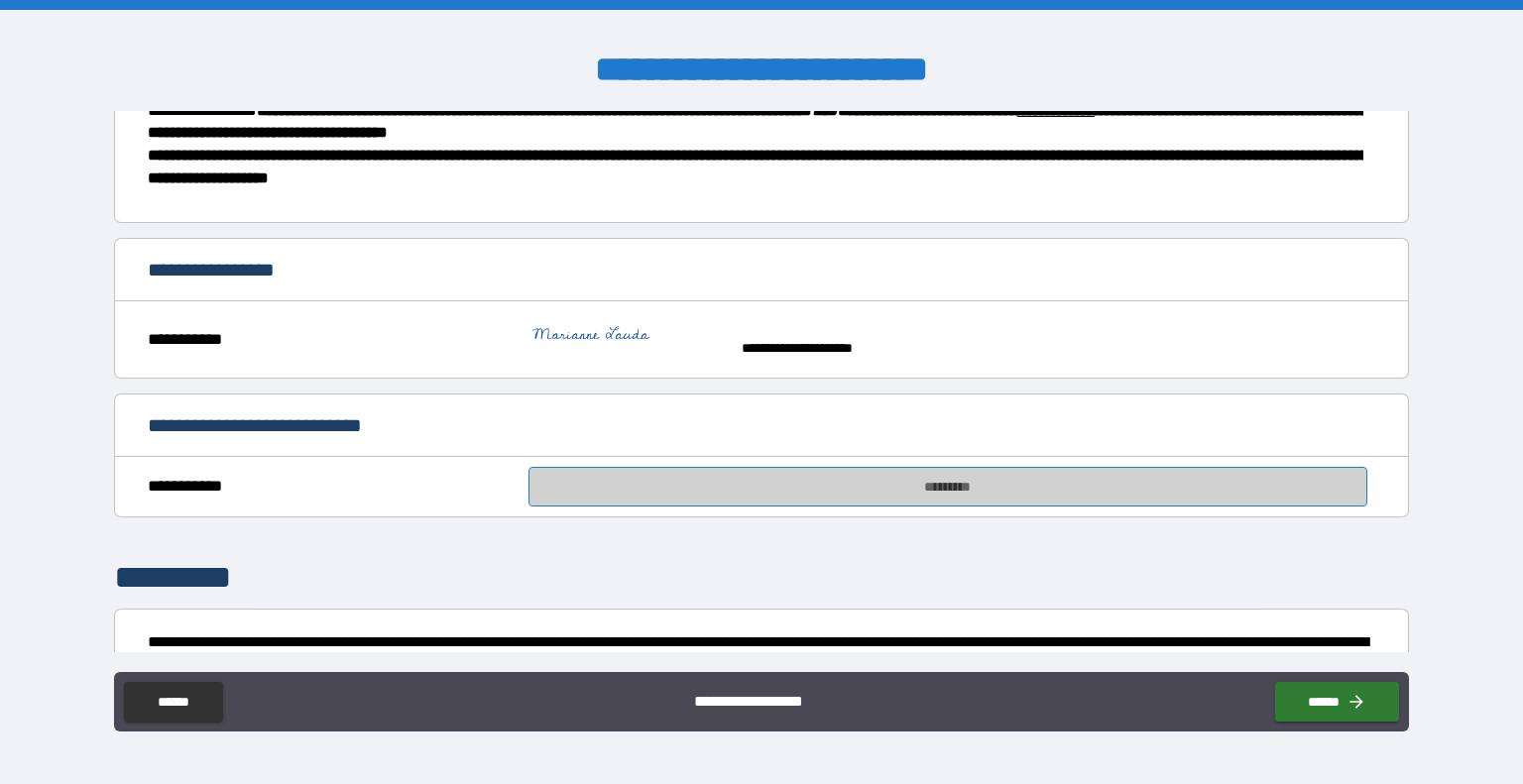 click on "*********" at bounding box center (948, 487) 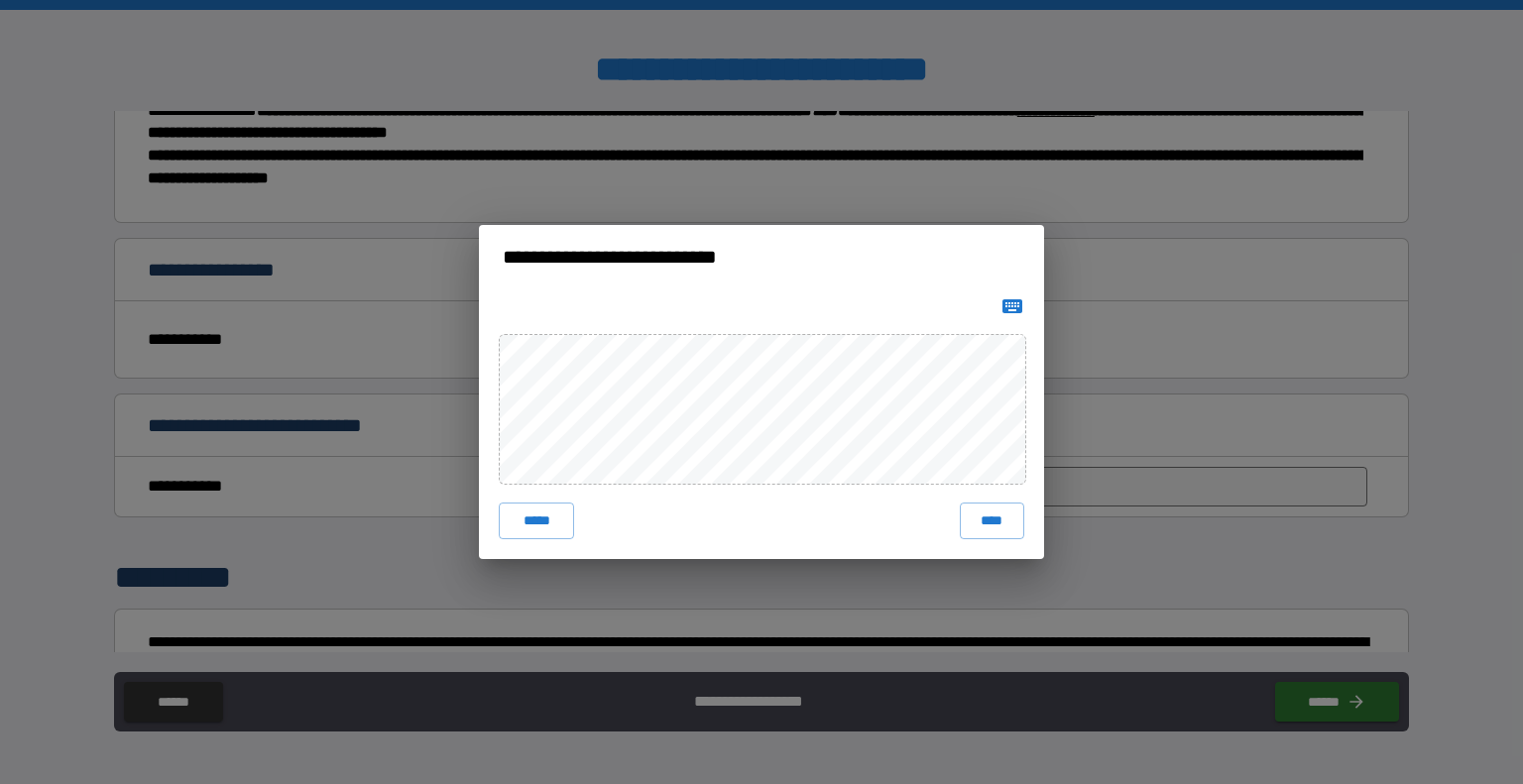 click 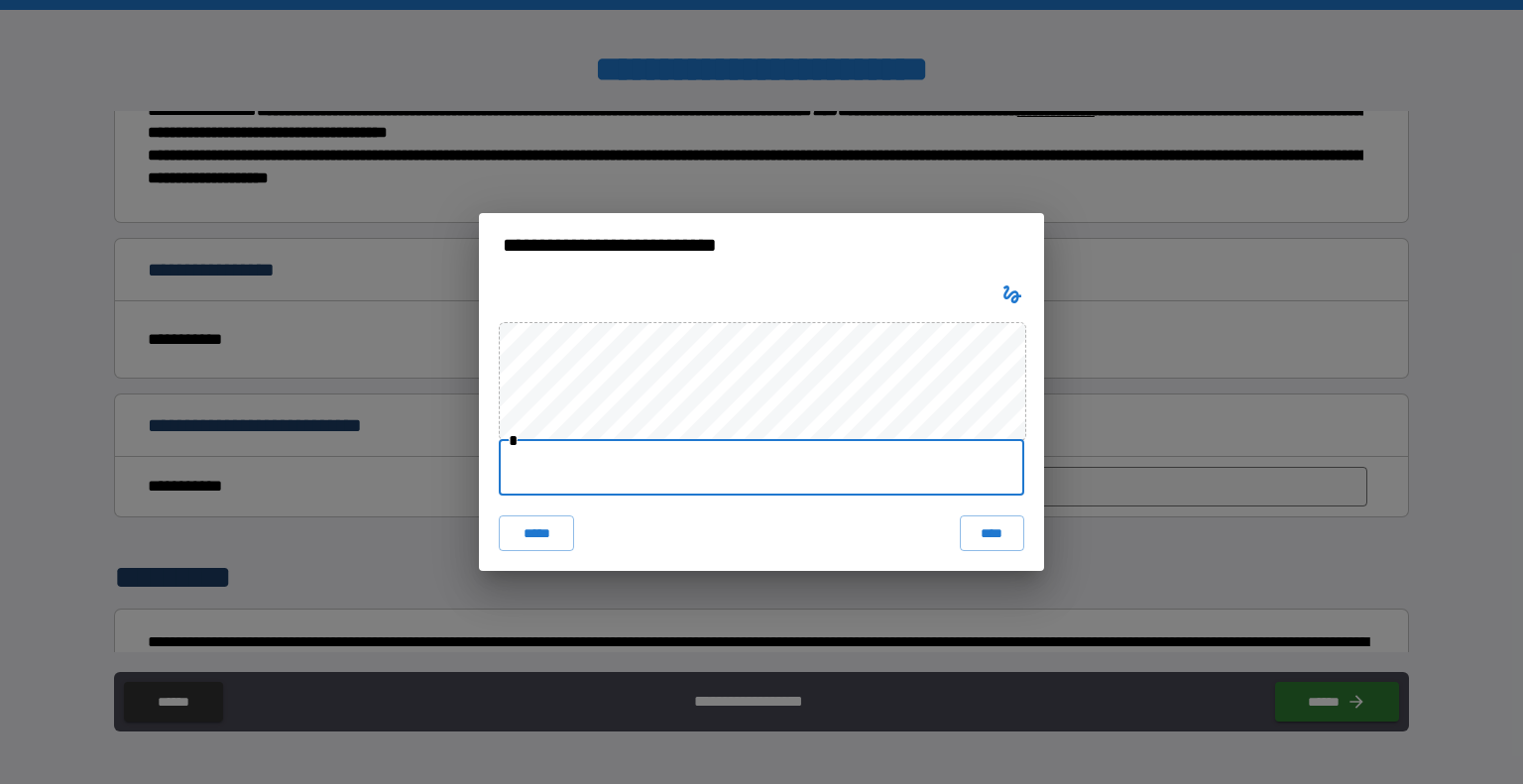 click at bounding box center (762, 468) 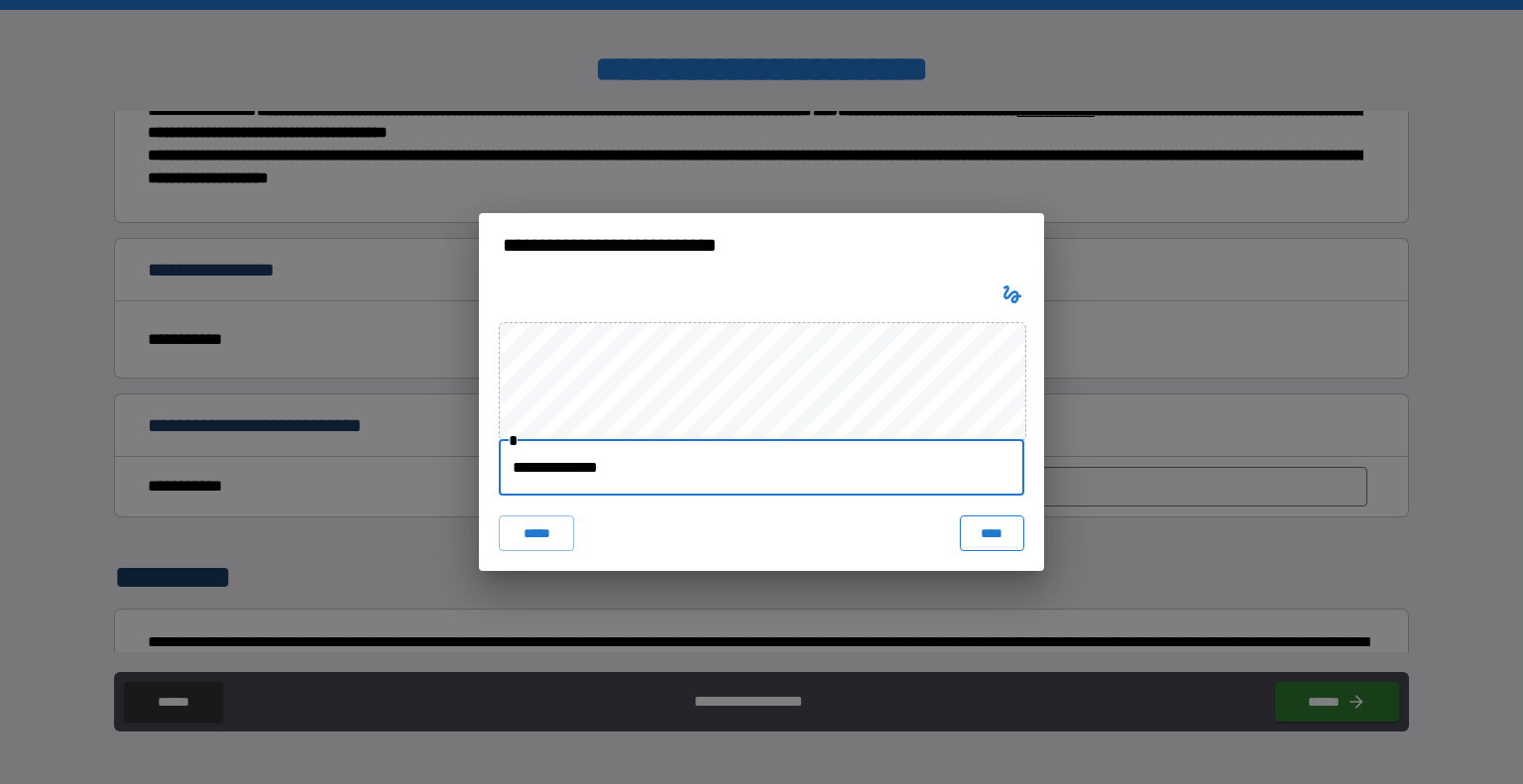 type on "**********" 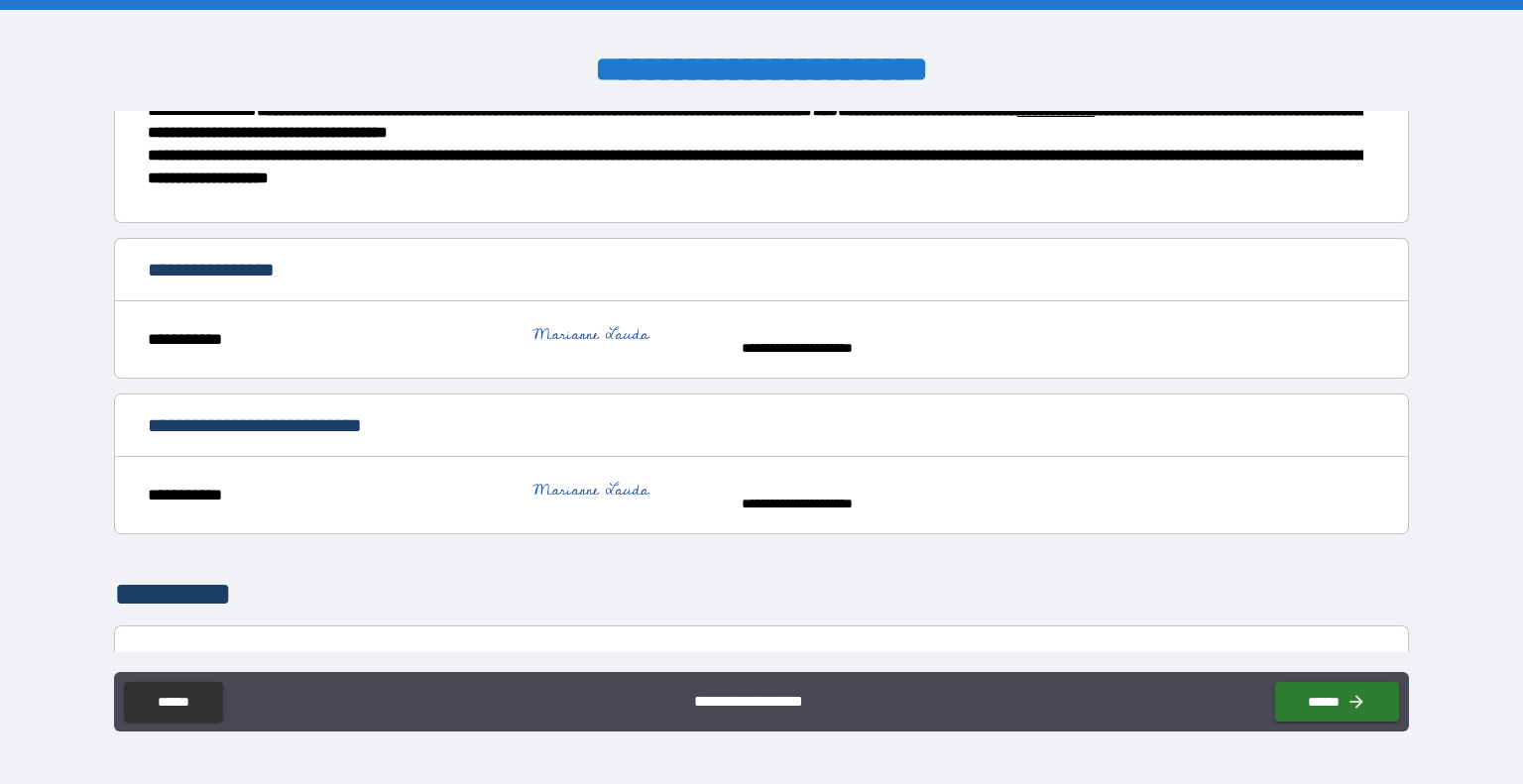 scroll, scrollTop: 1844, scrollLeft: 0, axis: vertical 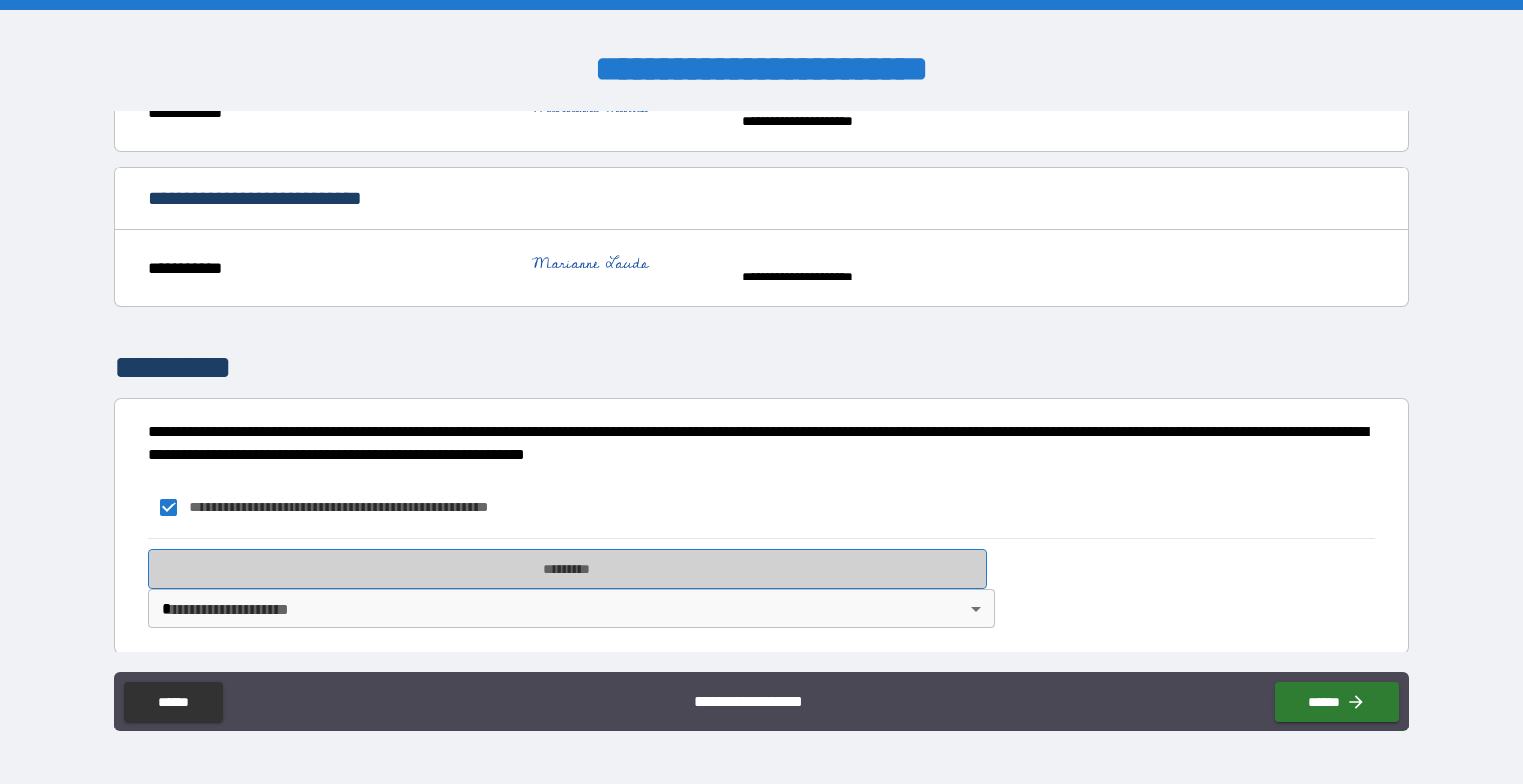 click on "*********" at bounding box center (567, 569) 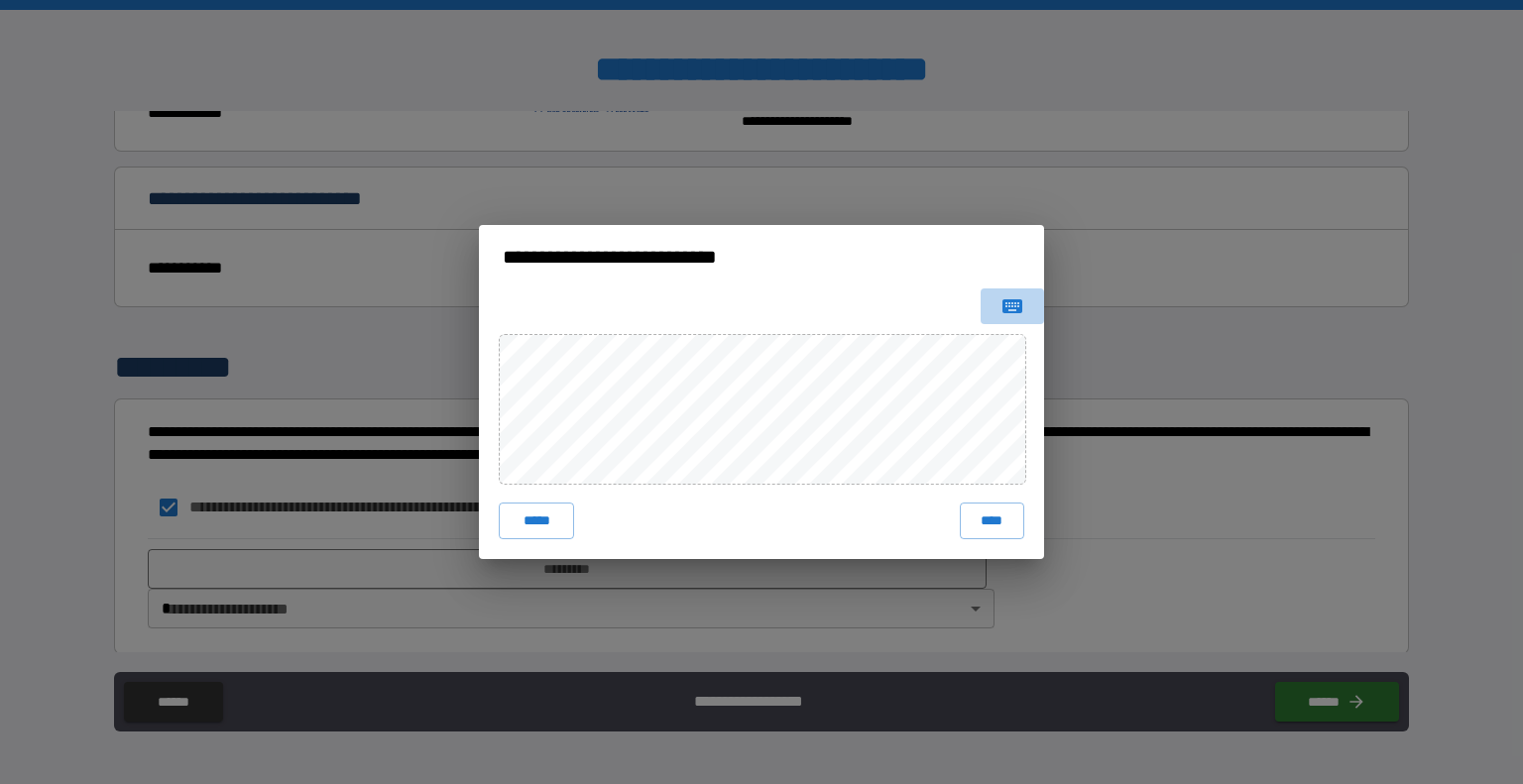 click at bounding box center (1012, 306) 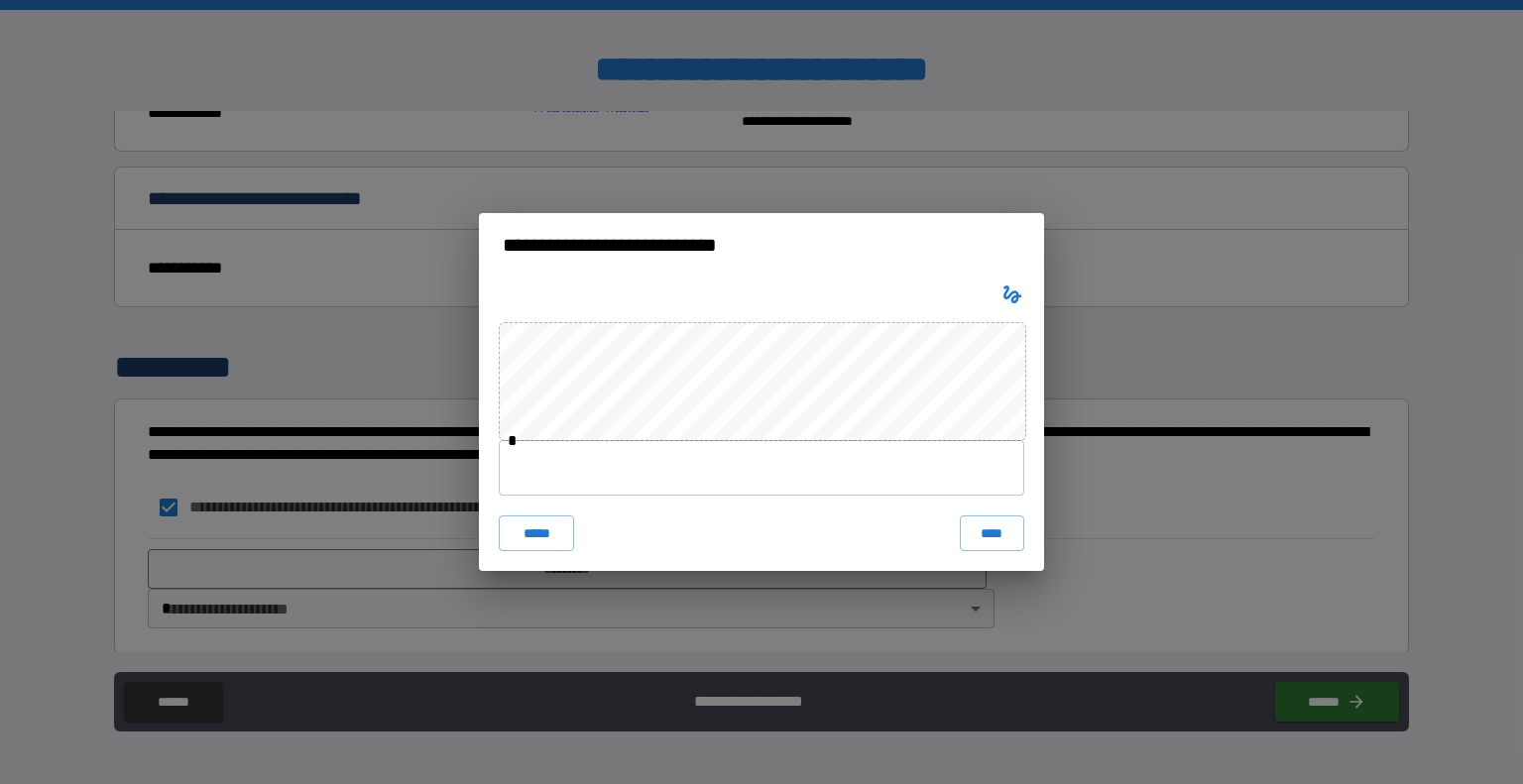 click at bounding box center (762, 468) 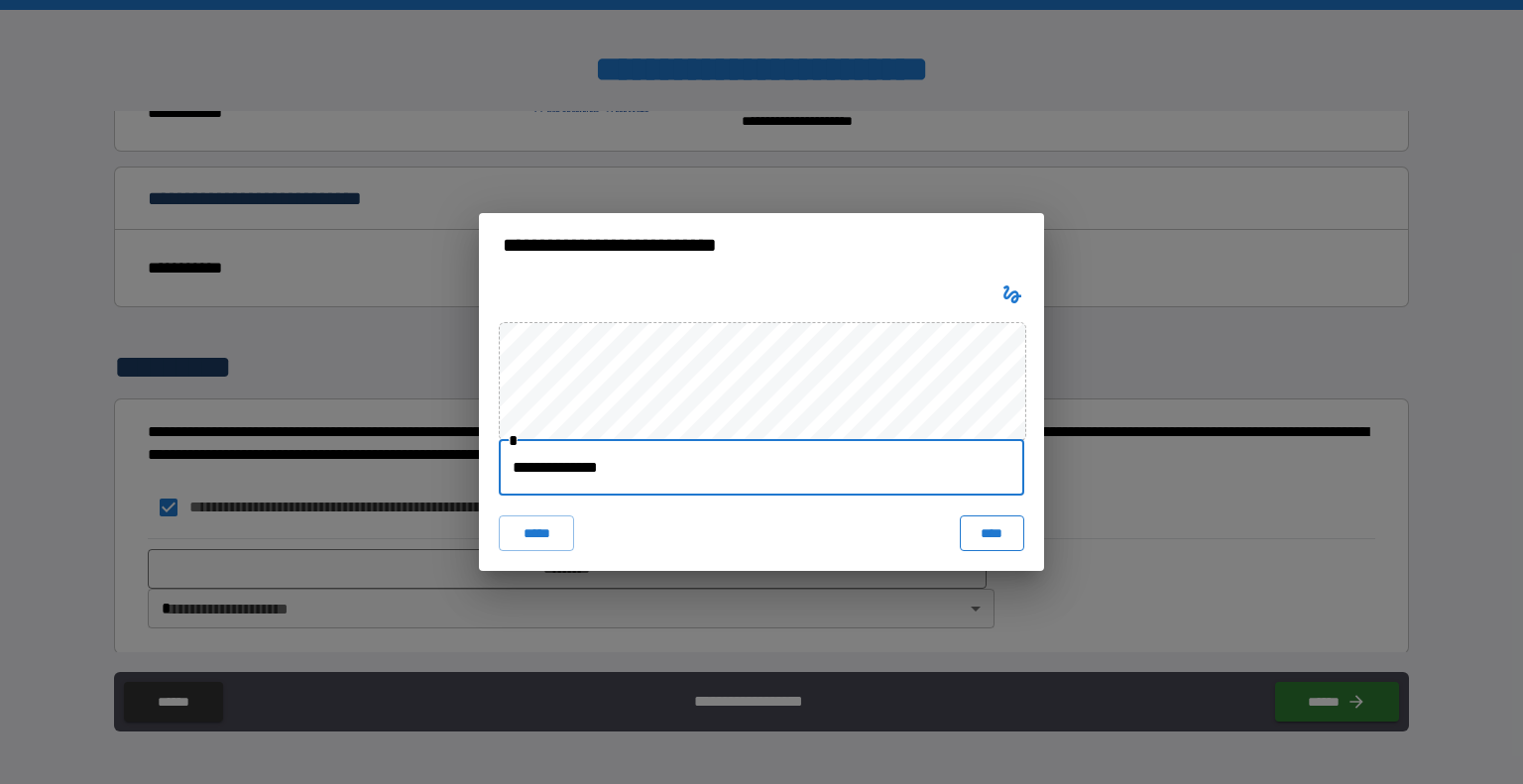 type on "**********" 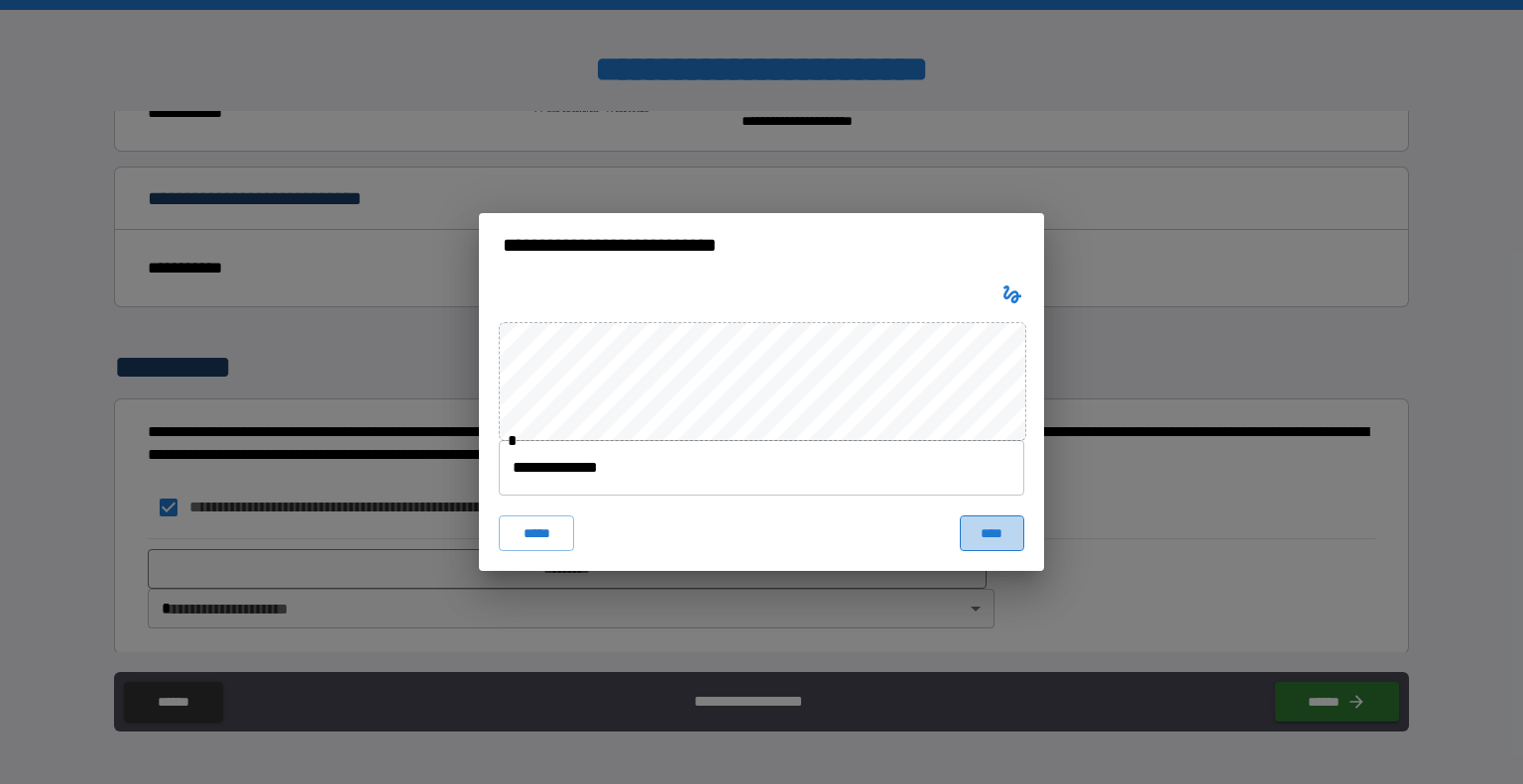 click on "****" at bounding box center [992, 533] 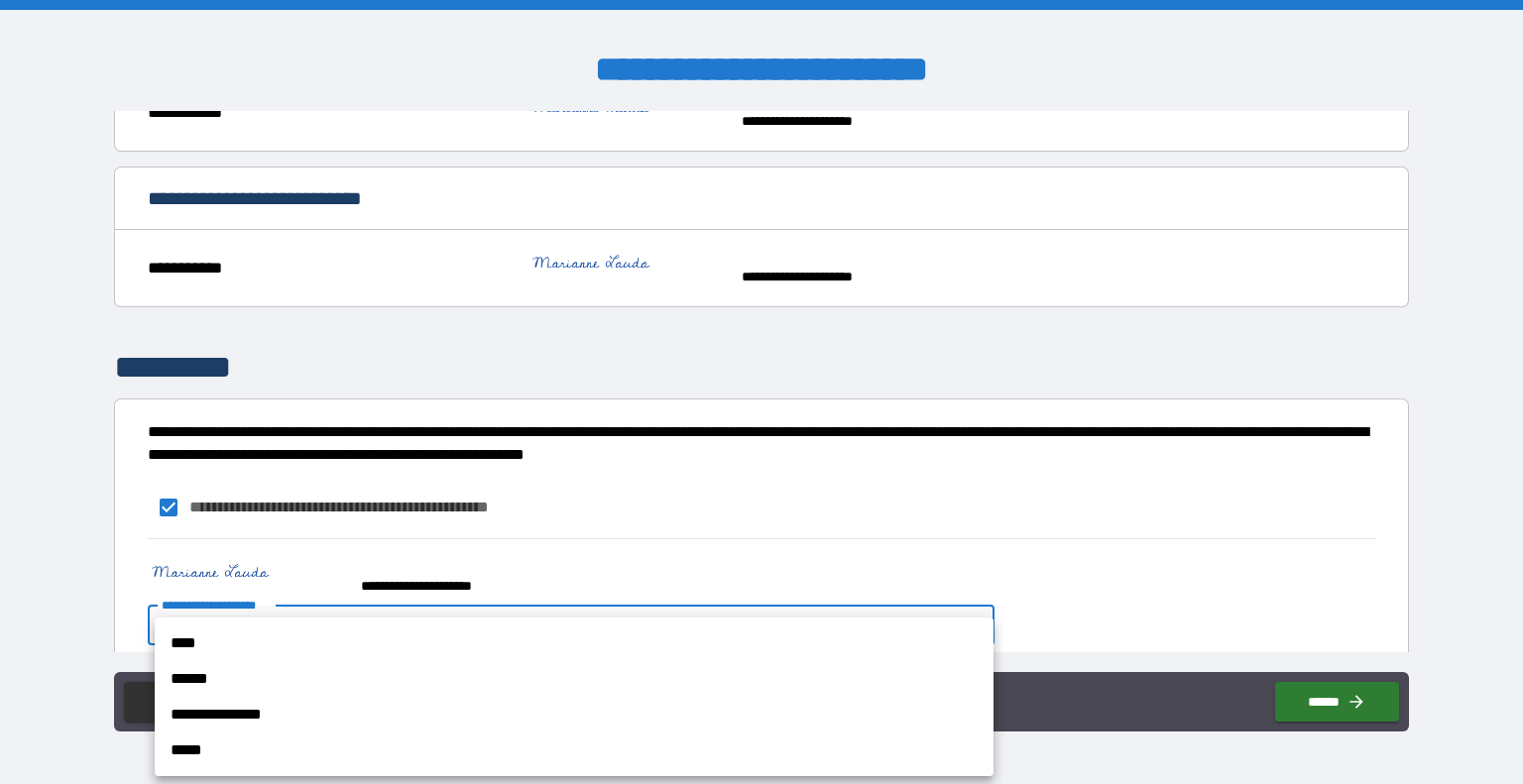 click on "**********" at bounding box center (762, 392) 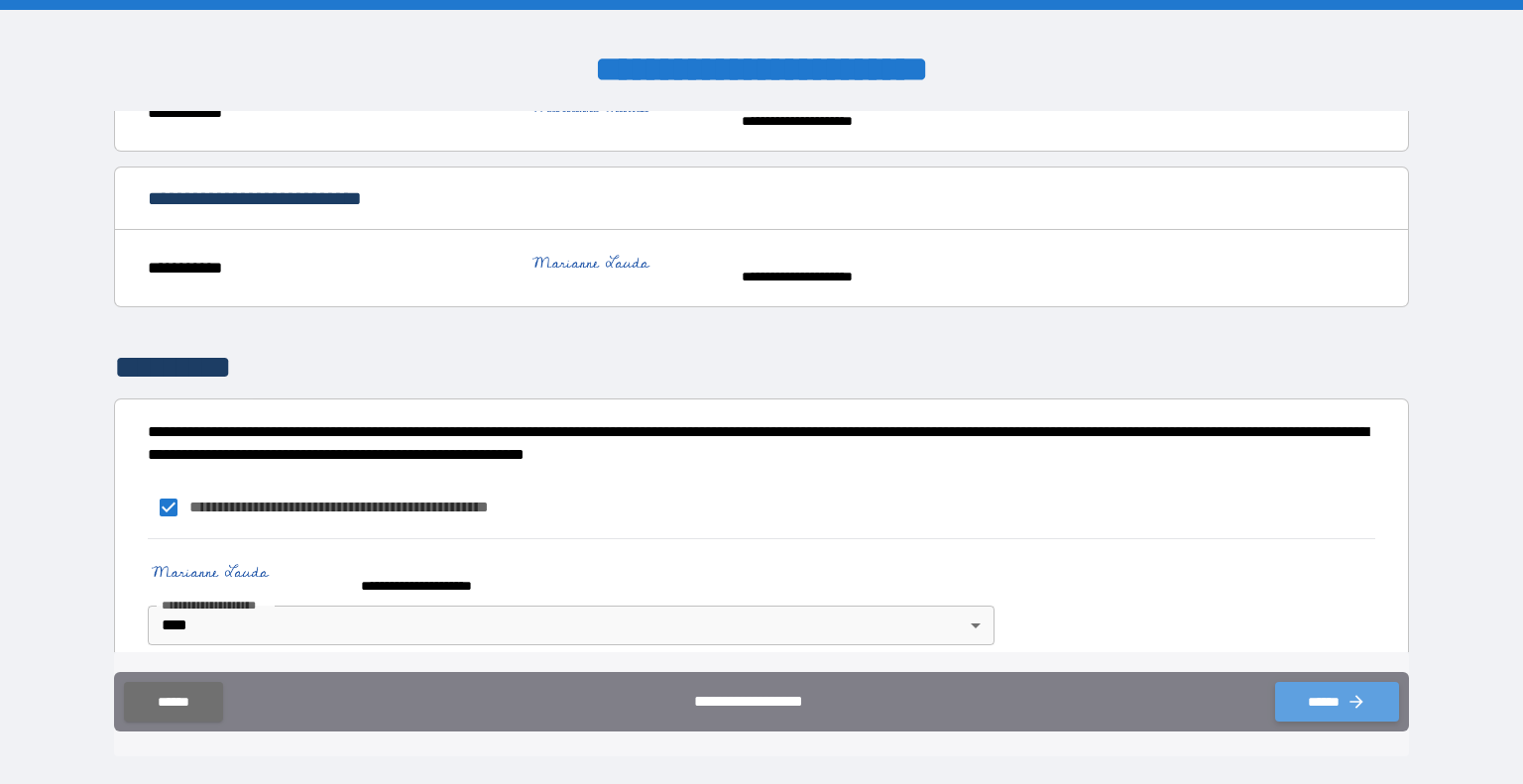 click on "******" at bounding box center [1337, 702] 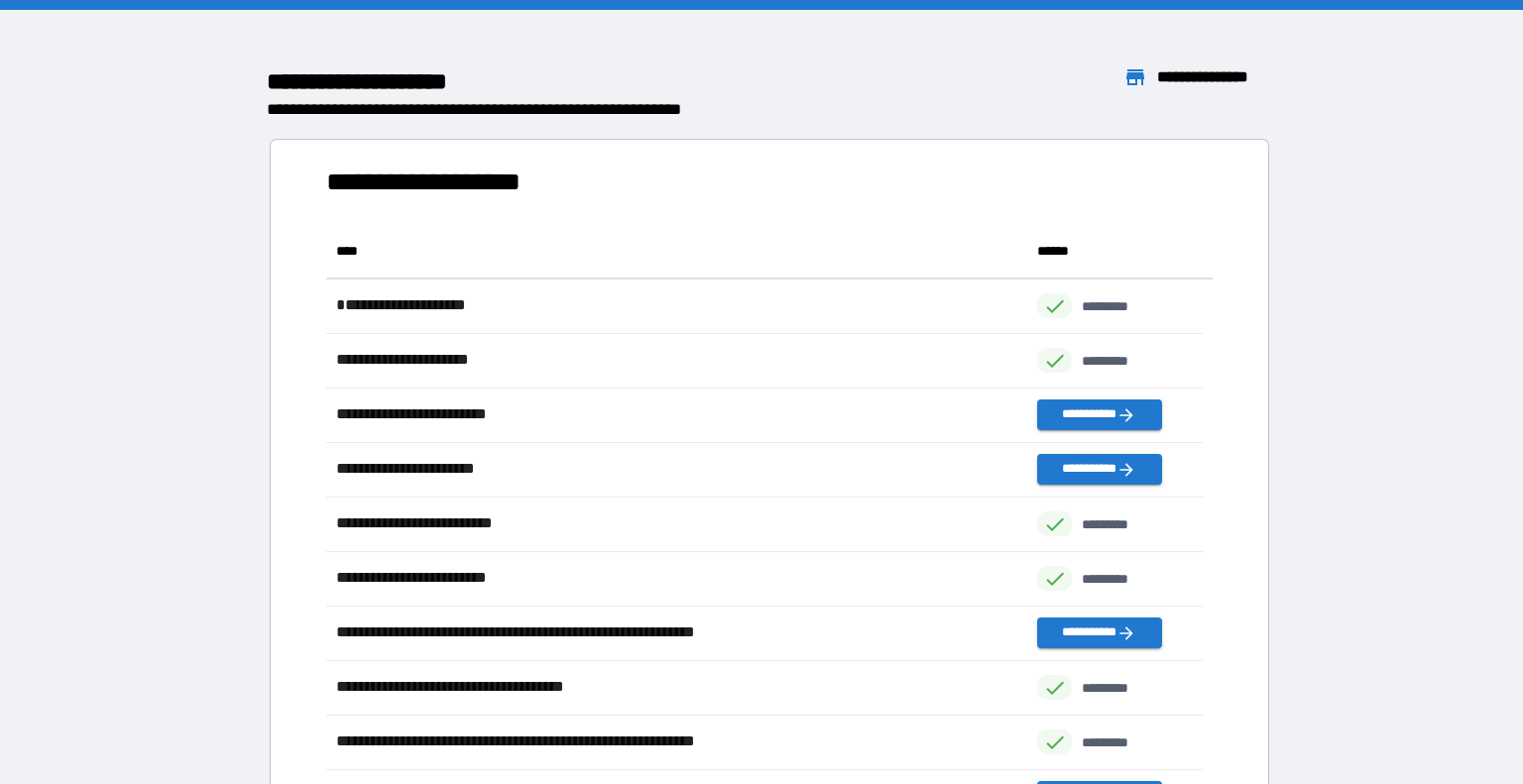 scroll, scrollTop: 16, scrollLeft: 16, axis: both 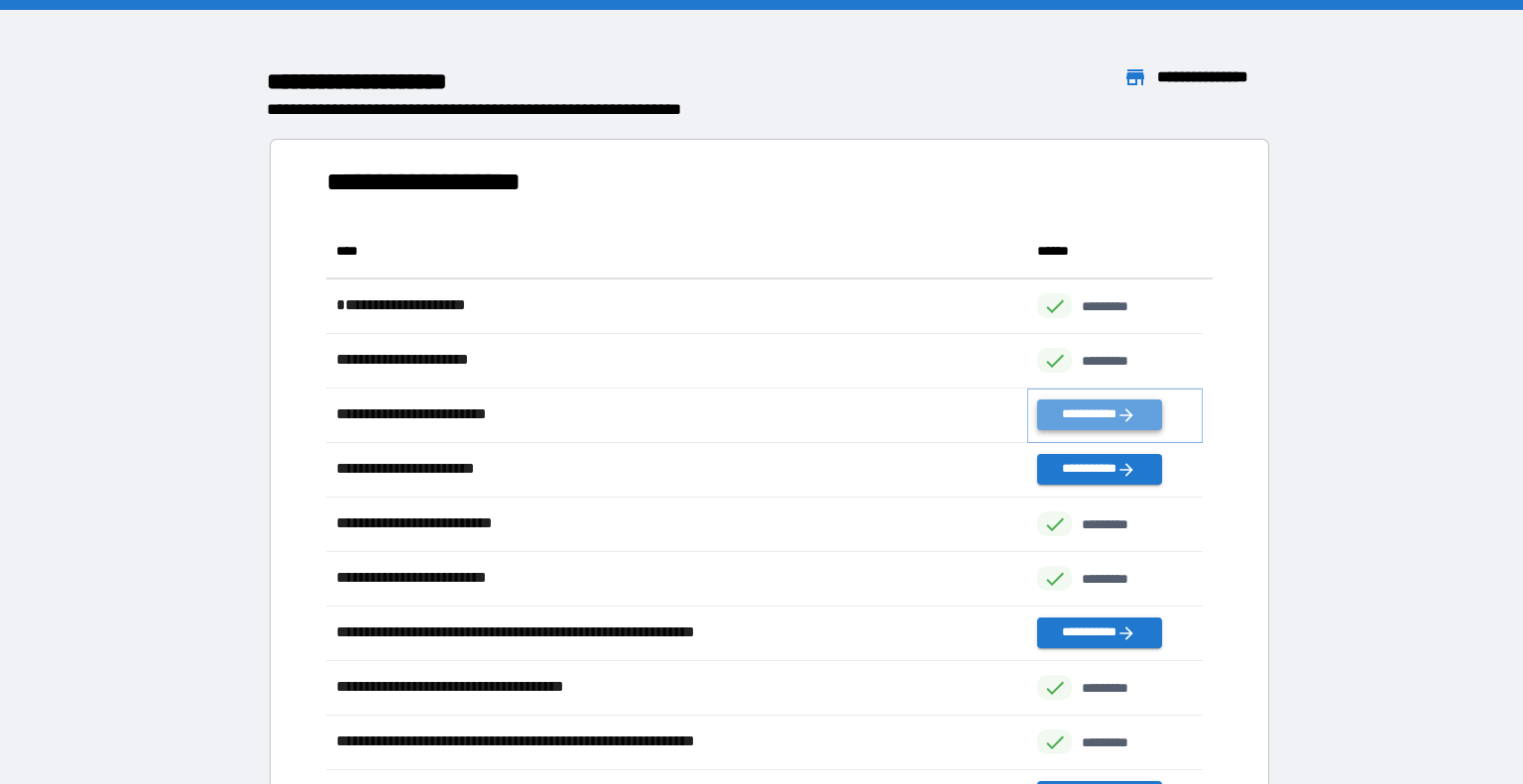 click on "**********" at bounding box center (1099, 414) 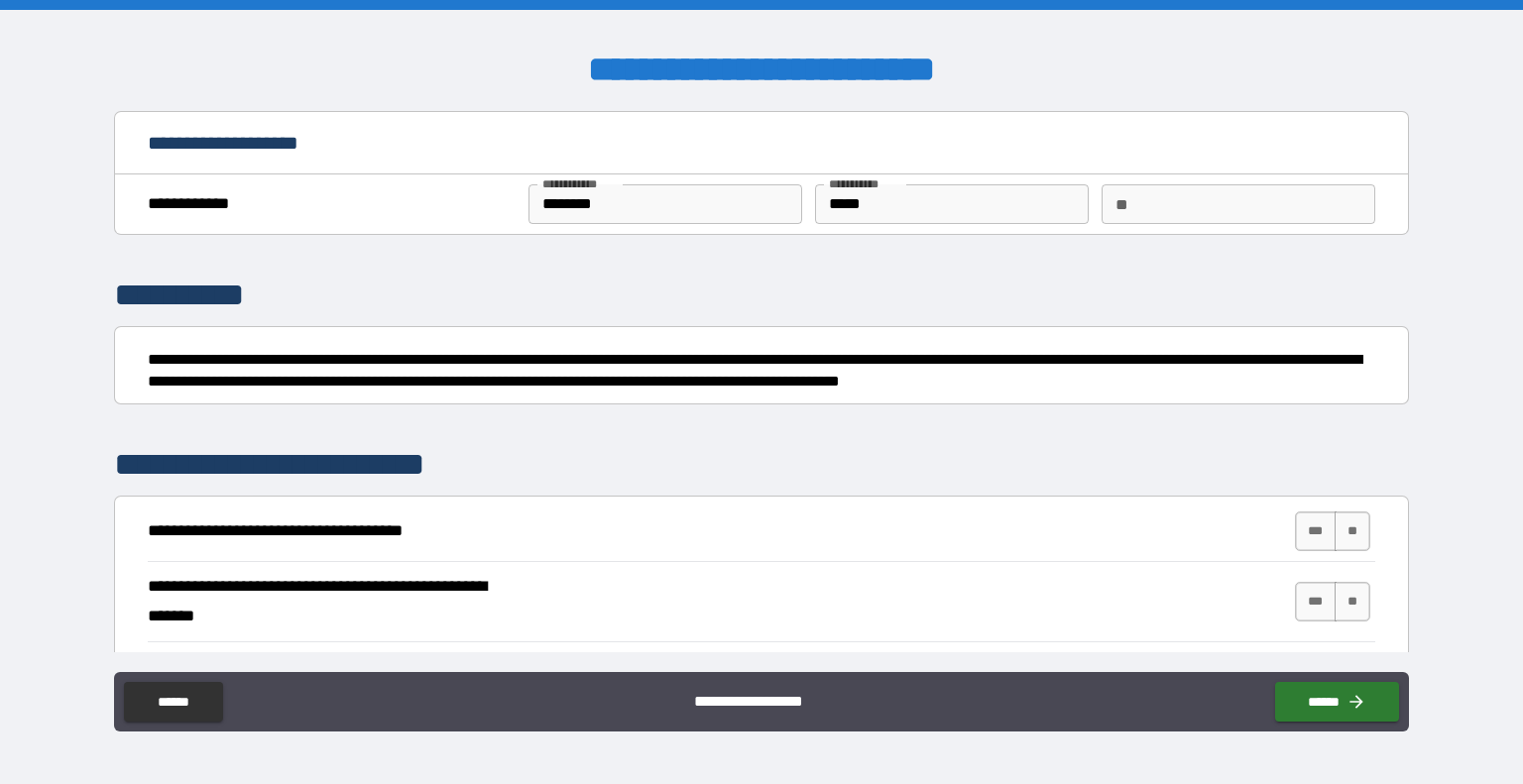 click on "**********" at bounding box center (762, 531) 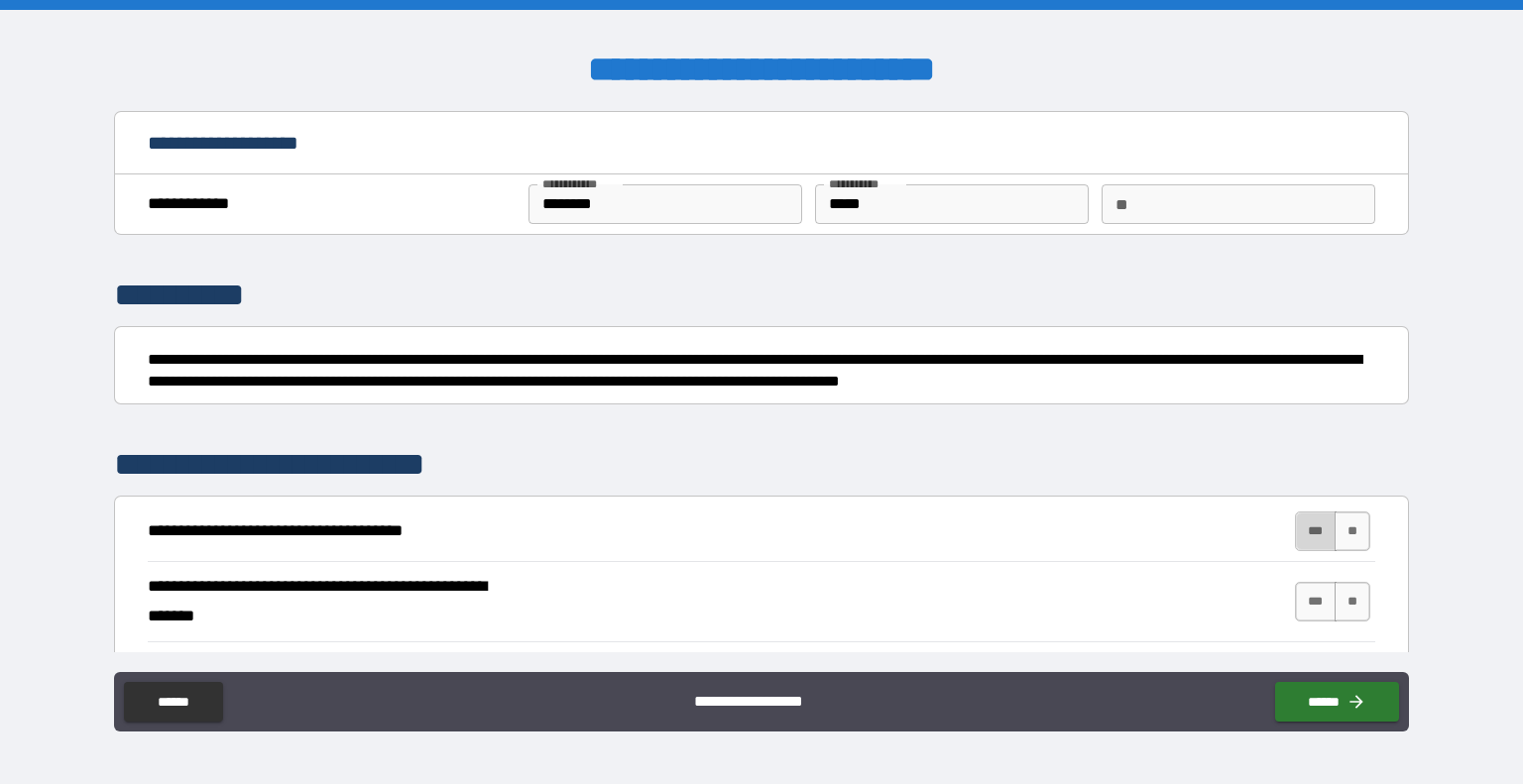 click on "***" at bounding box center (1316, 531) 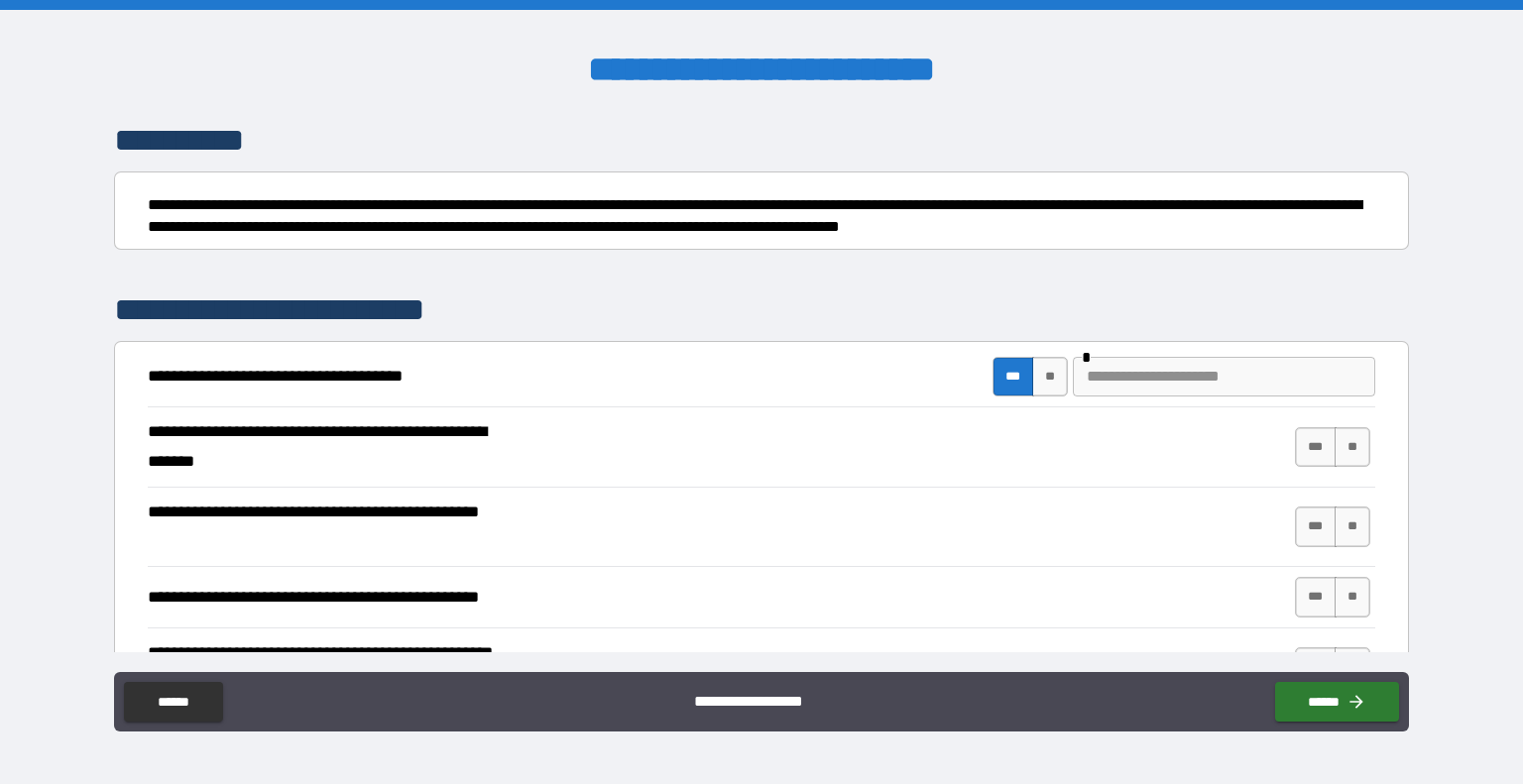 scroll, scrollTop: 168, scrollLeft: 0, axis: vertical 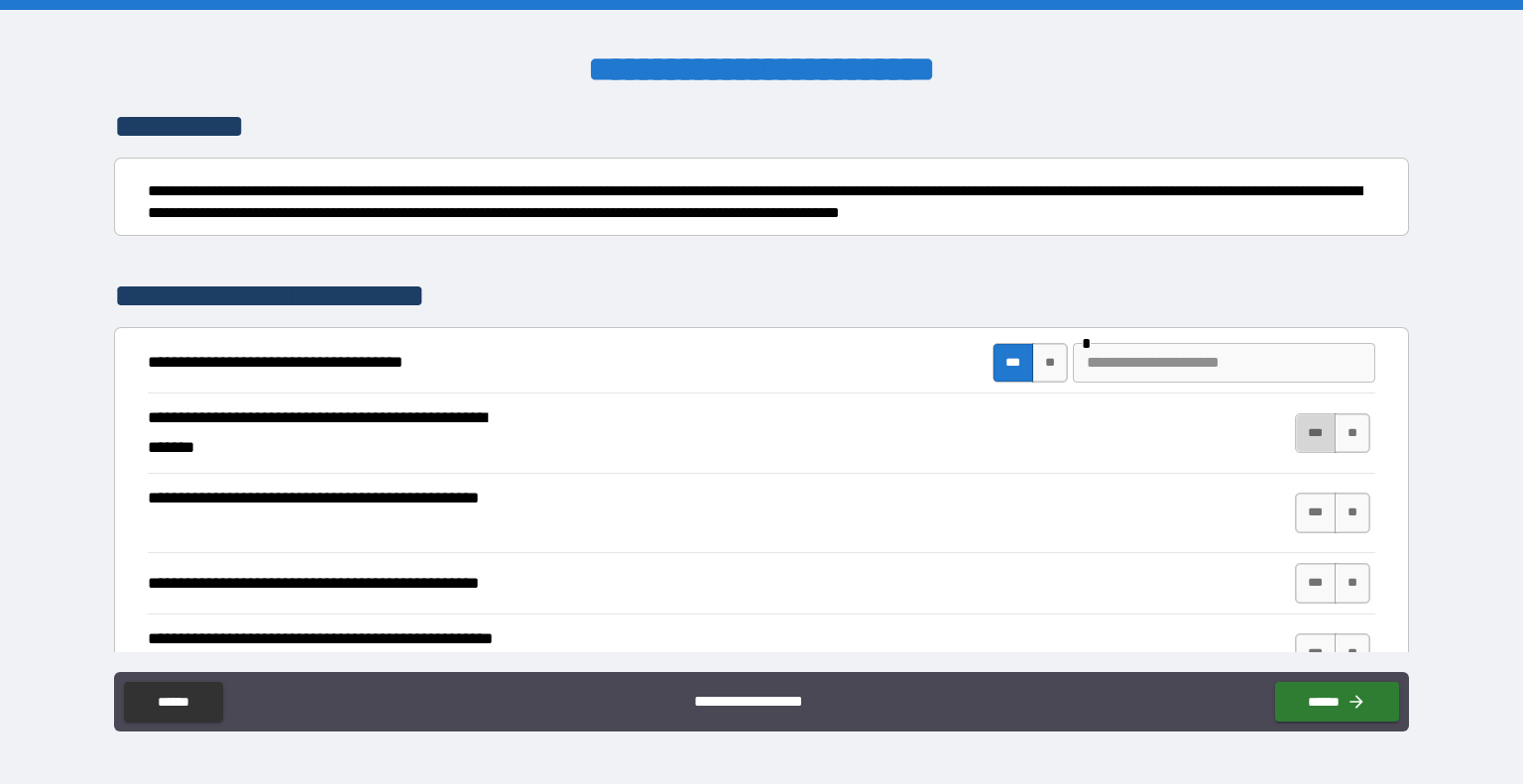 click on "***" at bounding box center (1316, 433) 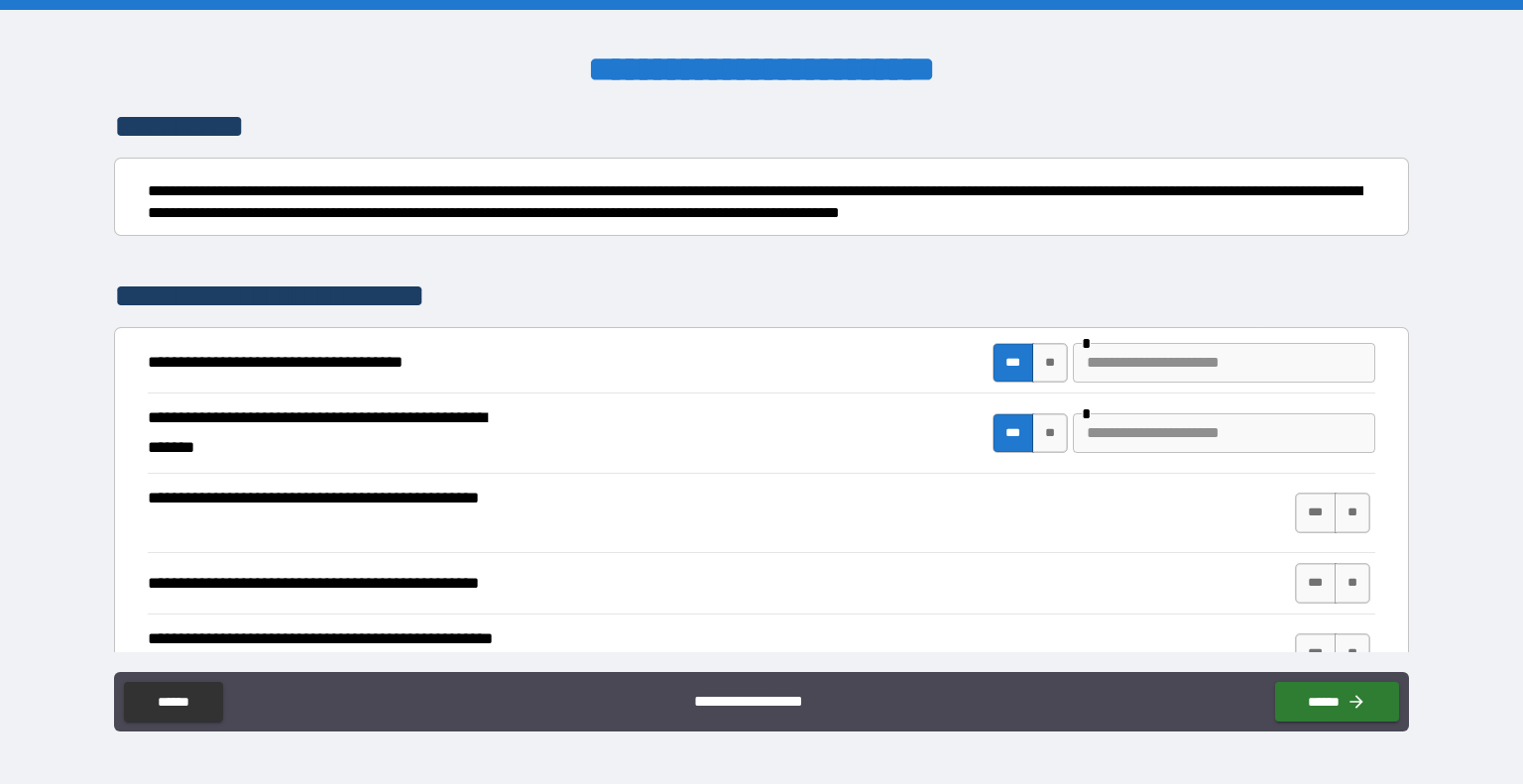 click at bounding box center (1224, 433) 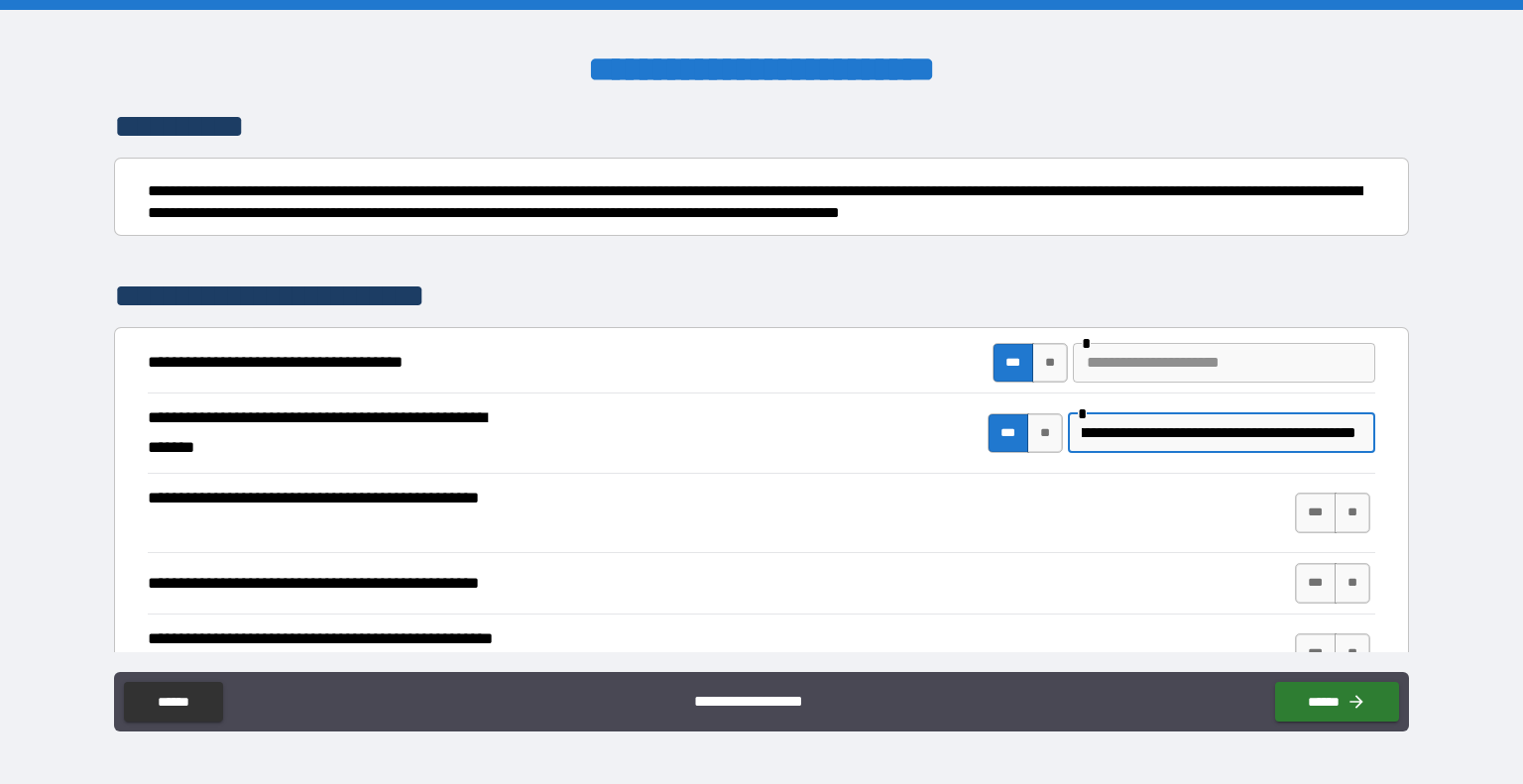 scroll, scrollTop: 0, scrollLeft: 166, axis: horizontal 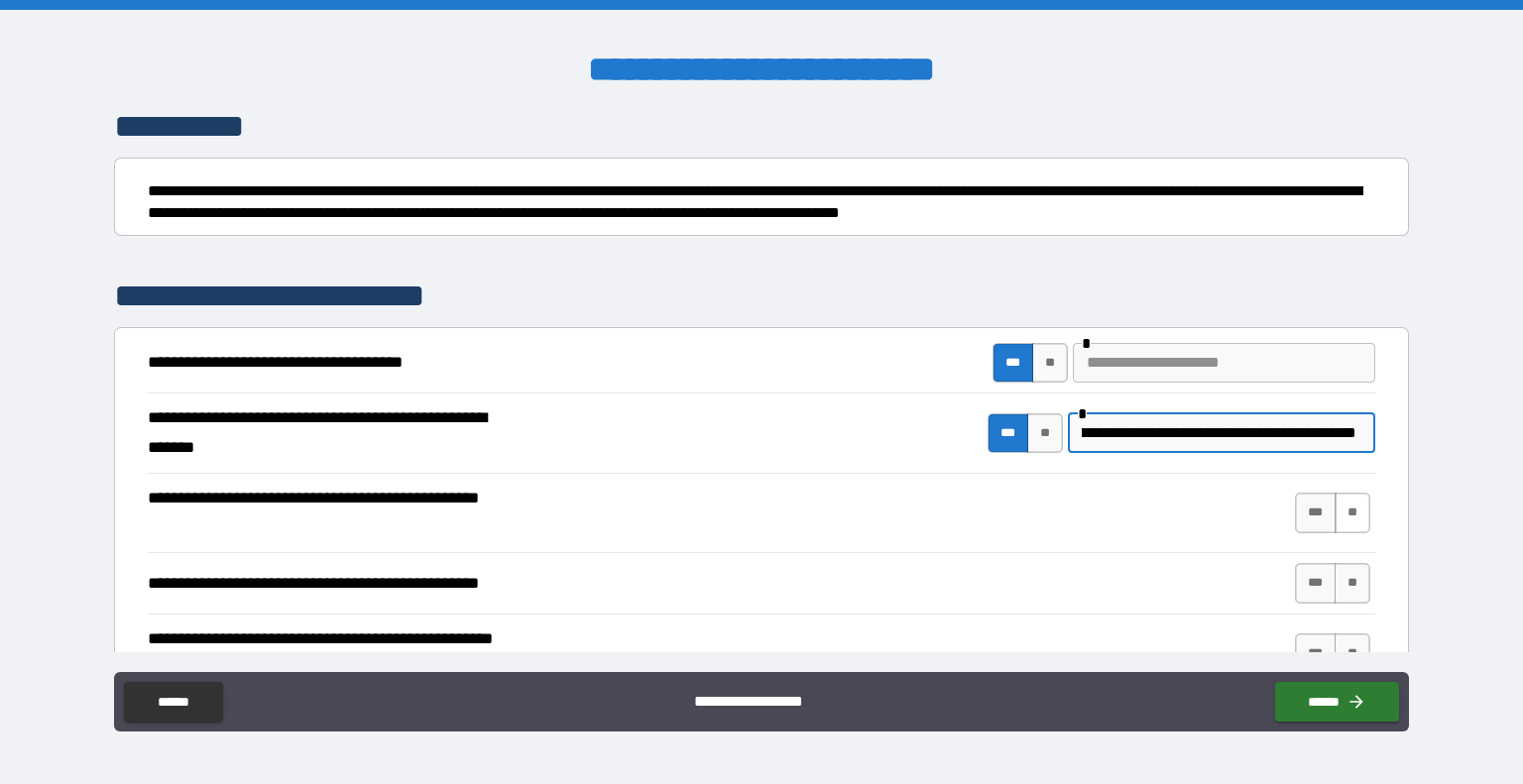 type on "**********" 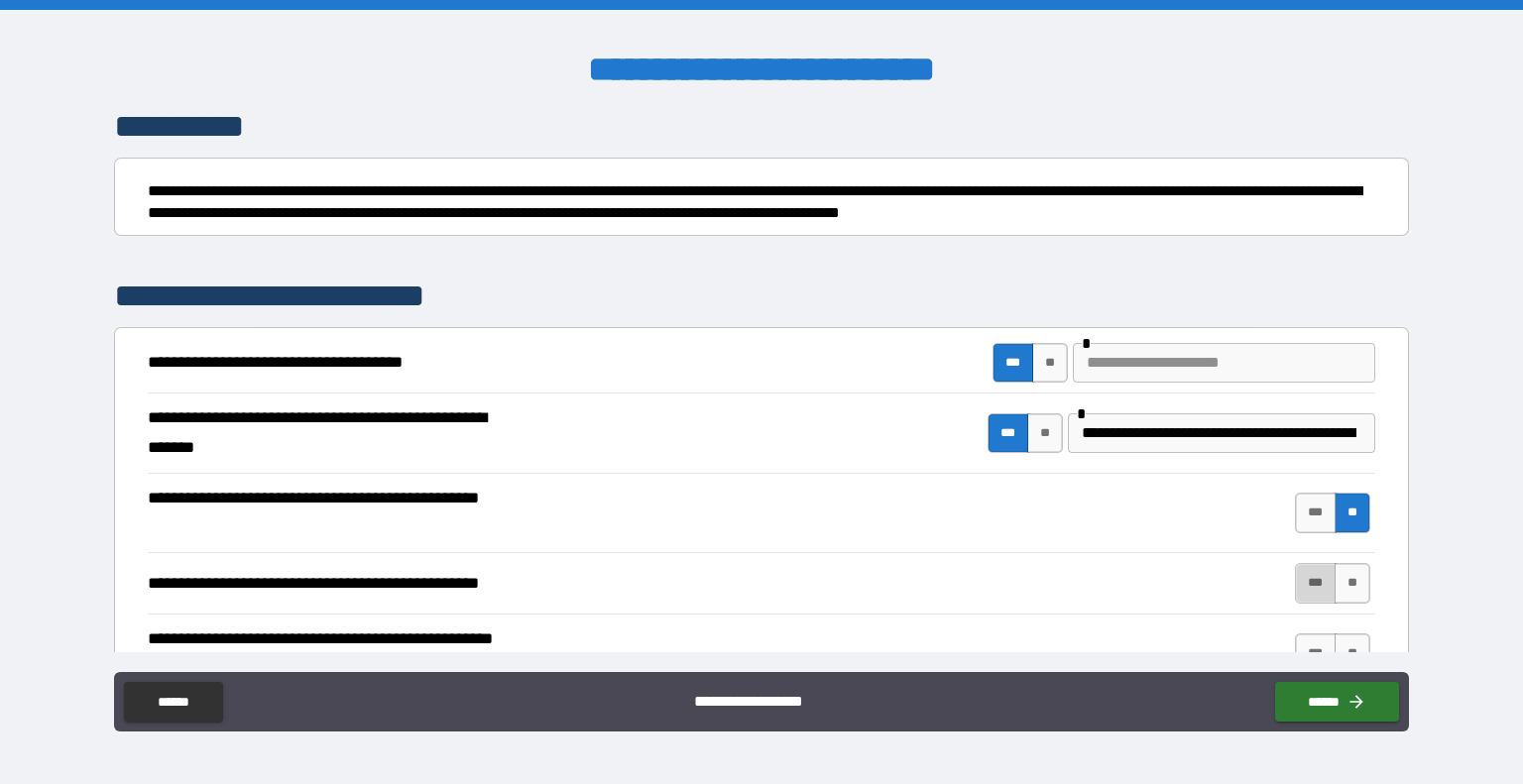 click on "***" at bounding box center (1316, 583) 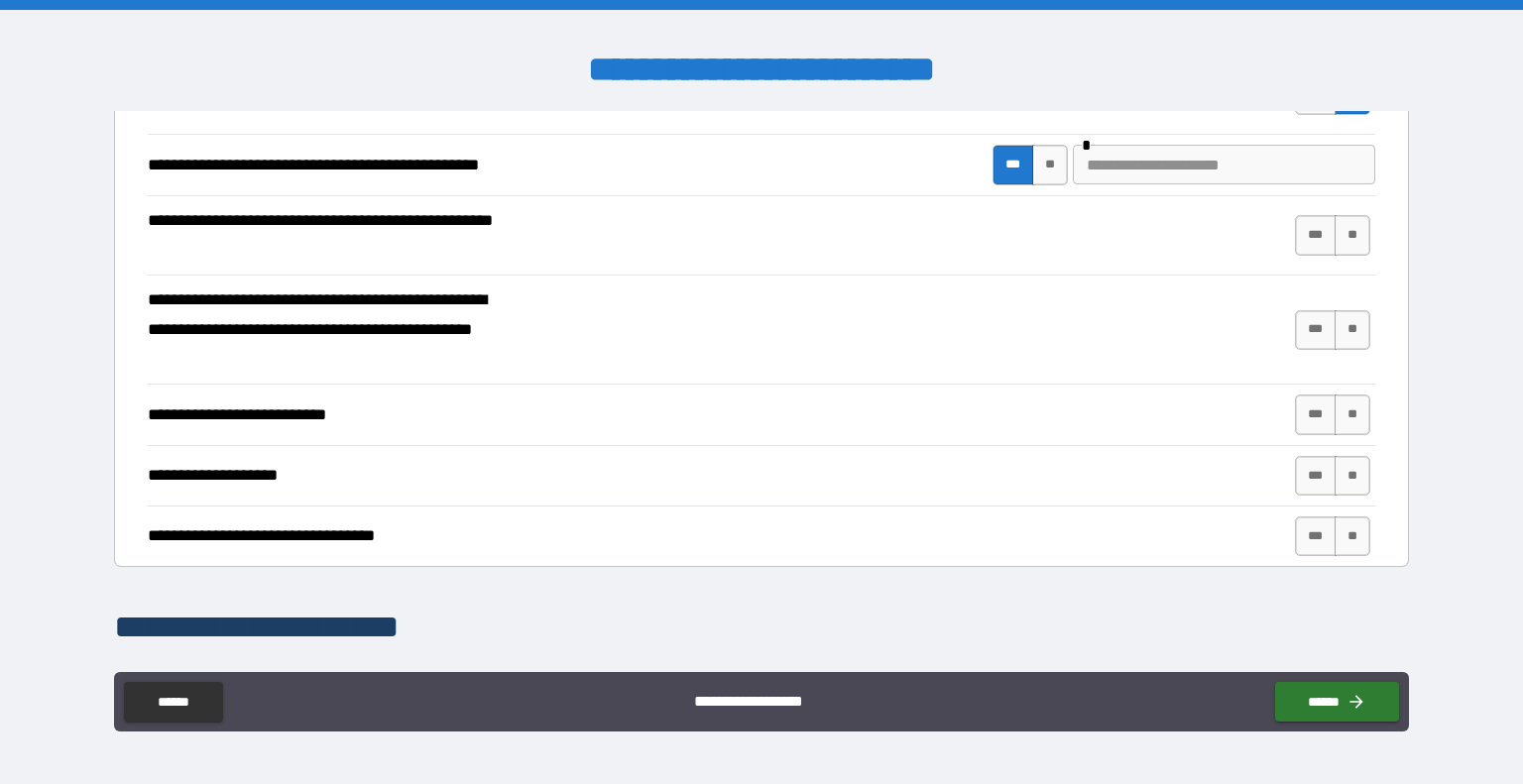 scroll, scrollTop: 500, scrollLeft: 0, axis: vertical 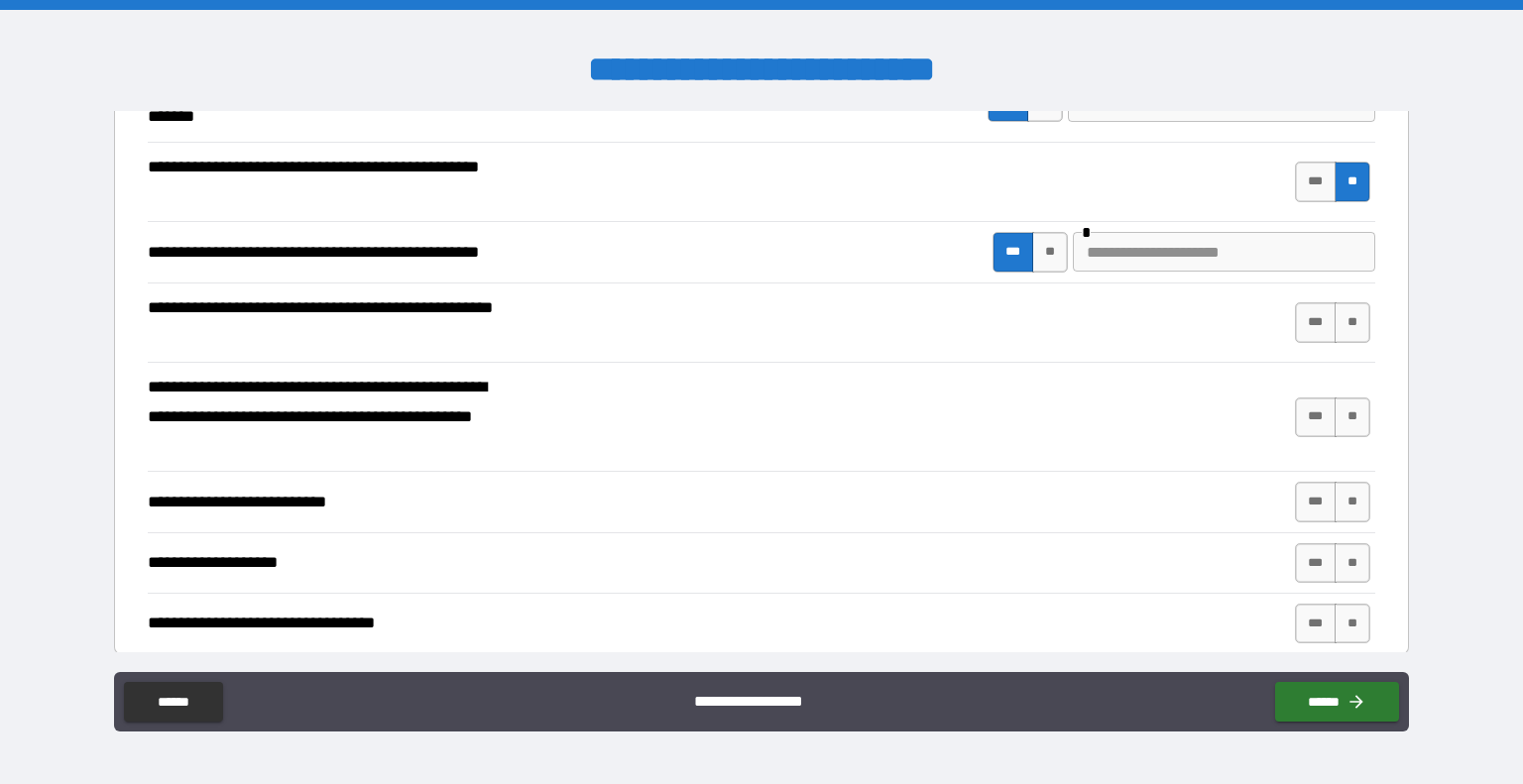 click at bounding box center [1224, 252] 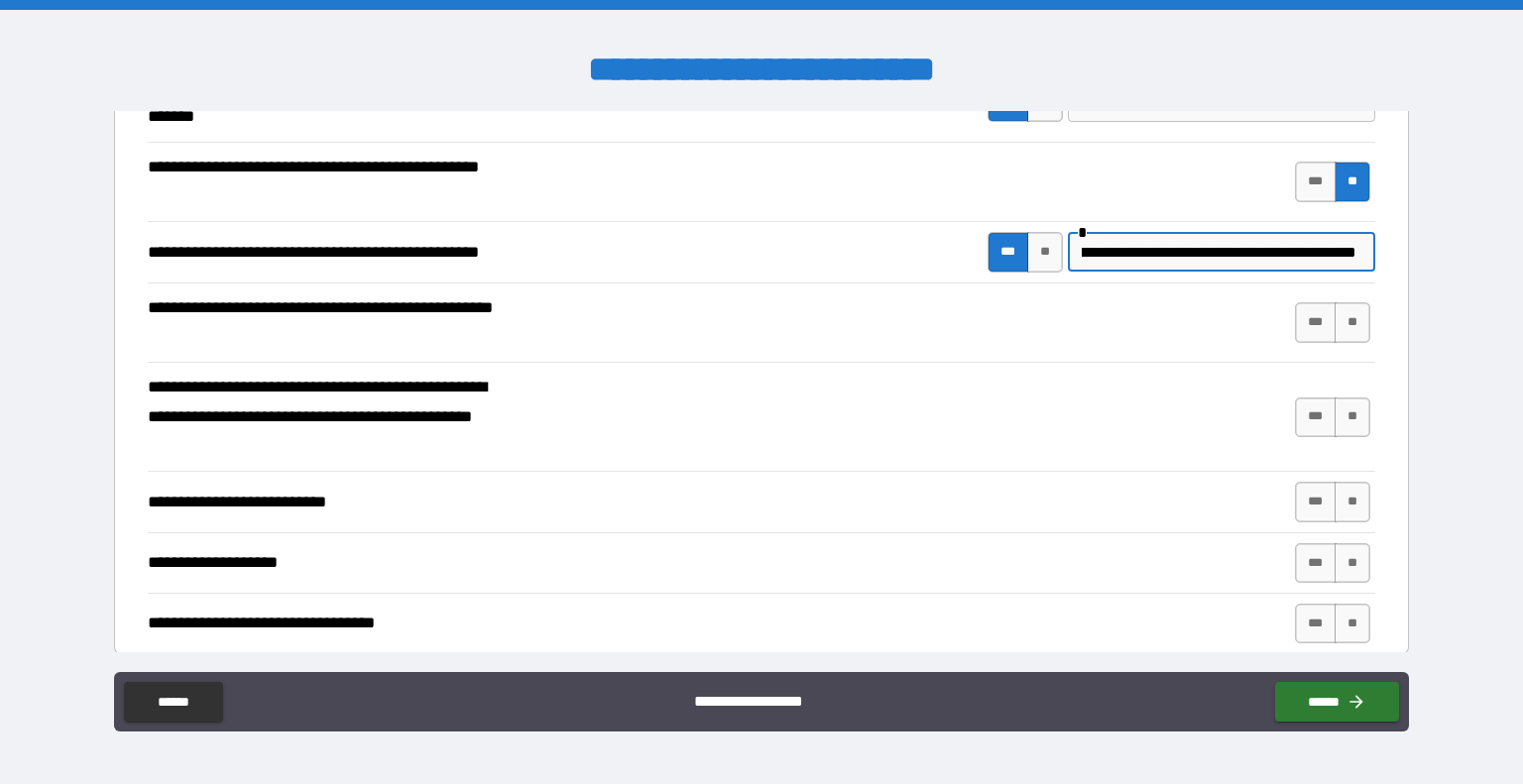 scroll, scrollTop: 0, scrollLeft: 427, axis: horizontal 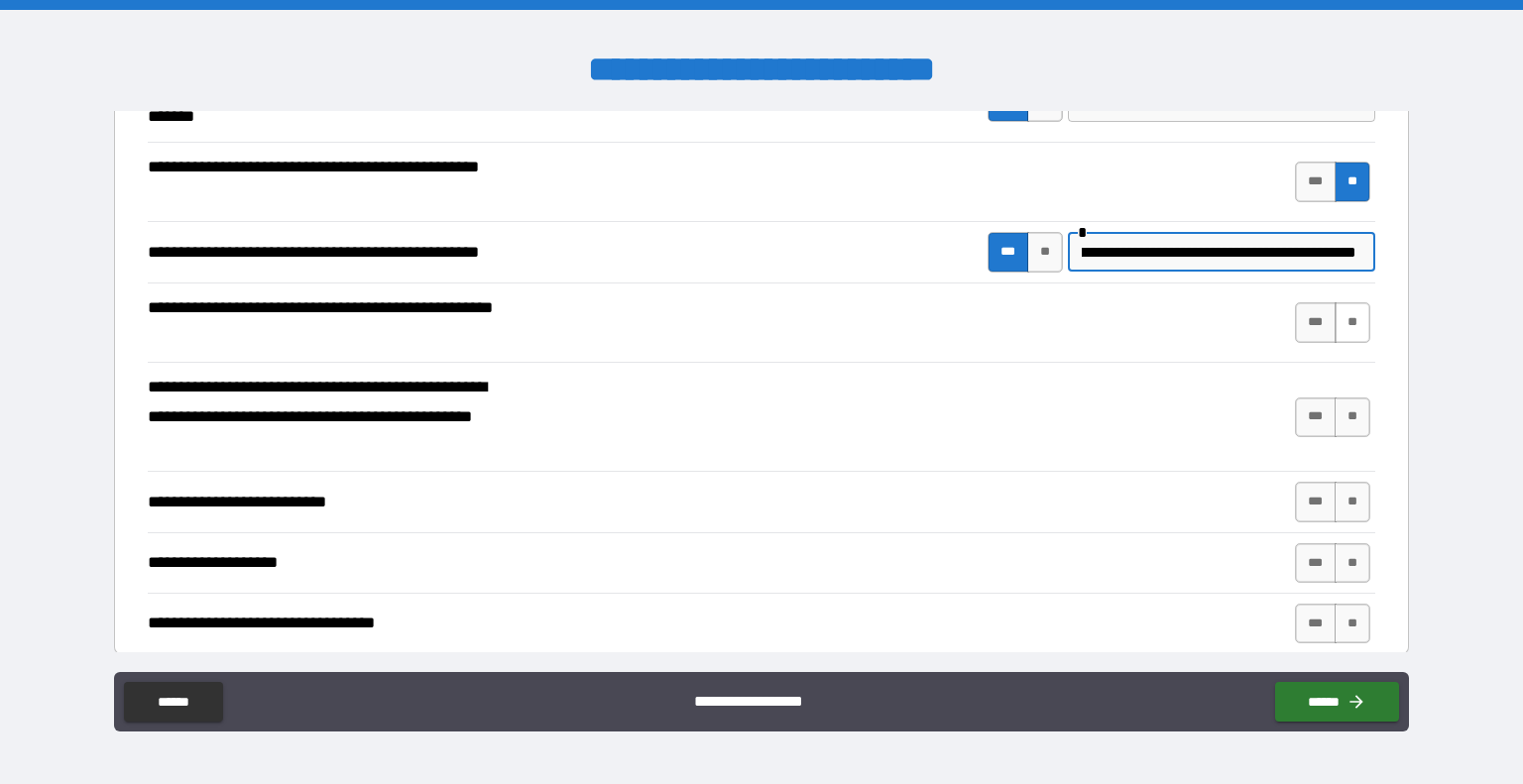 type on "**********" 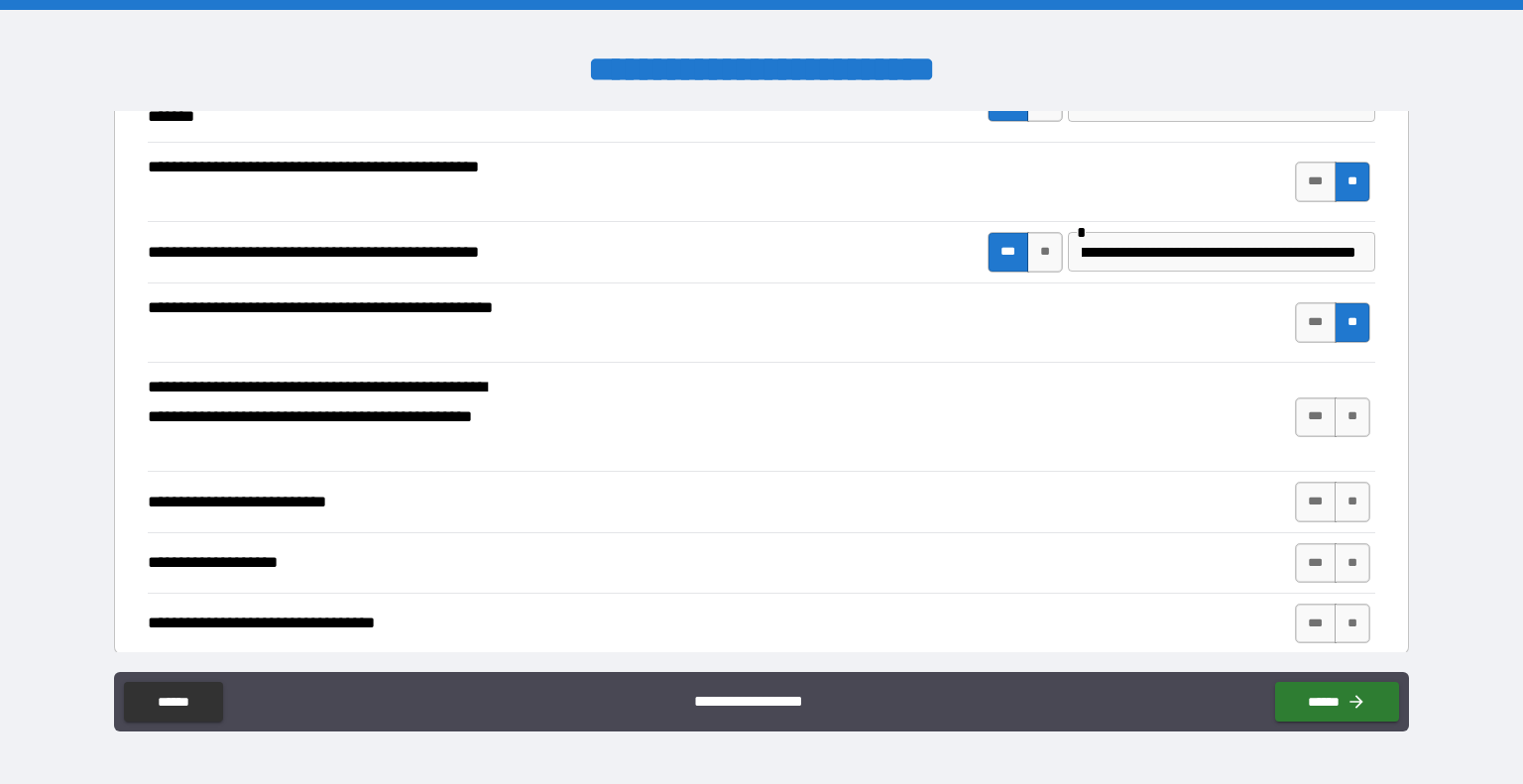 scroll, scrollTop: 0, scrollLeft: 0, axis: both 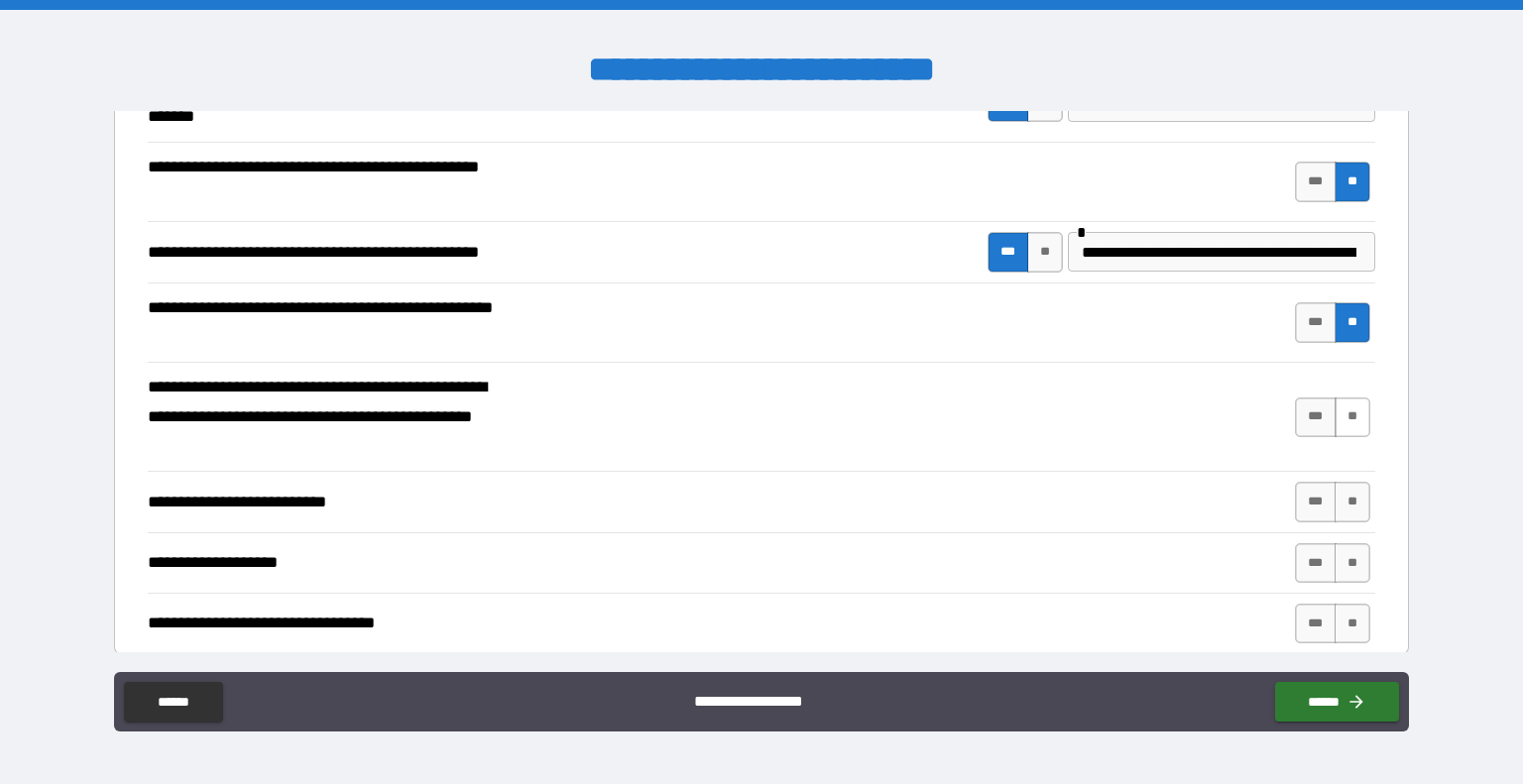 click on "**" at bounding box center (1352, 417) 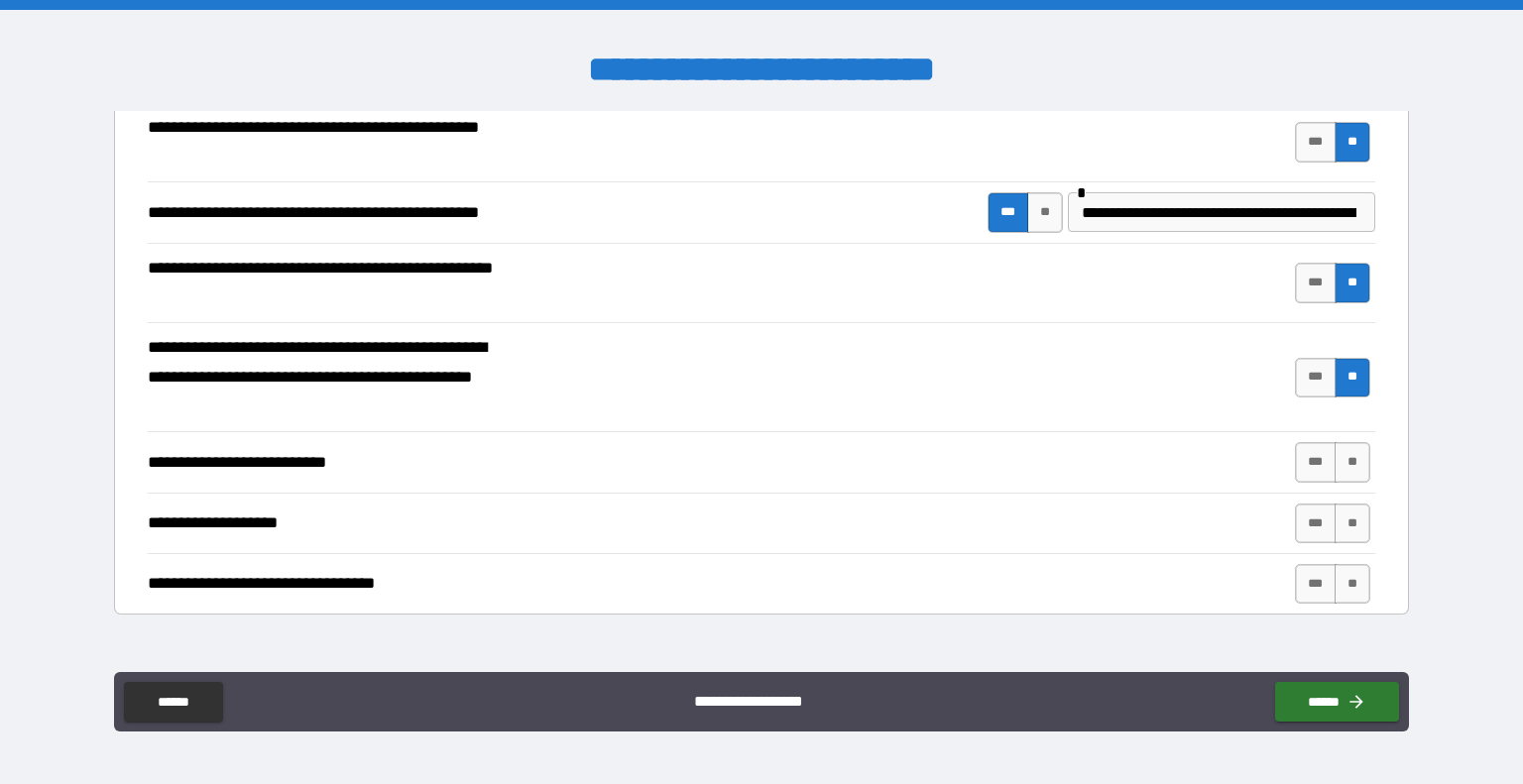 scroll, scrollTop: 599, scrollLeft: 0, axis: vertical 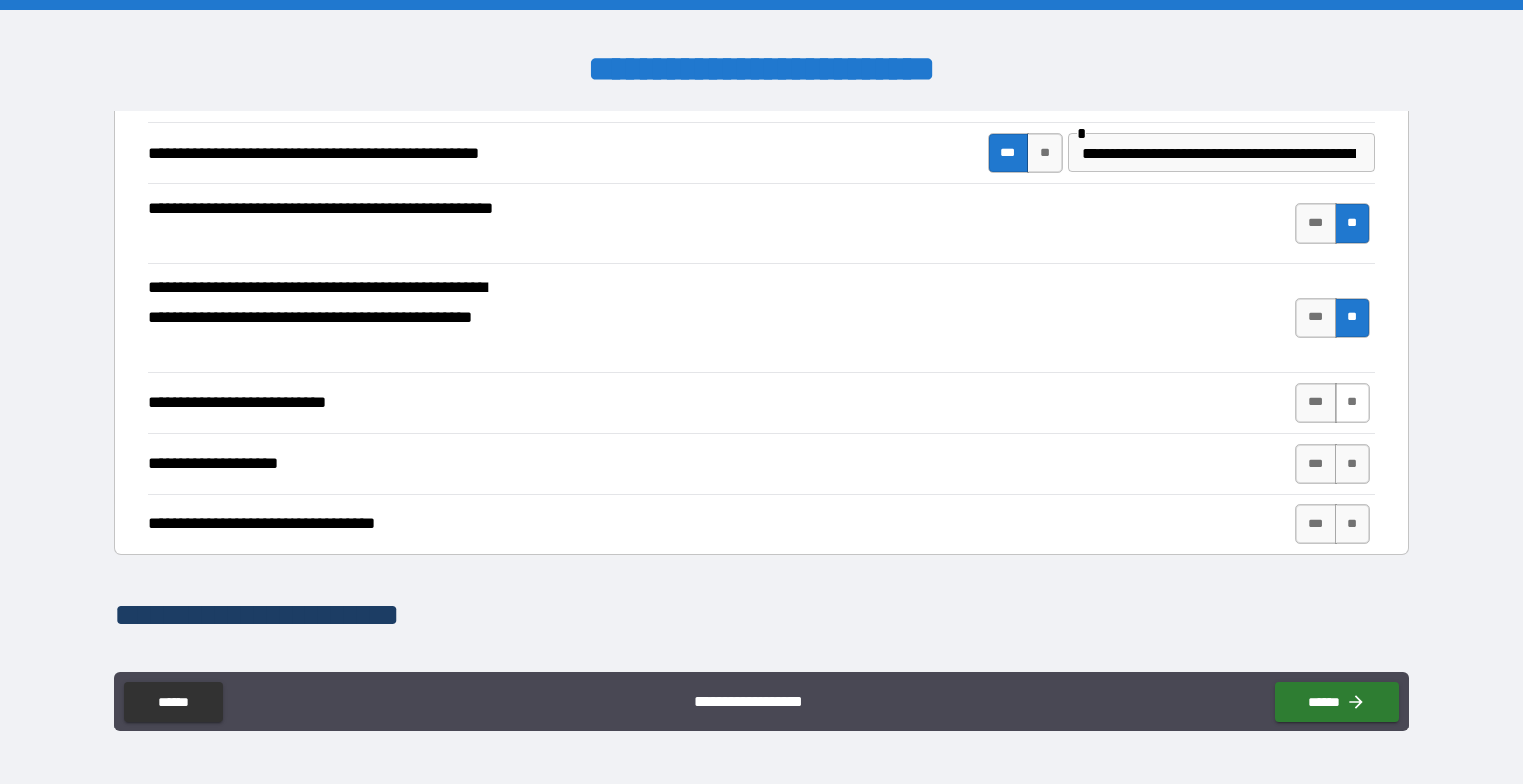 click on "**" at bounding box center (1352, 402) 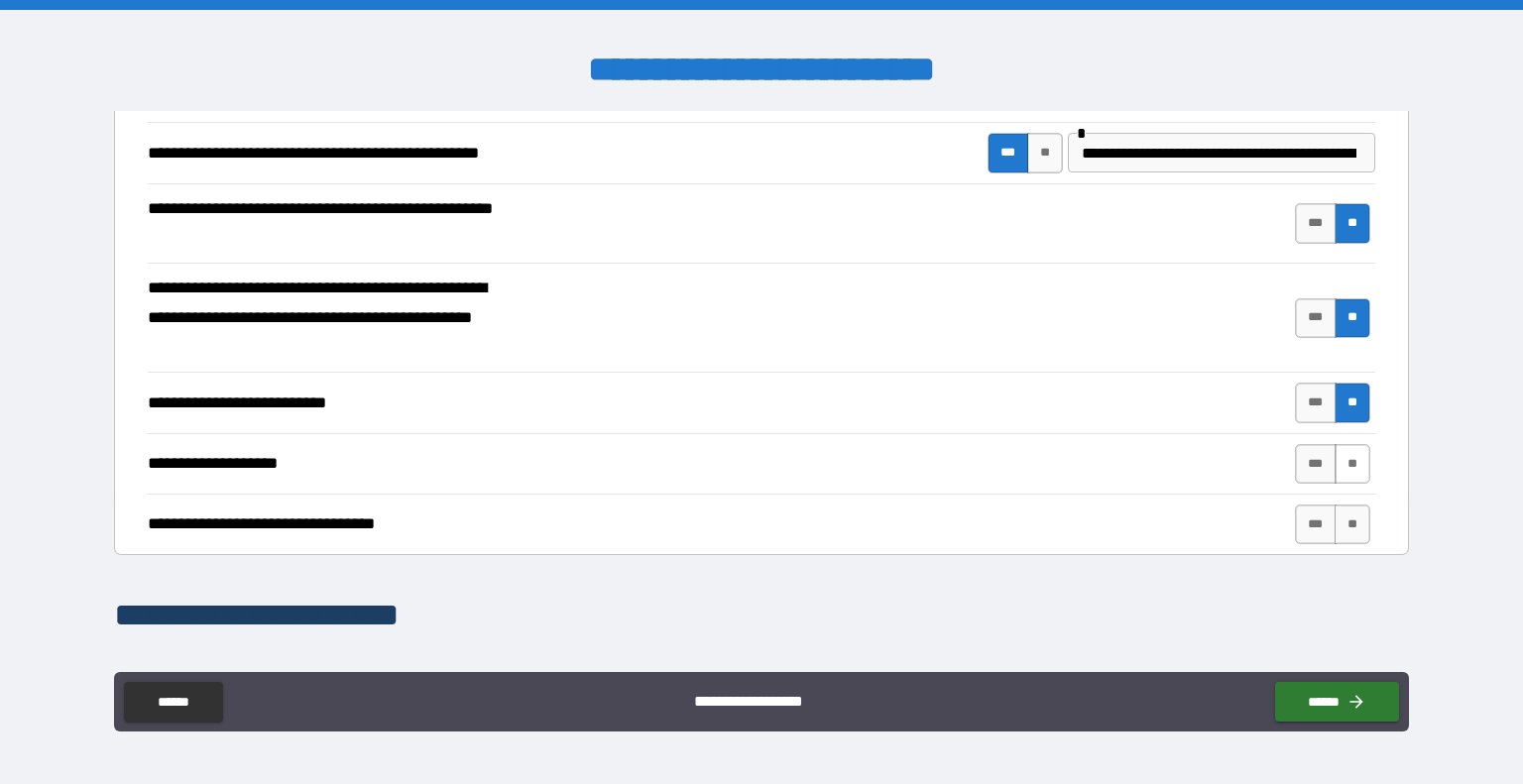 click on "**" at bounding box center (1352, 464) 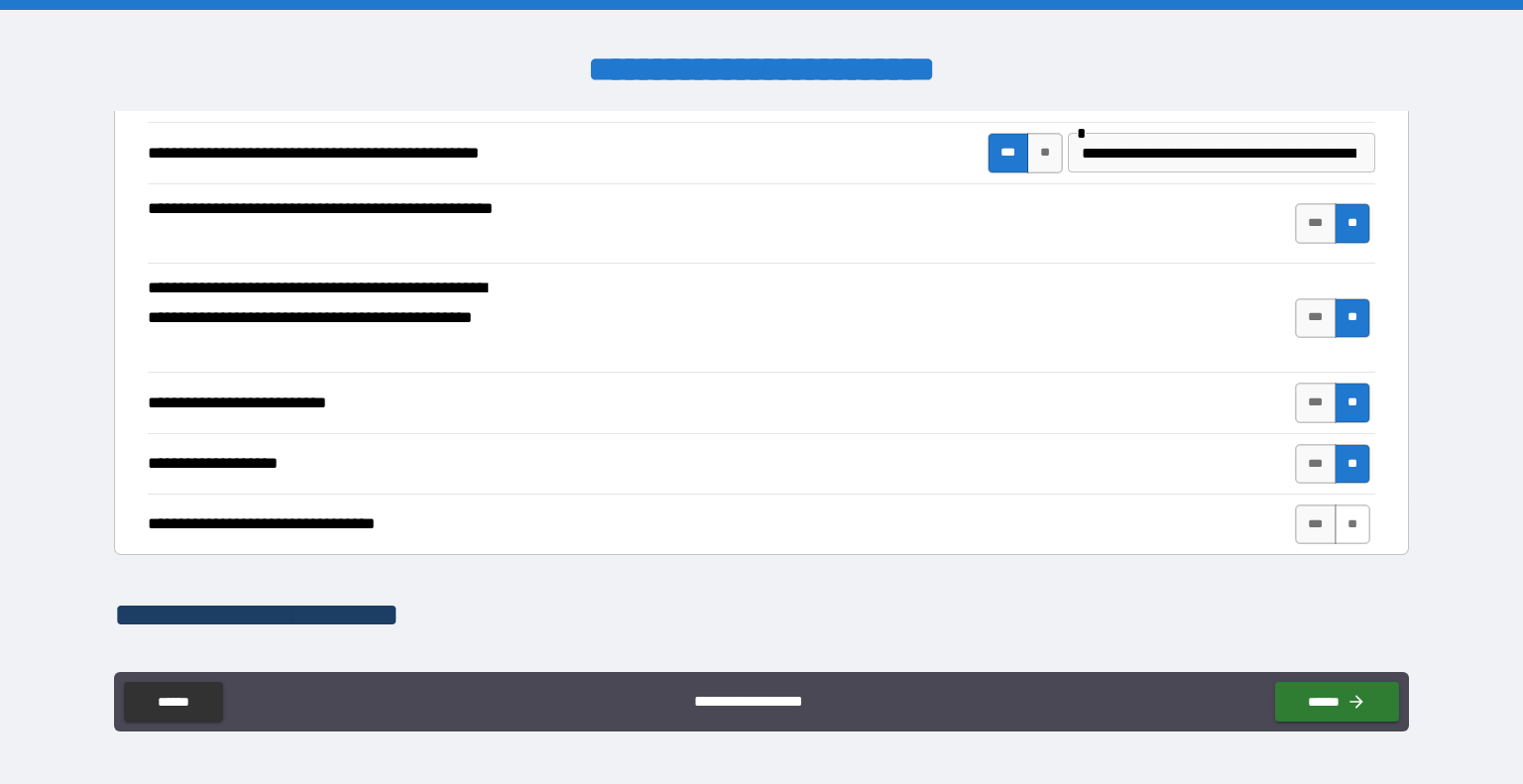 click on "**" at bounding box center [1352, 524] 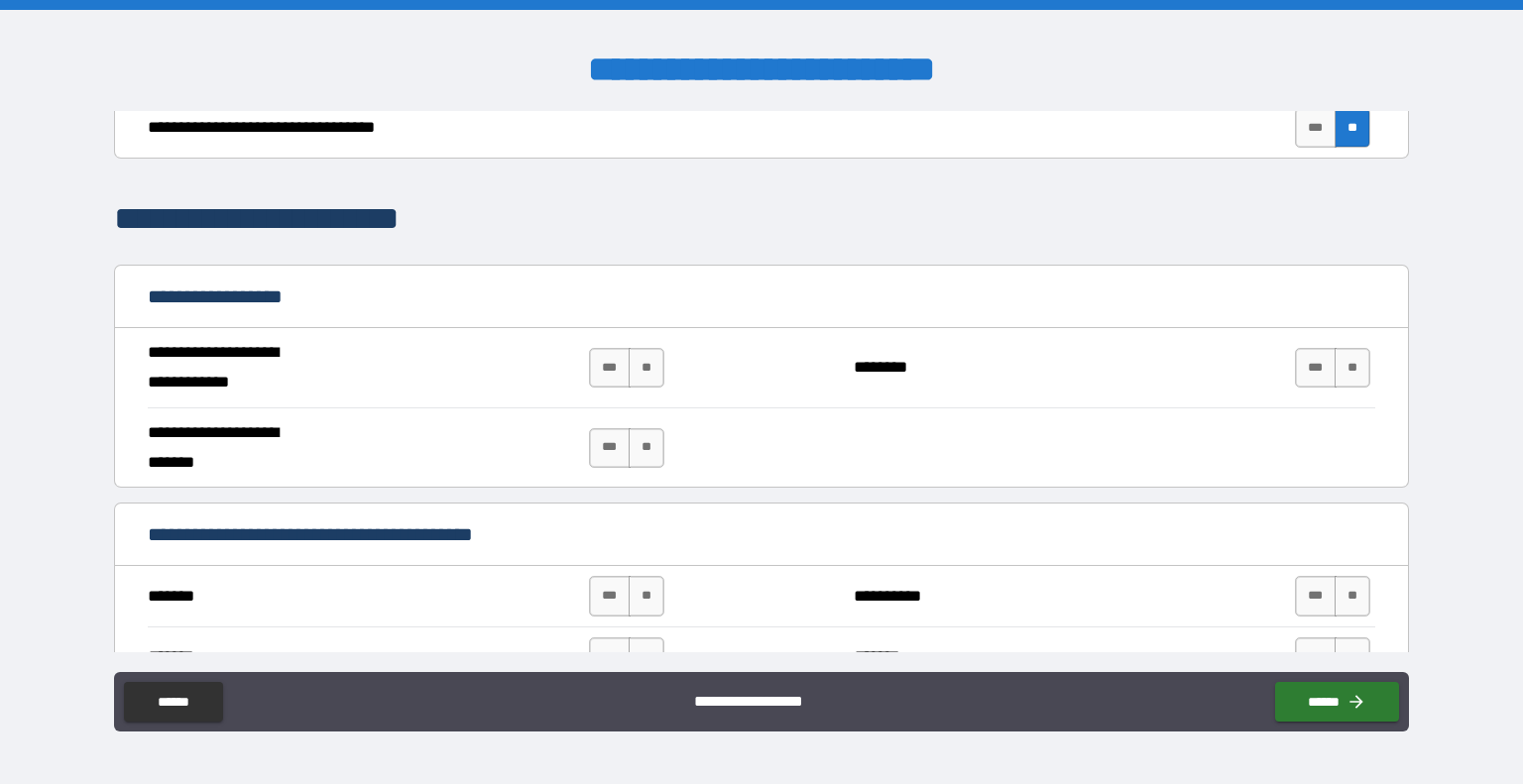 scroll, scrollTop: 1392, scrollLeft: 0, axis: vertical 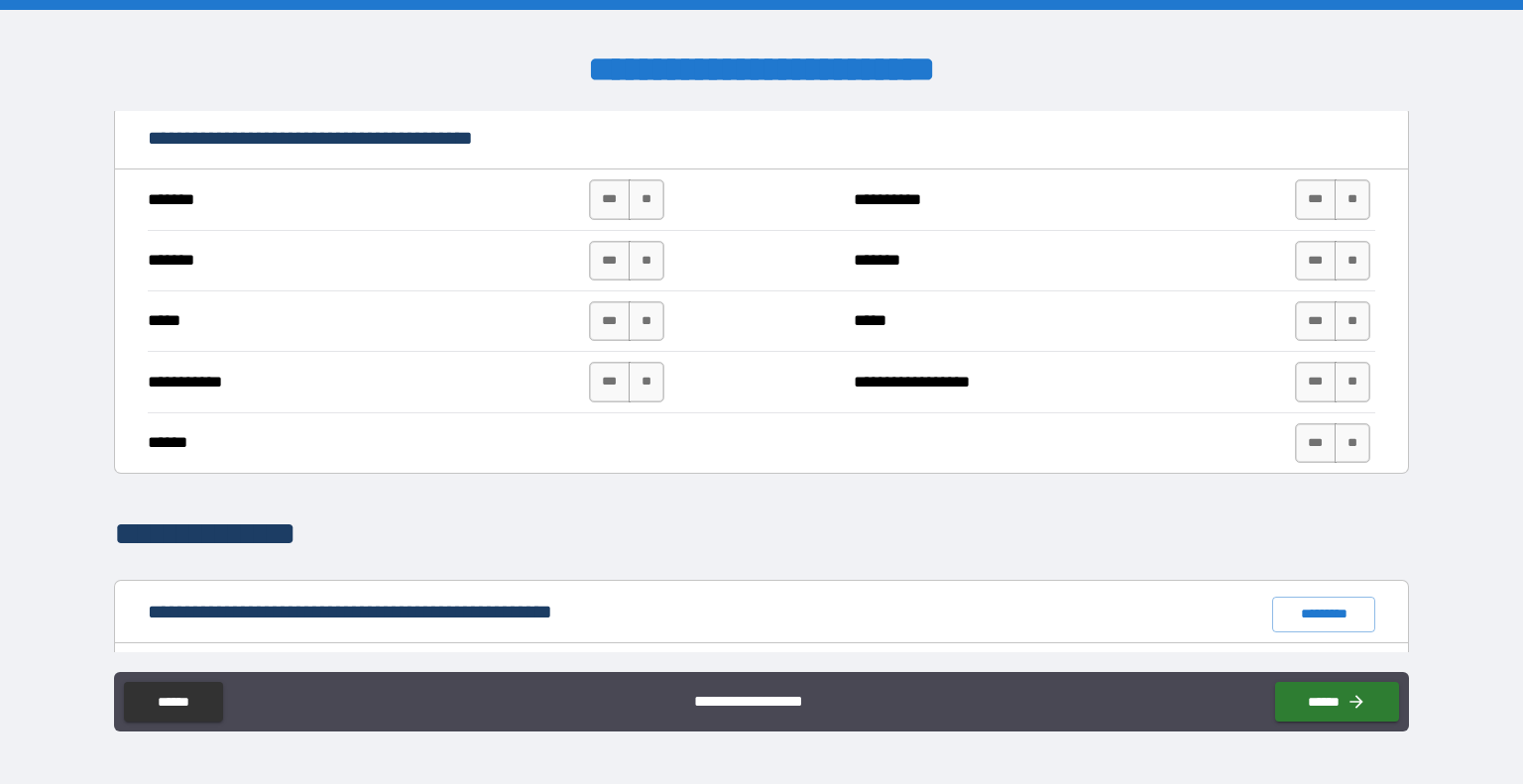 click on "**********" at bounding box center [762, 199] 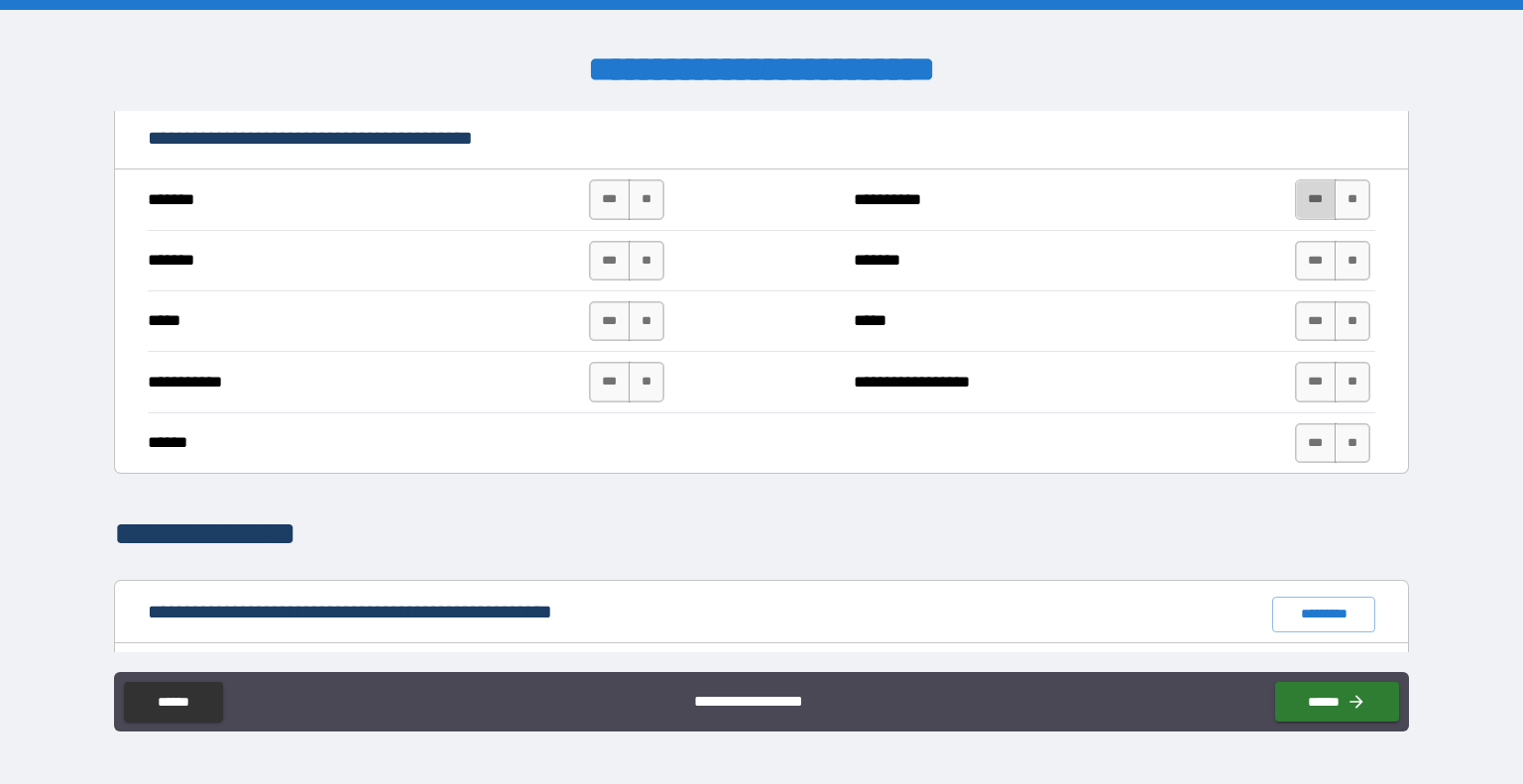 click on "***" at bounding box center (1316, 199) 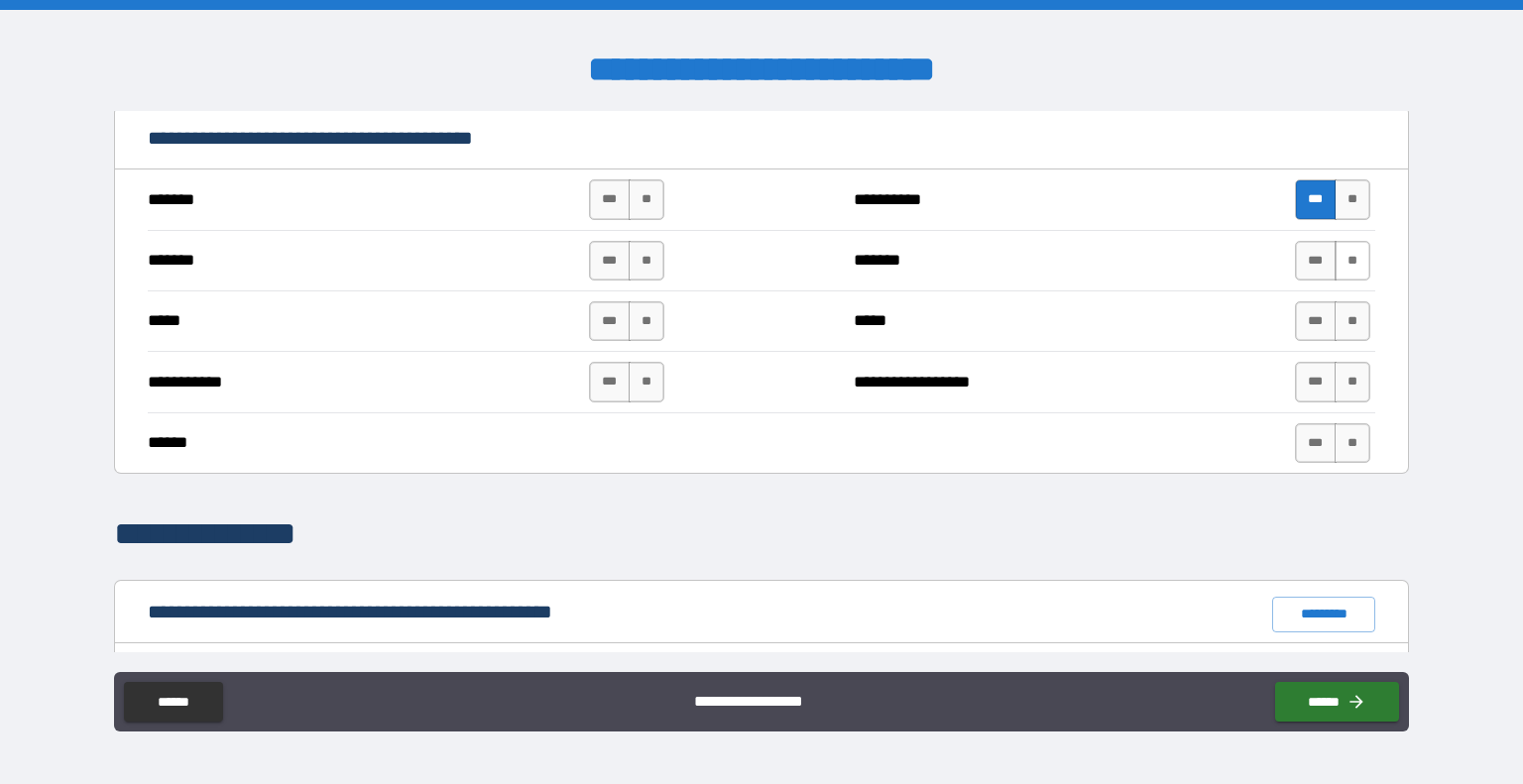 click on "**" at bounding box center [1352, 261] 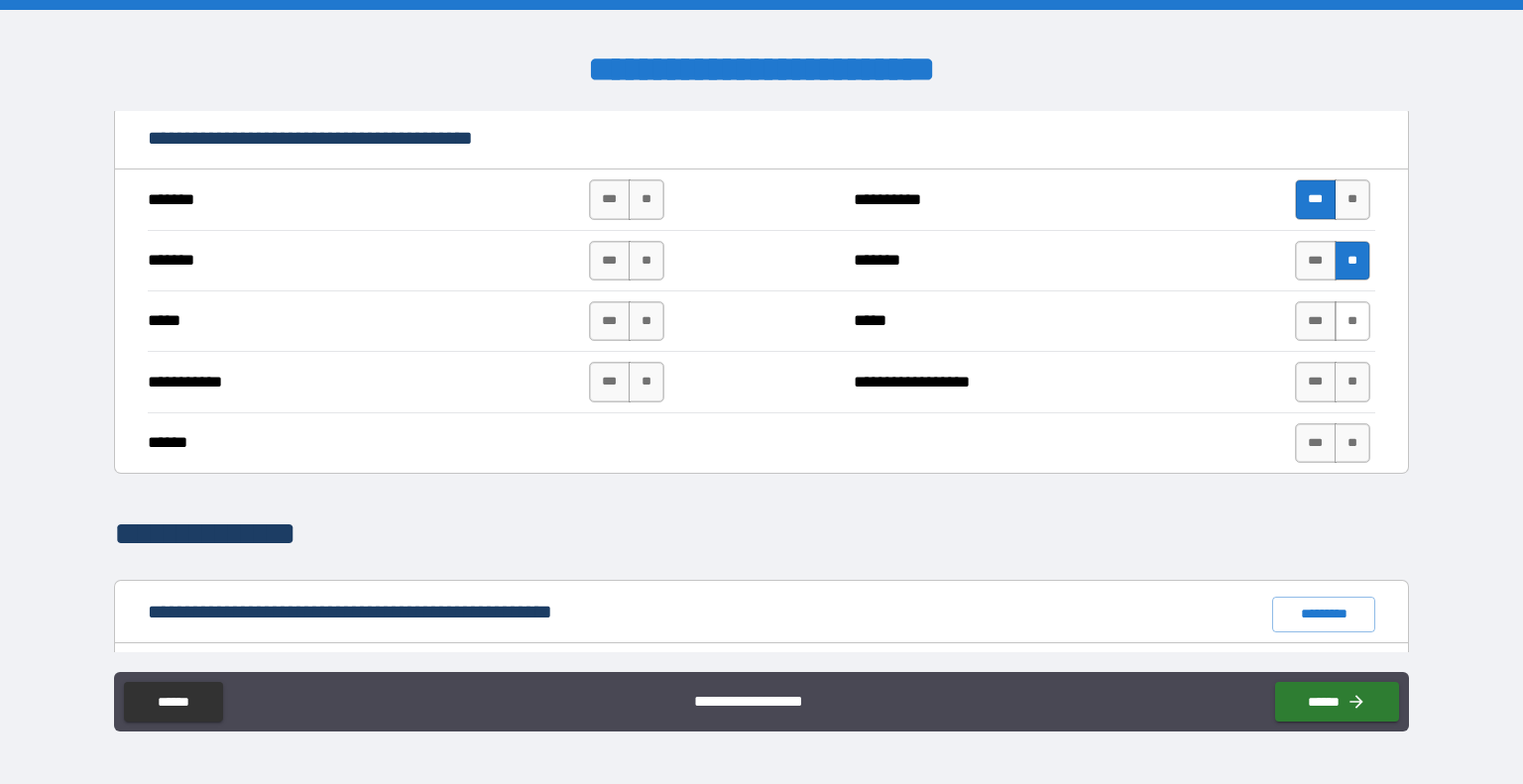 click on "**" at bounding box center [1352, 321] 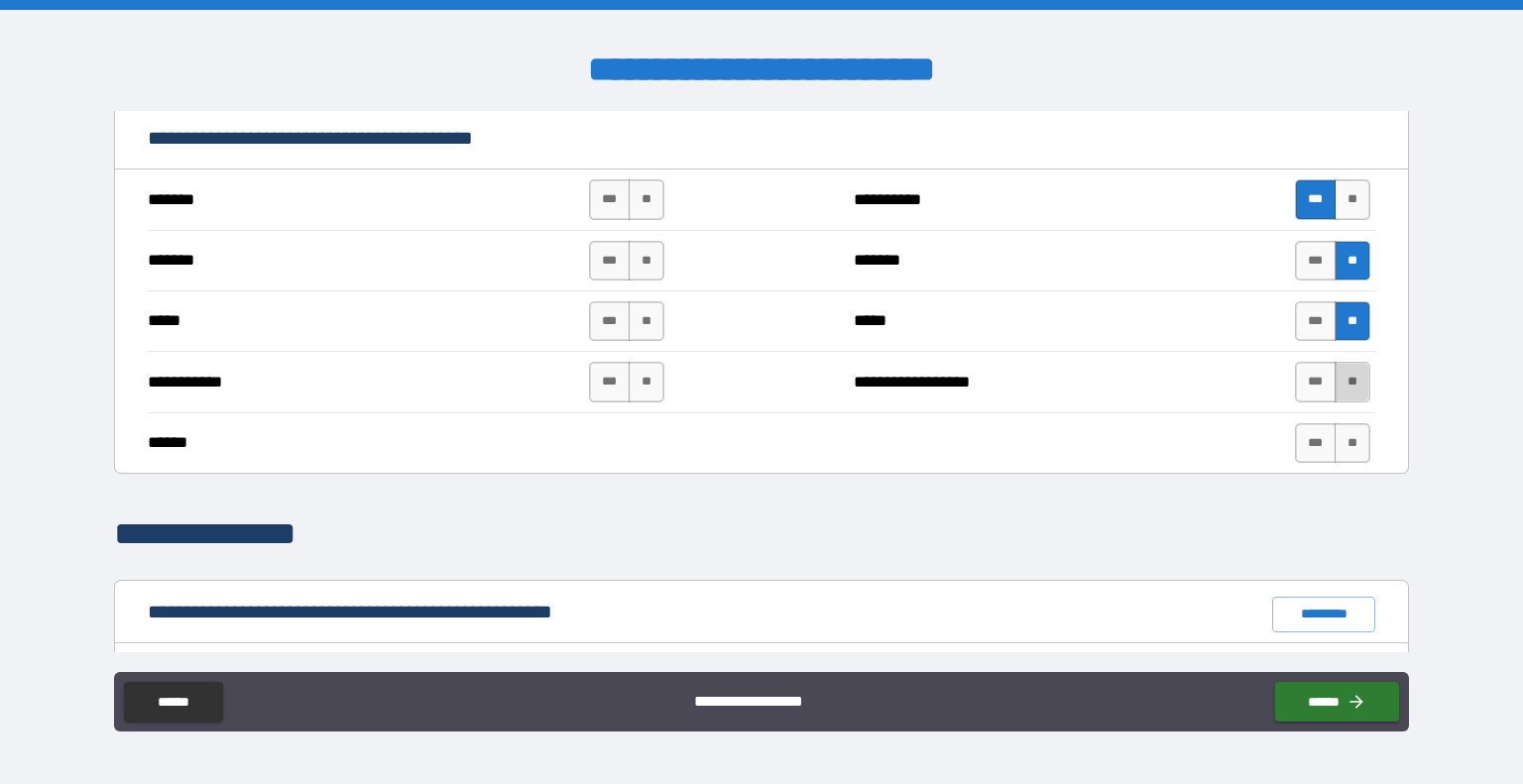 click on "**" at bounding box center [1352, 382] 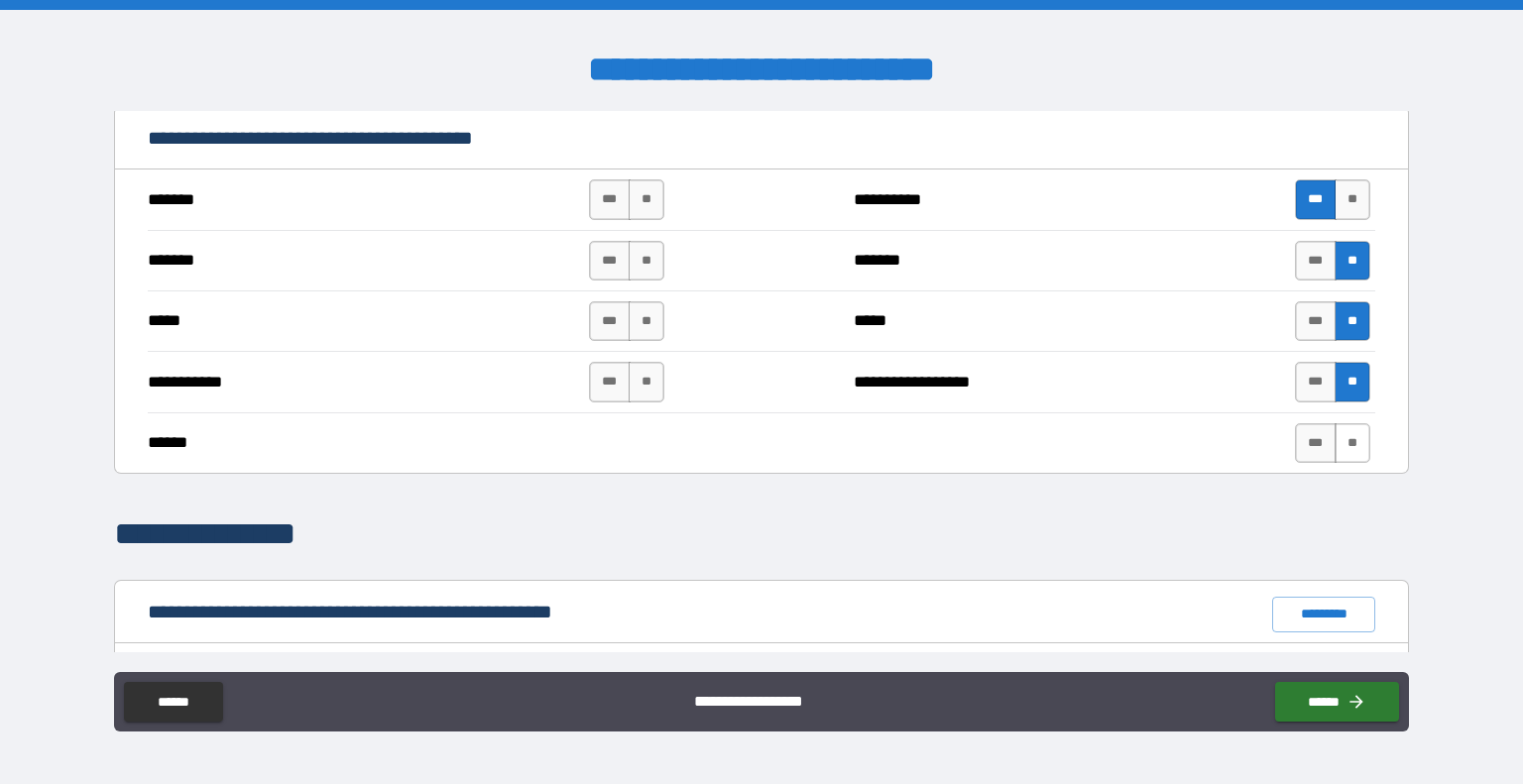 click on "**" at bounding box center (1352, 443) 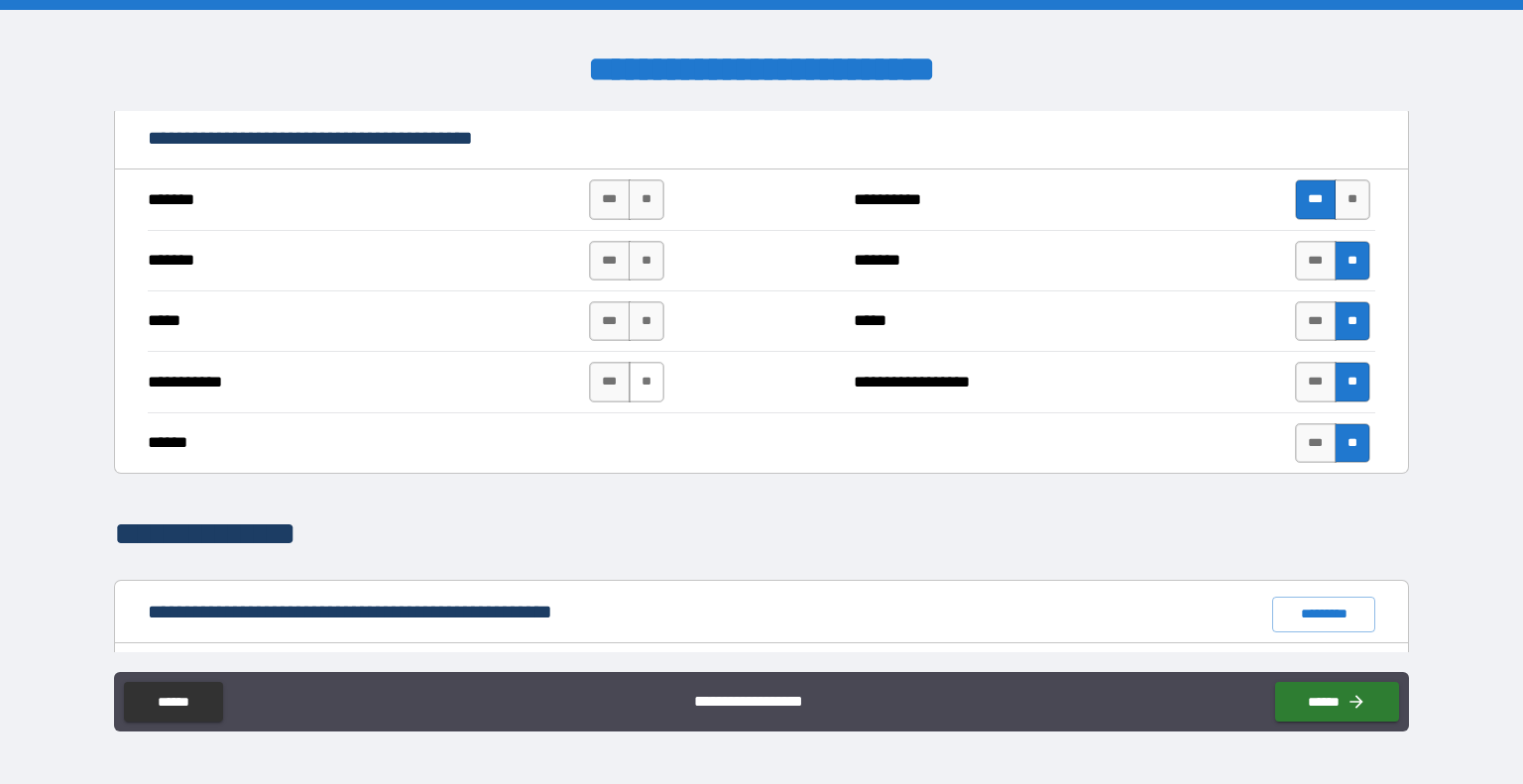 click on "**" at bounding box center [646, 382] 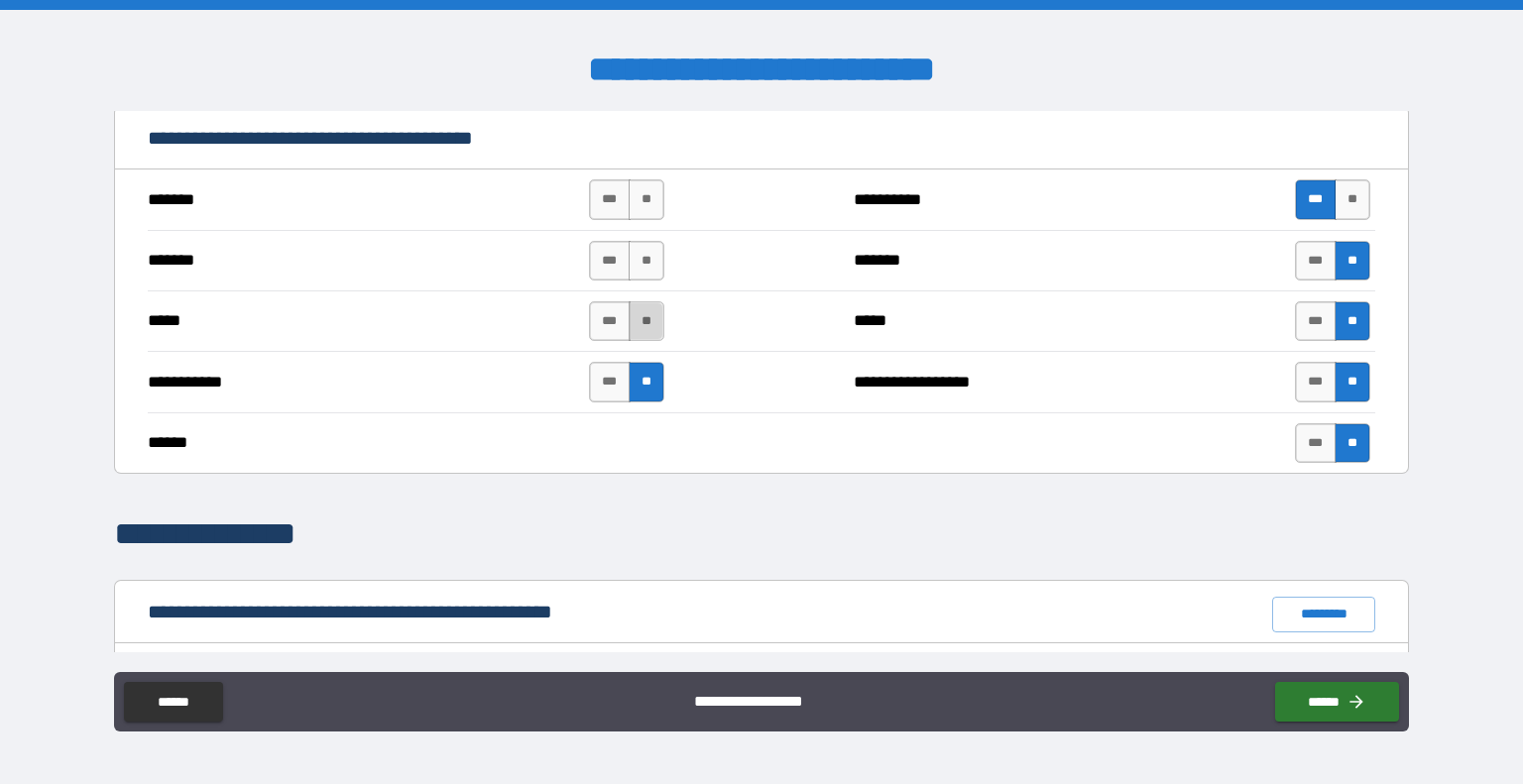 click on "**" at bounding box center [646, 321] 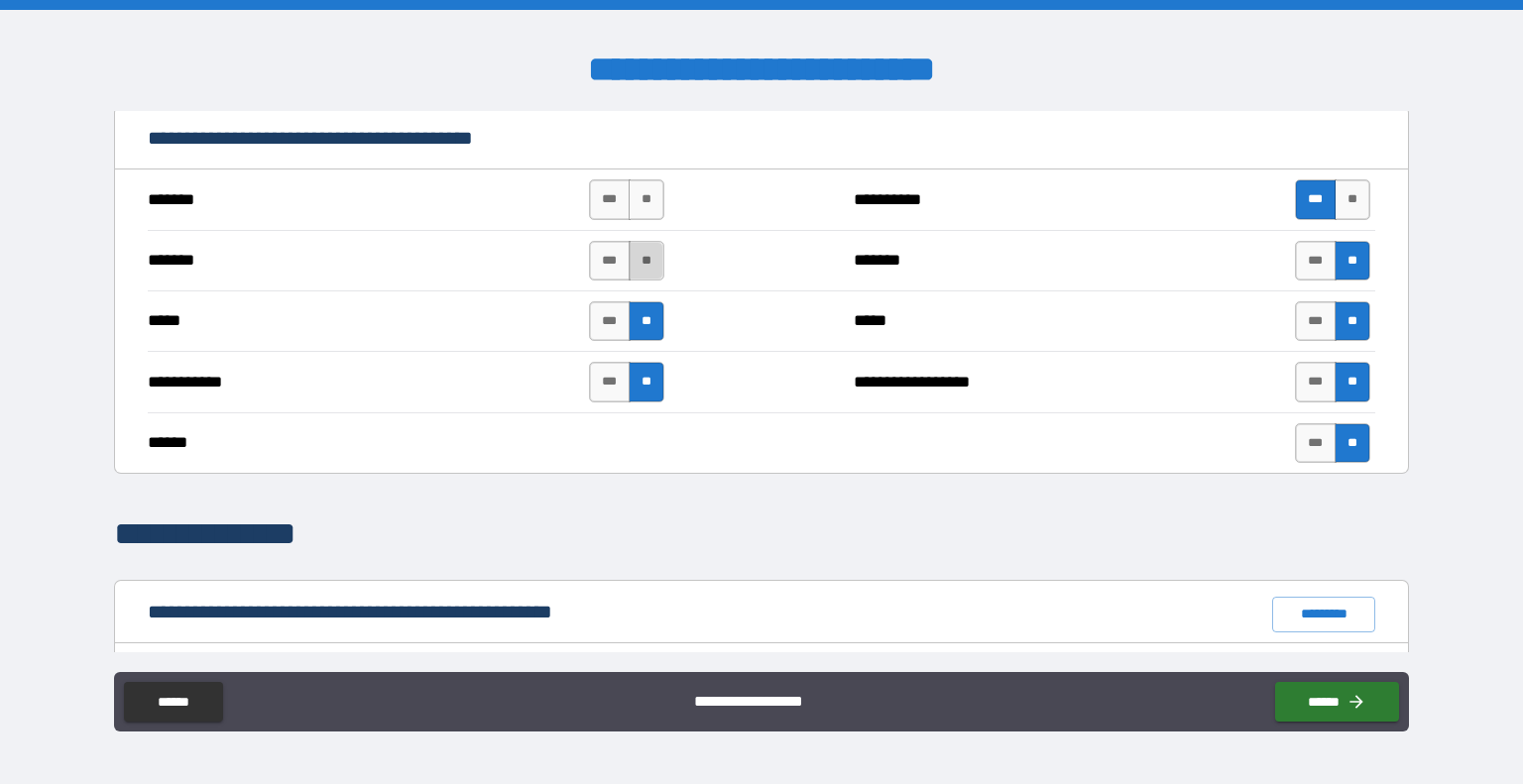 click on "**" at bounding box center (646, 261) 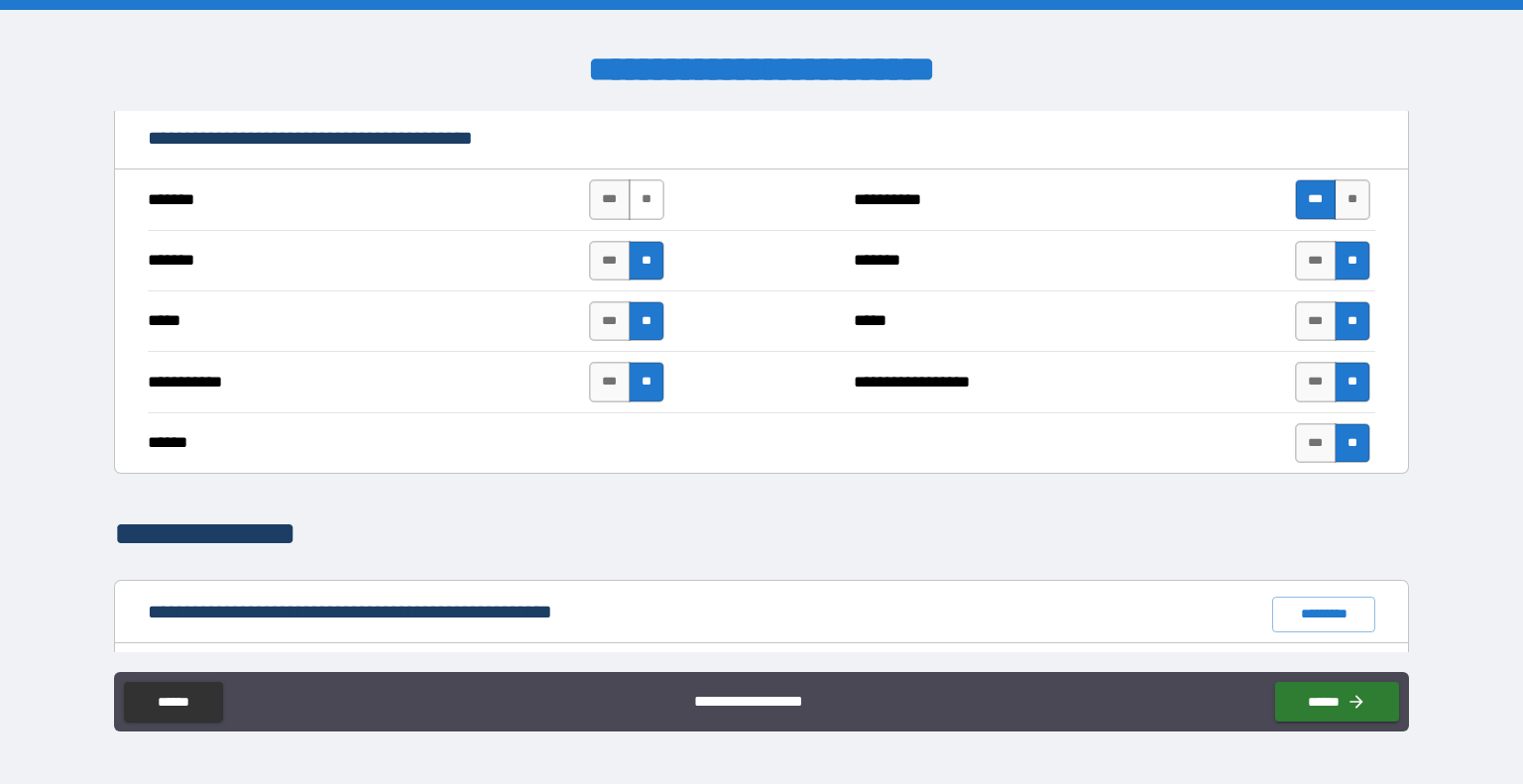click on "**" at bounding box center [646, 199] 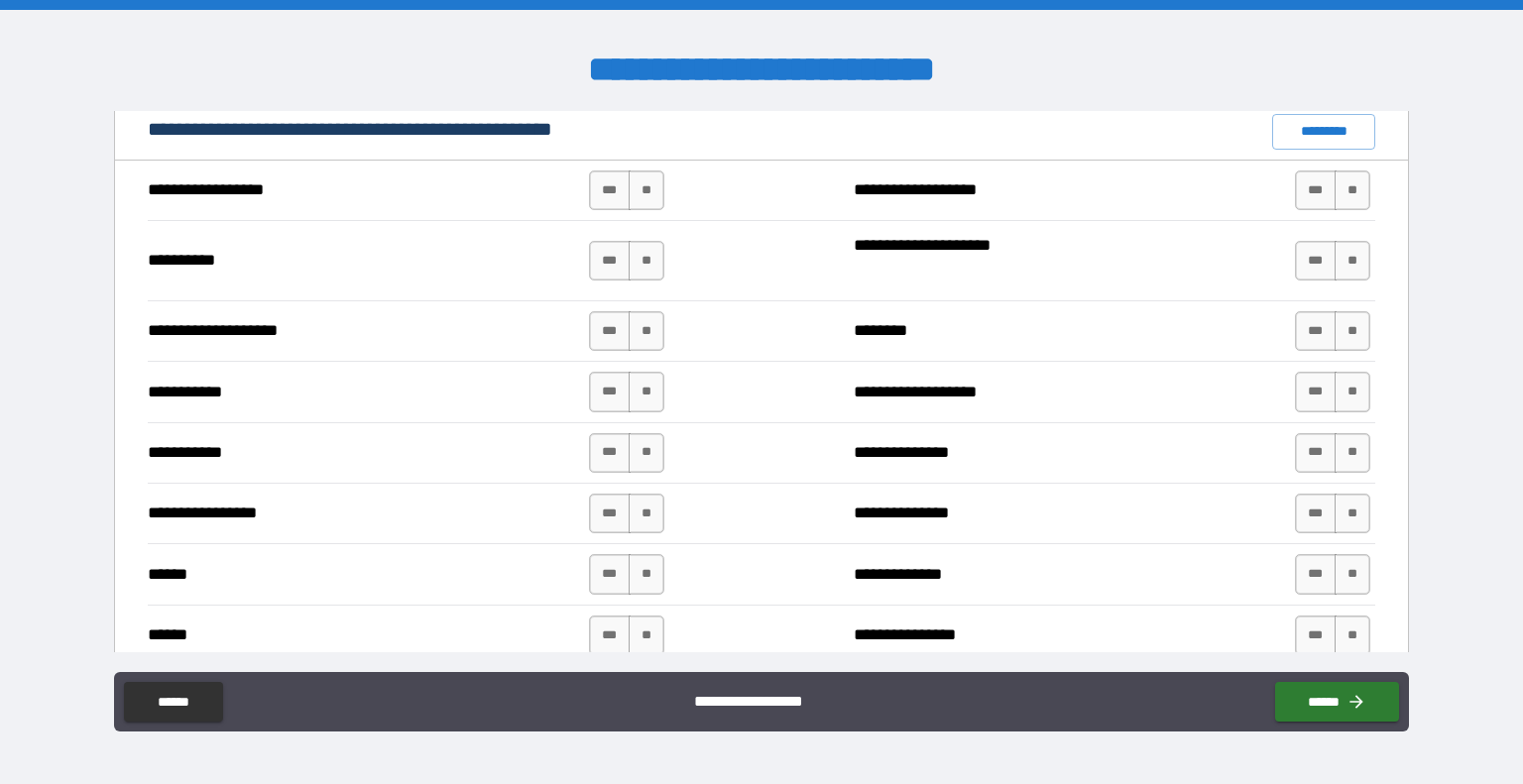 scroll, scrollTop: 1887, scrollLeft: 0, axis: vertical 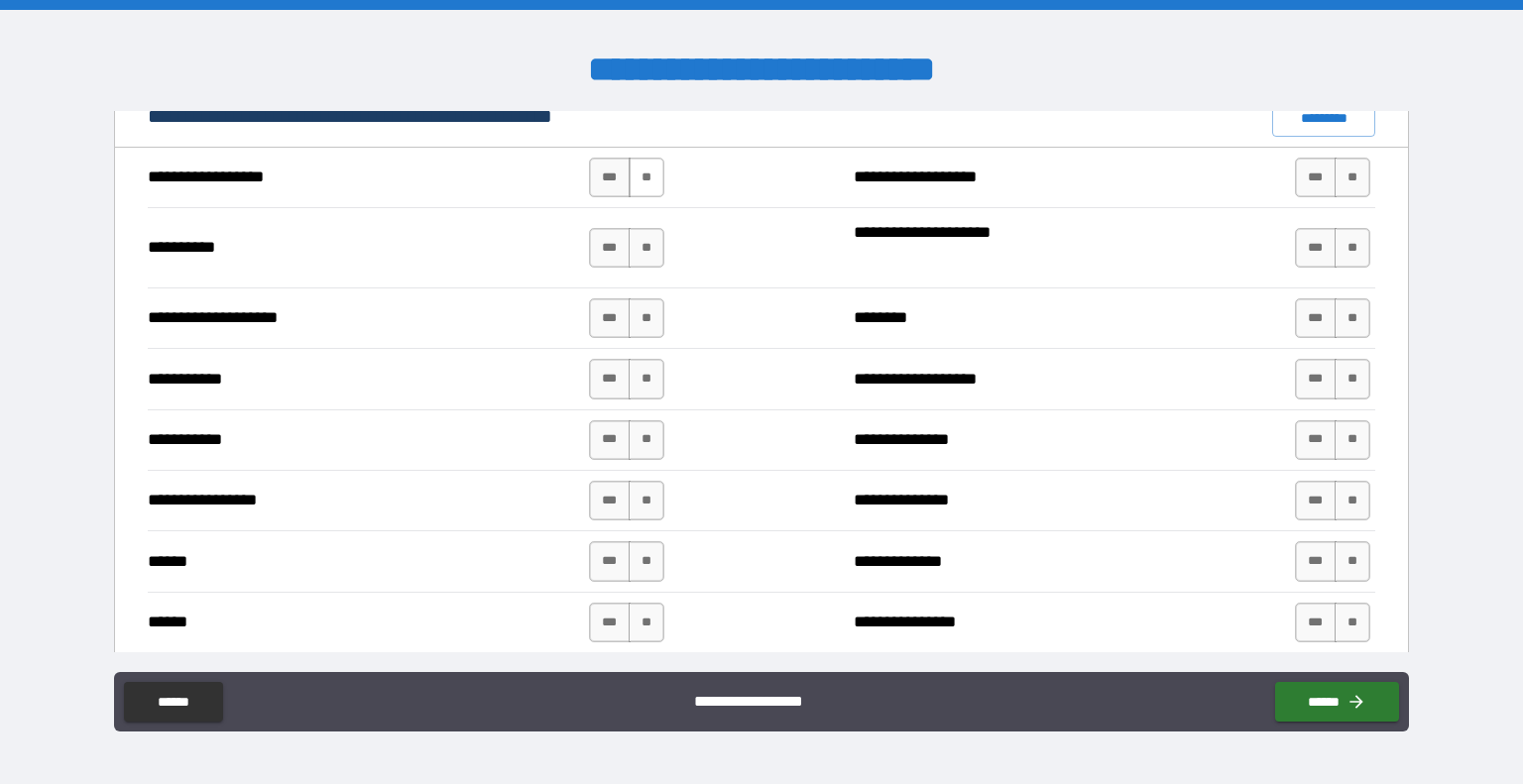 click on "**" at bounding box center [646, 177] 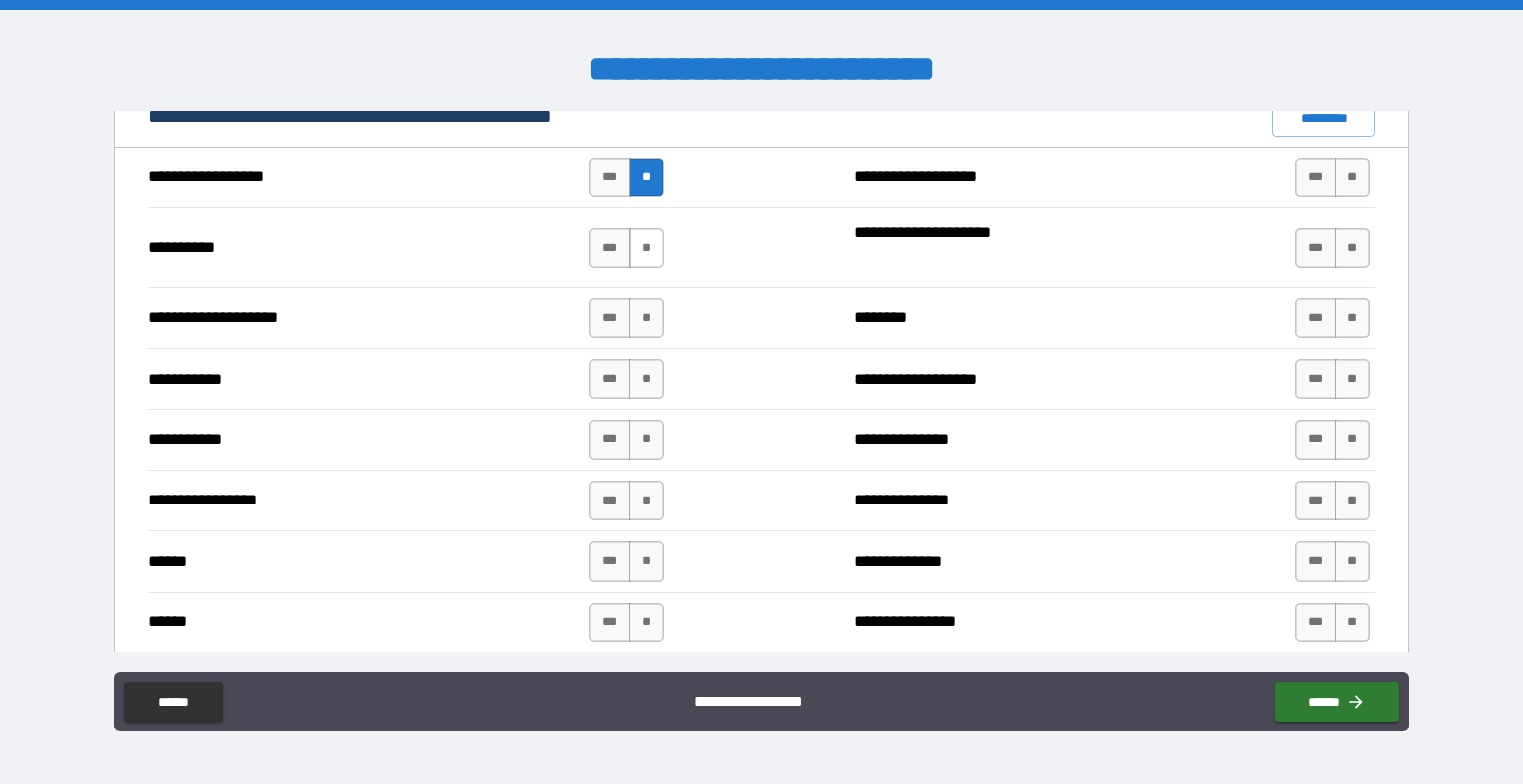 click on "**" at bounding box center (646, 248) 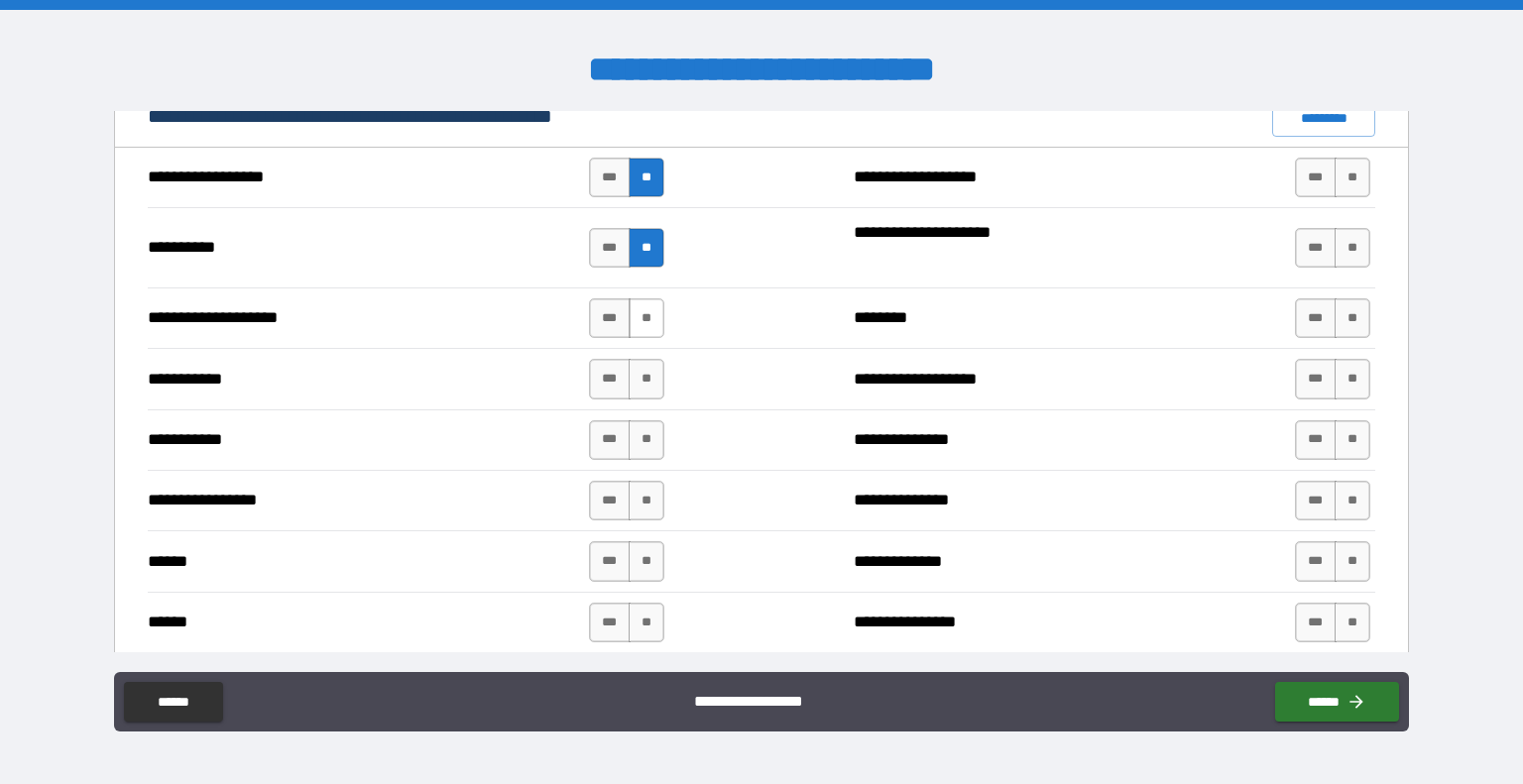 click on "**" at bounding box center (646, 318) 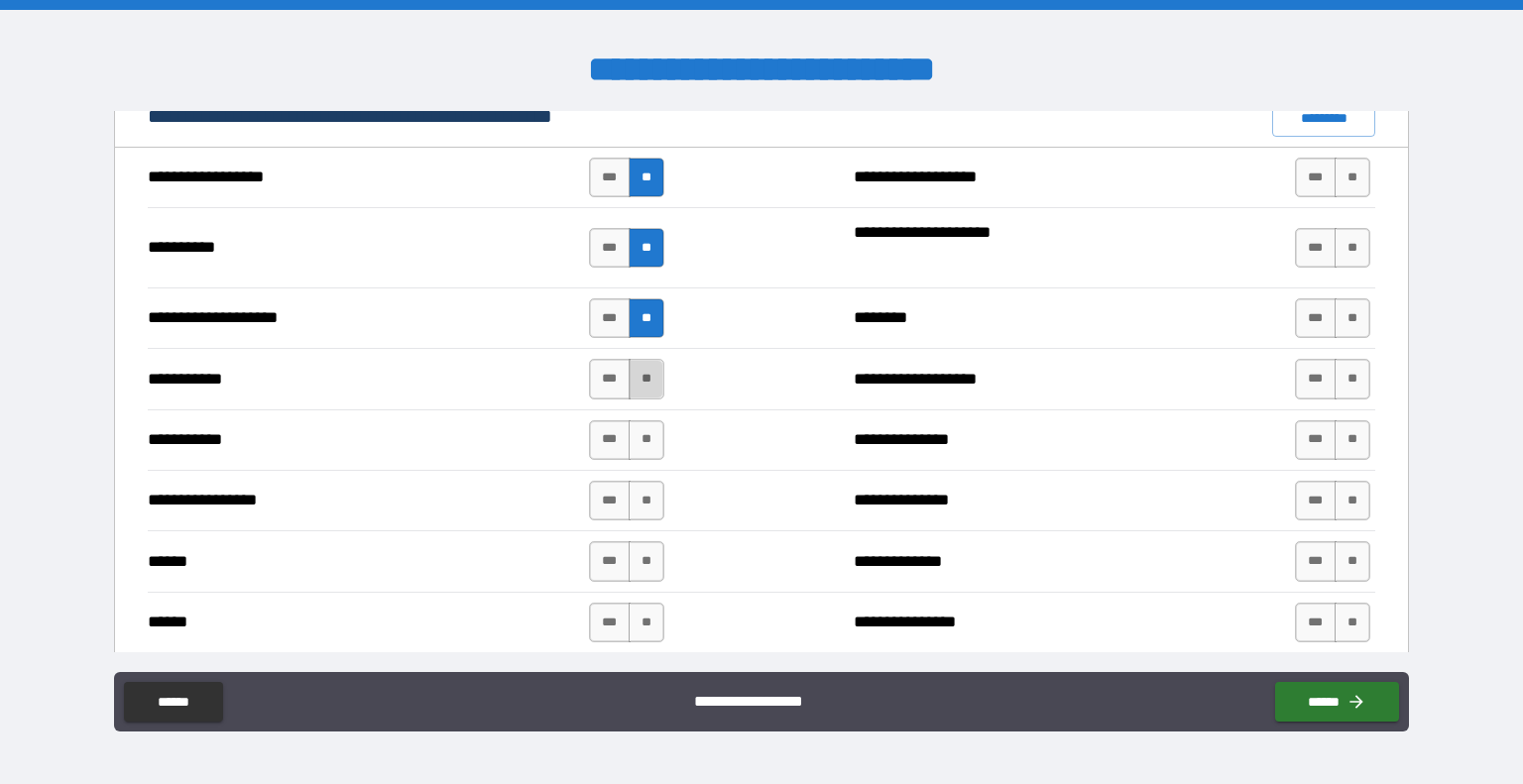 drag, startPoint x: 645, startPoint y: 364, endPoint x: 639, endPoint y: 410, distance: 46.389654 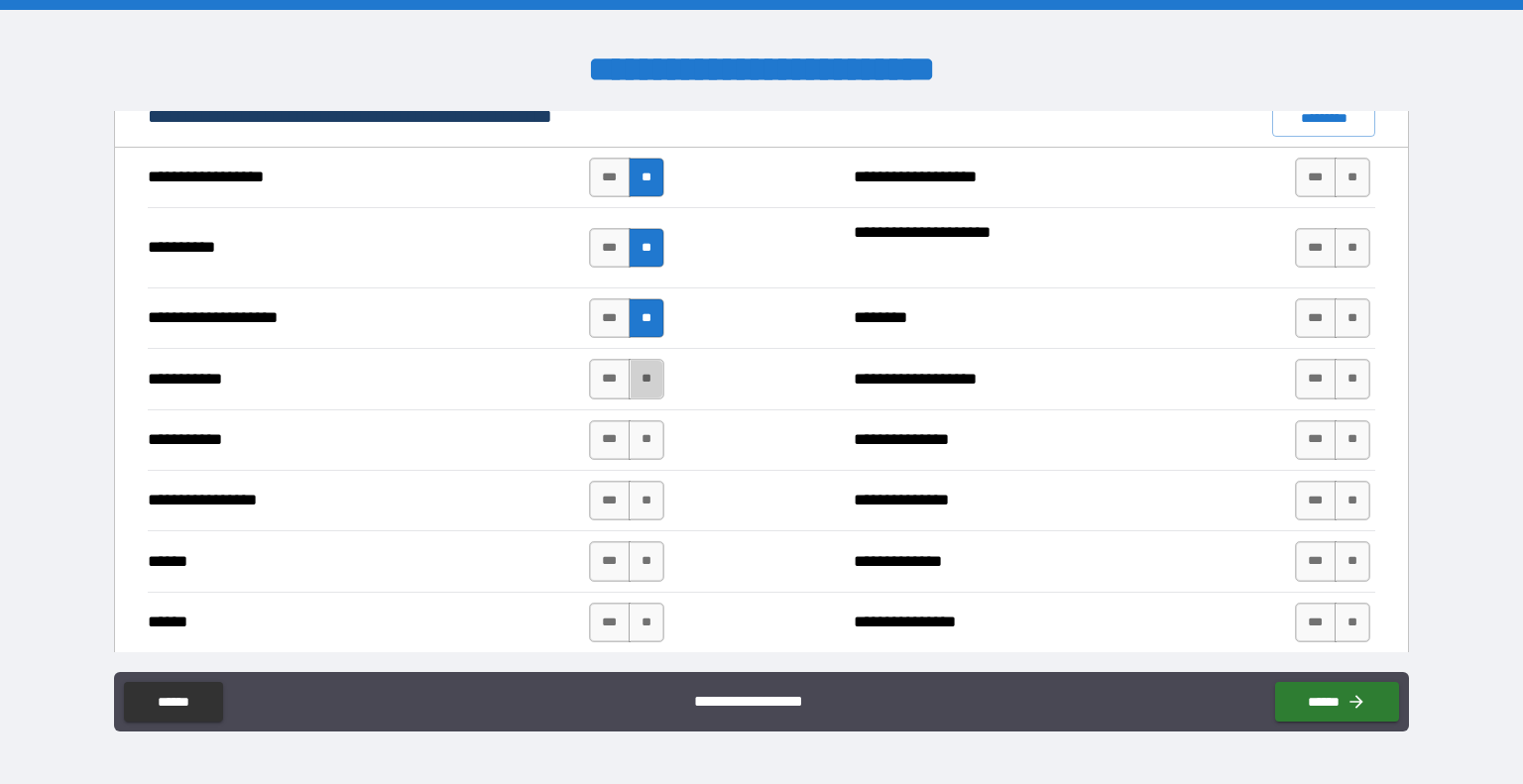 click on "**" at bounding box center [646, 379] 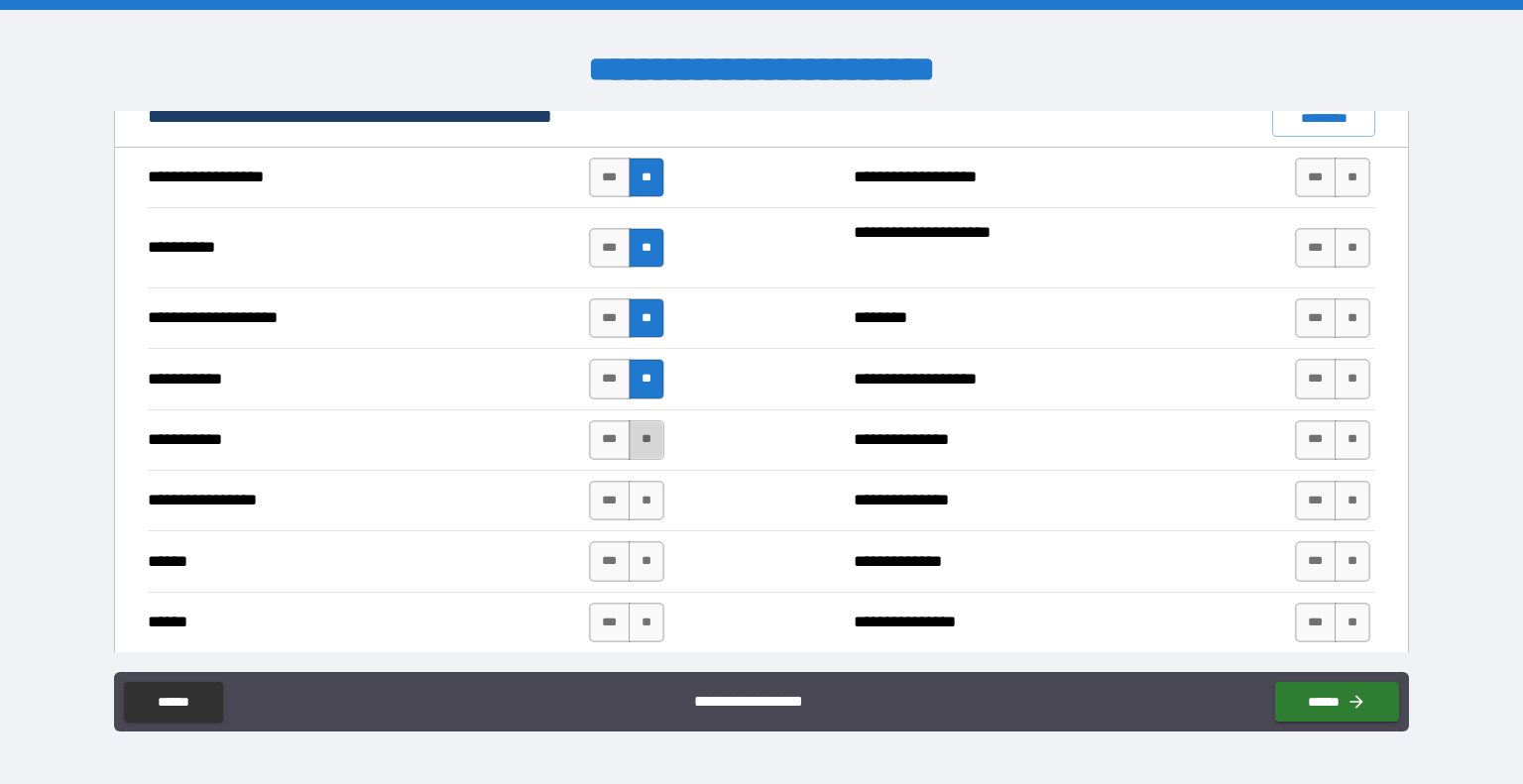 click on "**" at bounding box center [646, 440] 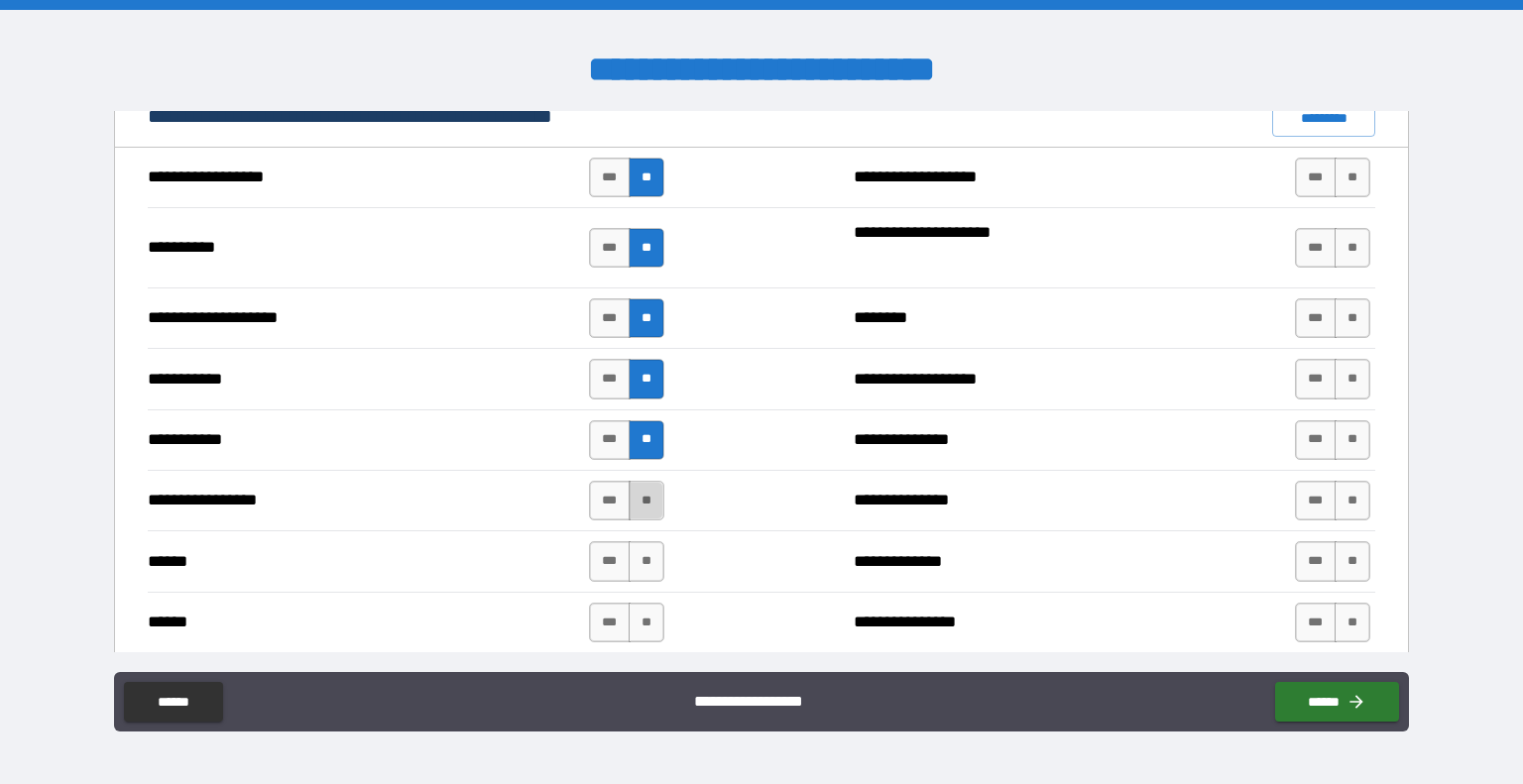 click on "**" at bounding box center [646, 501] 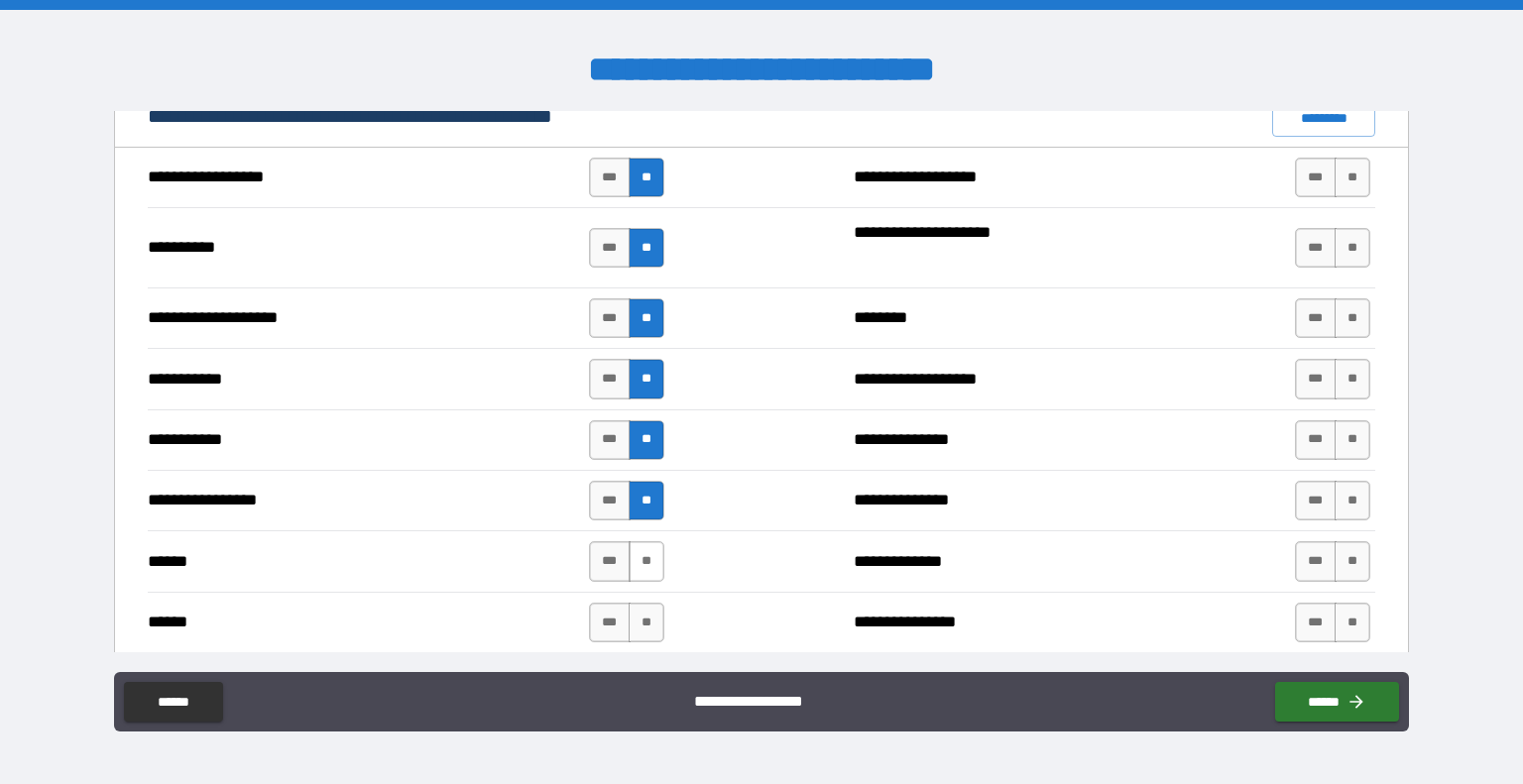 click on "**" at bounding box center (646, 561) 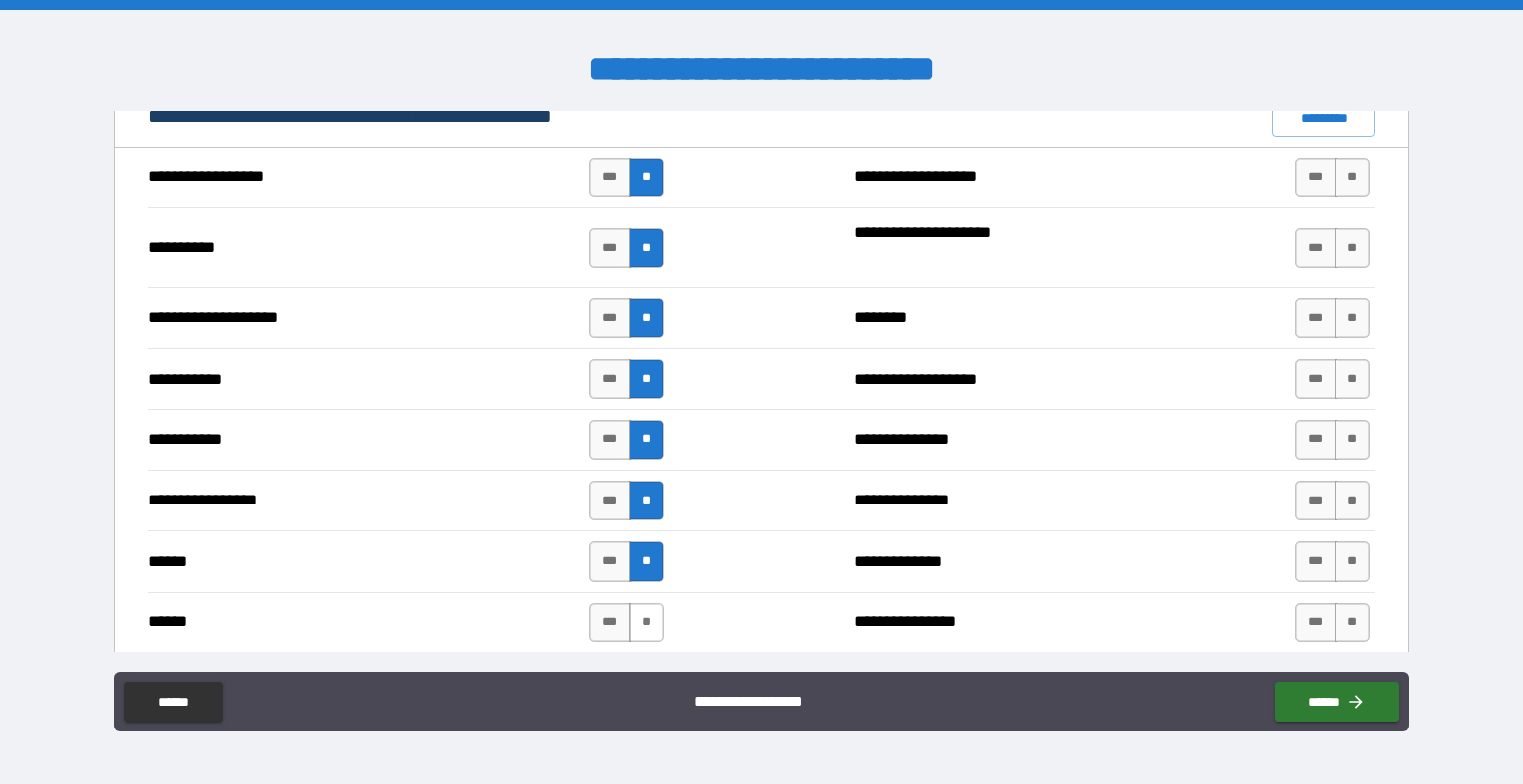 click on "**" at bounding box center (646, 622) 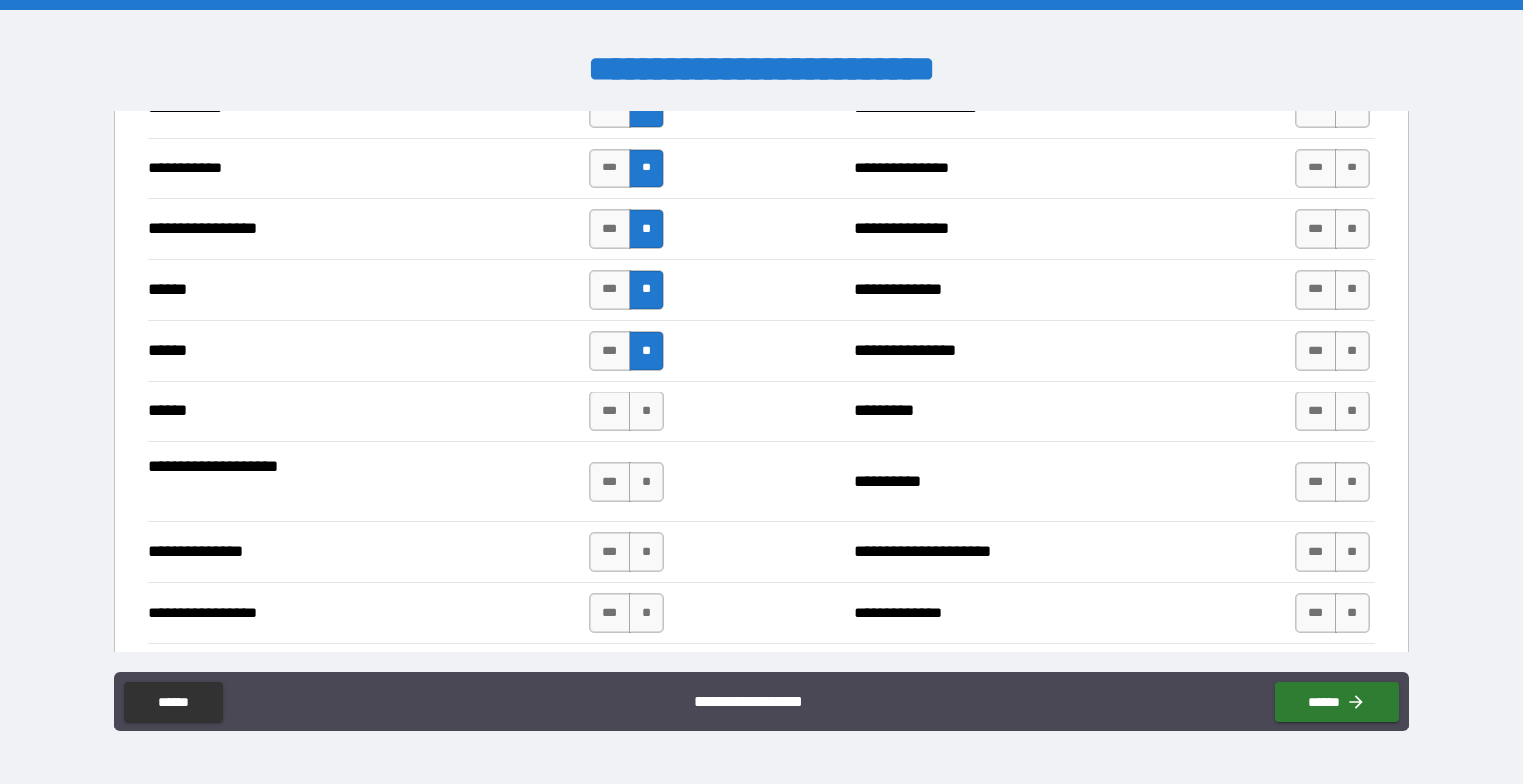 scroll, scrollTop: 2184, scrollLeft: 0, axis: vertical 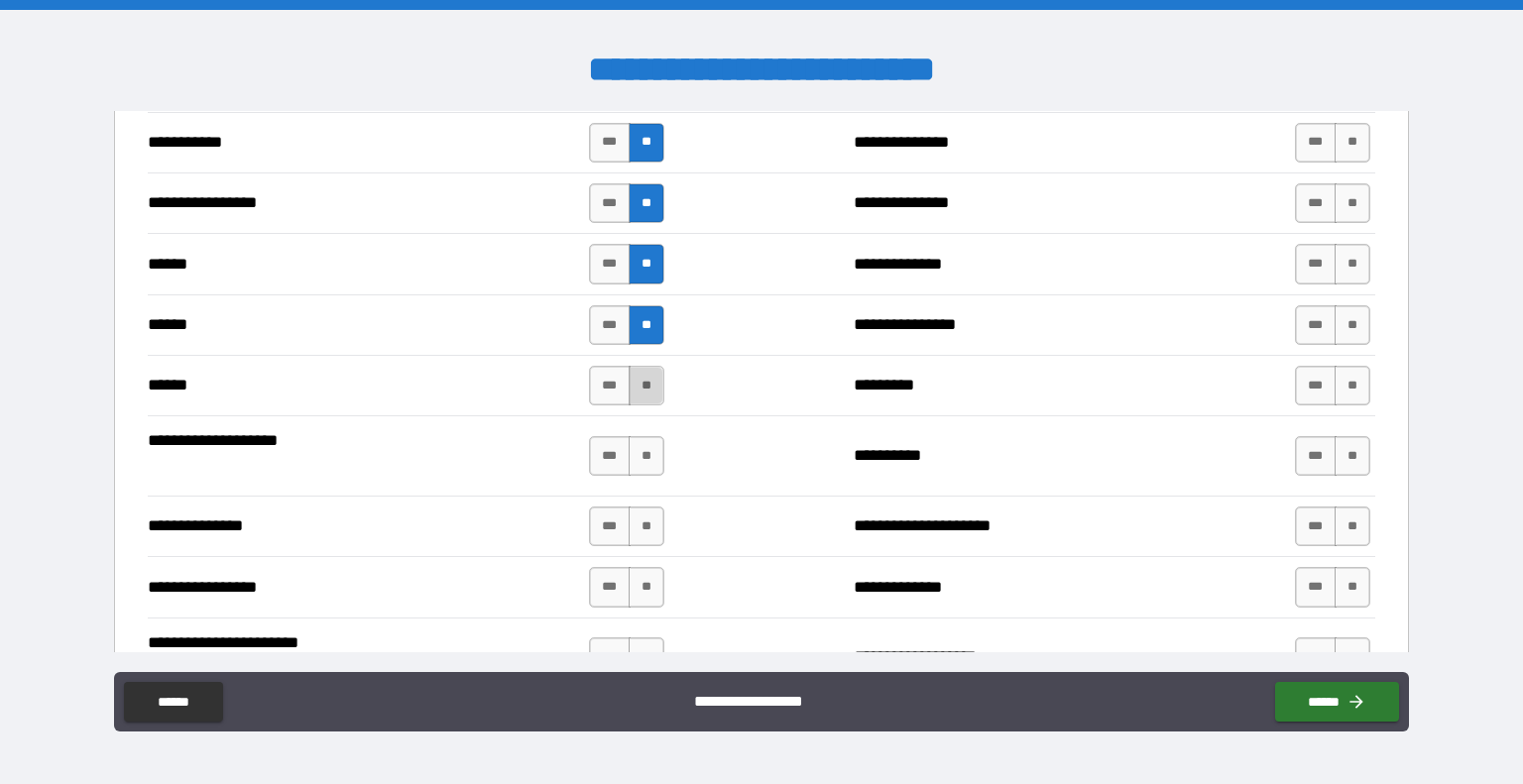 click on "**" at bounding box center [646, 386] 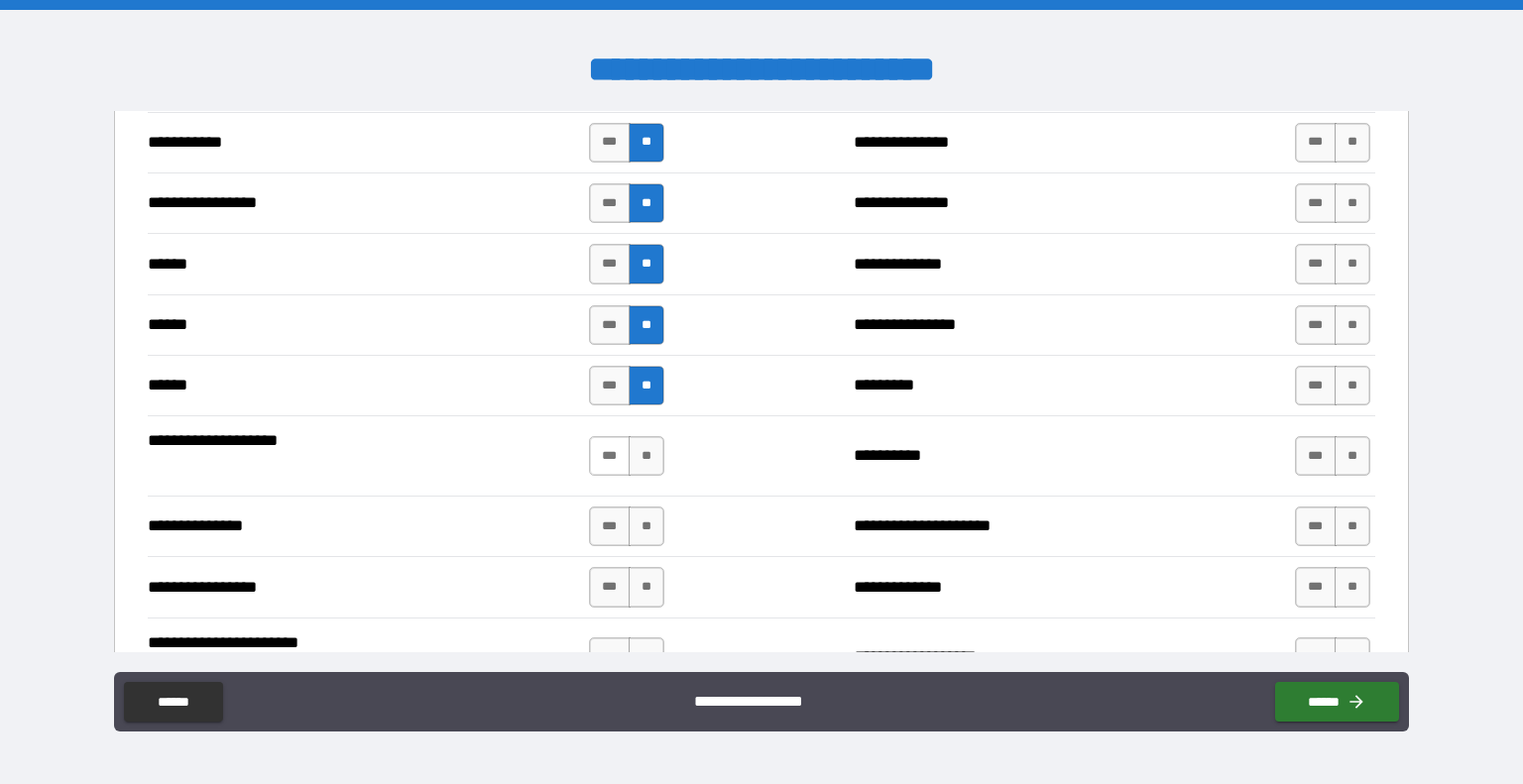 click on "***" at bounding box center [610, 456] 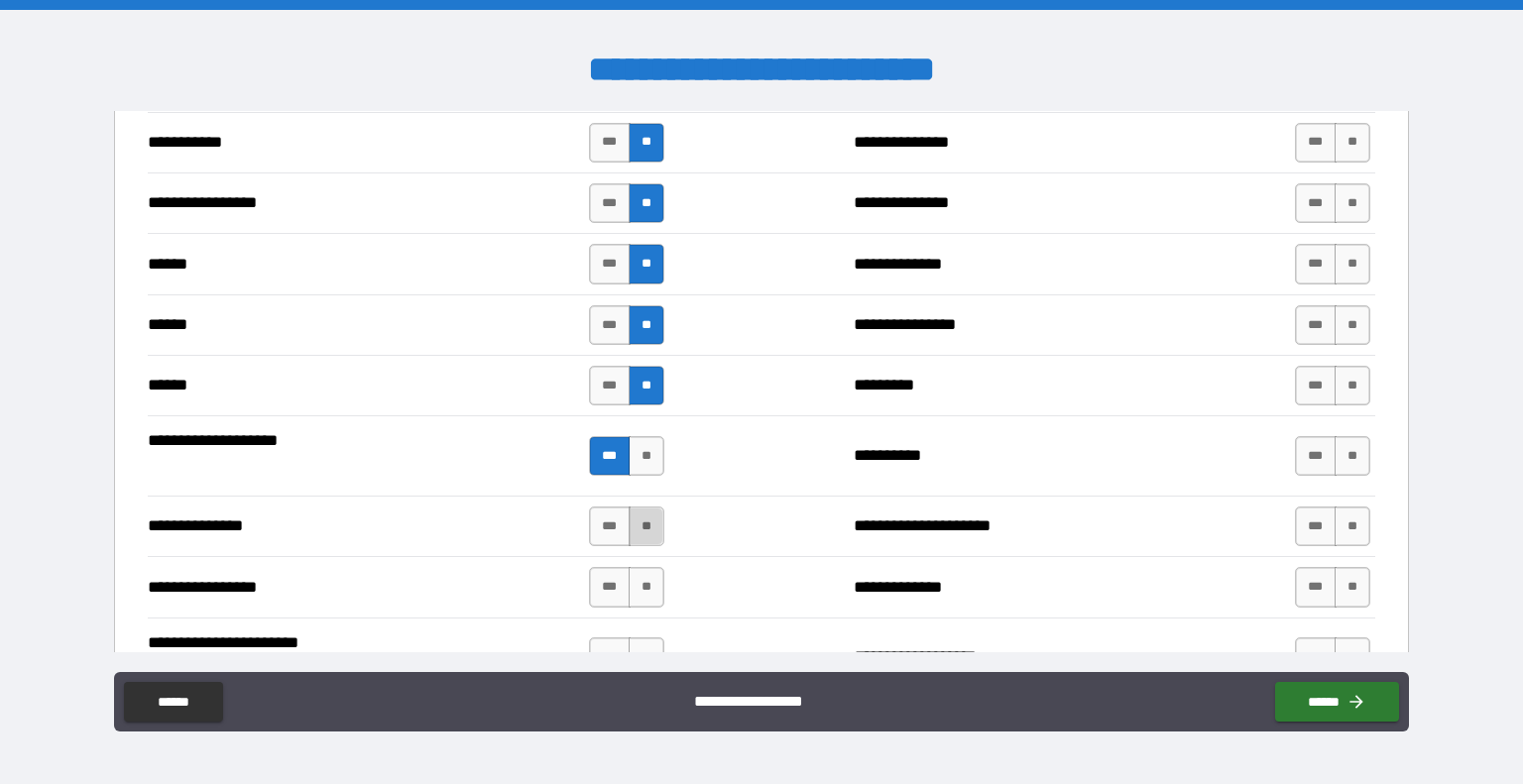 click on "**" at bounding box center (646, 526) 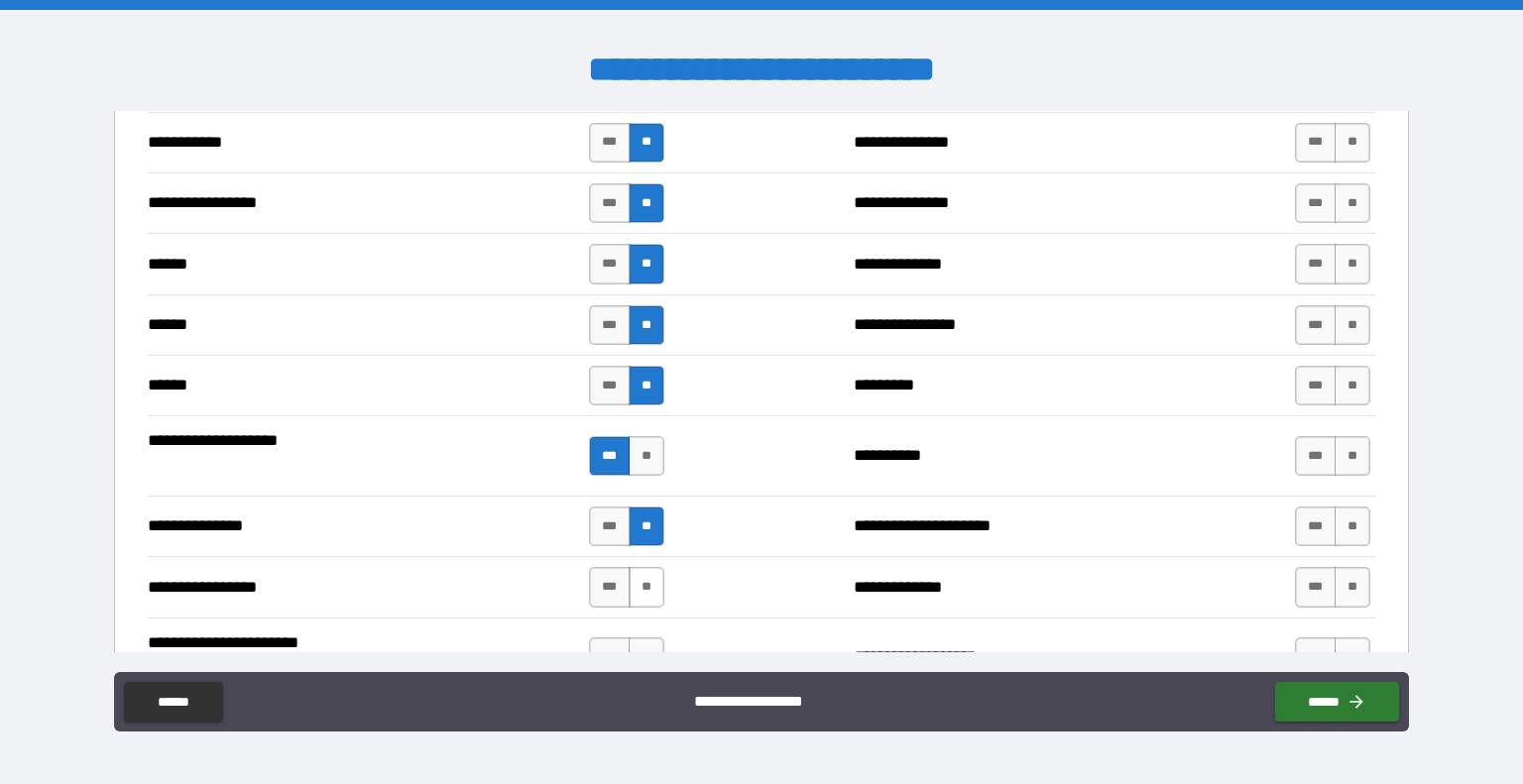click on "**" at bounding box center (646, 587) 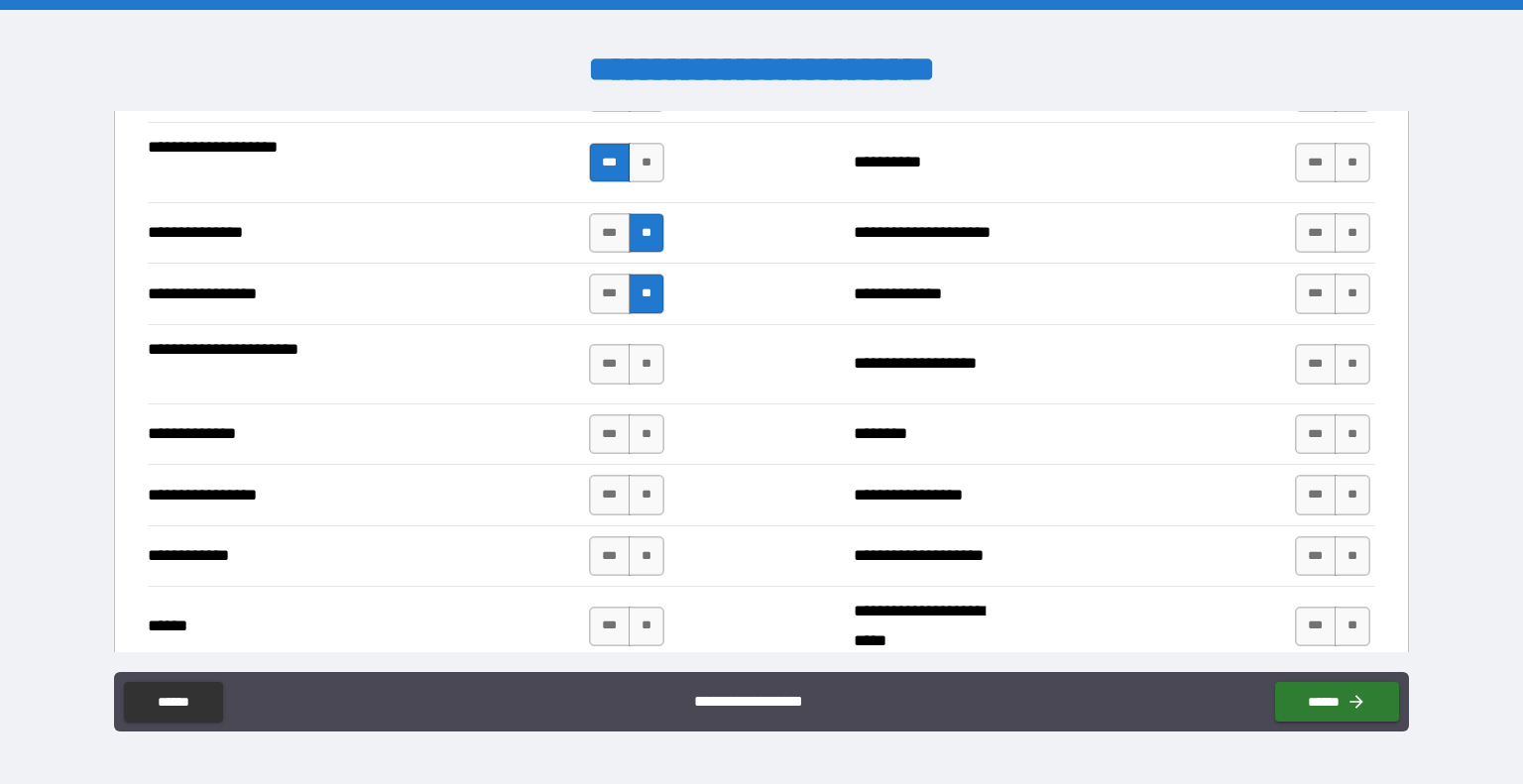 scroll, scrollTop: 2482, scrollLeft: 0, axis: vertical 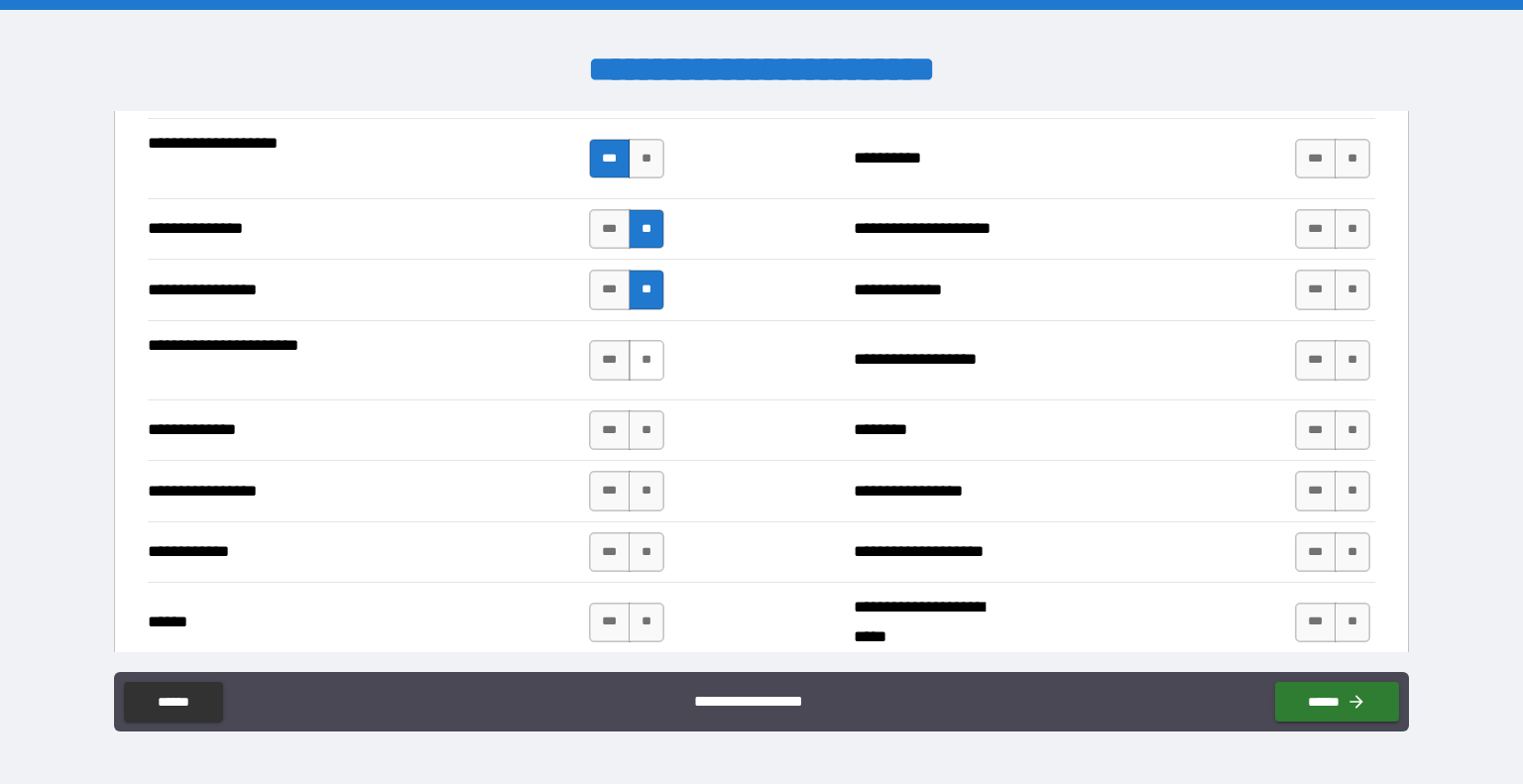 click on "**" at bounding box center [646, 360] 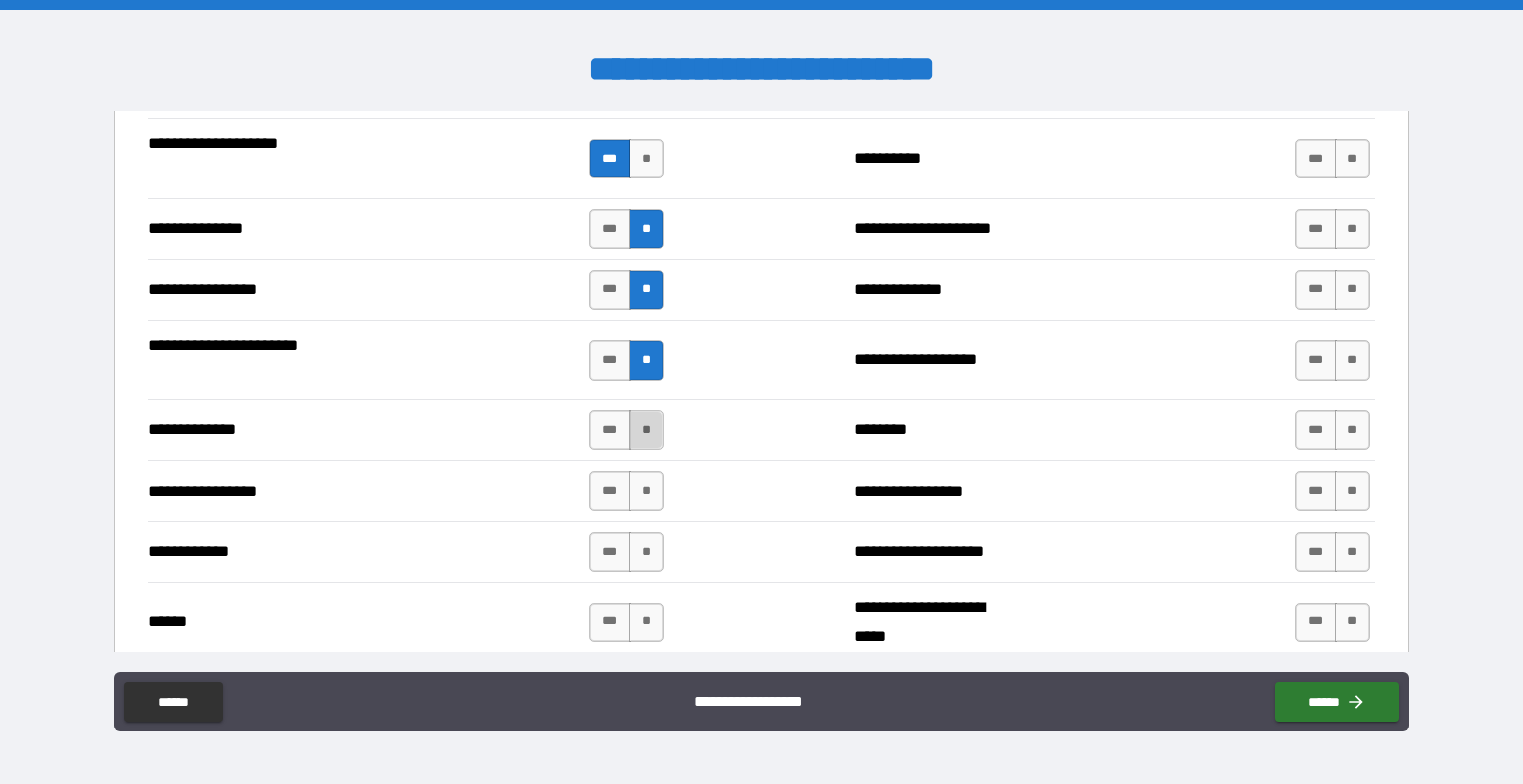 click on "**" at bounding box center (646, 430) 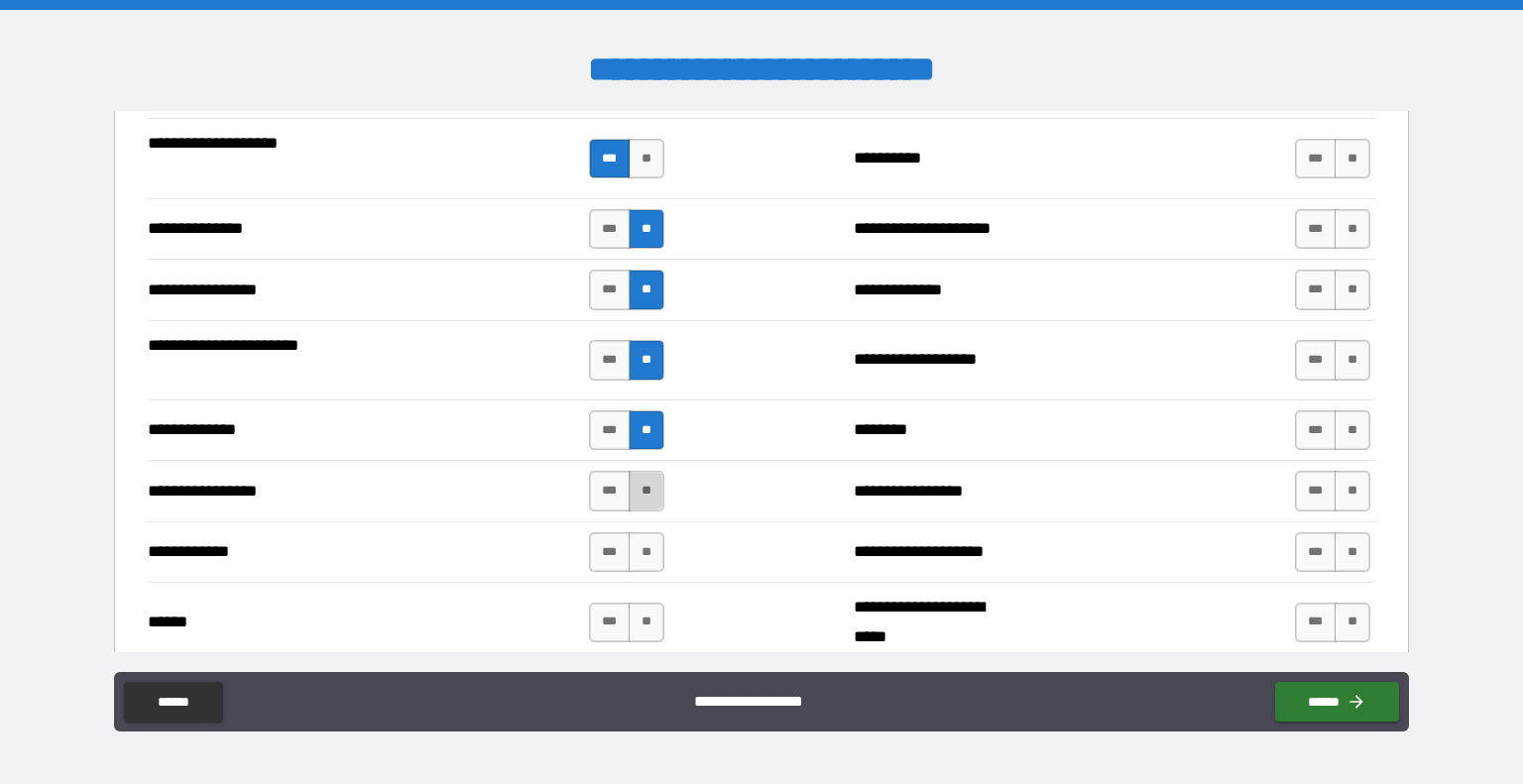 click on "**" at bounding box center (646, 491) 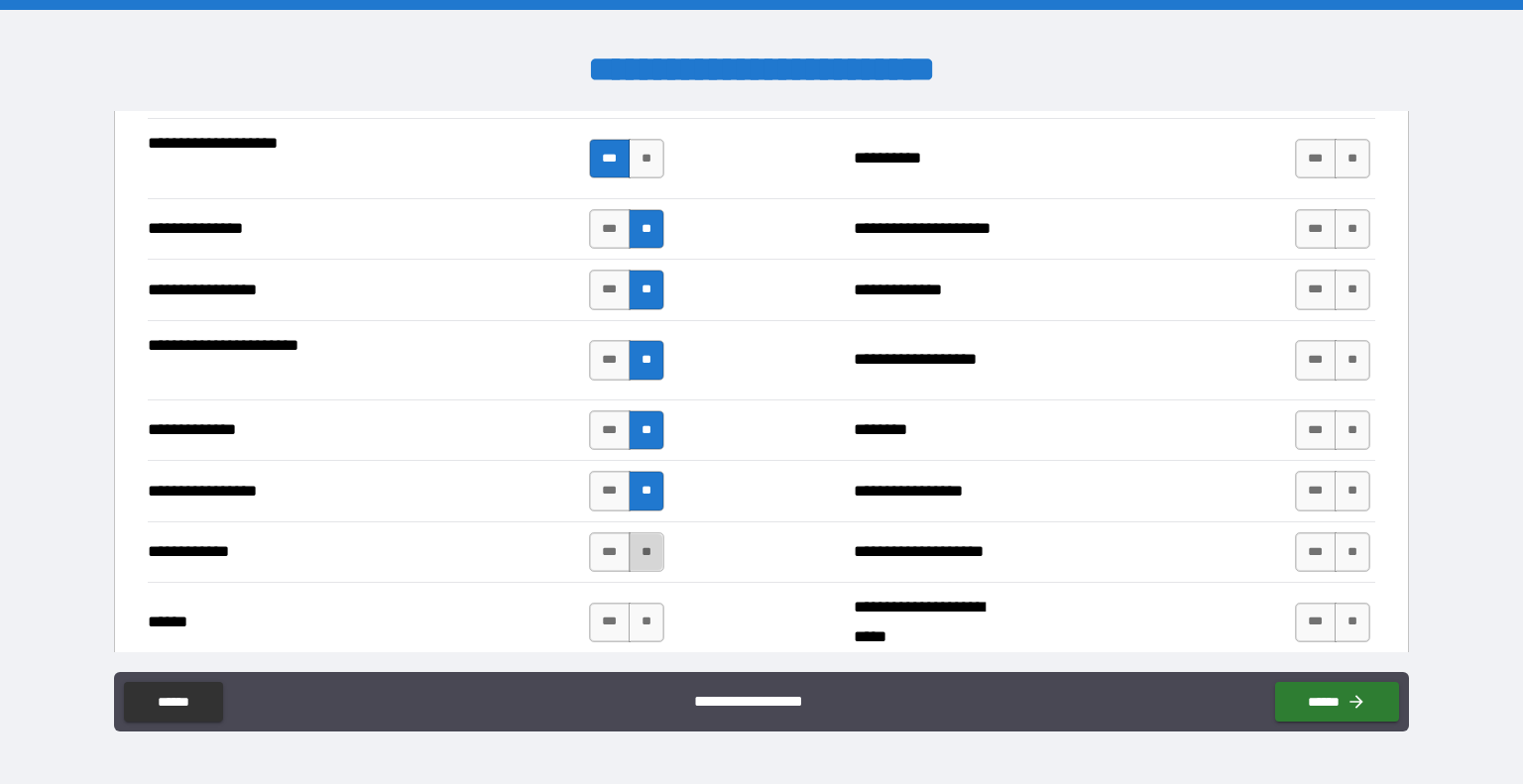 click on "**" at bounding box center (646, 552) 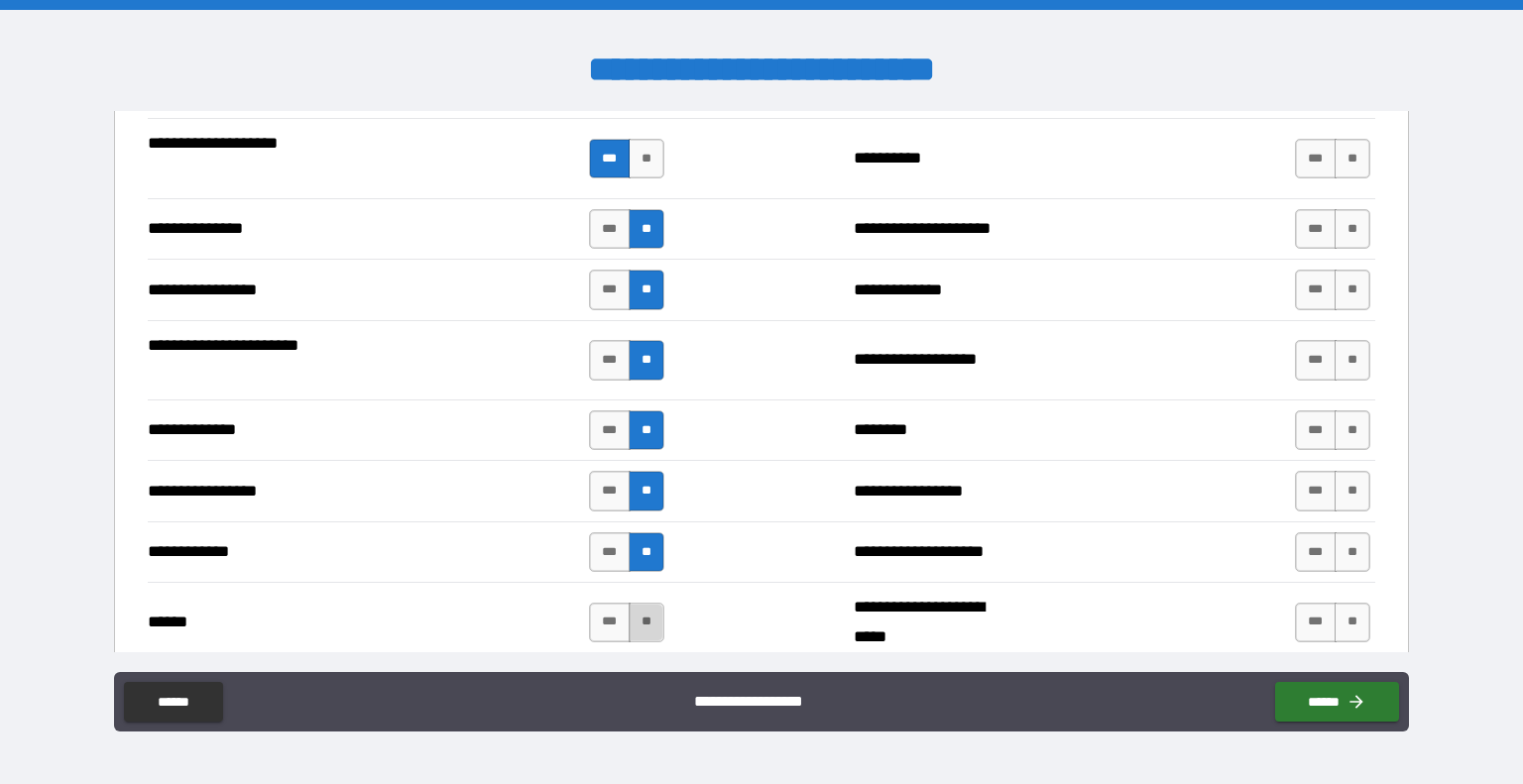 click on "**" at bounding box center [646, 622] 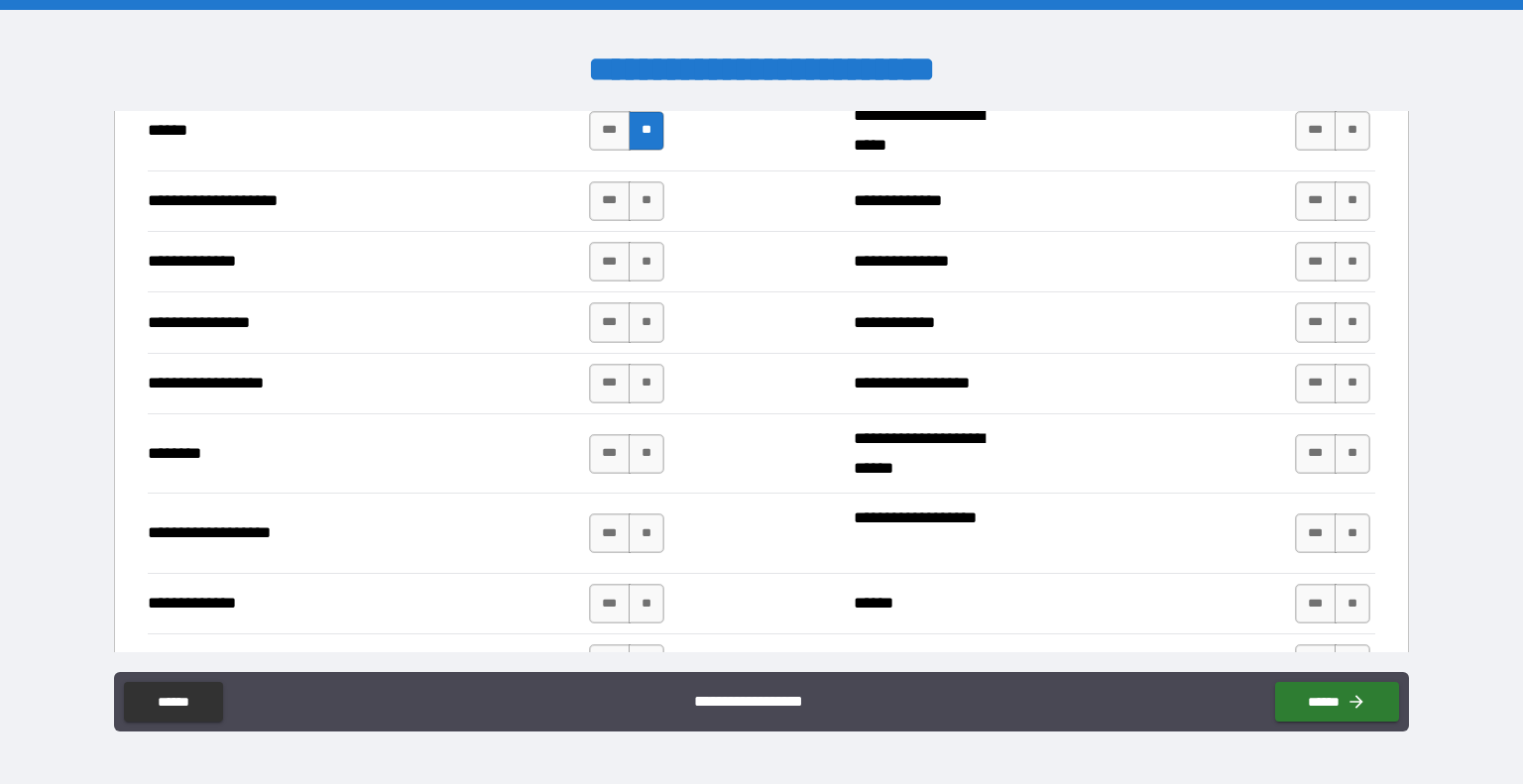 scroll, scrollTop: 2977, scrollLeft: 0, axis: vertical 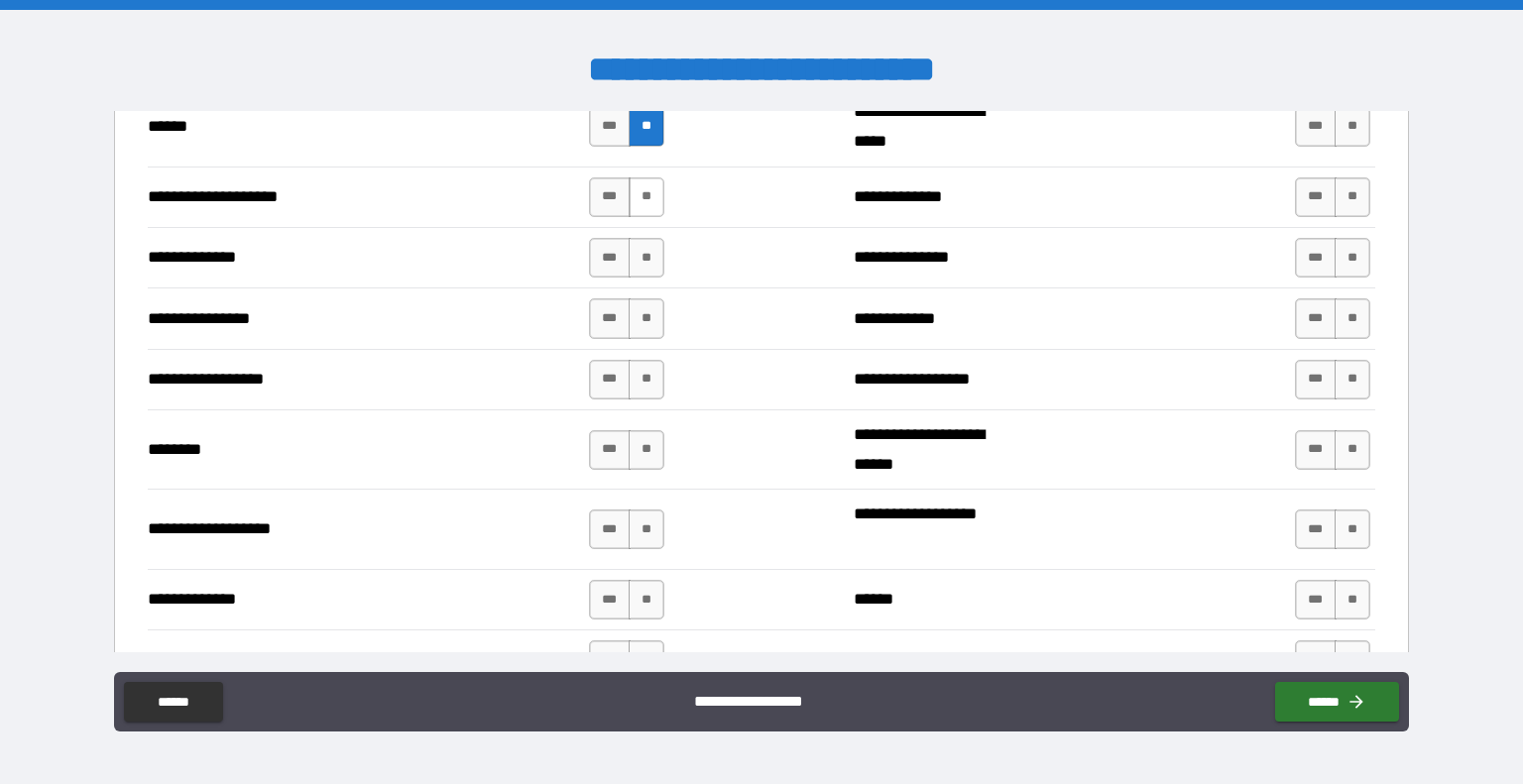 click on "**" at bounding box center (646, 197) 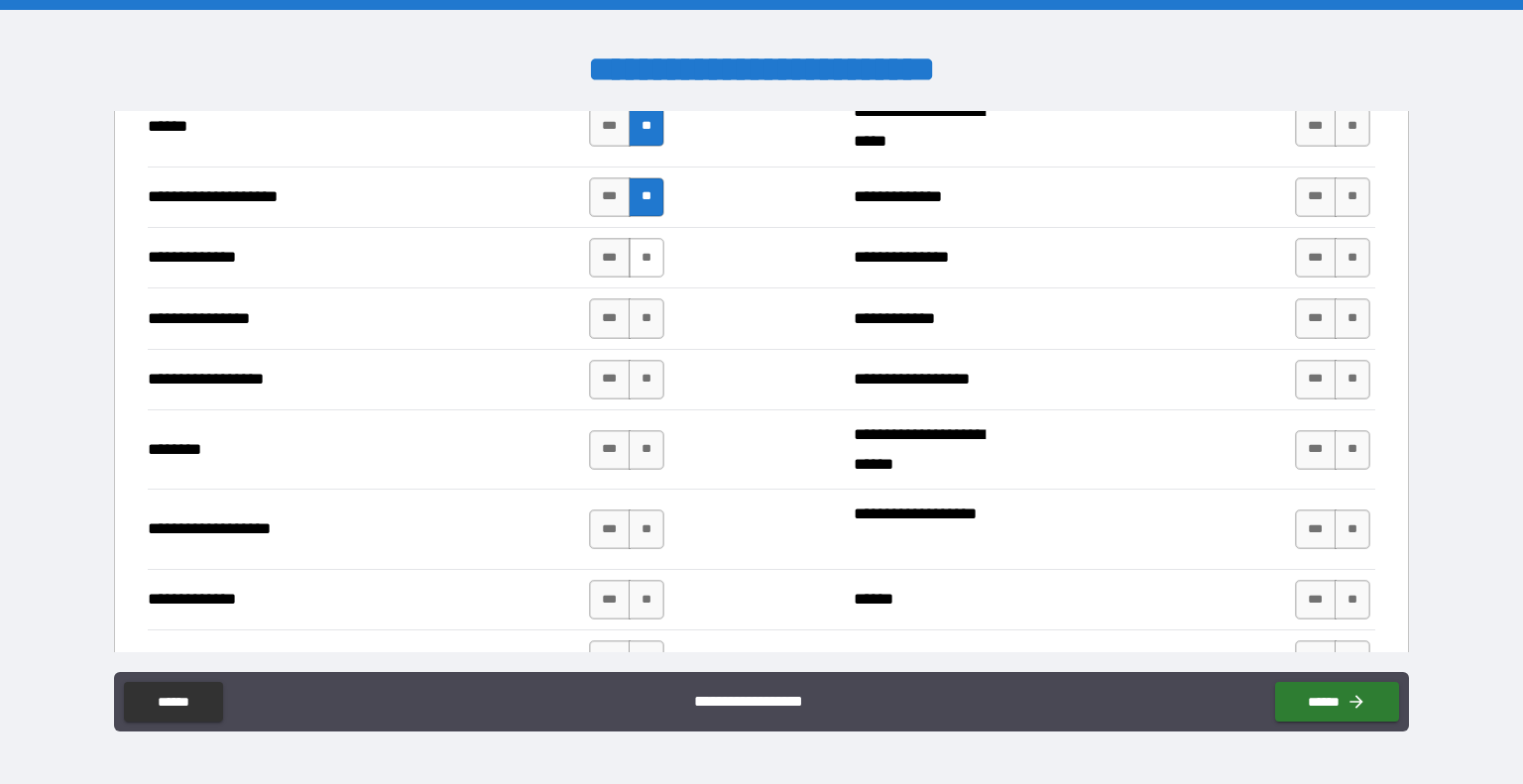 click on "**" at bounding box center [646, 258] 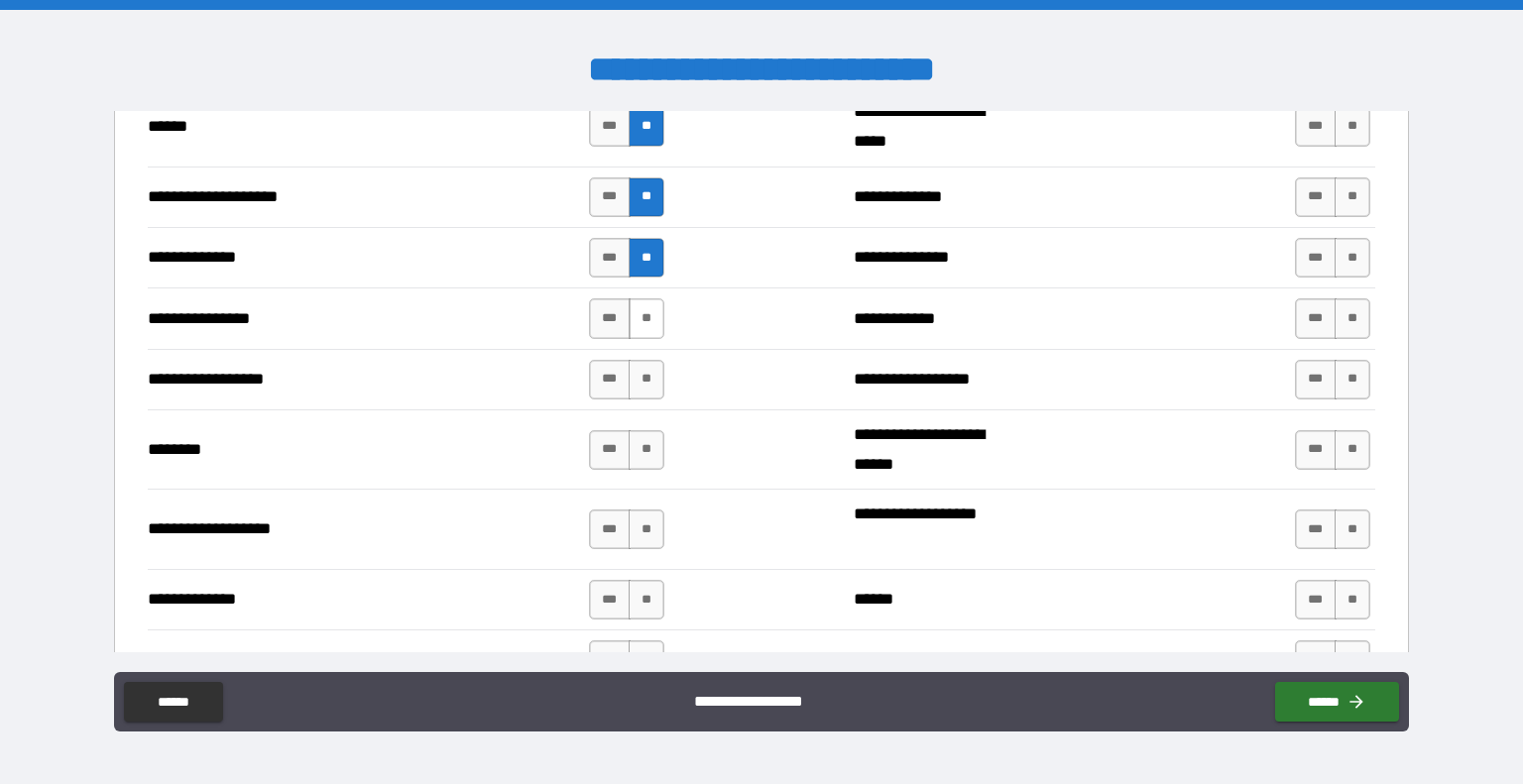 click on "**" at bounding box center [646, 318] 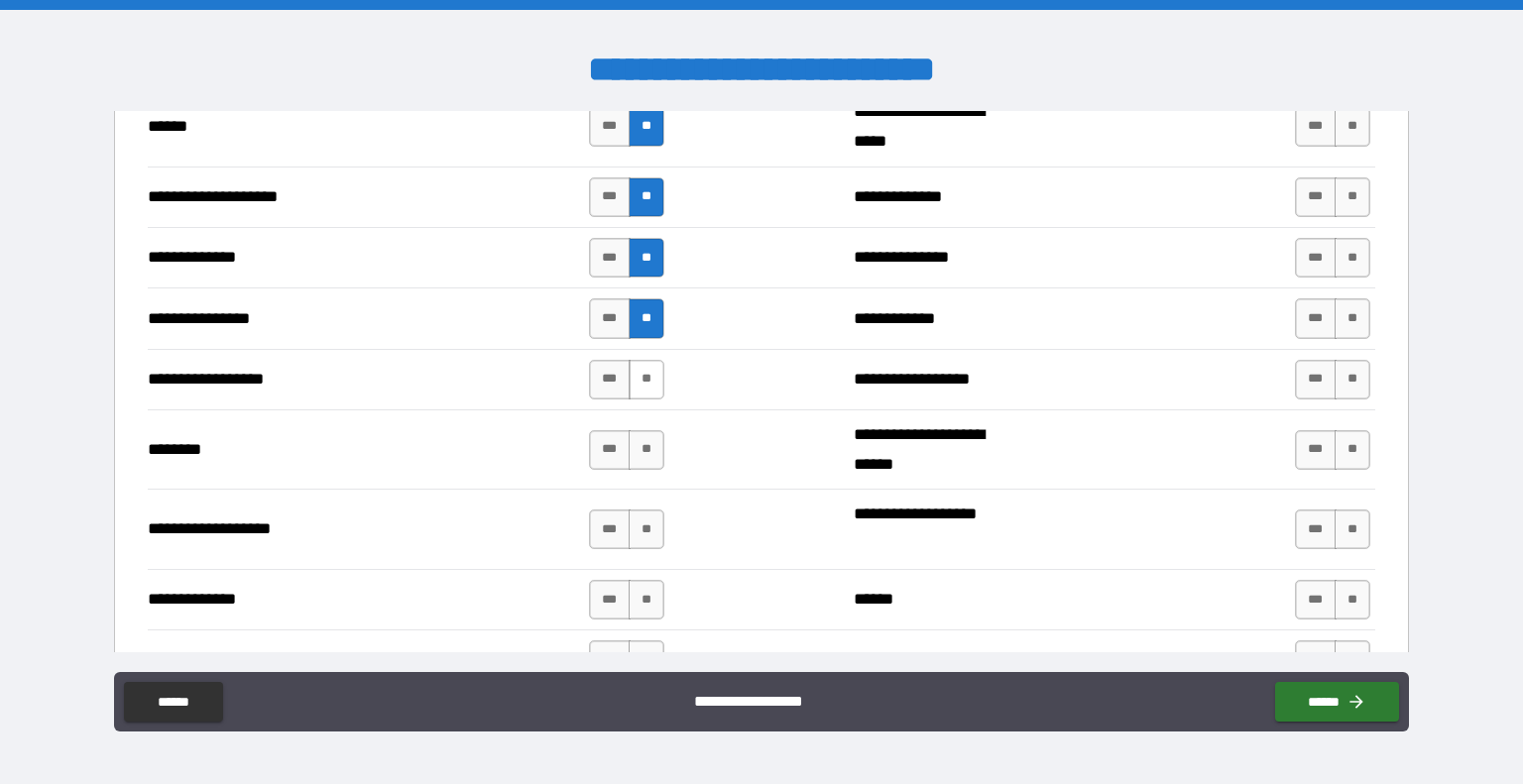 click on "**" at bounding box center [646, 380] 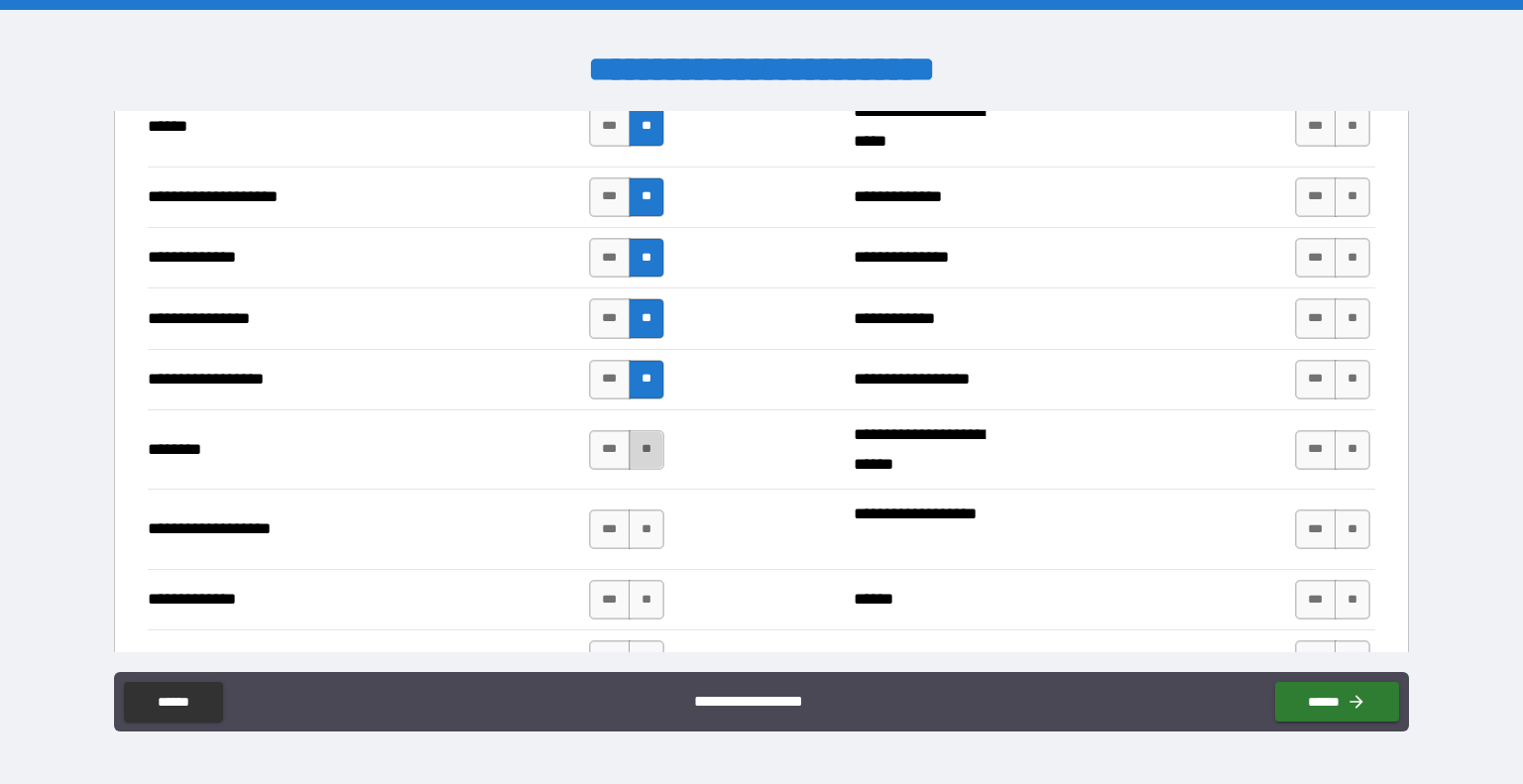 click on "**" at bounding box center [646, 450] 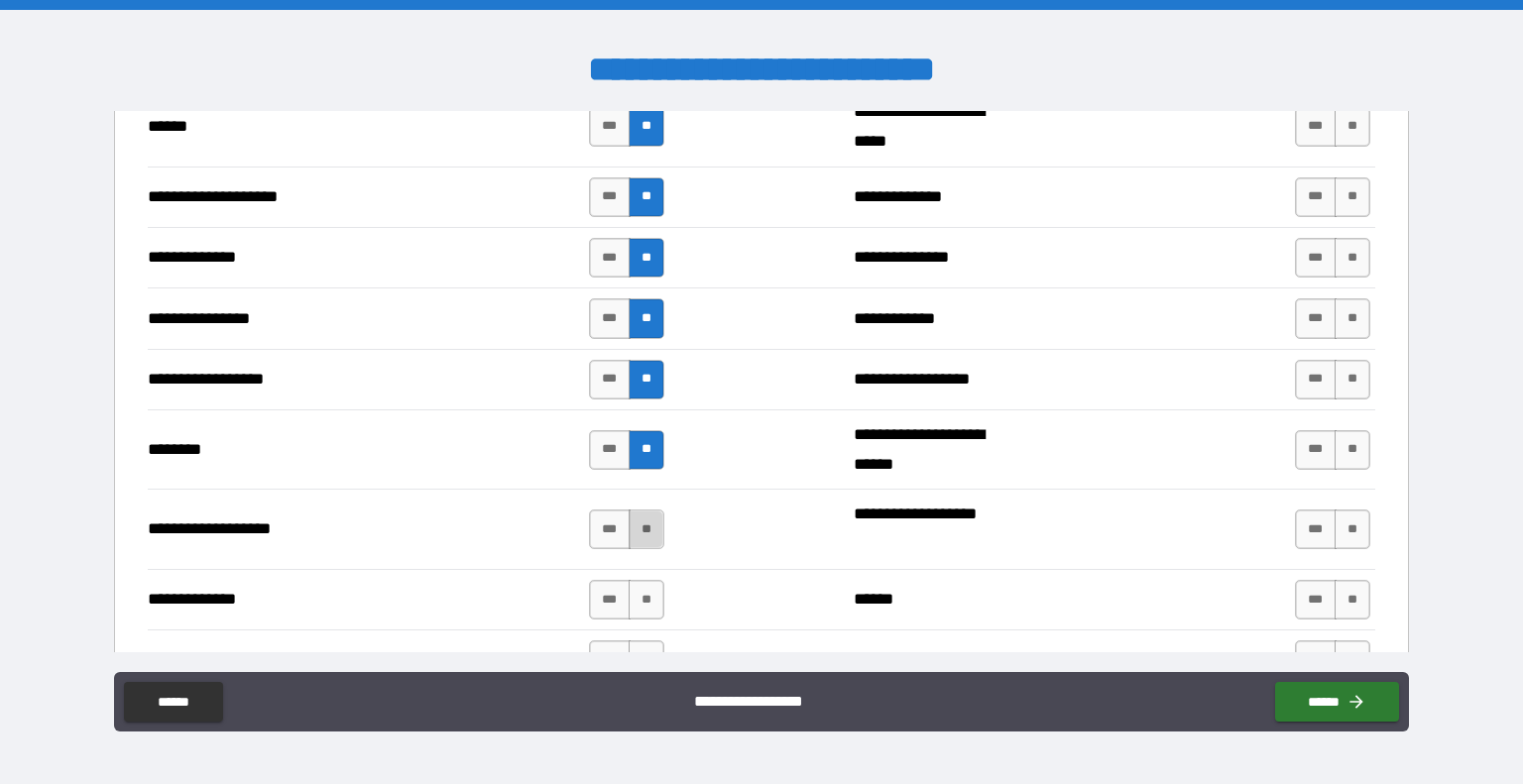 click on "**" at bounding box center [646, 529] 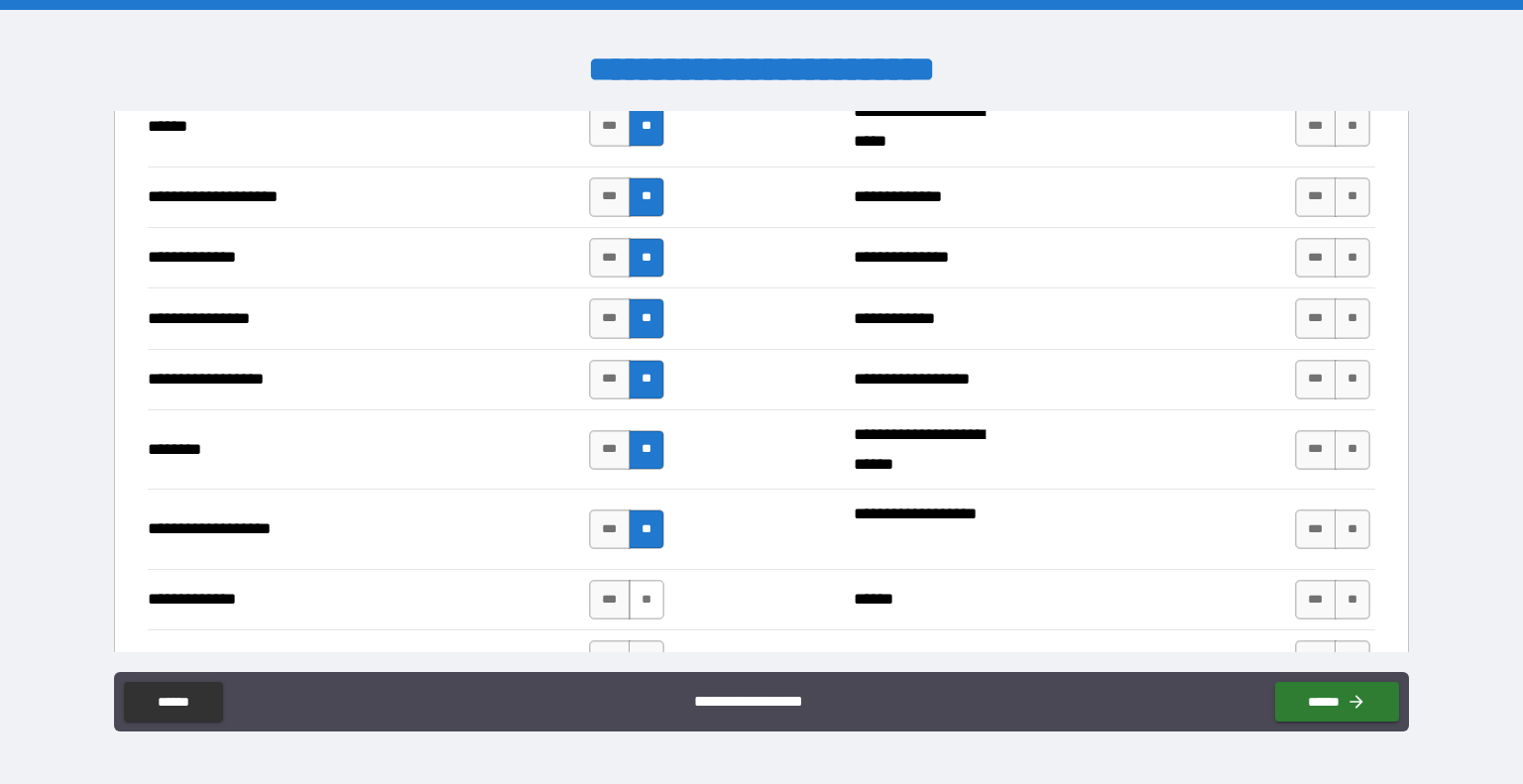 click on "**" at bounding box center (646, 600) 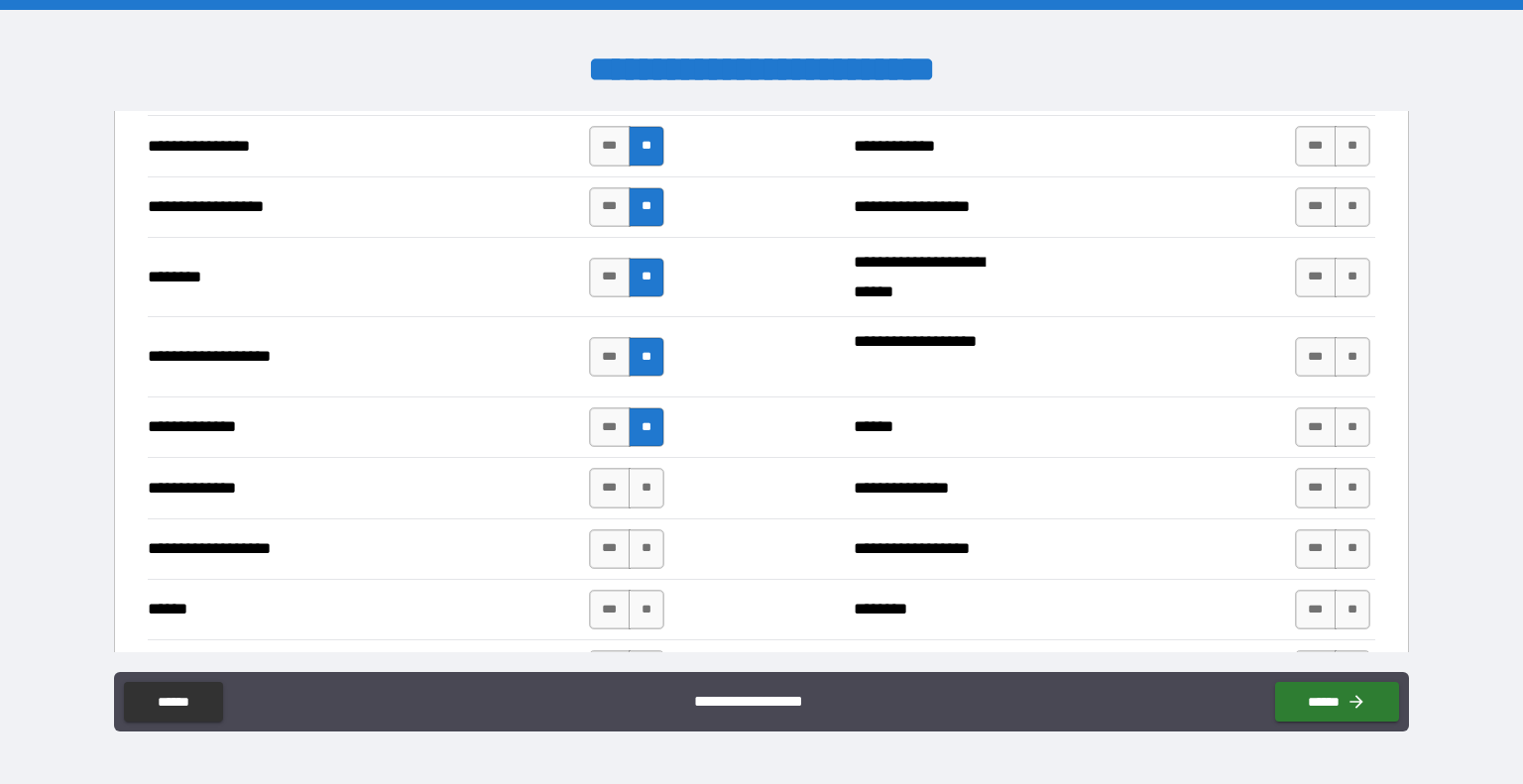 scroll, scrollTop: 3275, scrollLeft: 0, axis: vertical 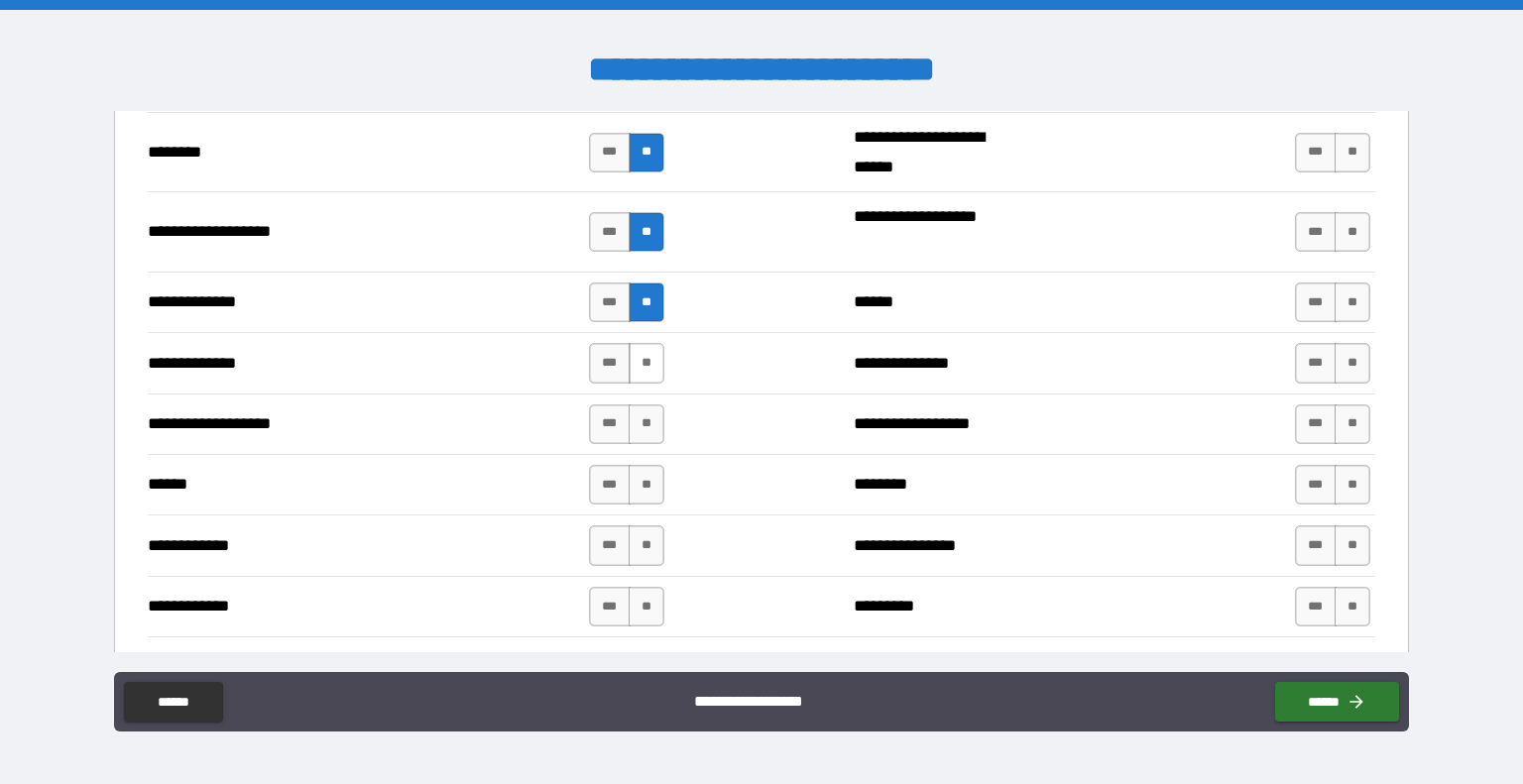 click on "**" at bounding box center (646, 363) 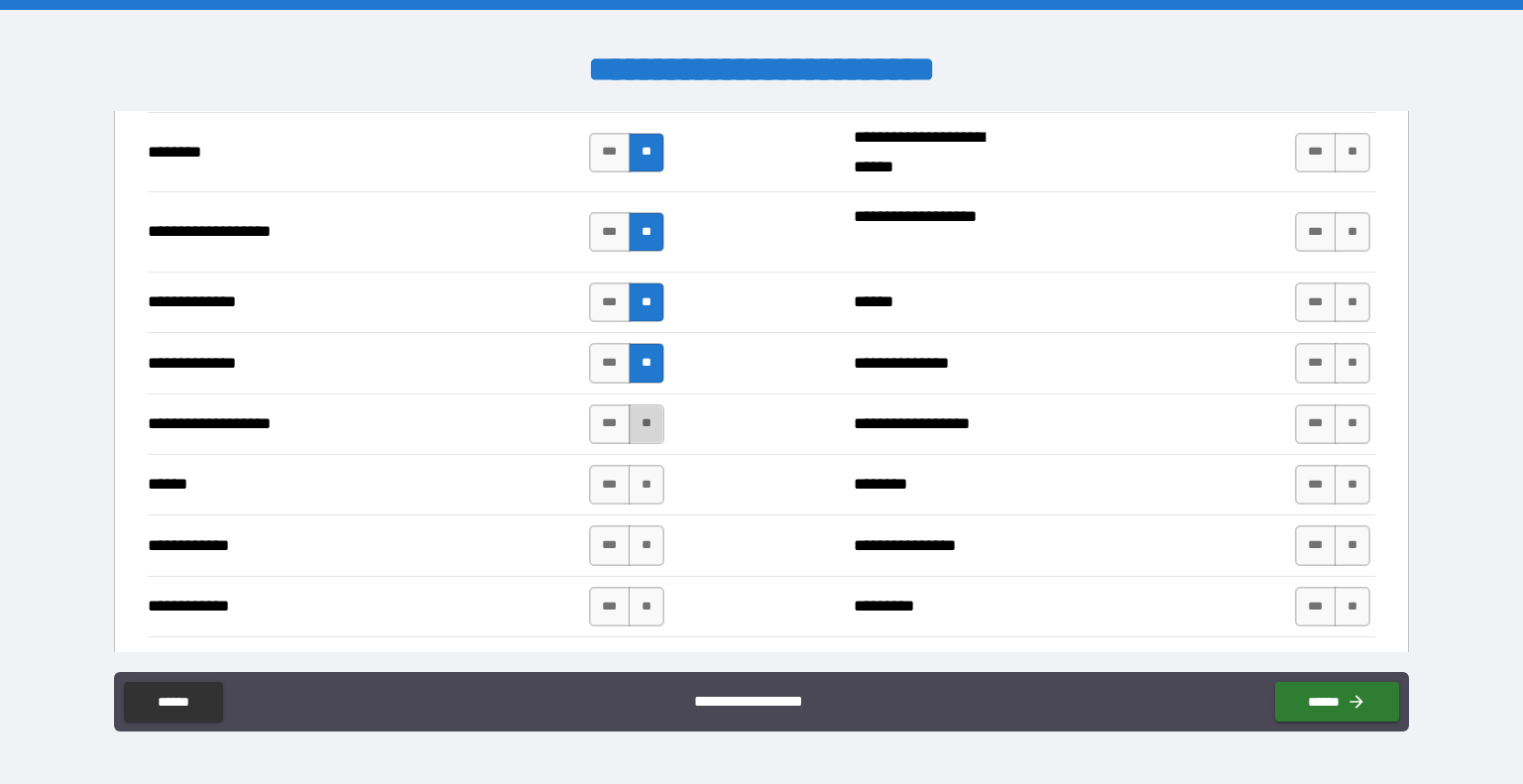 click on "**" at bounding box center (646, 424) 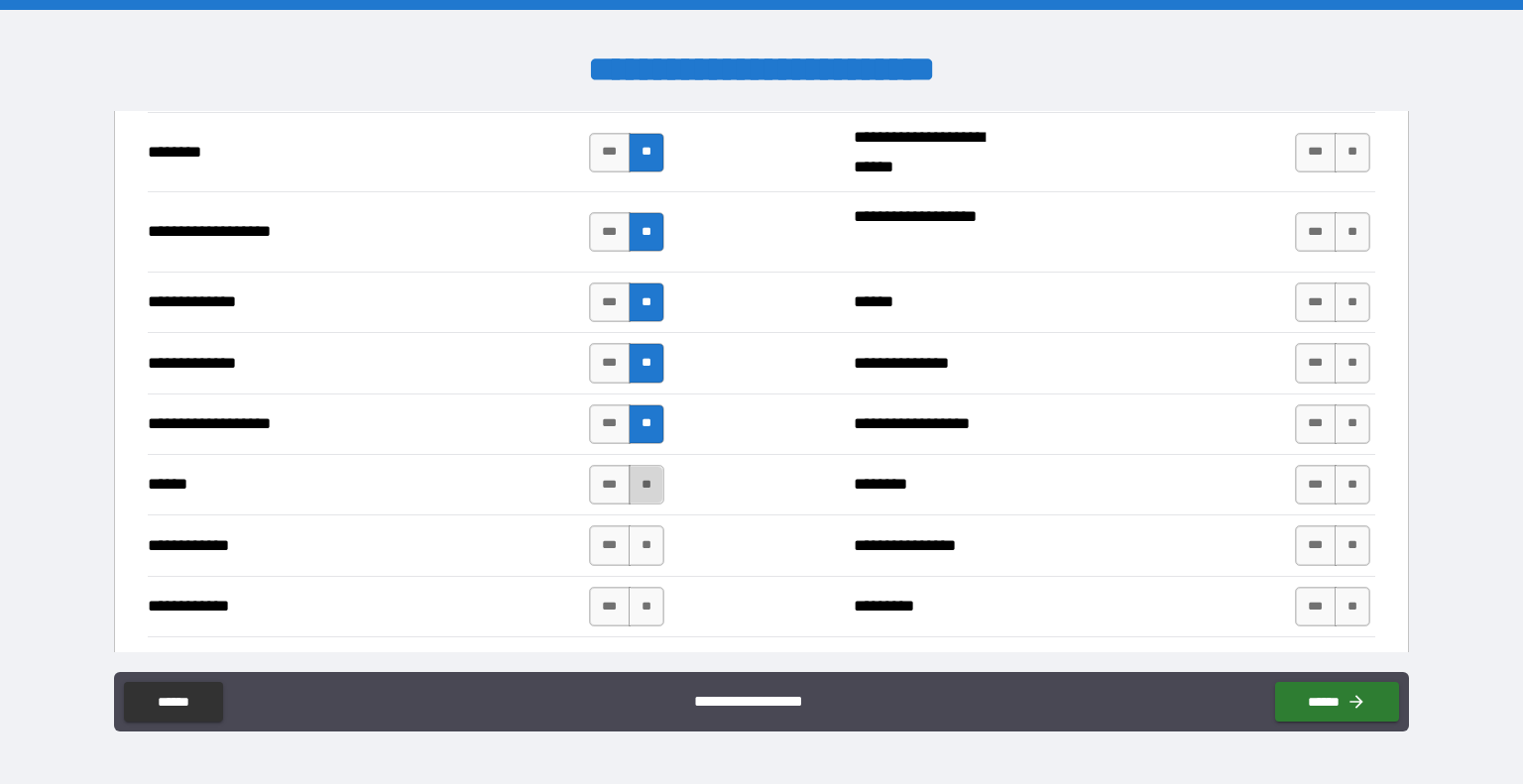 click on "**" at bounding box center (646, 485) 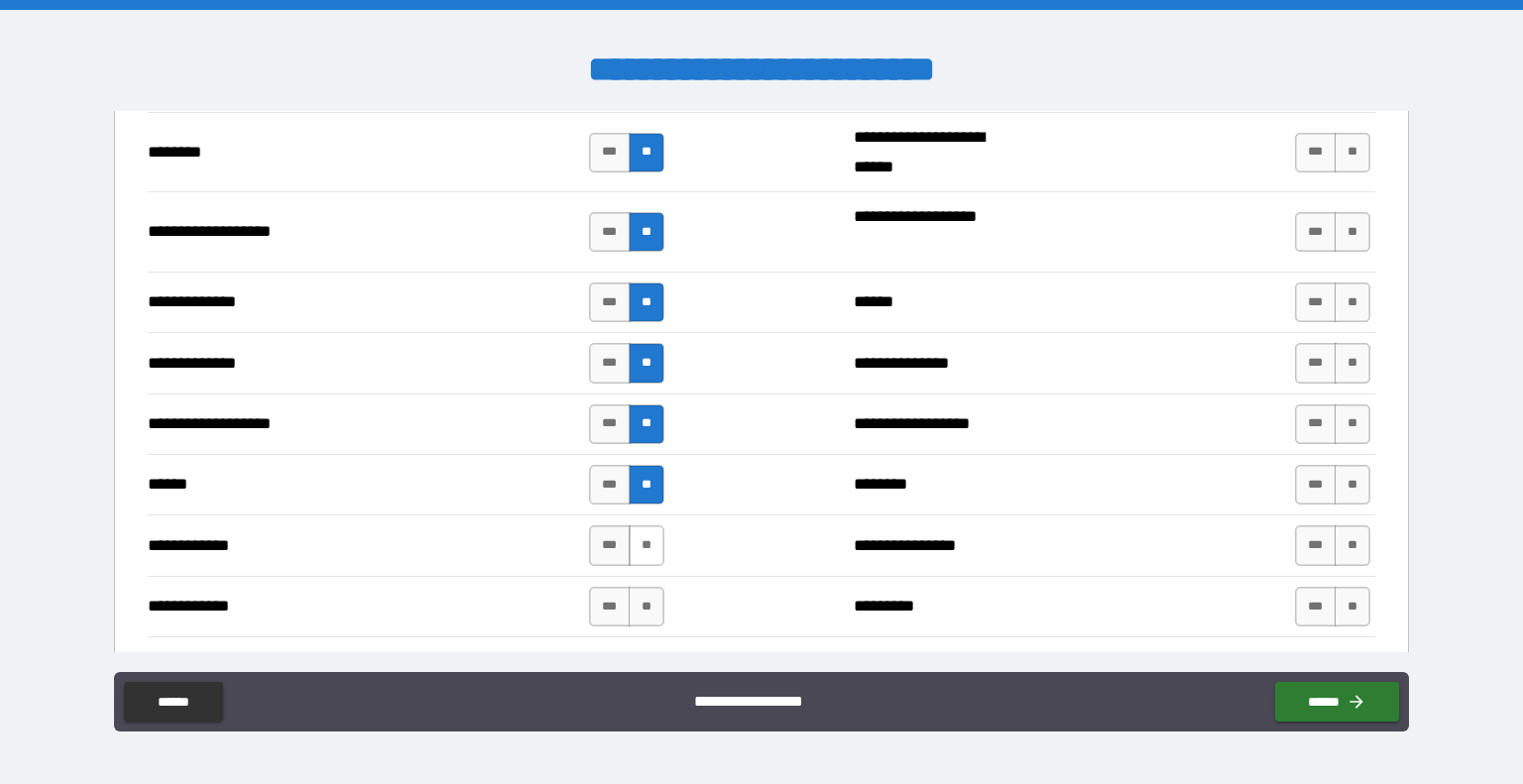 click on "**" at bounding box center [646, 545] 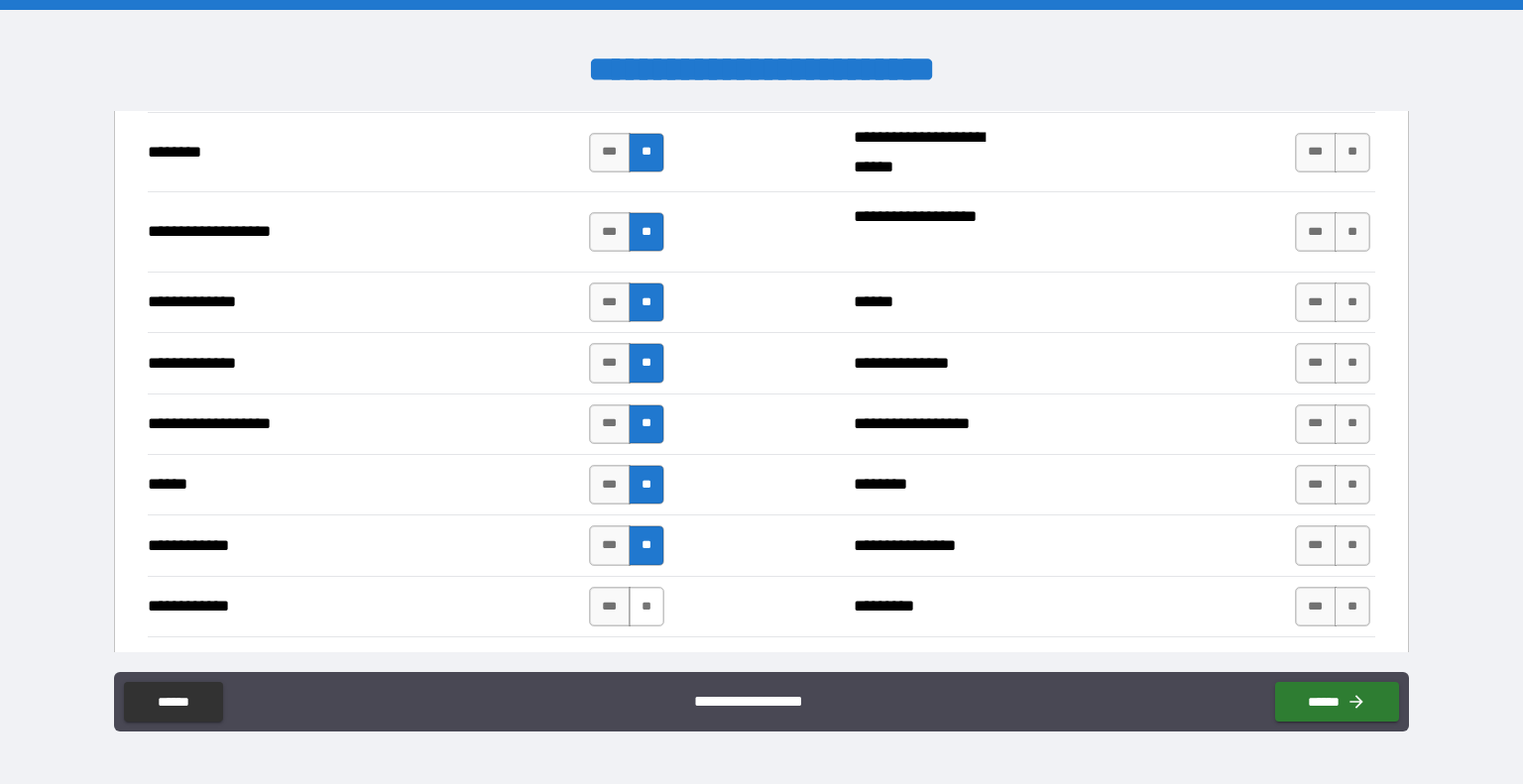click on "**" at bounding box center [646, 607] 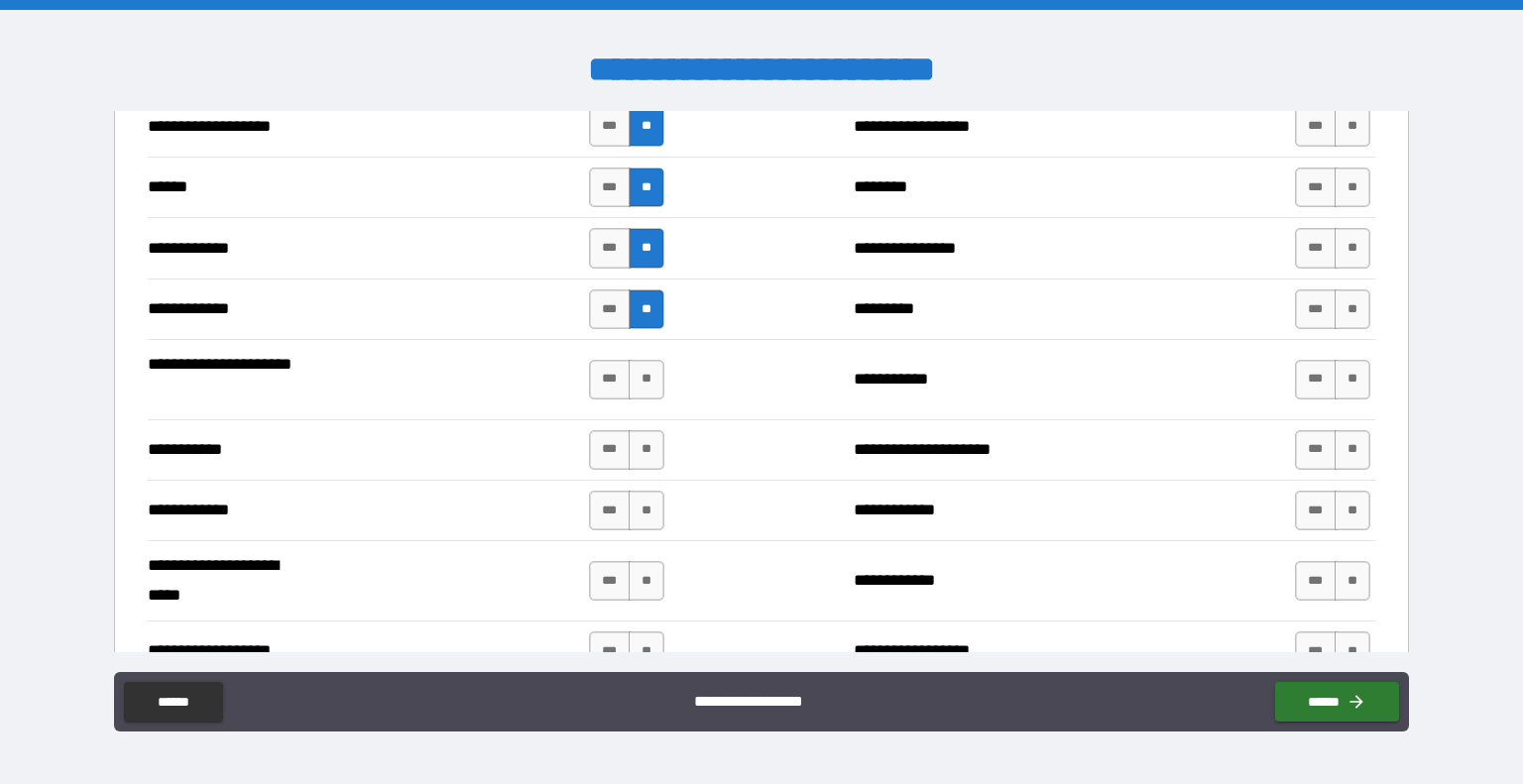 scroll, scrollTop: 3671, scrollLeft: 0, axis: vertical 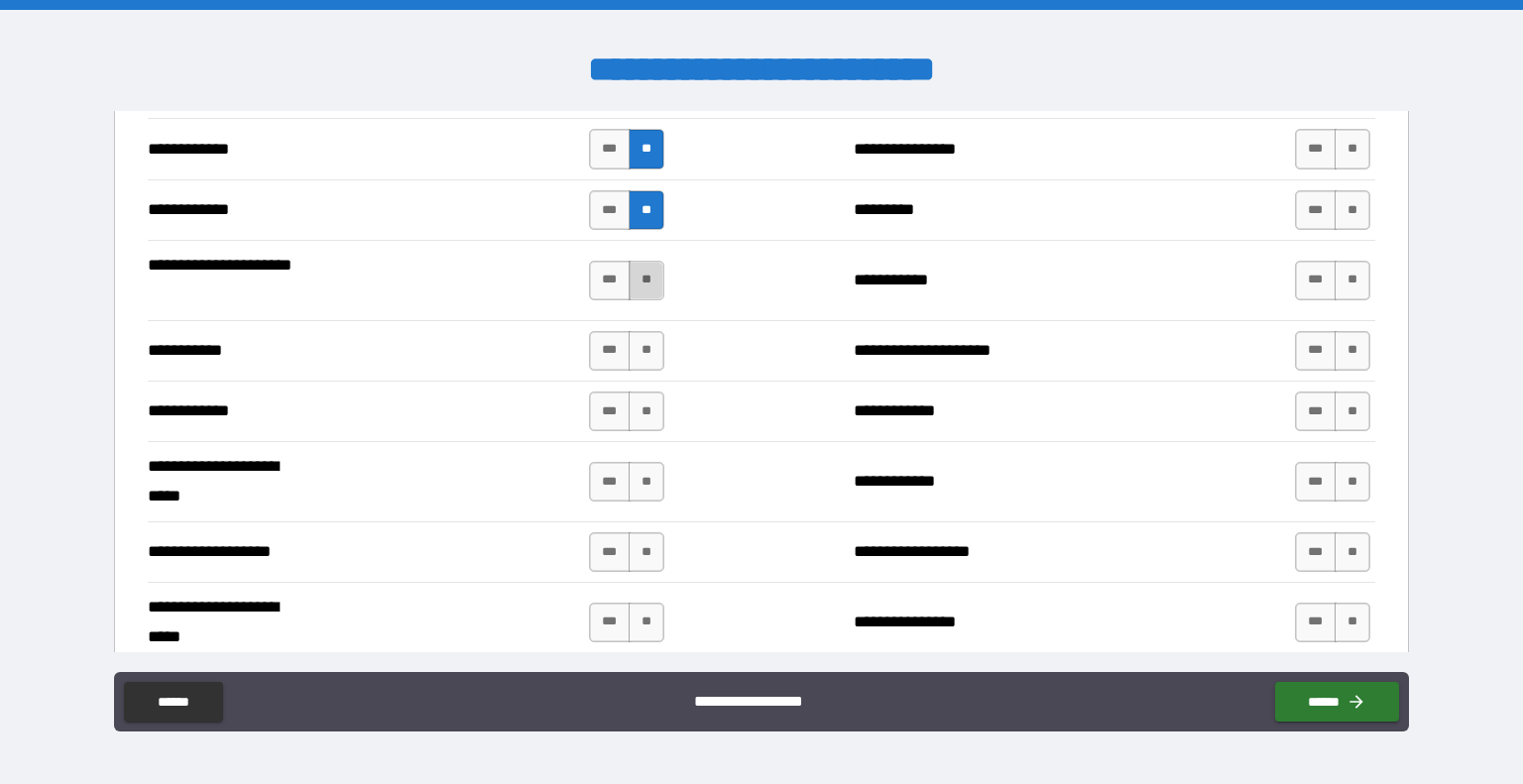 click on "**" at bounding box center [646, 280] 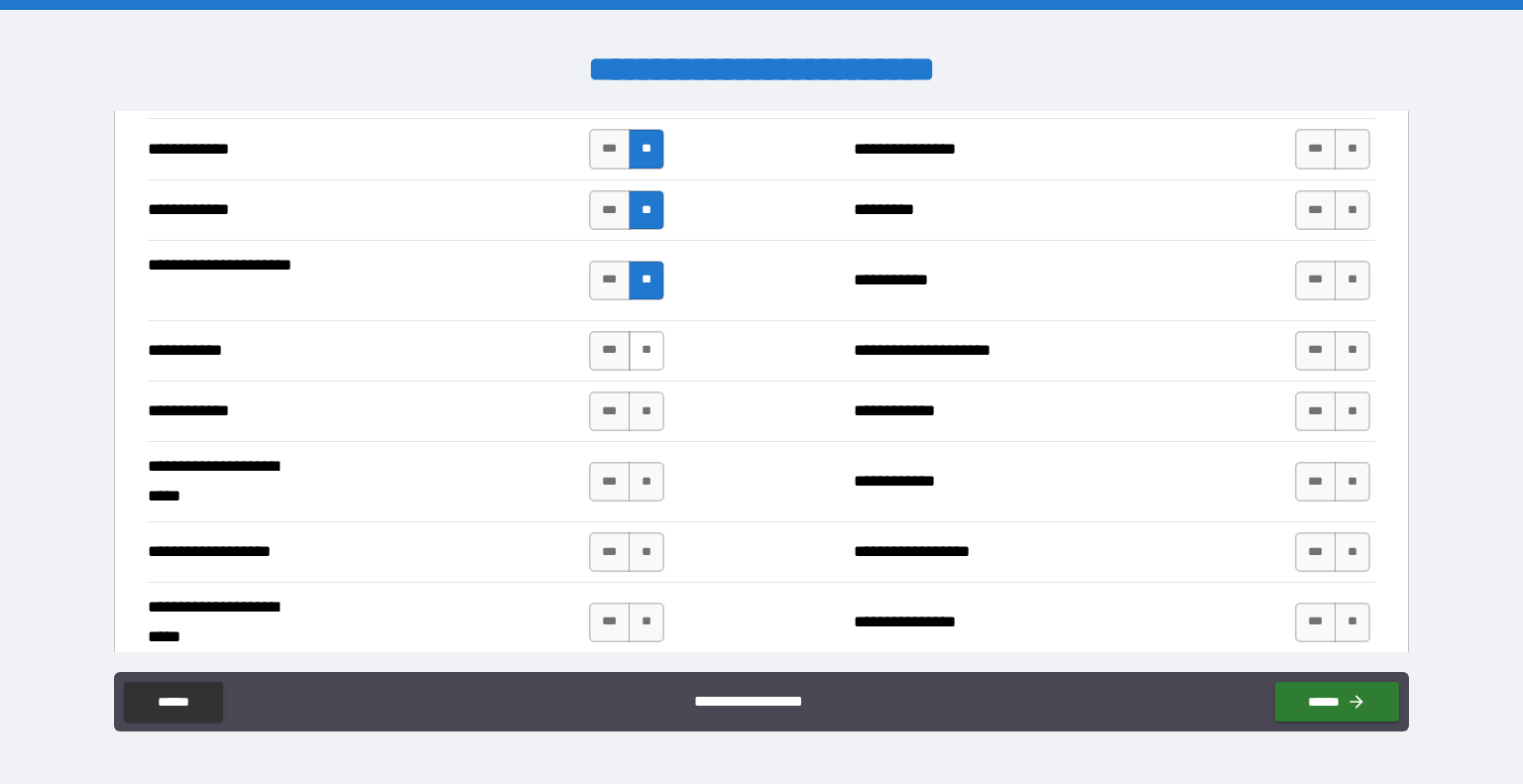 click on "**" at bounding box center [646, 351] 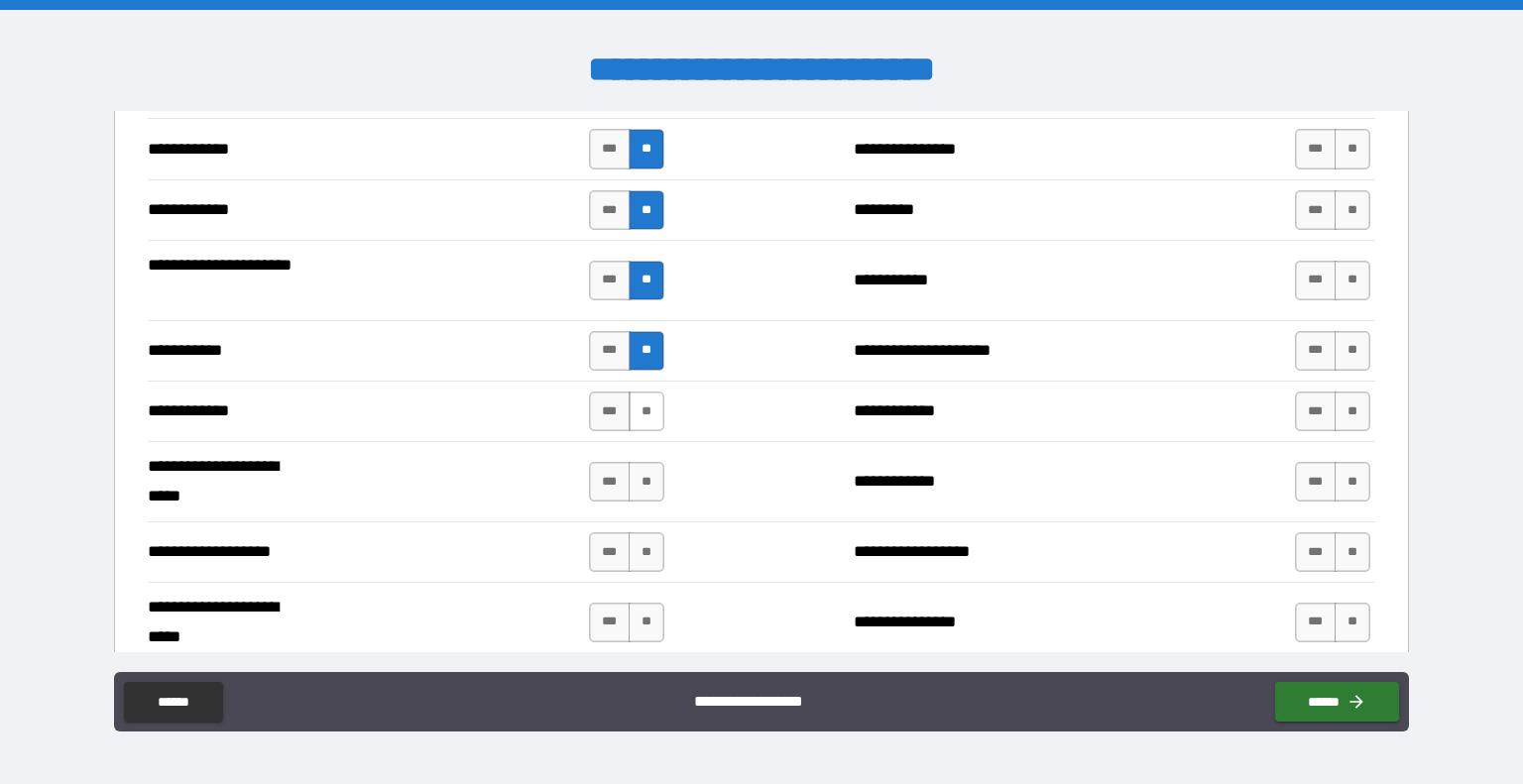 click on "**" at bounding box center (646, 411) 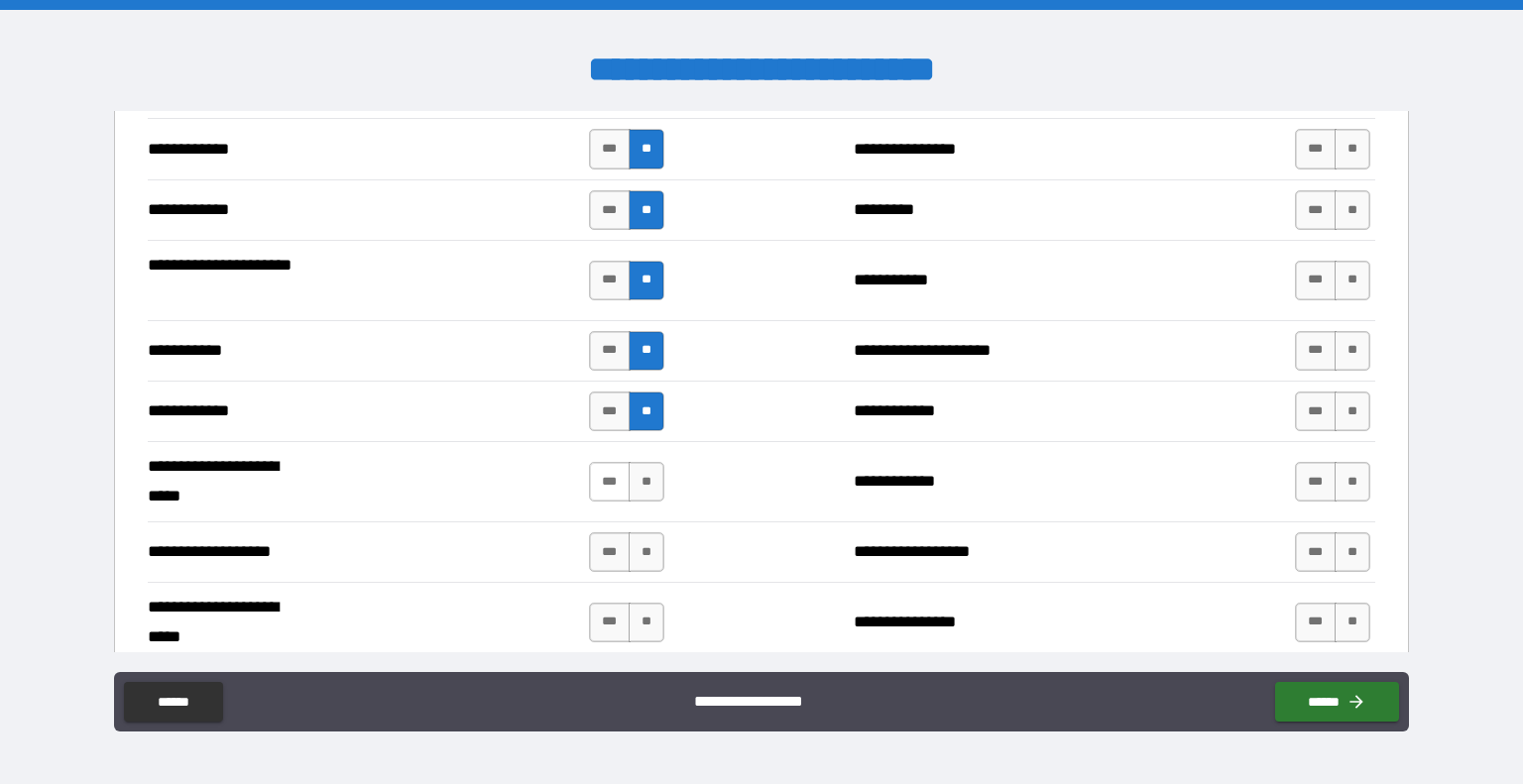 click on "***" at bounding box center (610, 482) 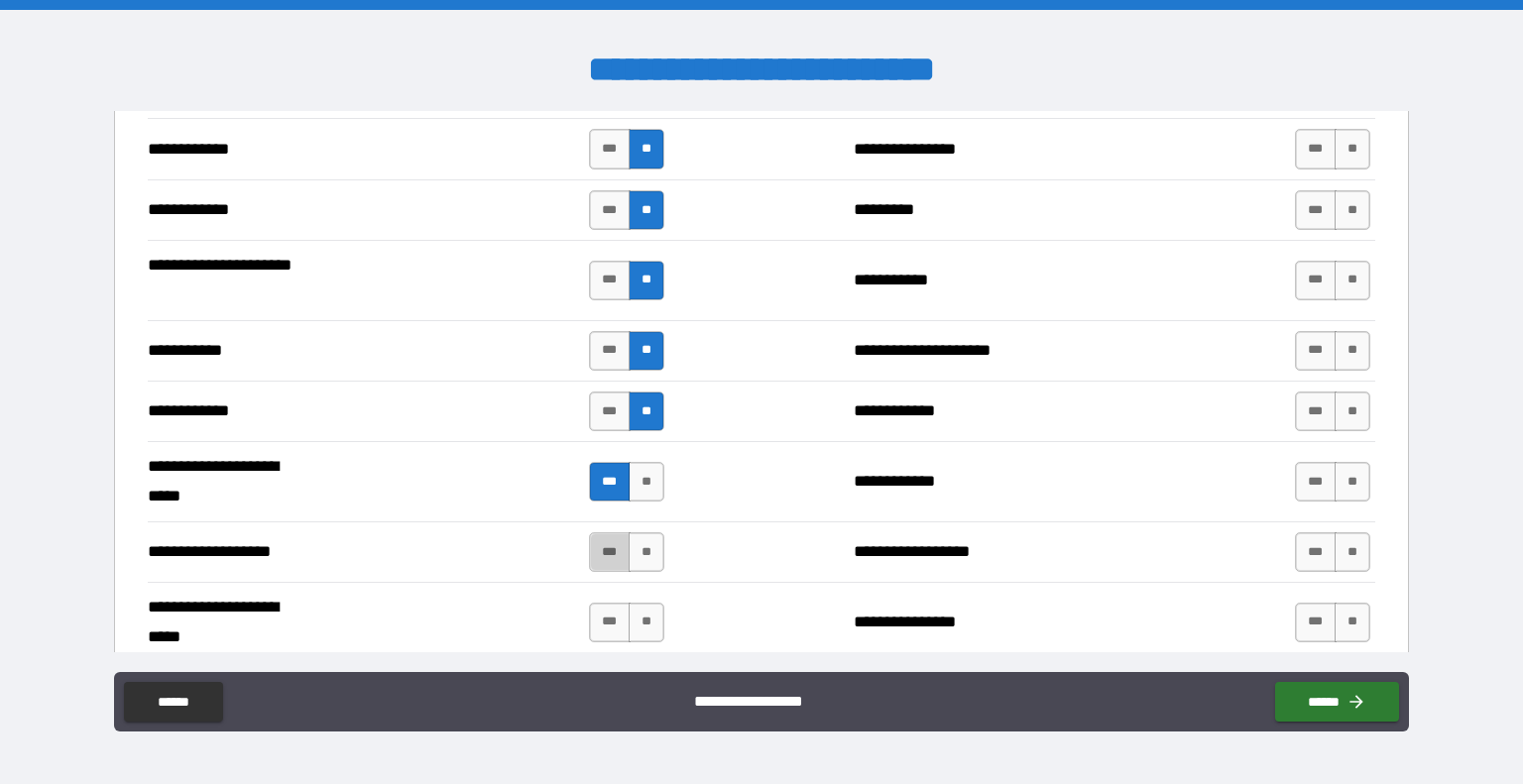 drag, startPoint x: 607, startPoint y: 529, endPoint x: 613, endPoint y: 575, distance: 46.389654 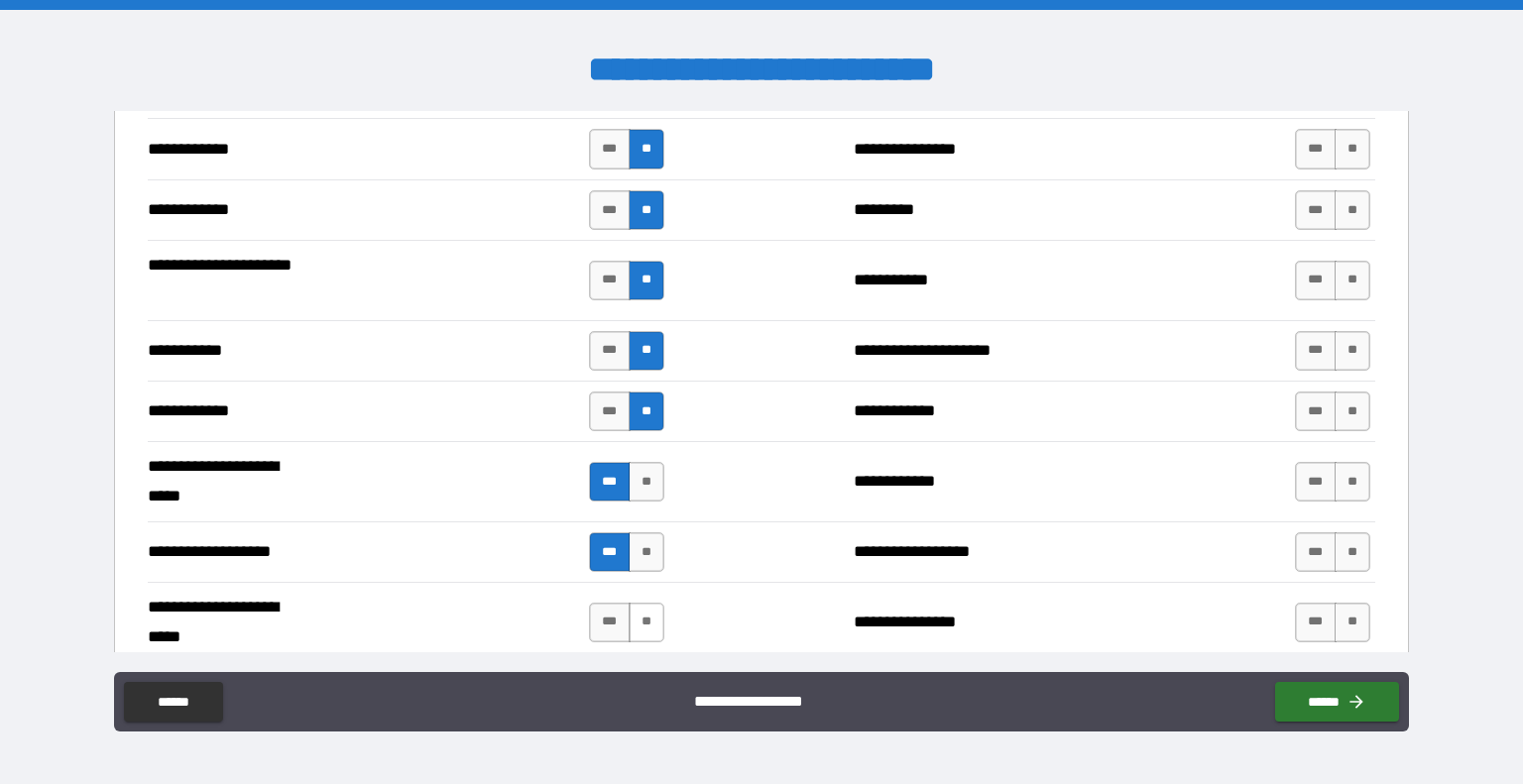 click on "**" at bounding box center [646, 622] 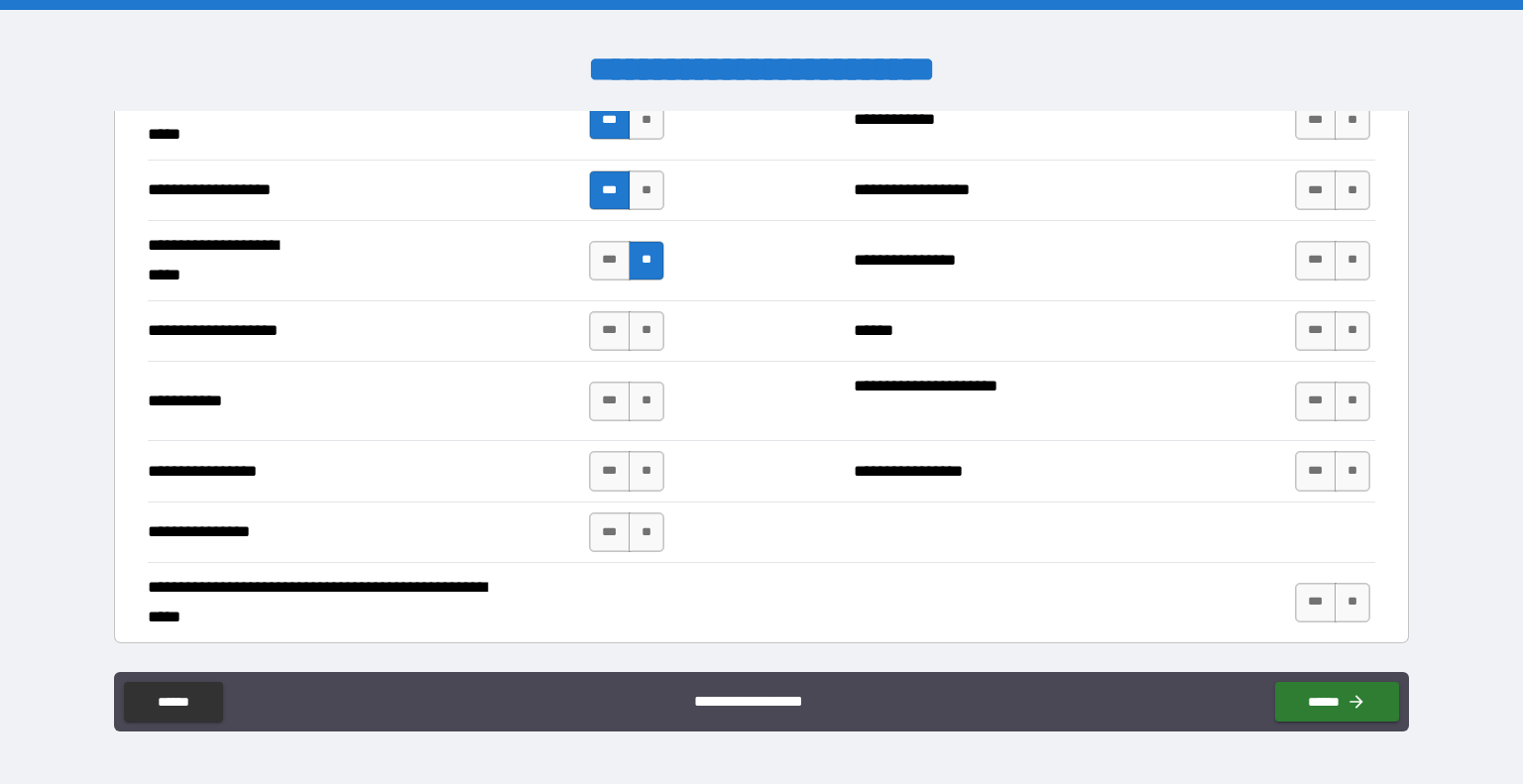scroll, scrollTop: 4068, scrollLeft: 0, axis: vertical 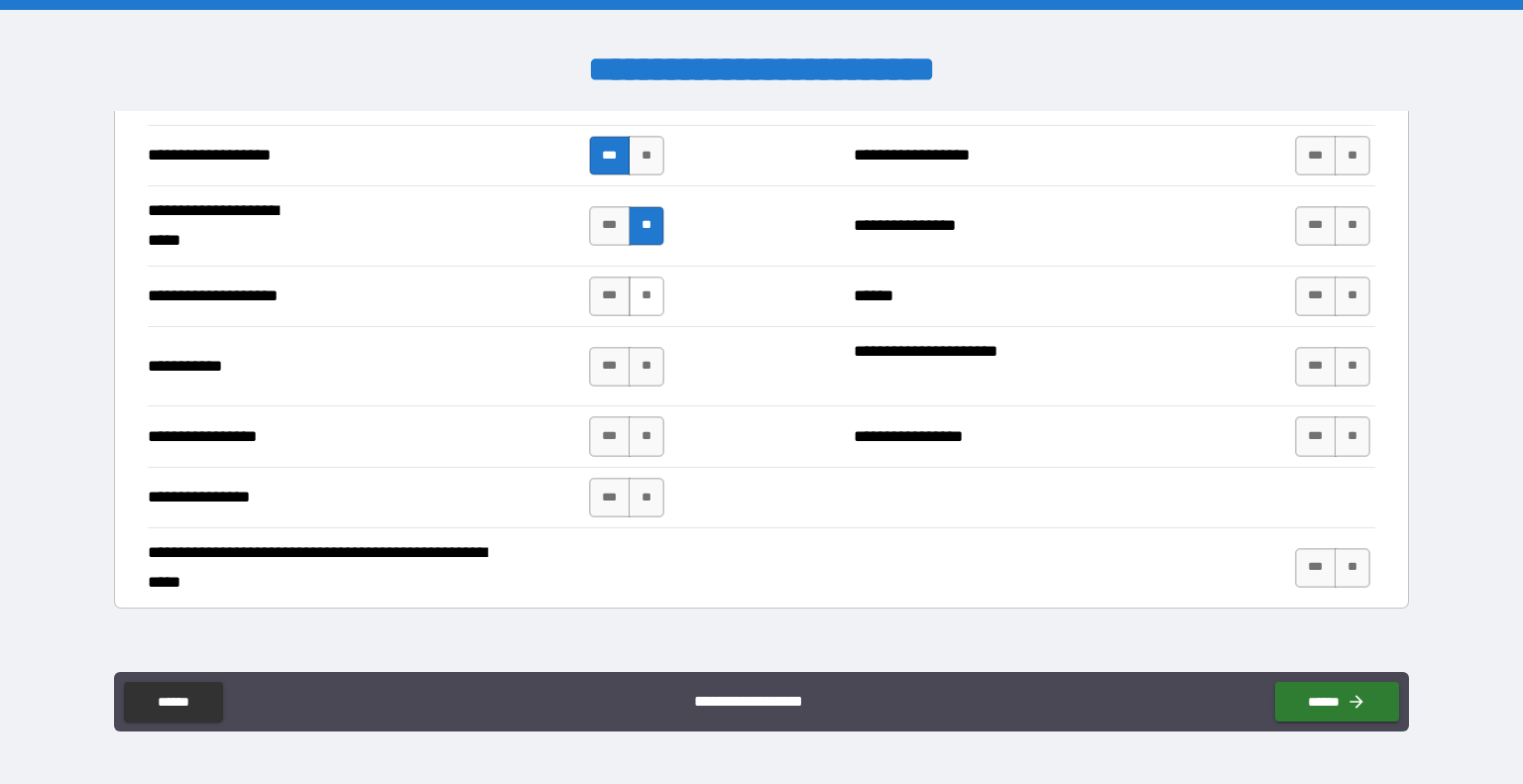 click on "**" at bounding box center [646, 296] 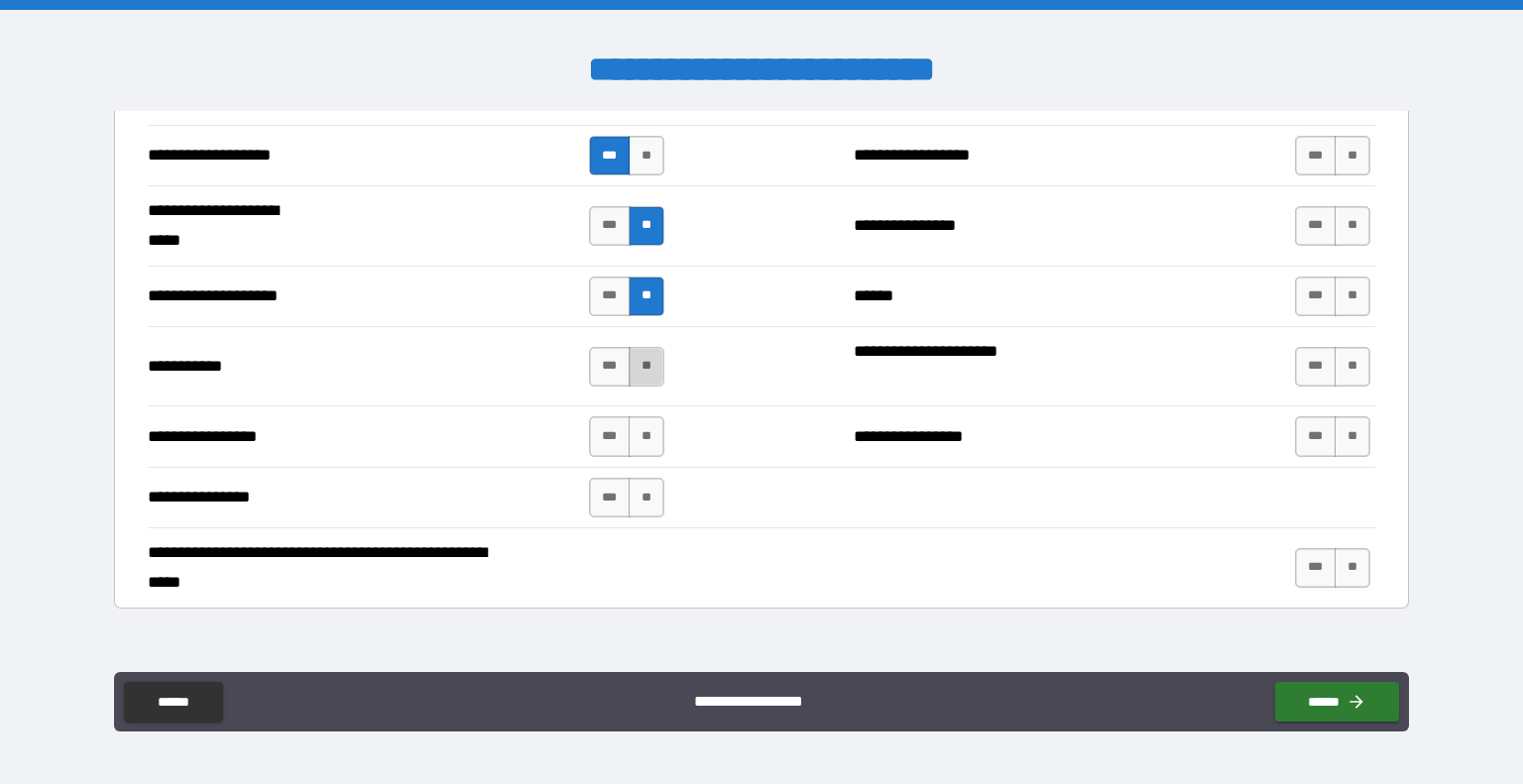 click on "**" at bounding box center (646, 367) 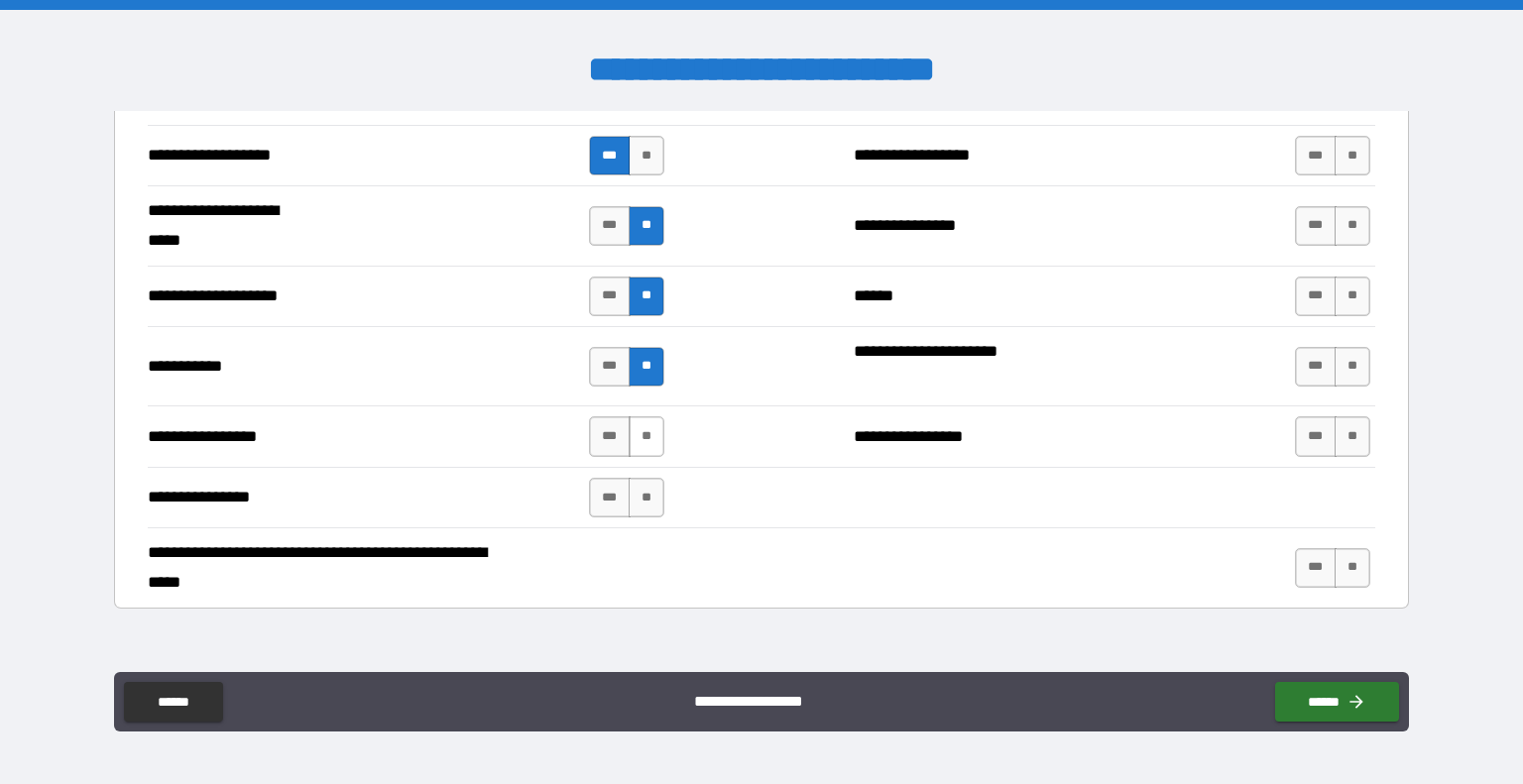 click on "**" at bounding box center (646, 436) 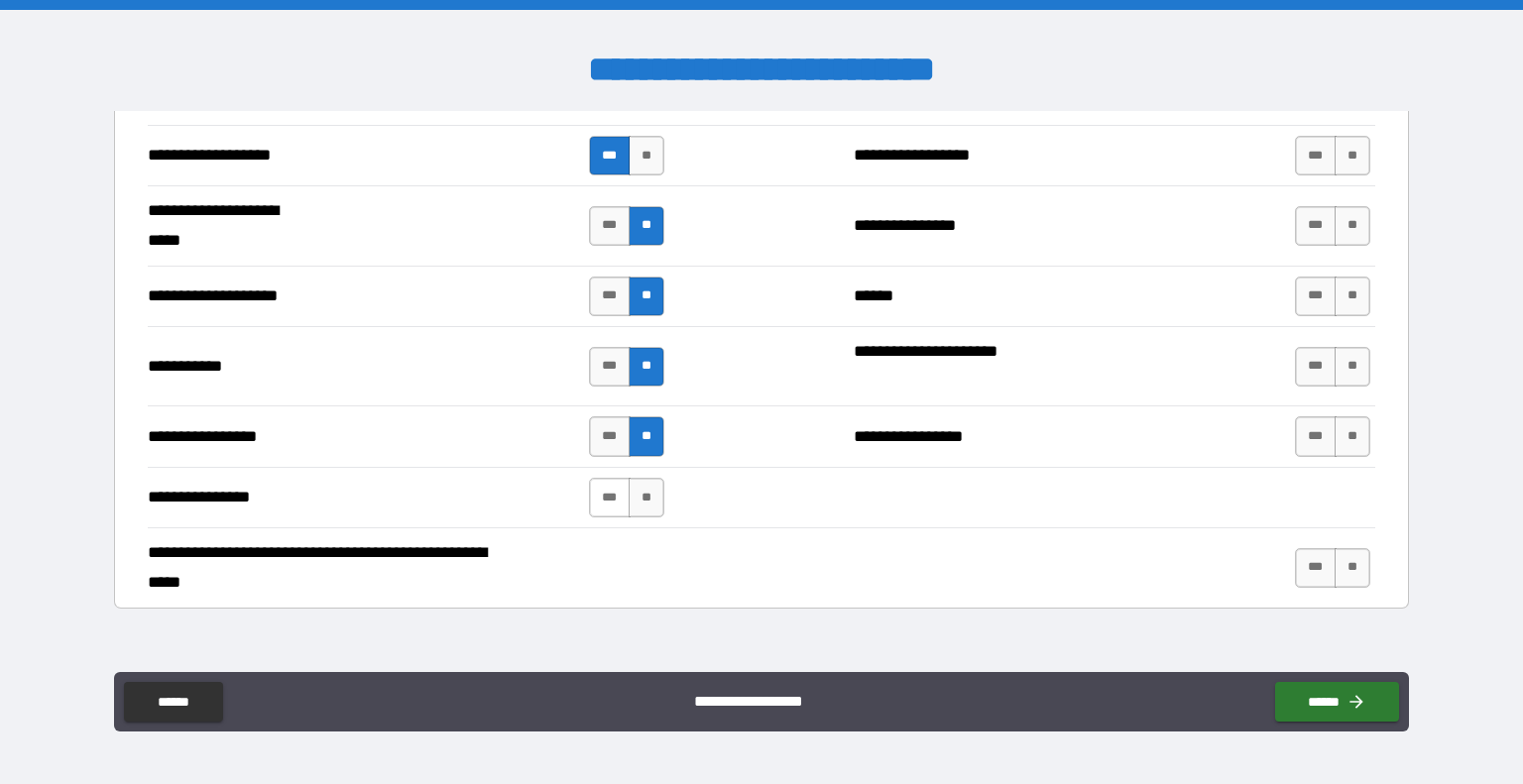 click on "***" at bounding box center (610, 498) 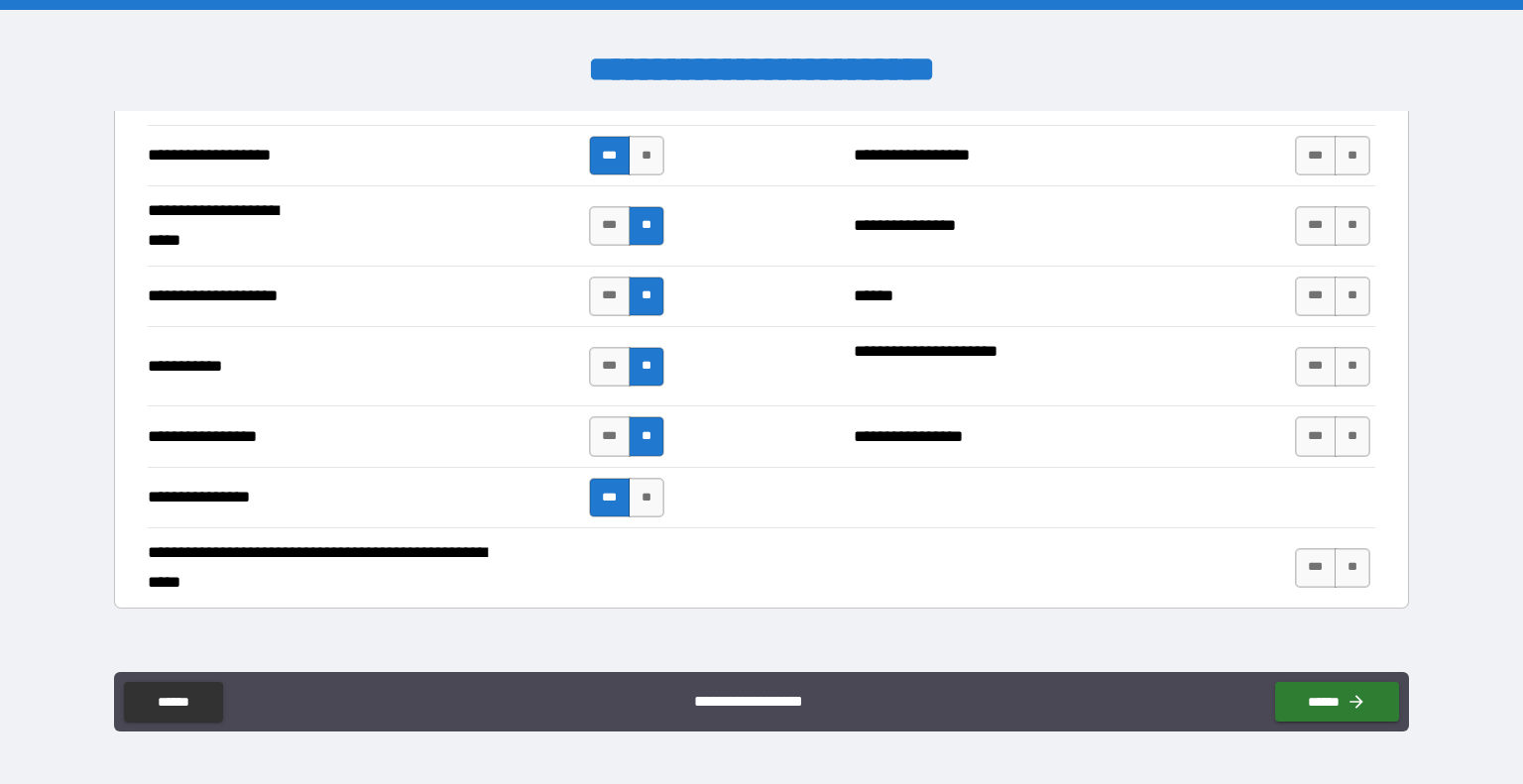 click on "**********" at bounding box center (762, 497) 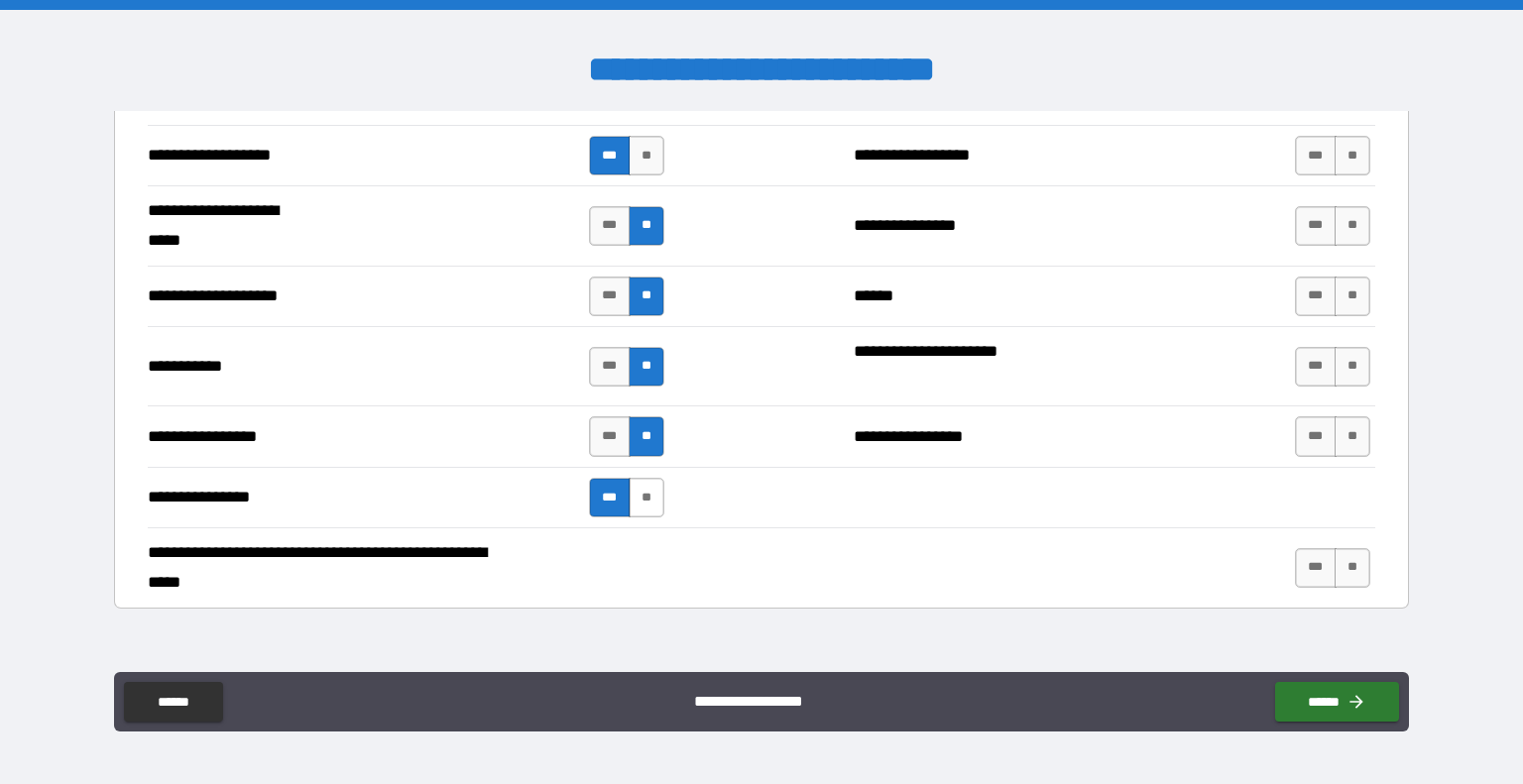 click on "**" at bounding box center [646, 498] 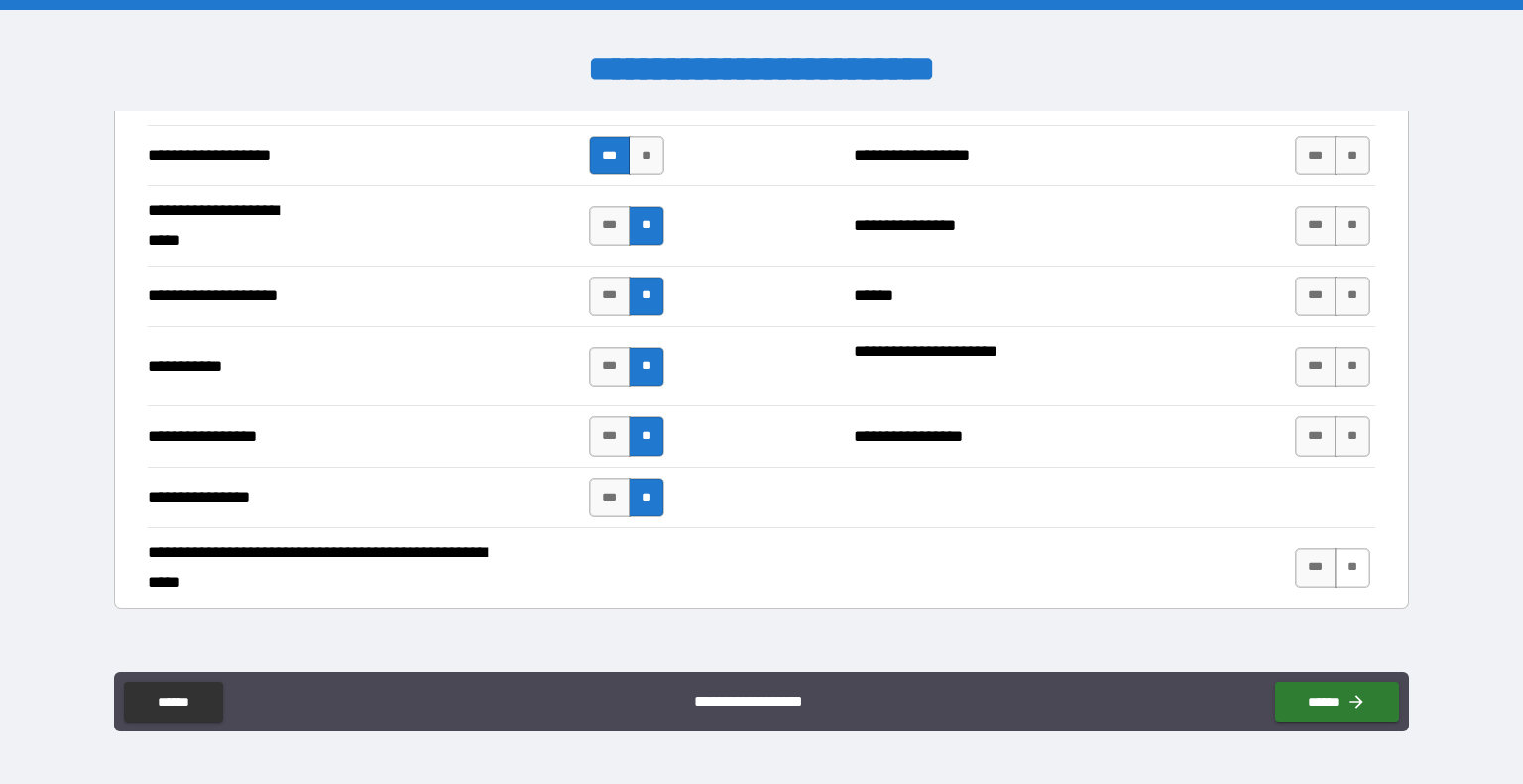 click on "**" at bounding box center [1352, 568] 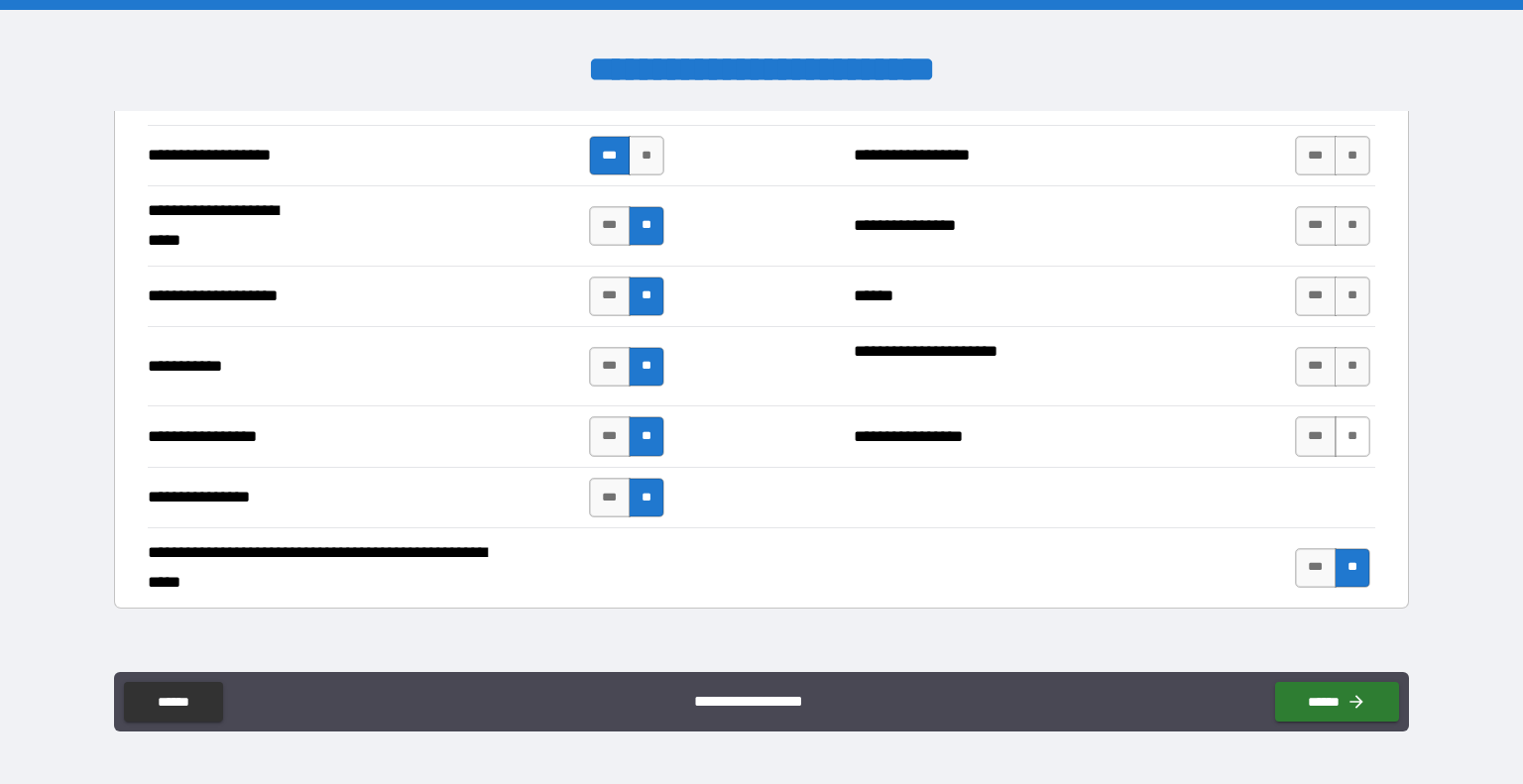 click on "**" at bounding box center (1352, 436) 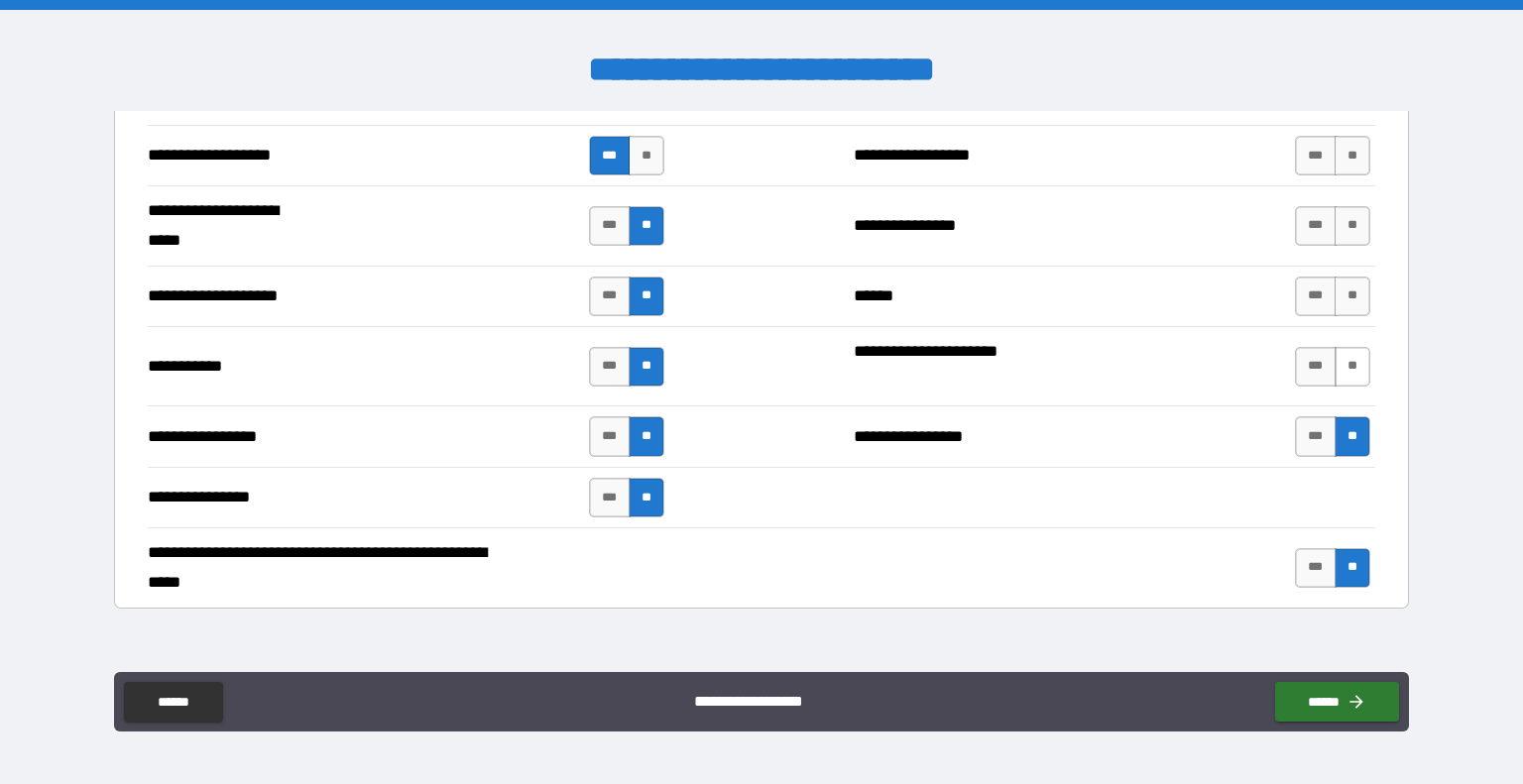 click on "**" at bounding box center [1352, 367] 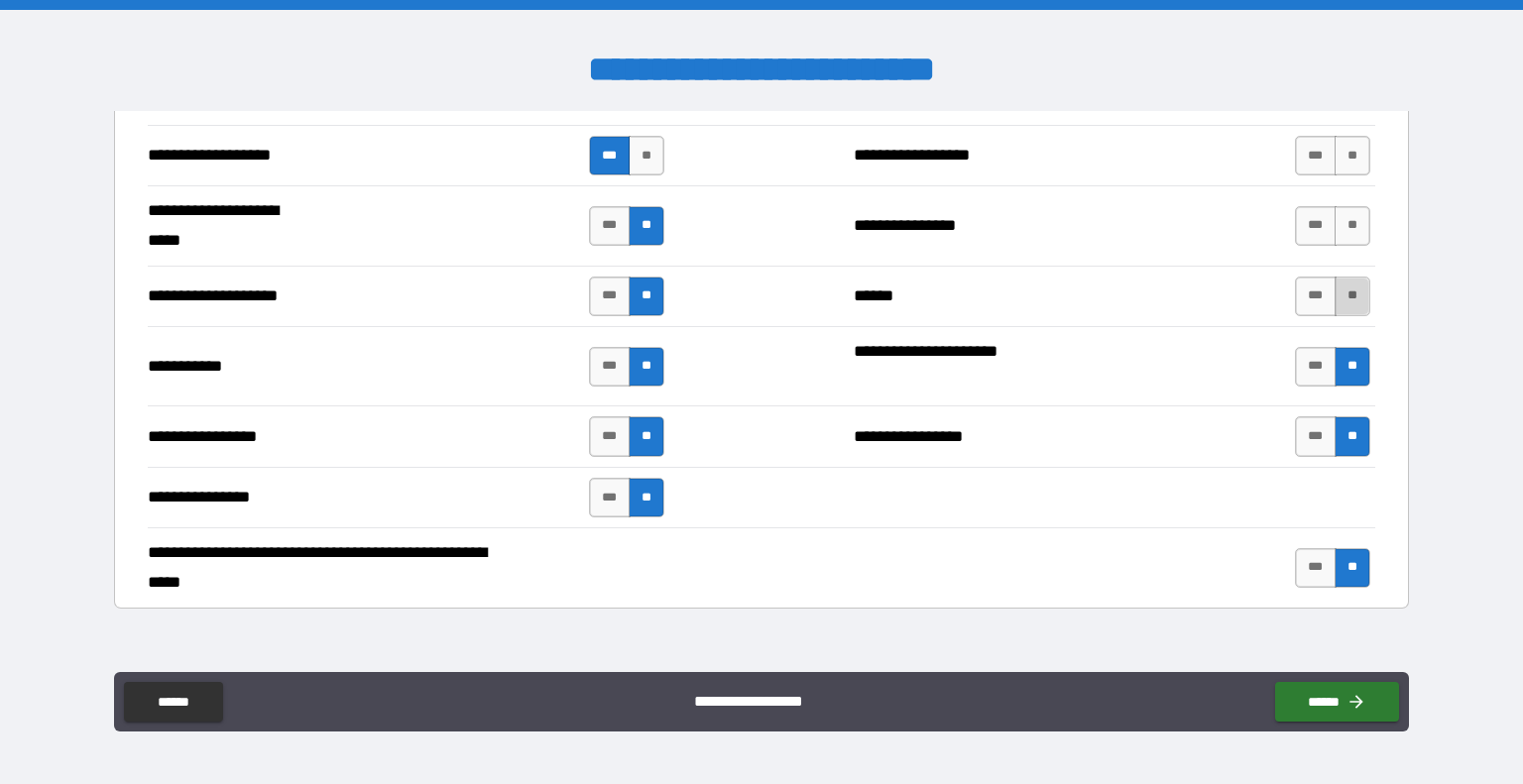 click on "**" at bounding box center (1352, 296) 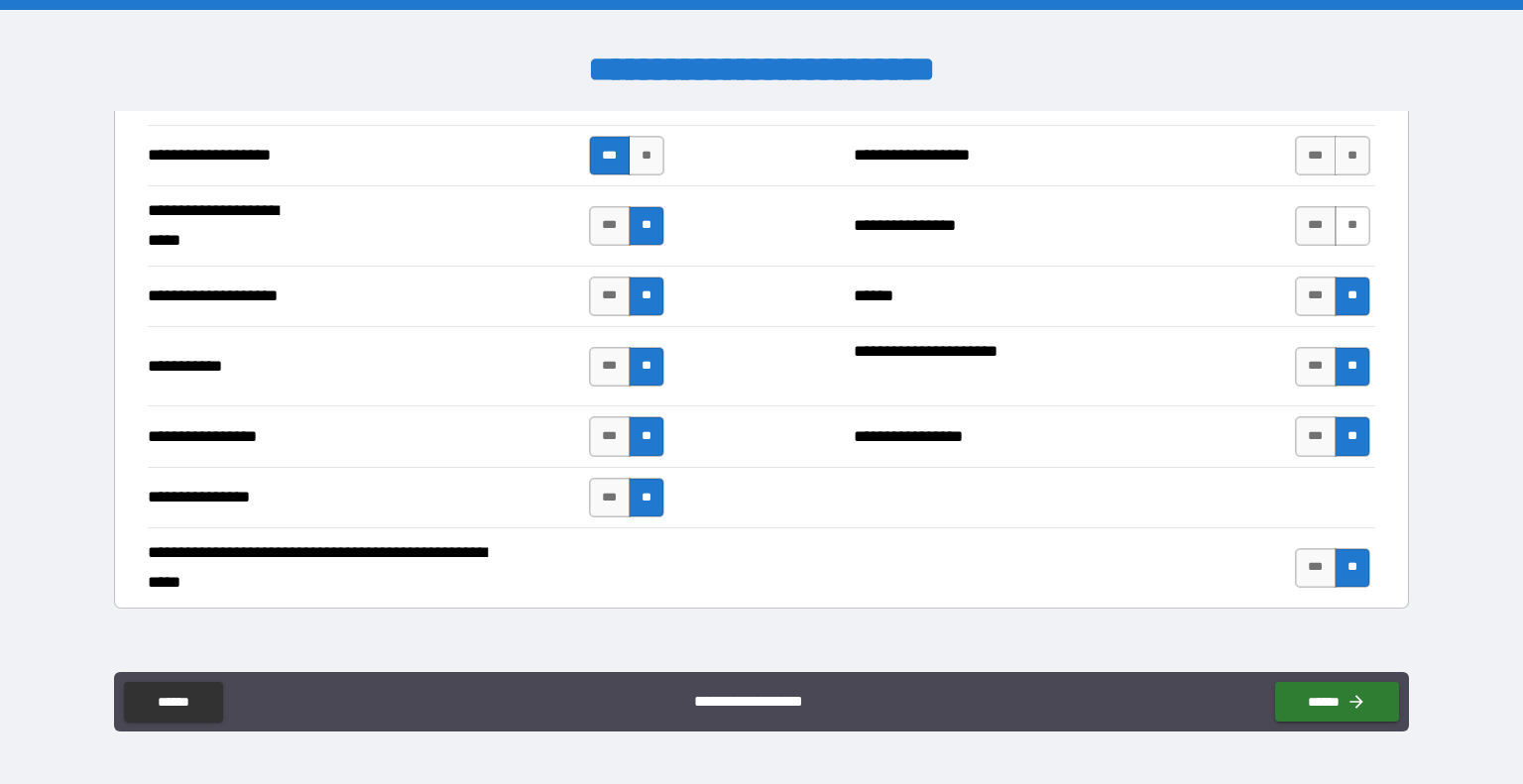 click on "**" at bounding box center [1352, 226] 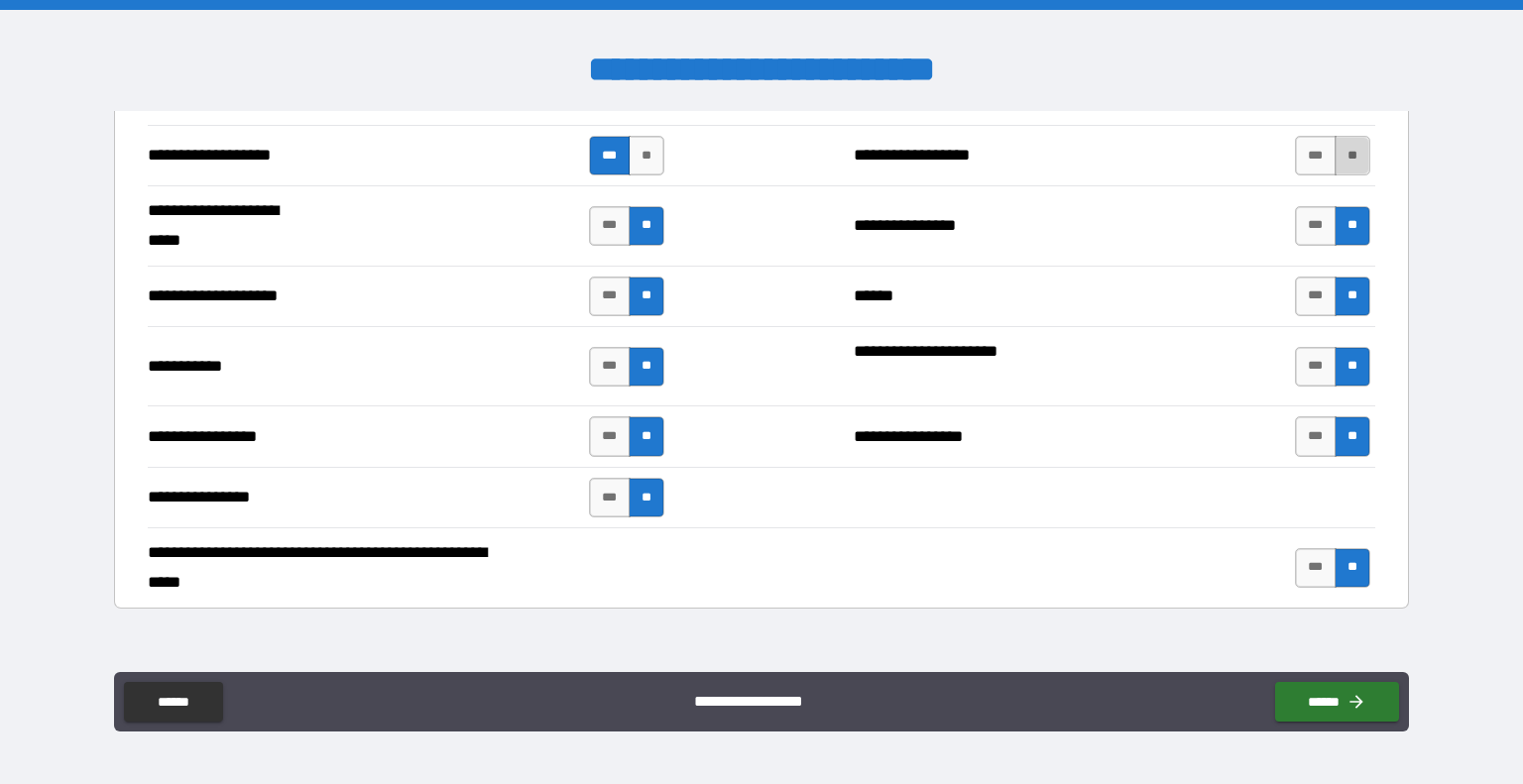 click on "**" at bounding box center [1352, 156] 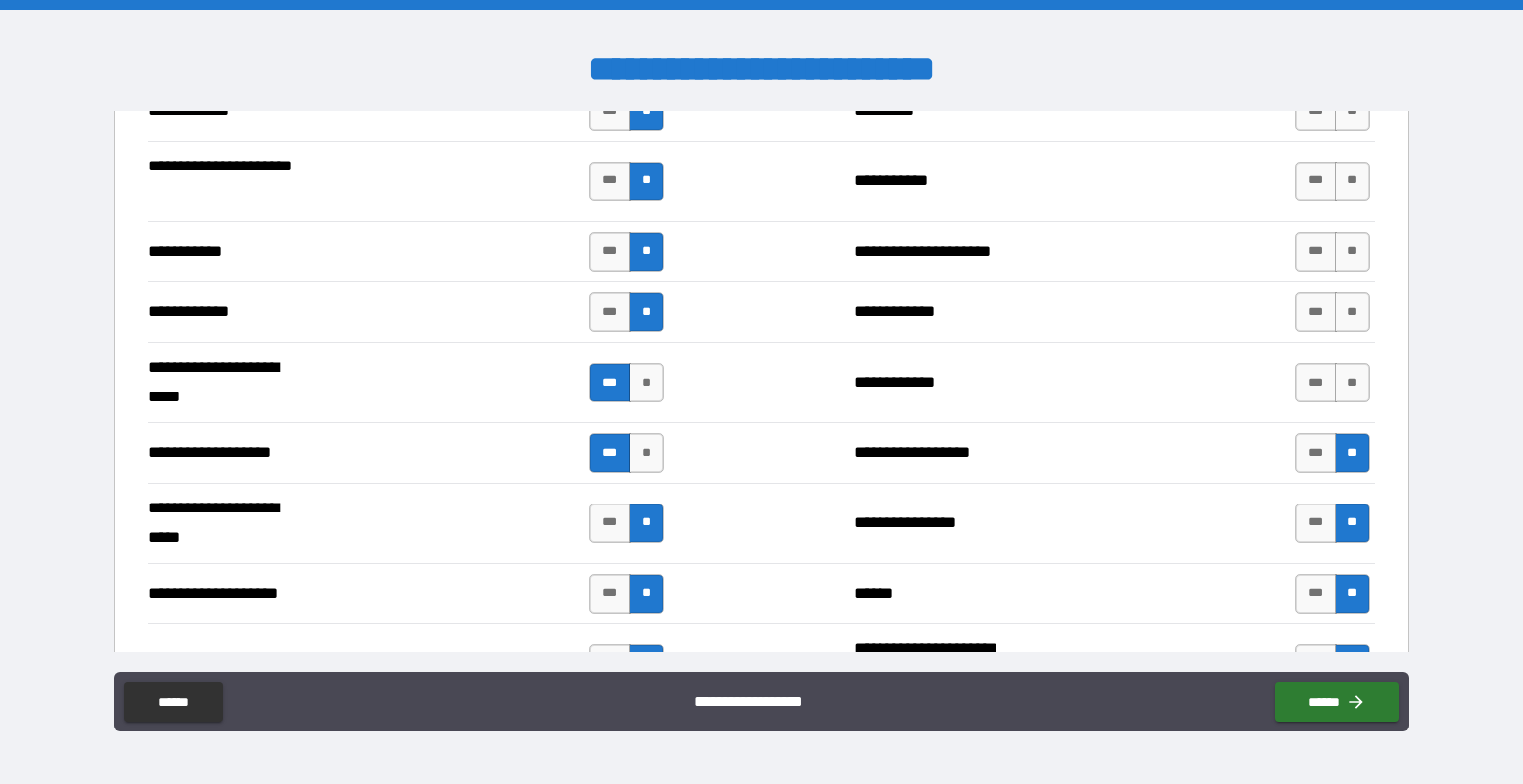 scroll, scrollTop: 3671, scrollLeft: 0, axis: vertical 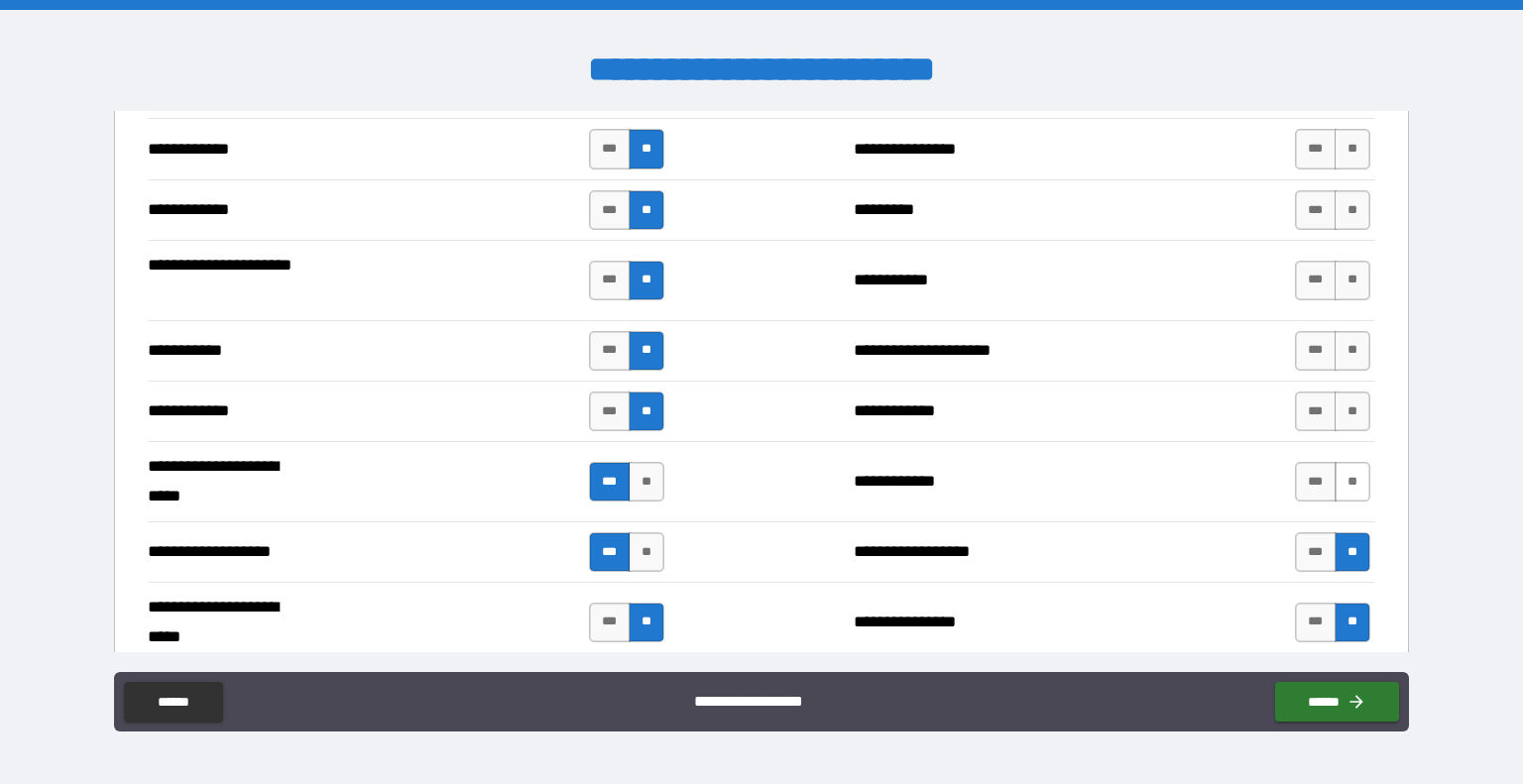 click on "**" at bounding box center [1352, 482] 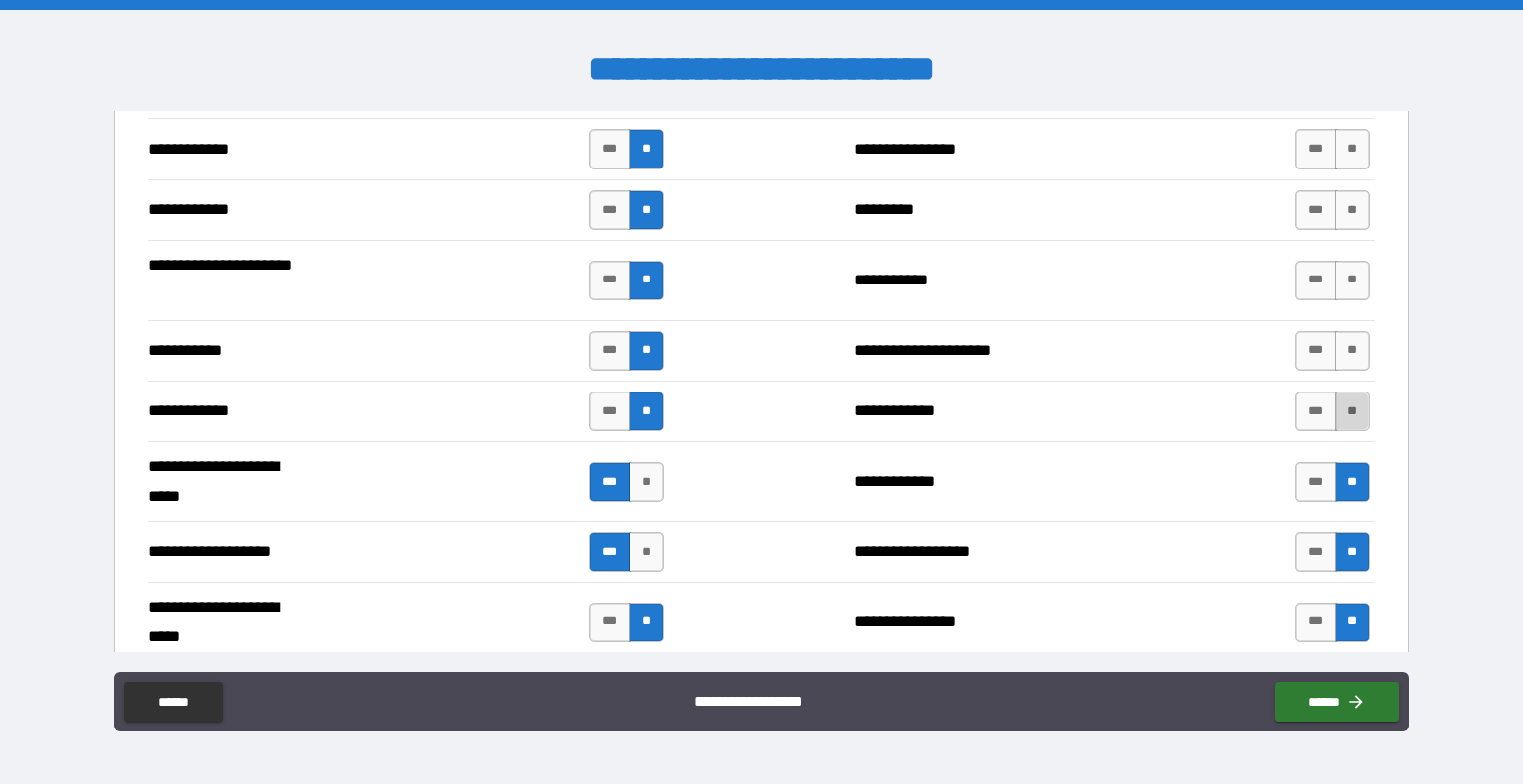 click on "**" at bounding box center (1352, 411) 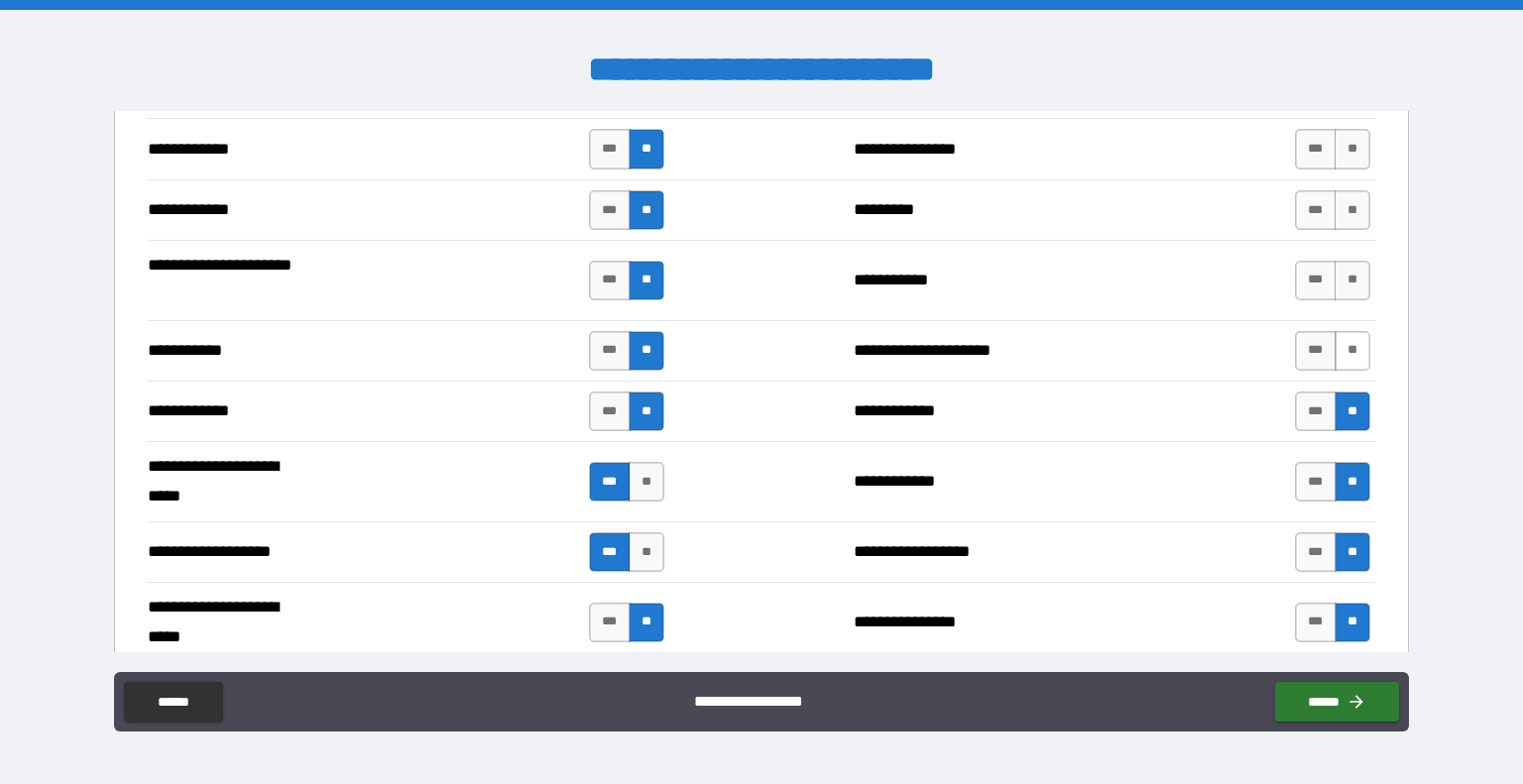 click on "**" at bounding box center [1352, 351] 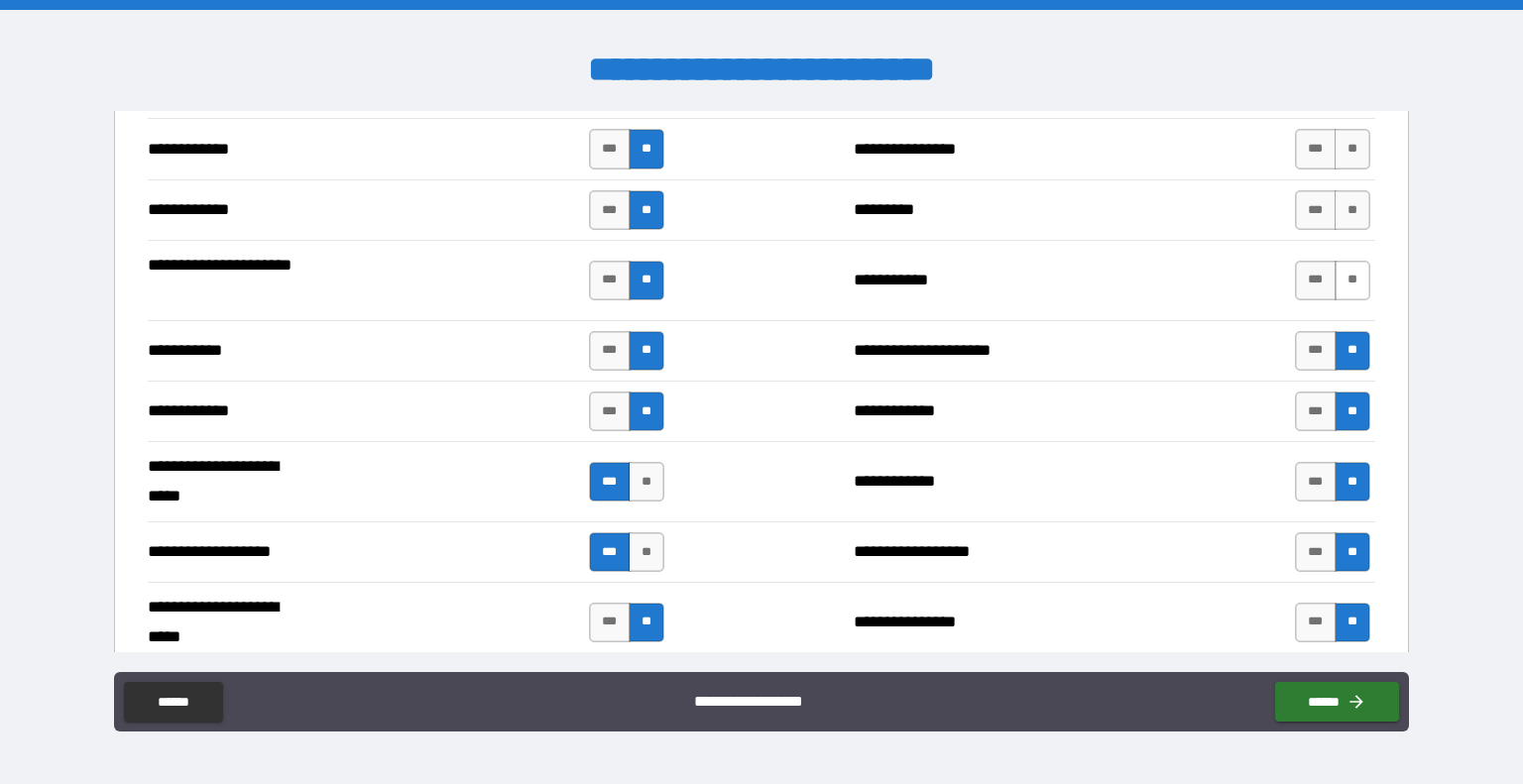 click on "**" at bounding box center [1352, 280] 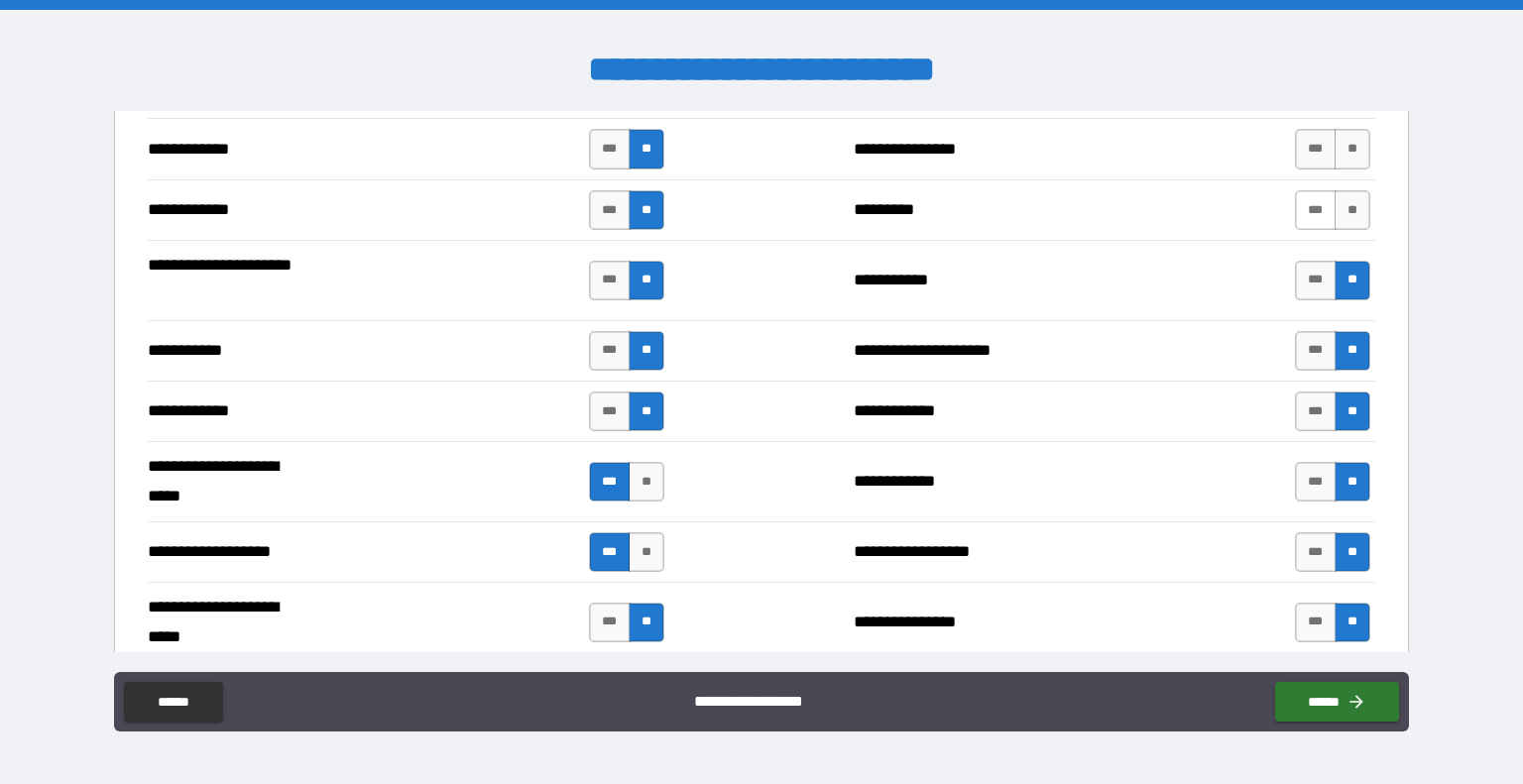 click on "***" at bounding box center (1316, 210) 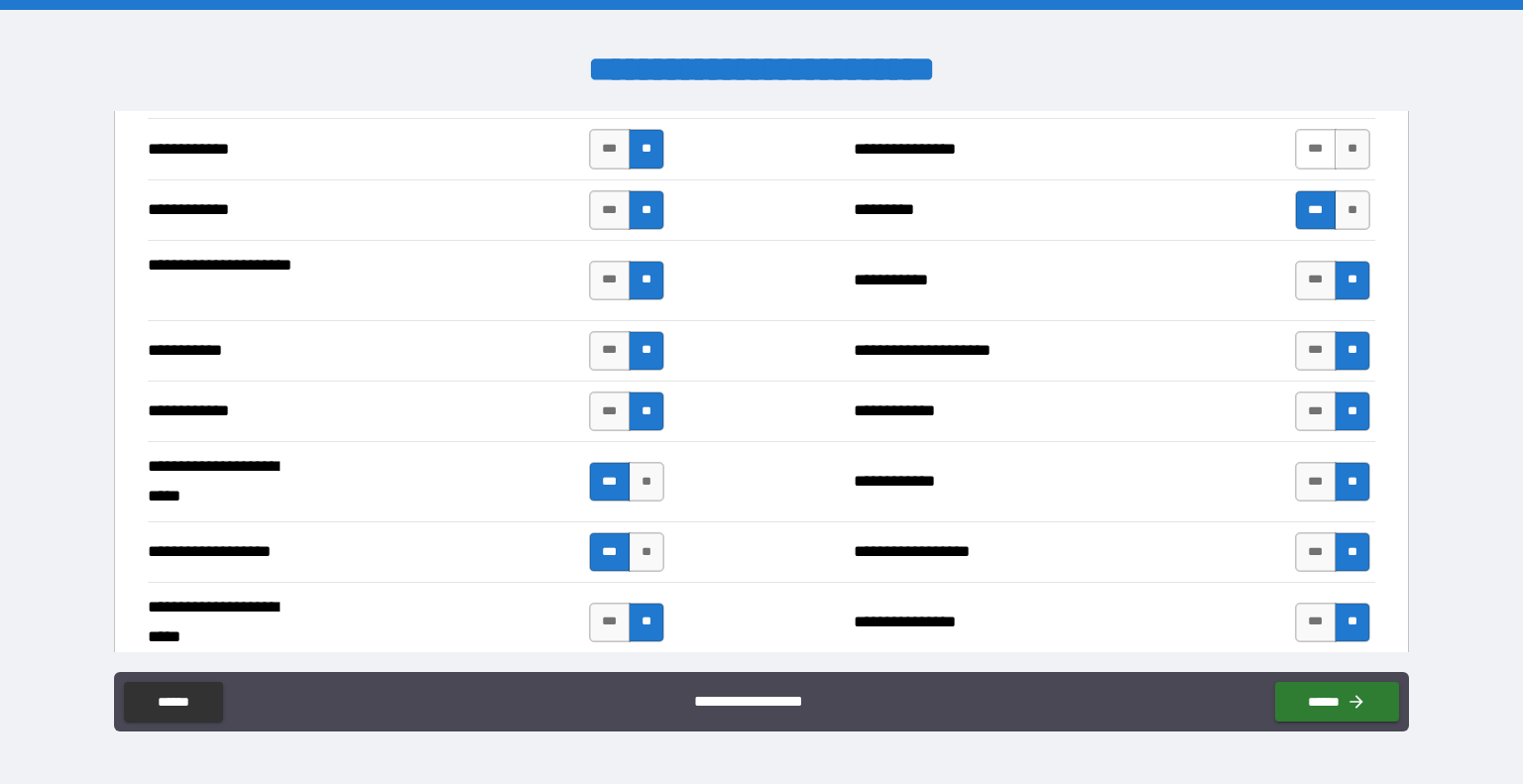click on "***" at bounding box center [1316, 149] 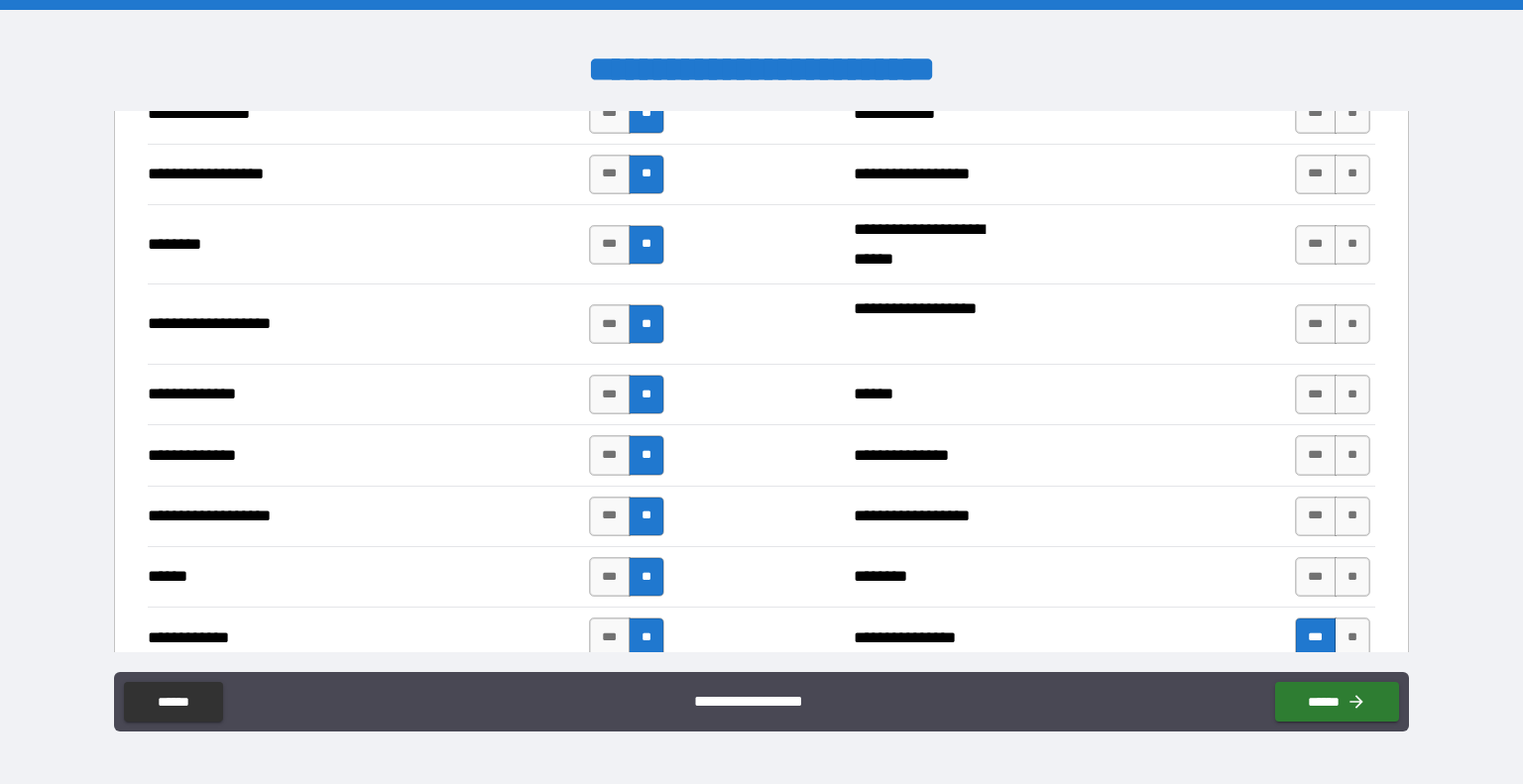 scroll, scrollTop: 3176, scrollLeft: 0, axis: vertical 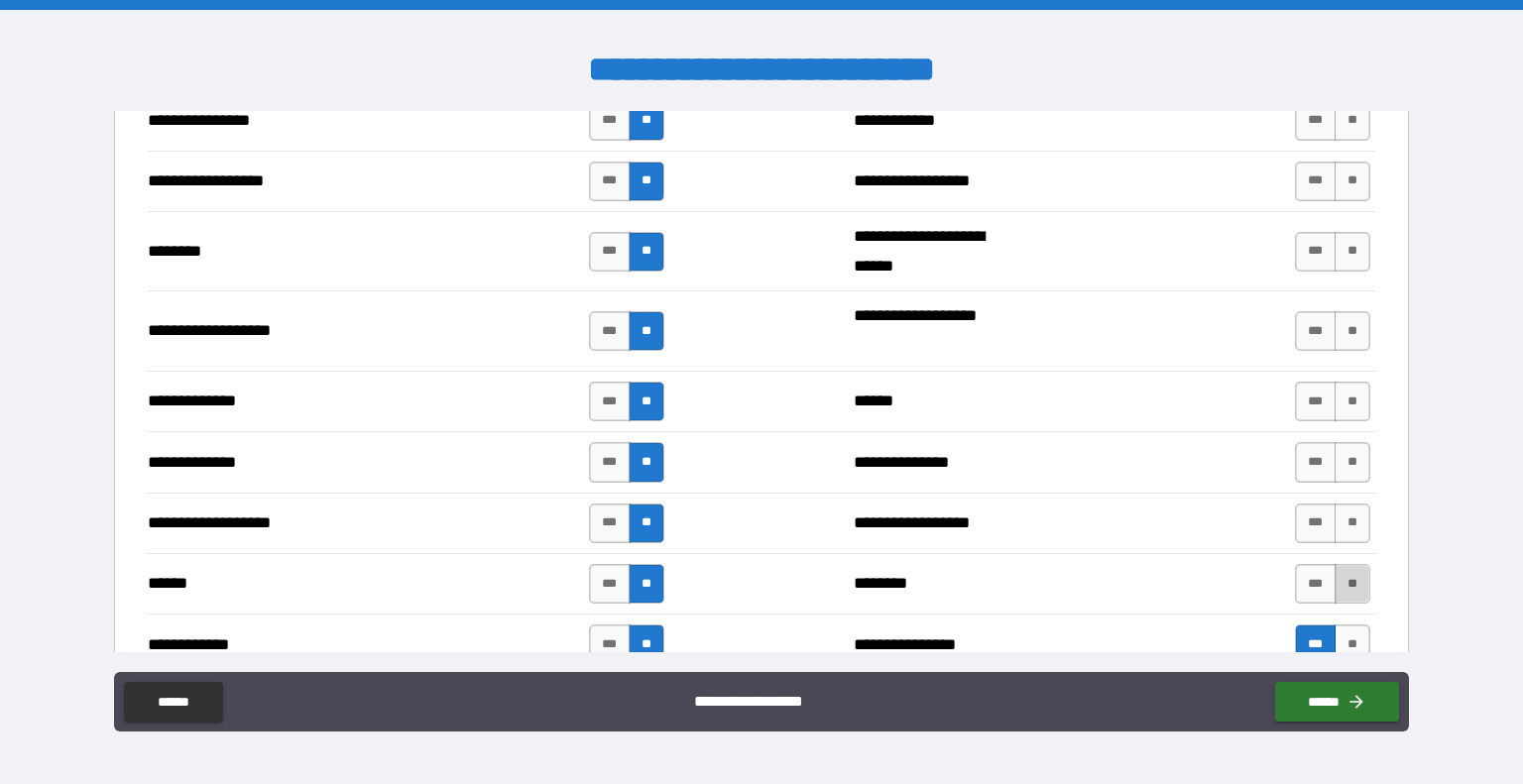 click on "**" at bounding box center [1352, 584] 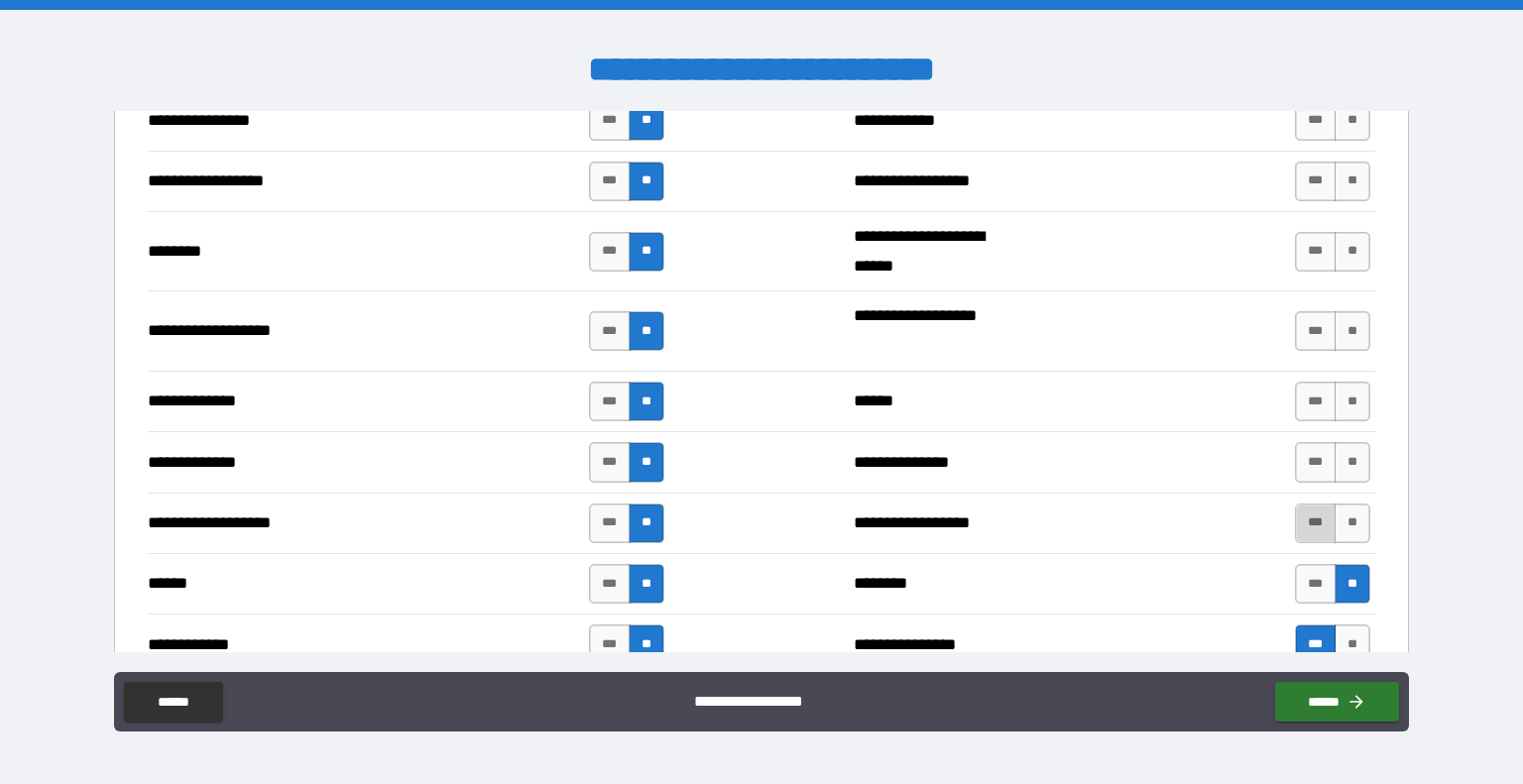 click on "***" at bounding box center (1316, 523) 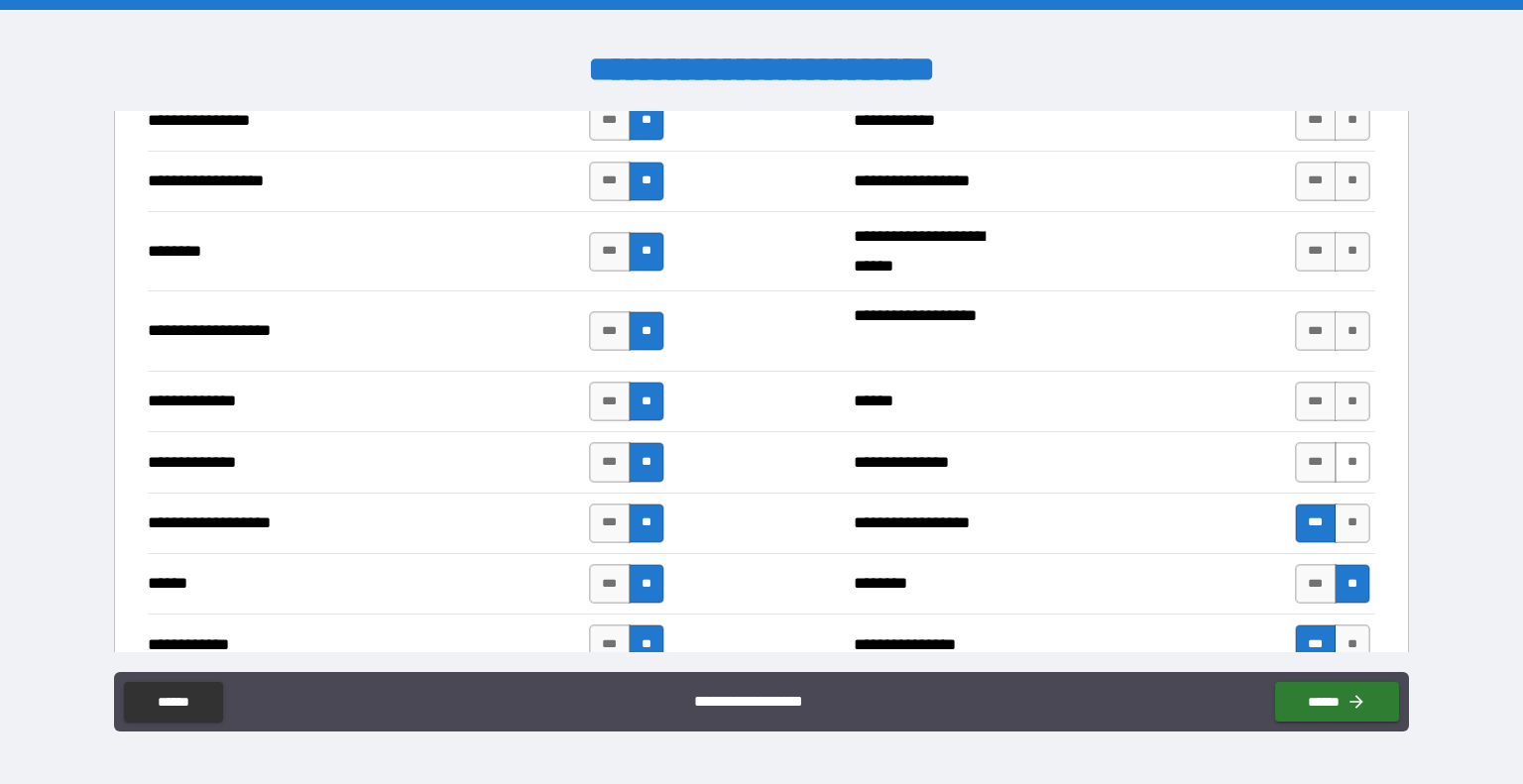 click on "**" at bounding box center [1352, 462] 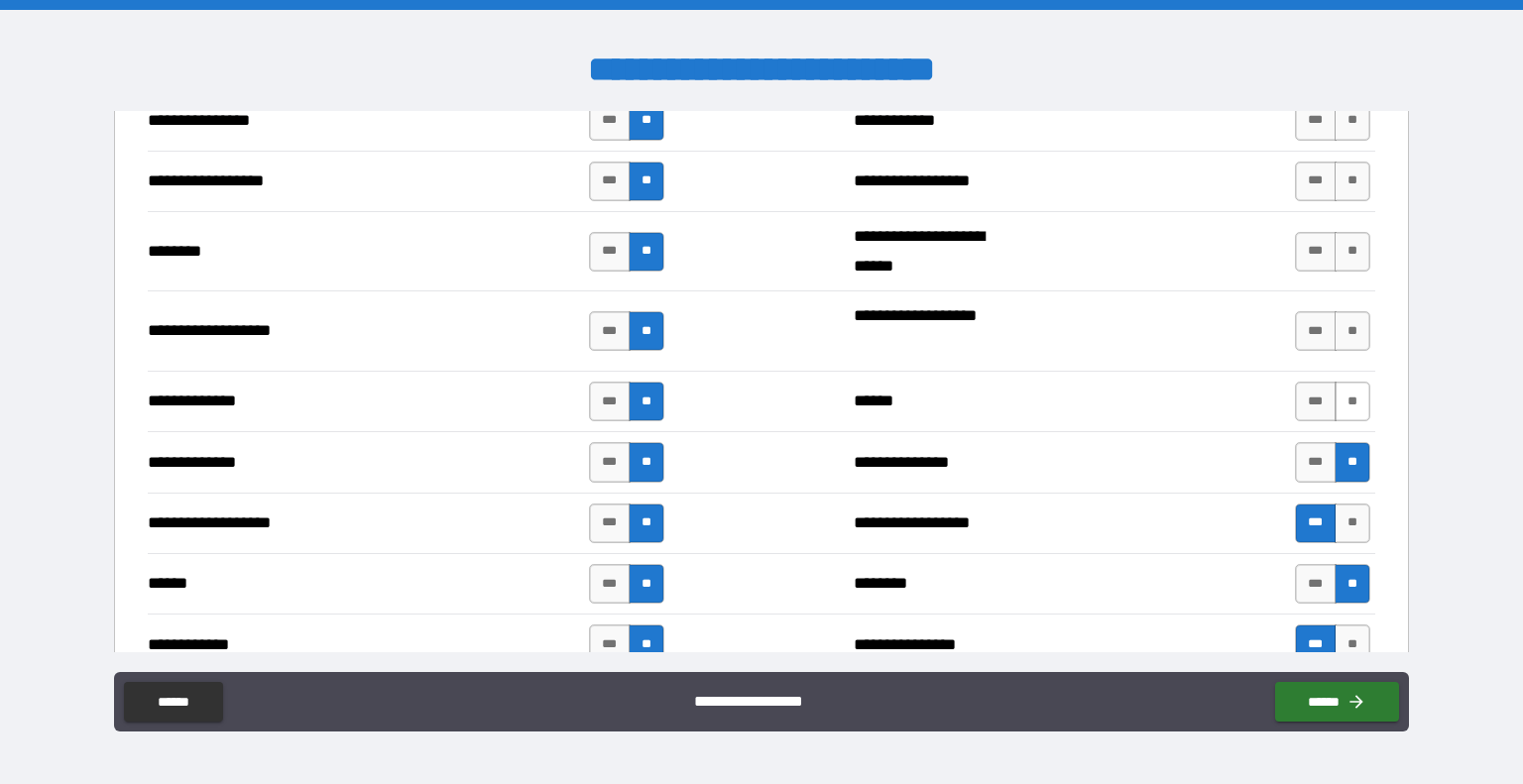 click on "**" at bounding box center [1352, 401] 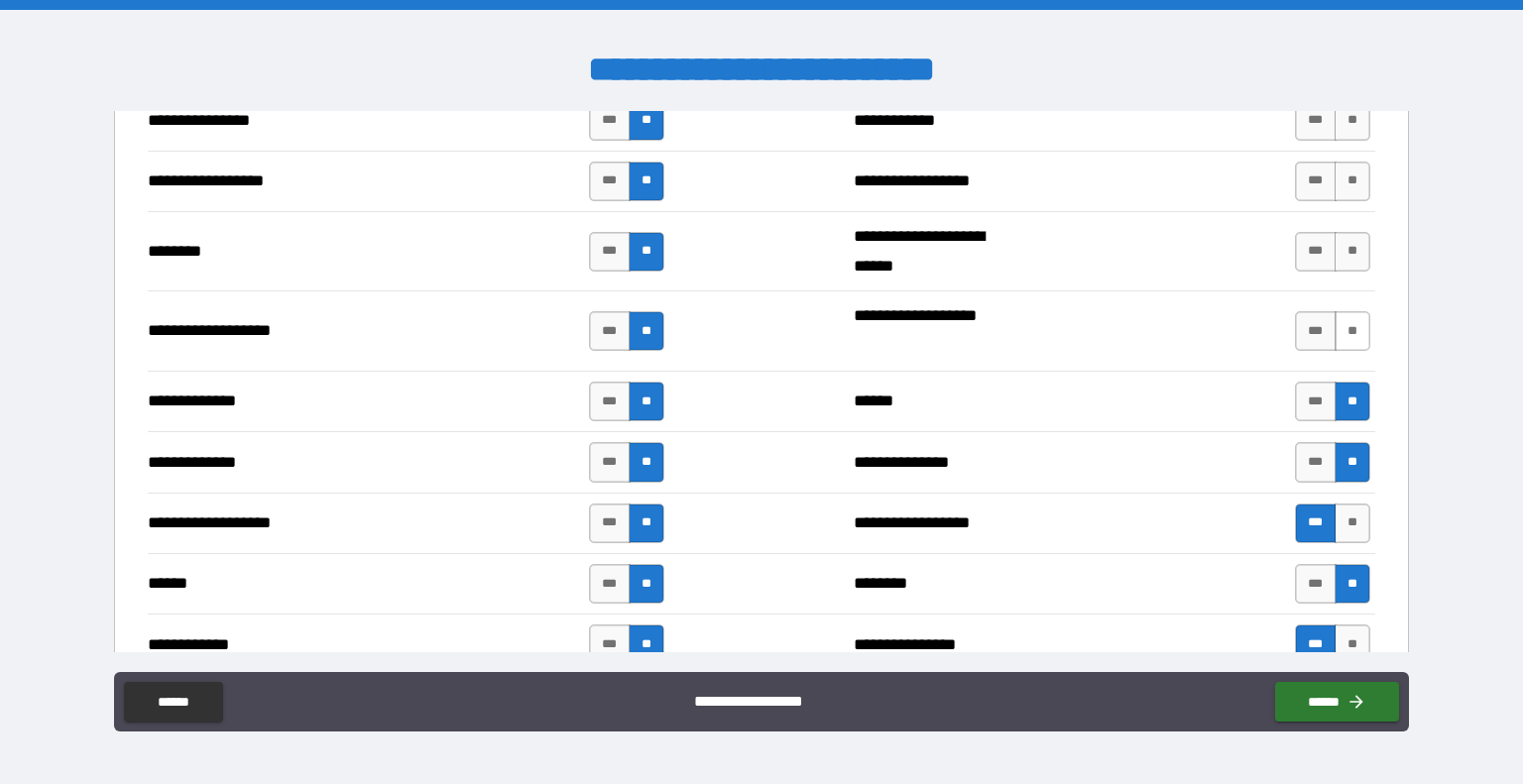 click on "**" at bounding box center [1352, 331] 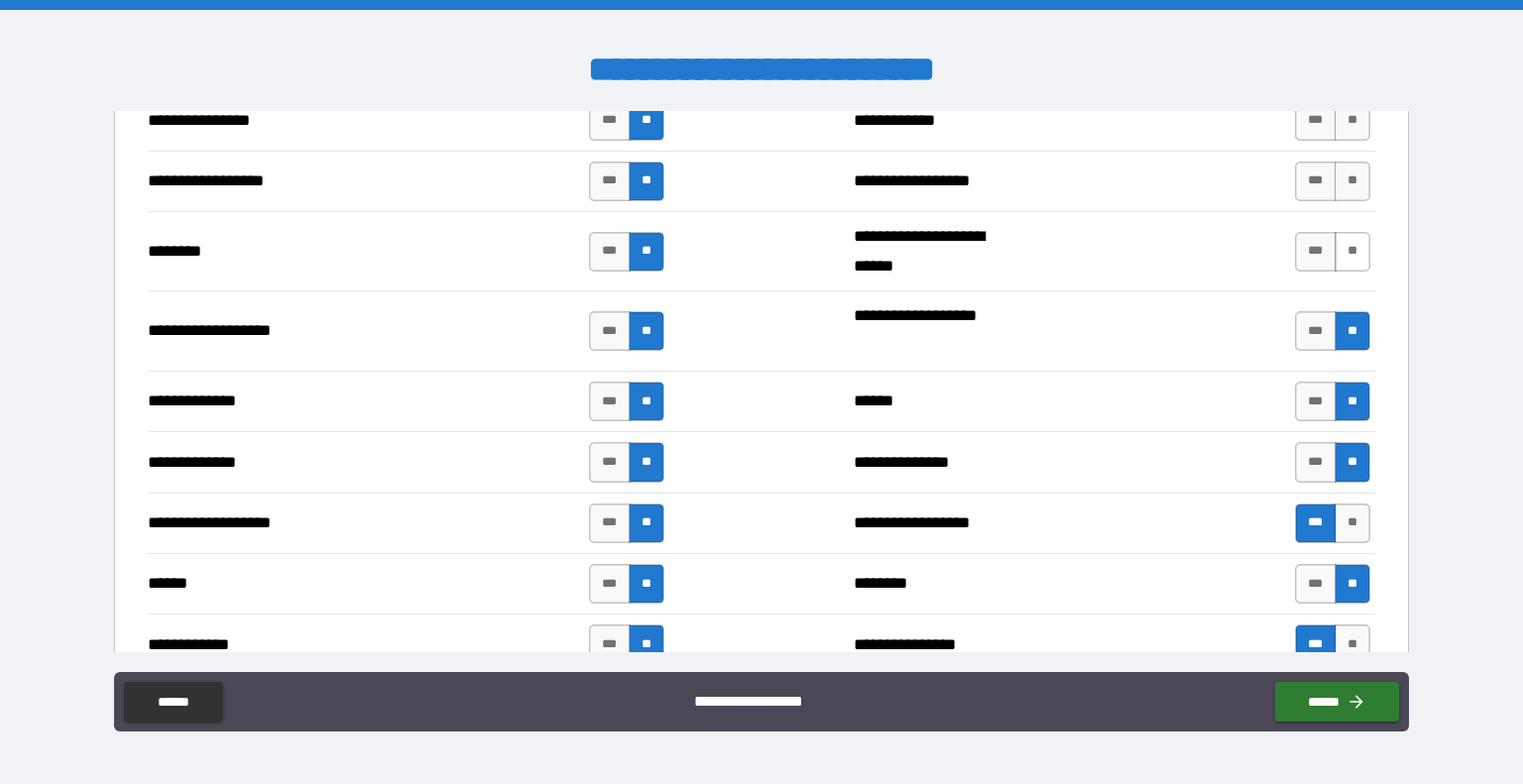 click on "**" at bounding box center [1352, 252] 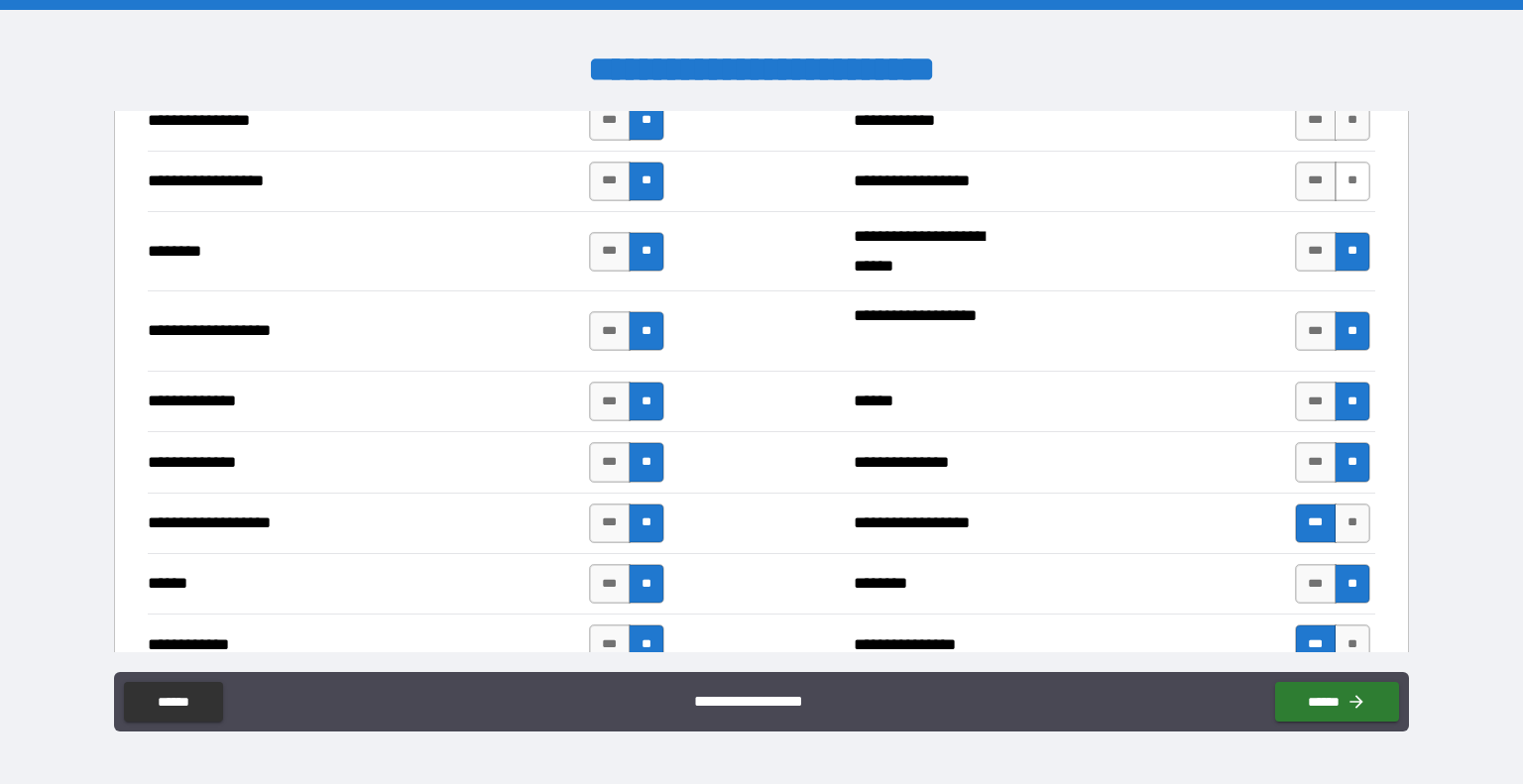 click on "**" at bounding box center [1352, 181] 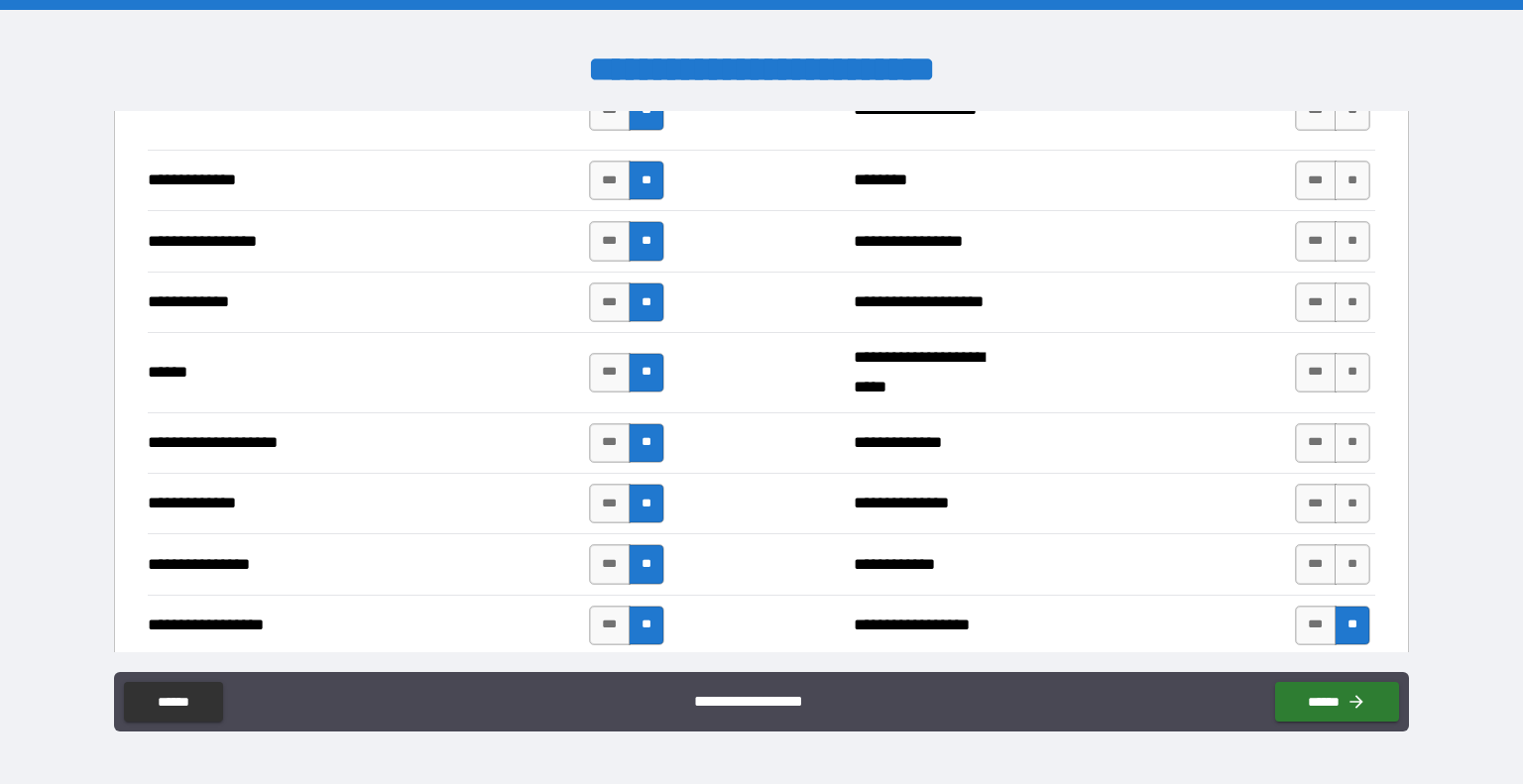 scroll, scrollTop: 2680, scrollLeft: 0, axis: vertical 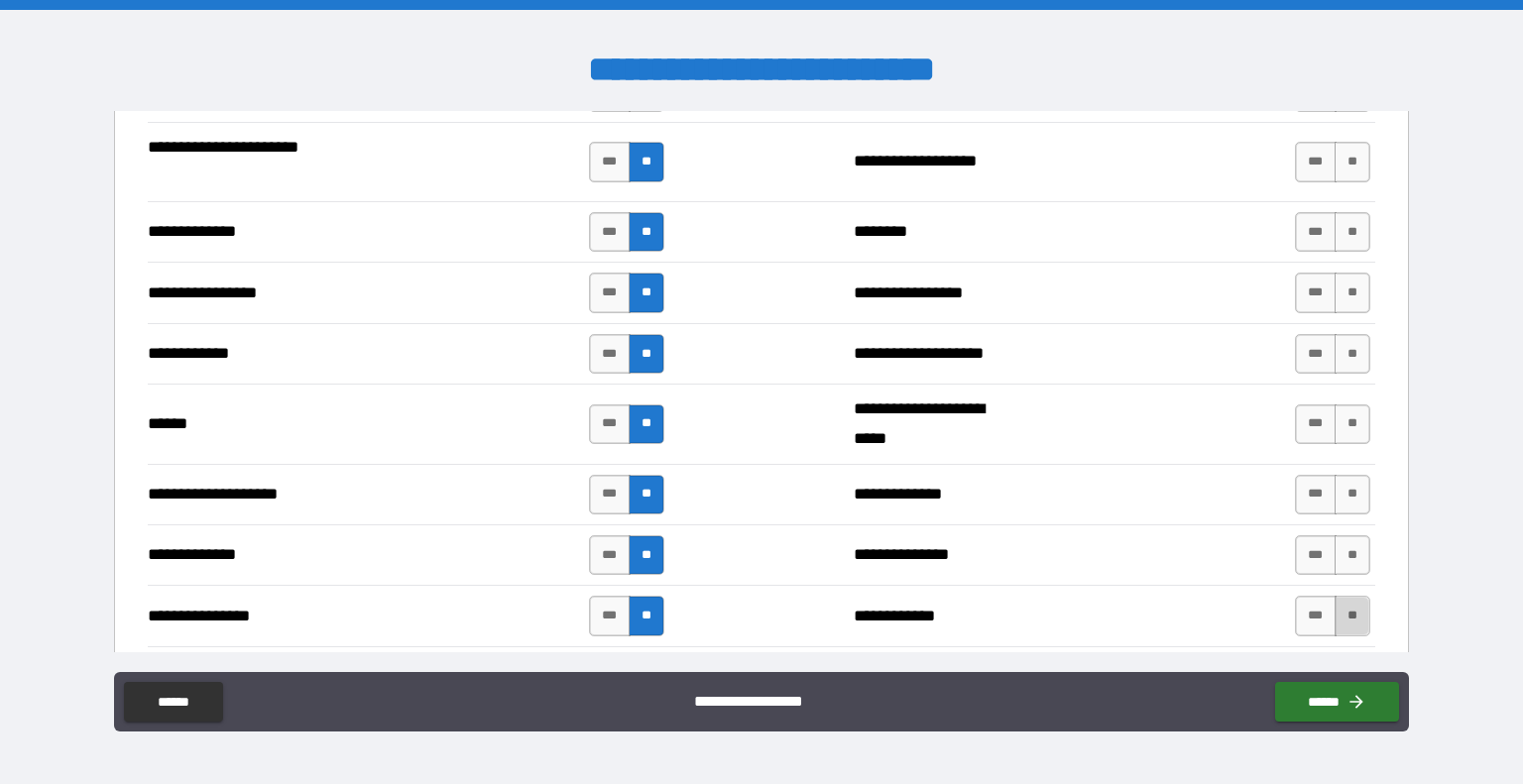 click on "**" at bounding box center [1352, 616] 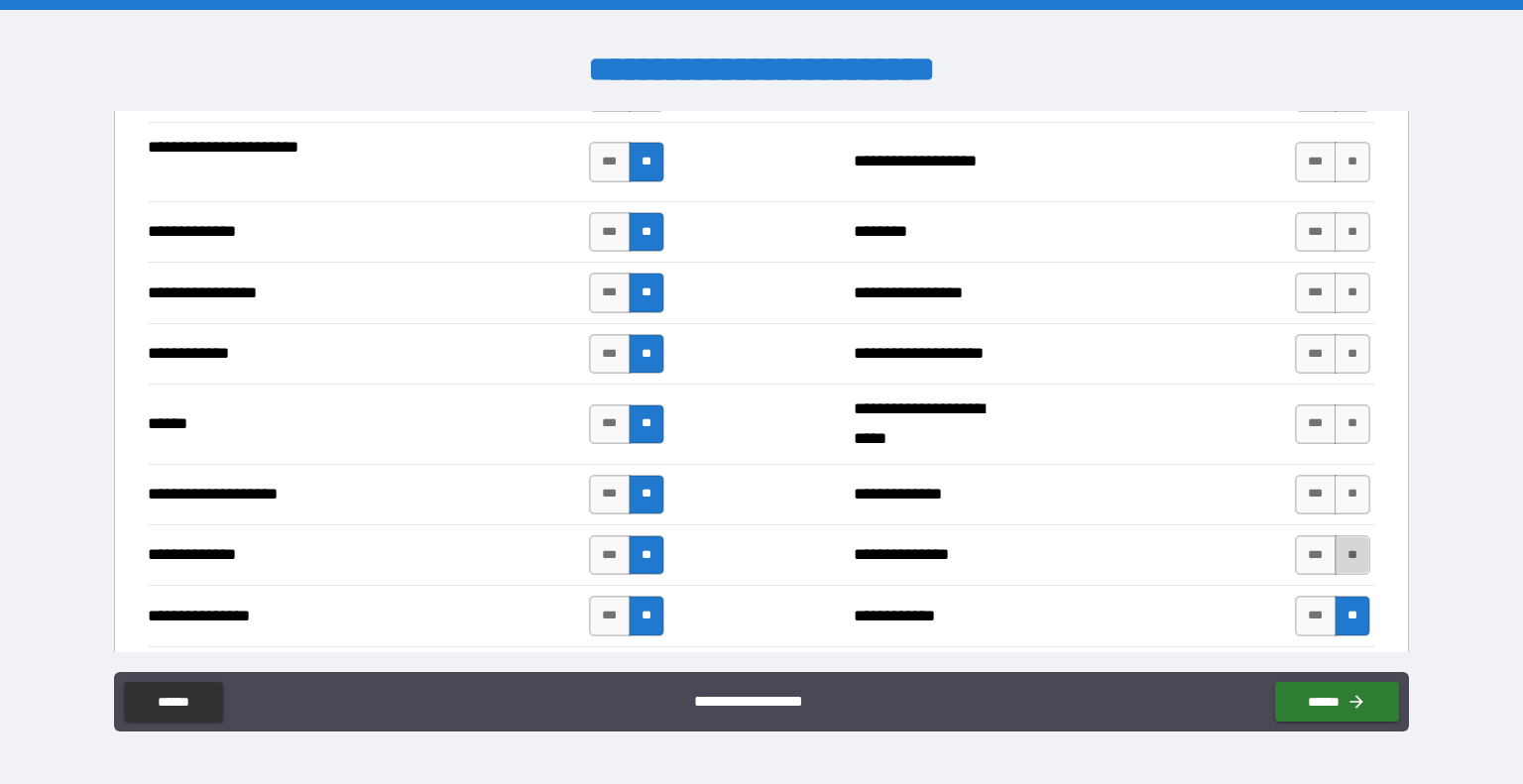 click on "**" at bounding box center (1352, 555) 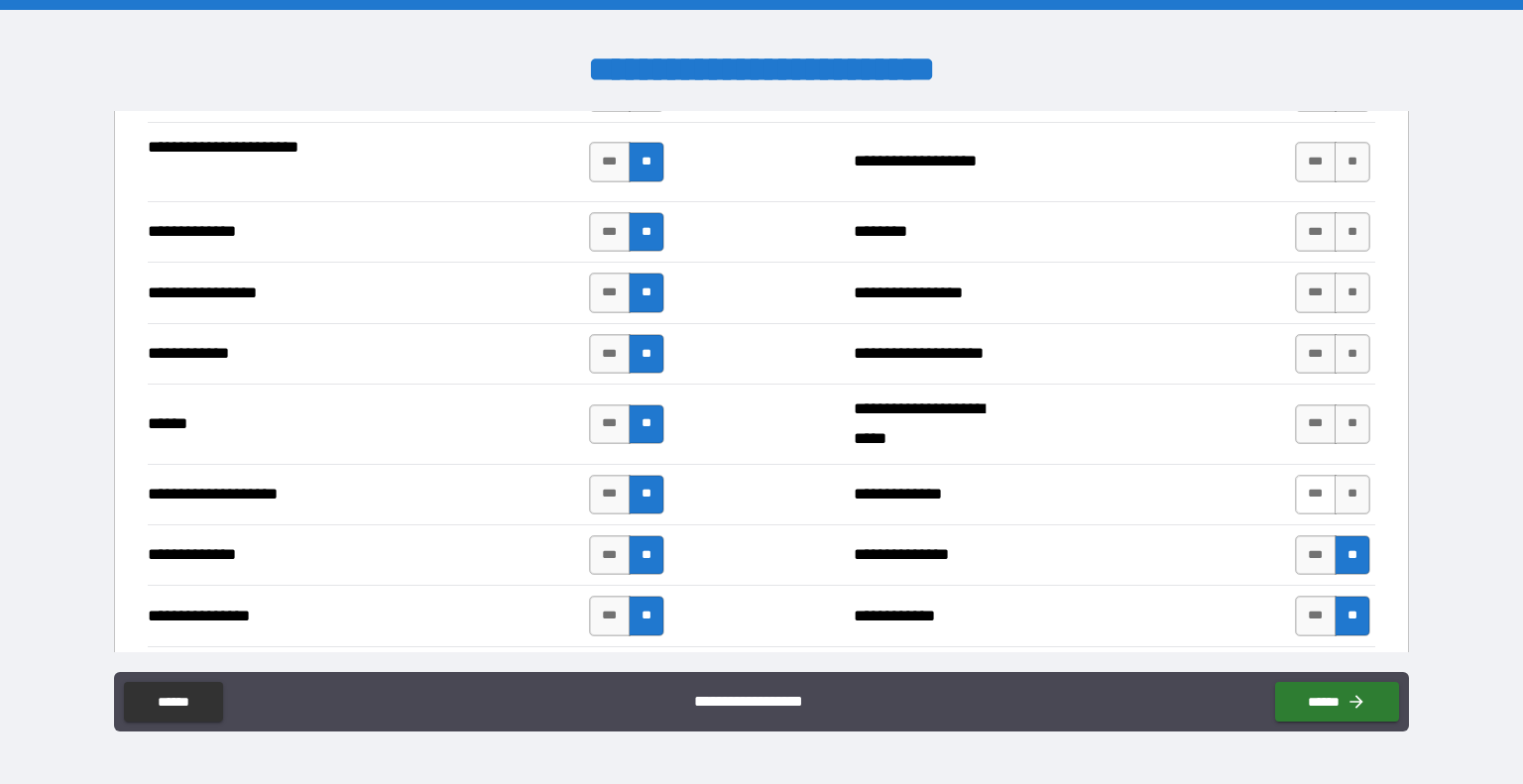 click on "***" at bounding box center [1316, 495] 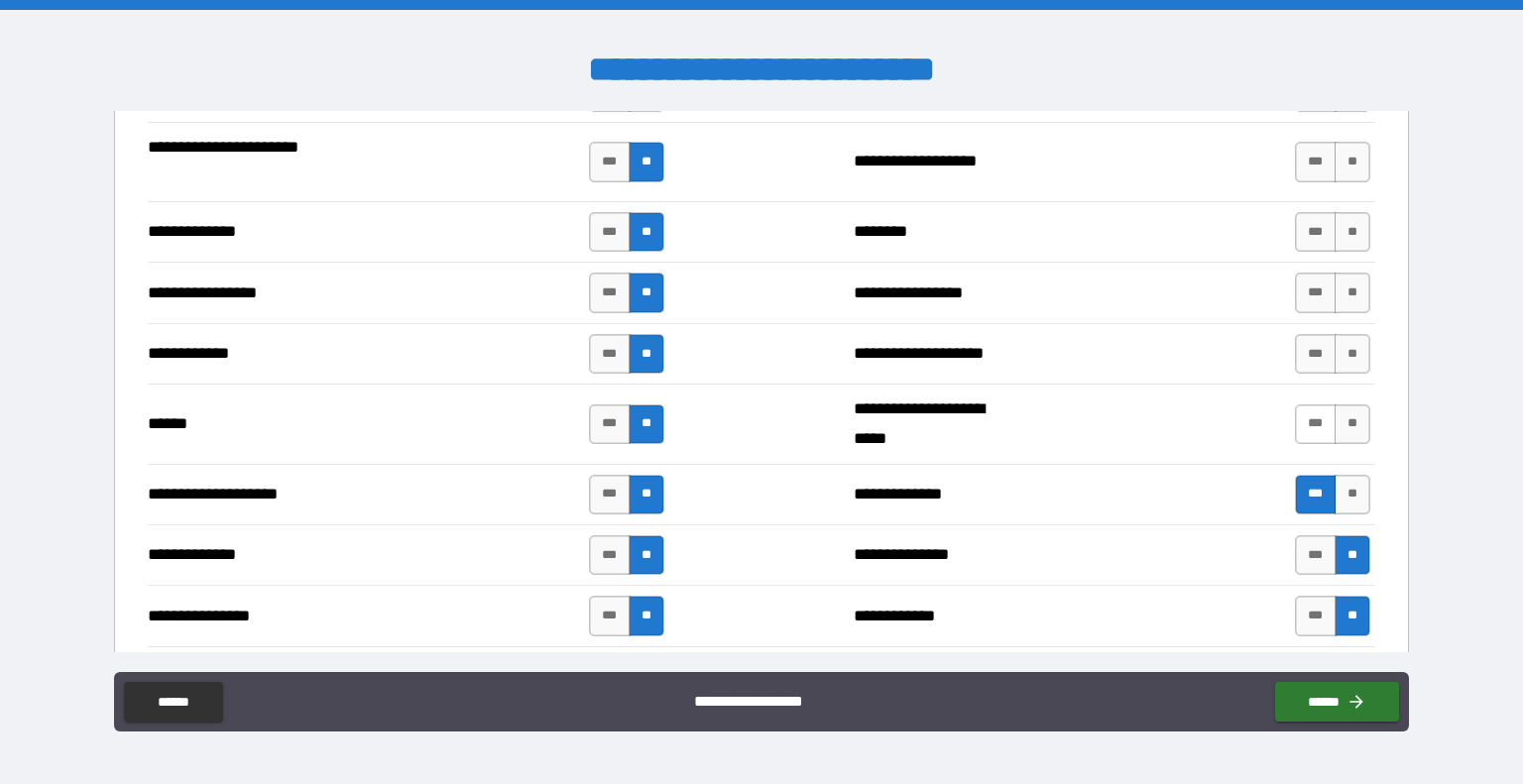 click on "***" at bounding box center [1316, 424] 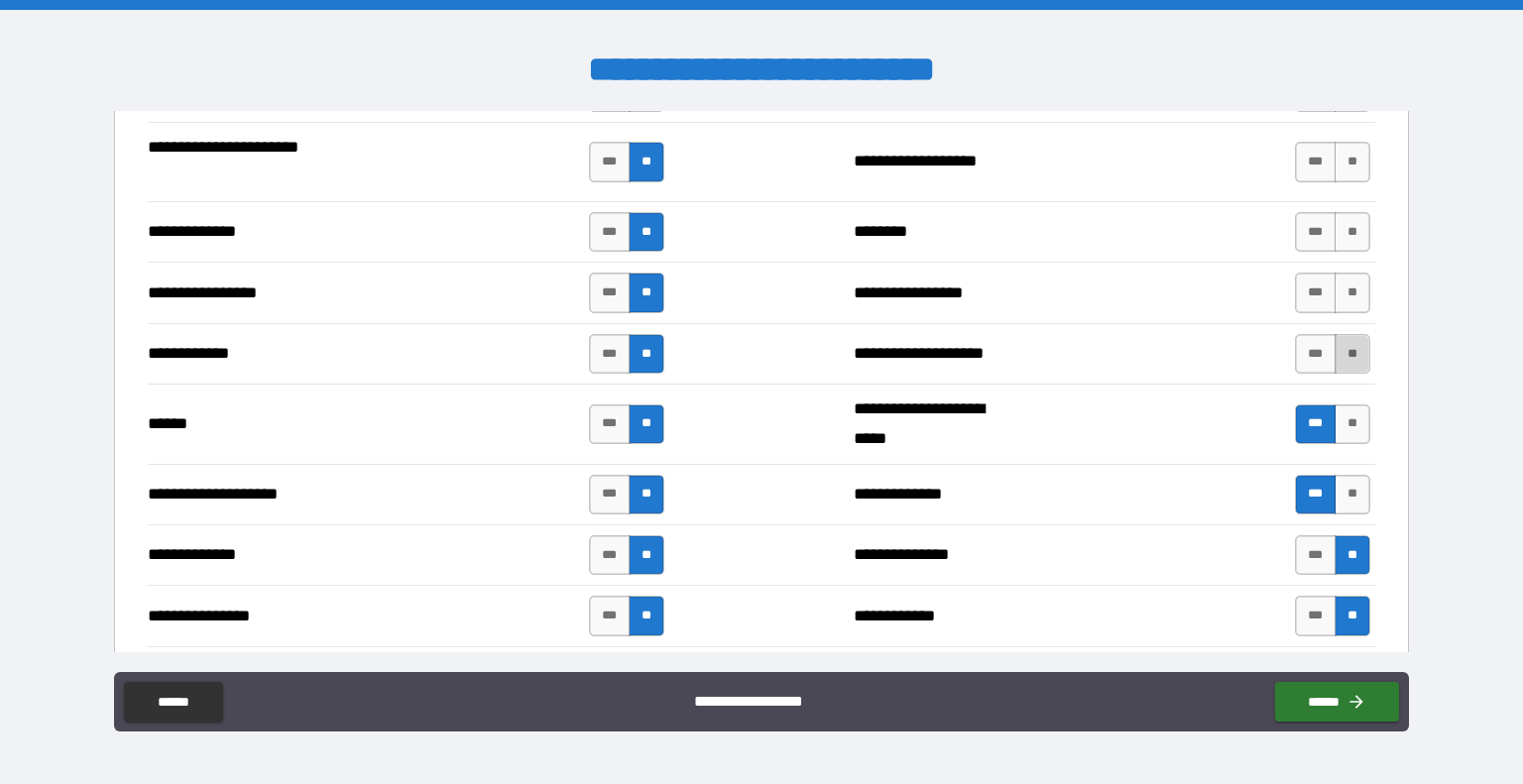 click on "**" at bounding box center (1352, 354) 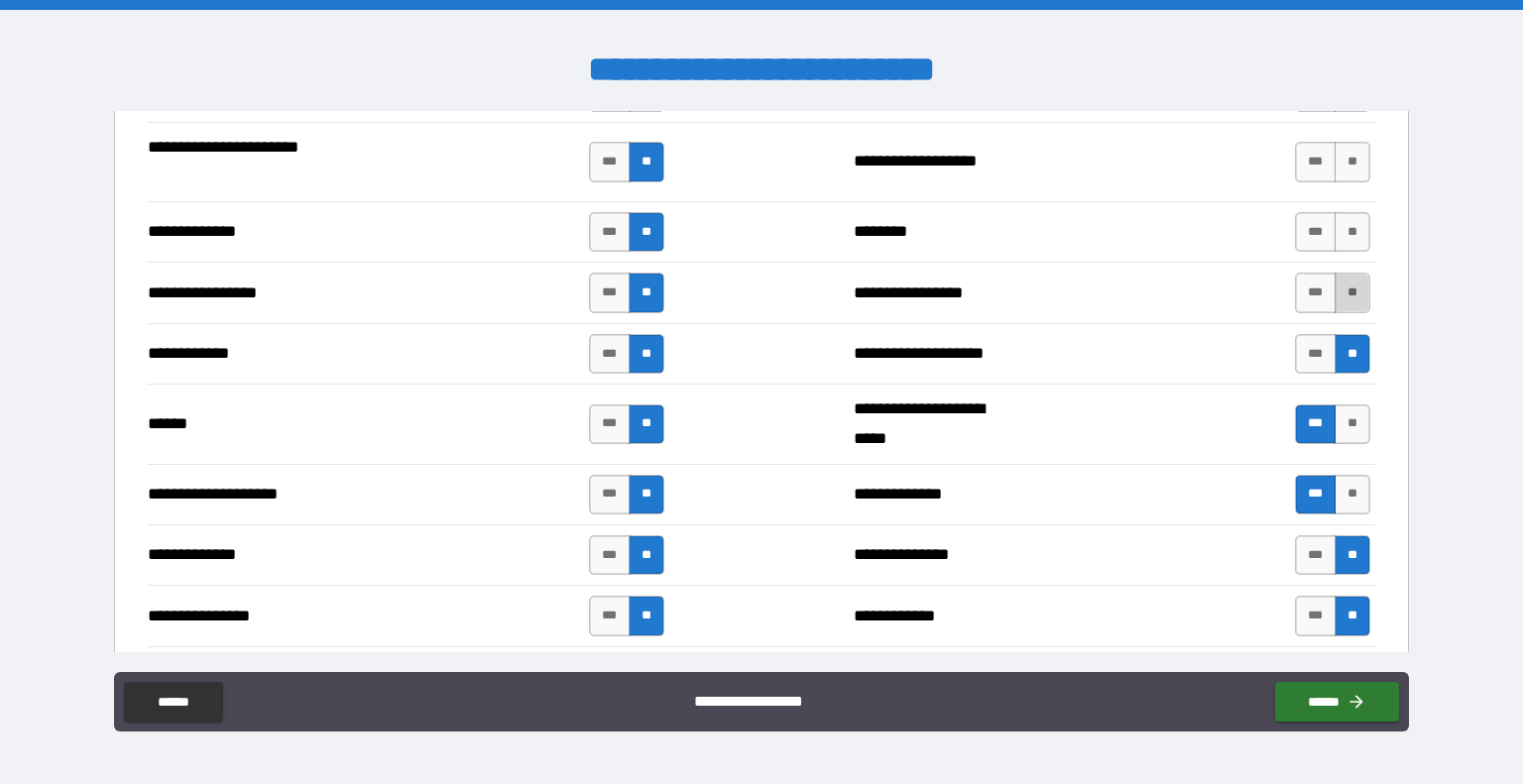click on "**" at bounding box center (1352, 292) 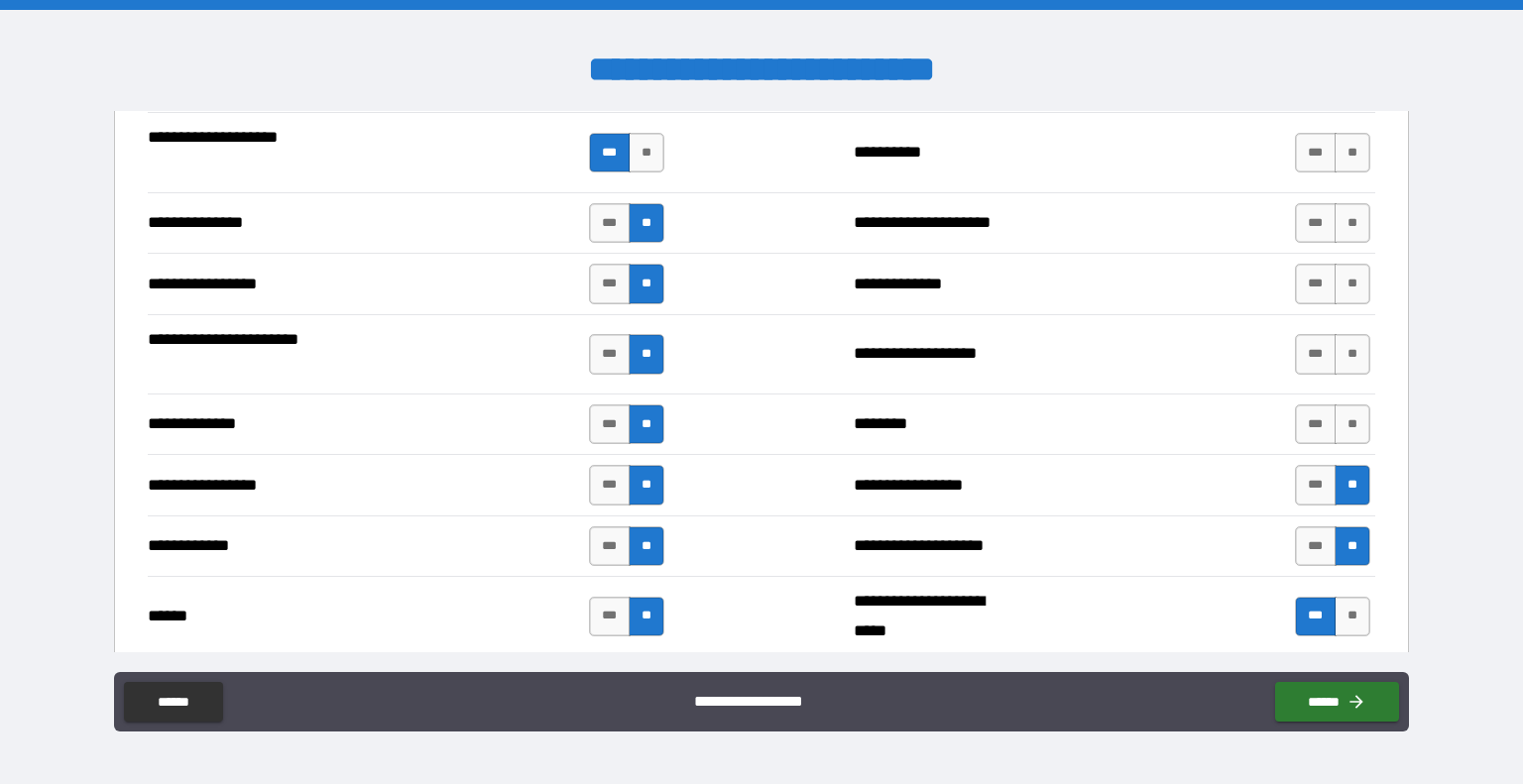 scroll, scrollTop: 2482, scrollLeft: 0, axis: vertical 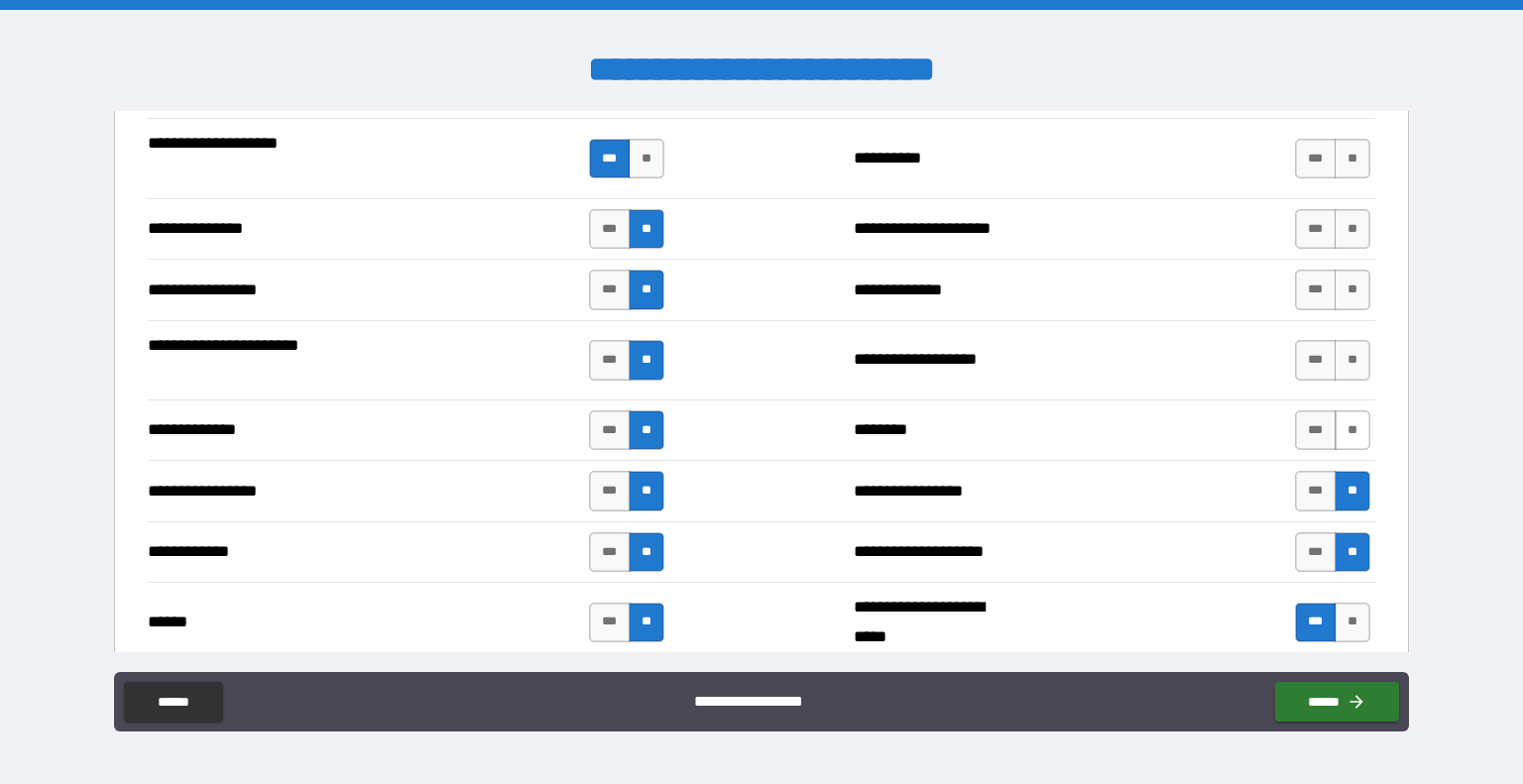 click on "**" at bounding box center [1352, 430] 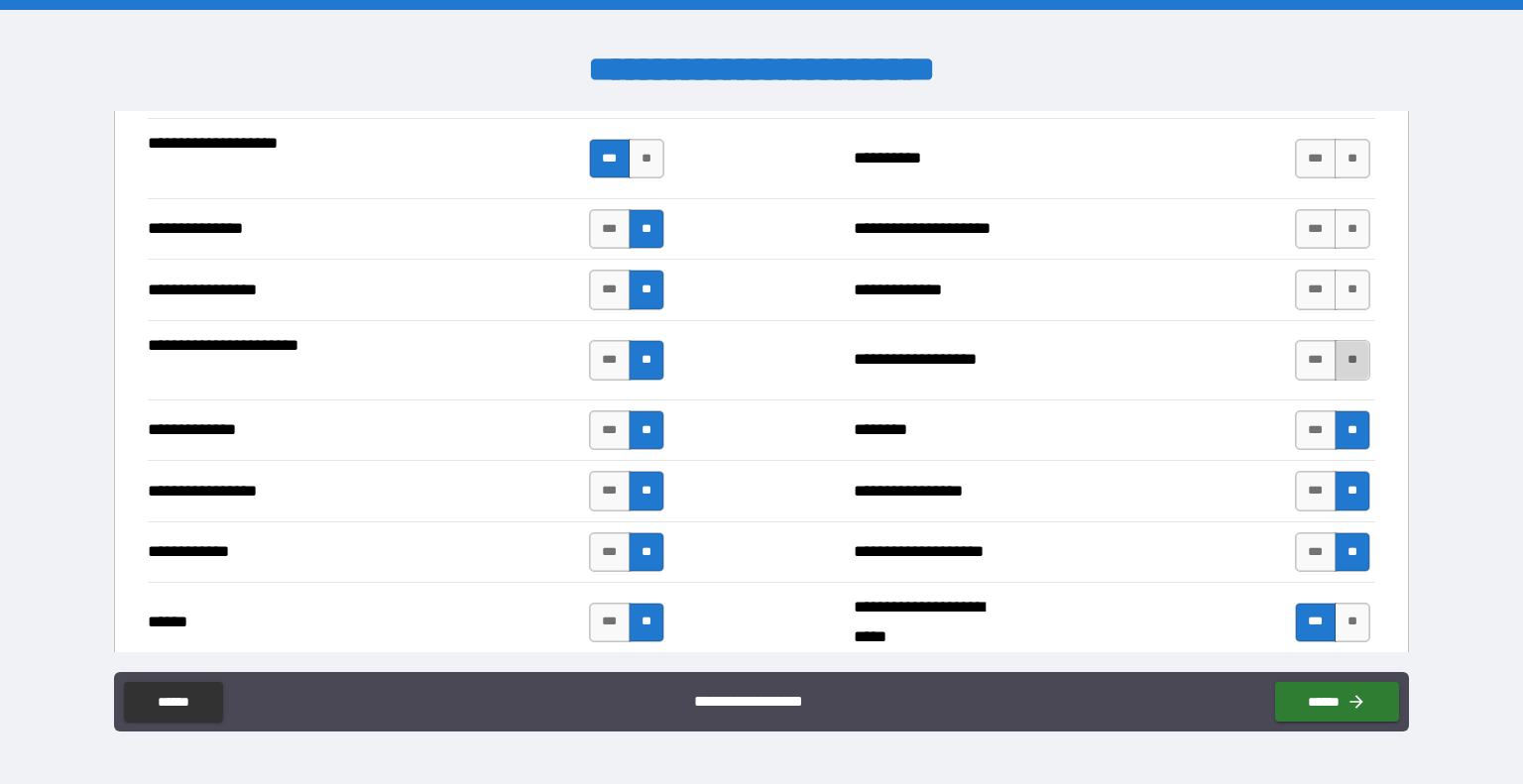 click on "**" at bounding box center (1352, 360) 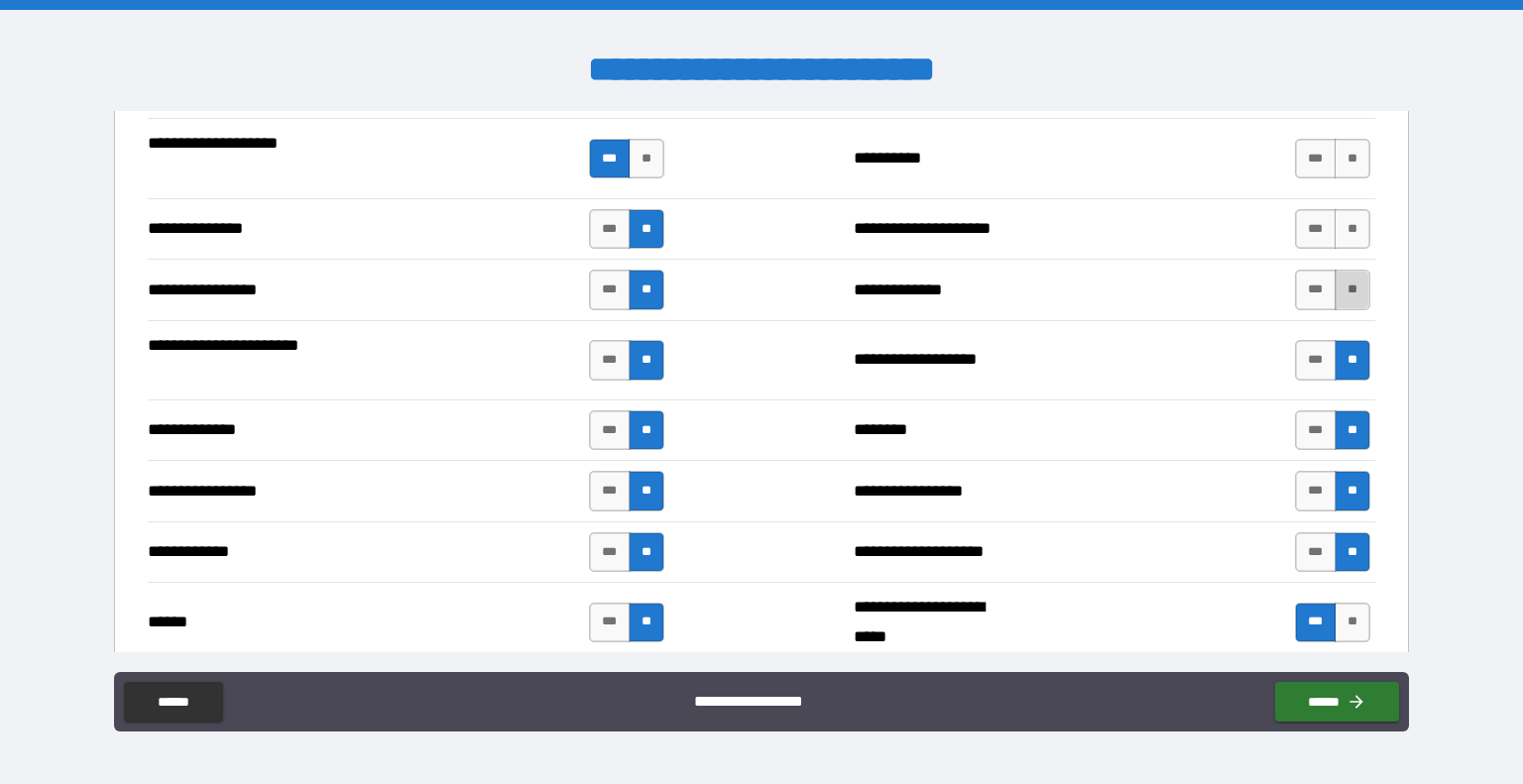 click on "**" at bounding box center (1352, 289) 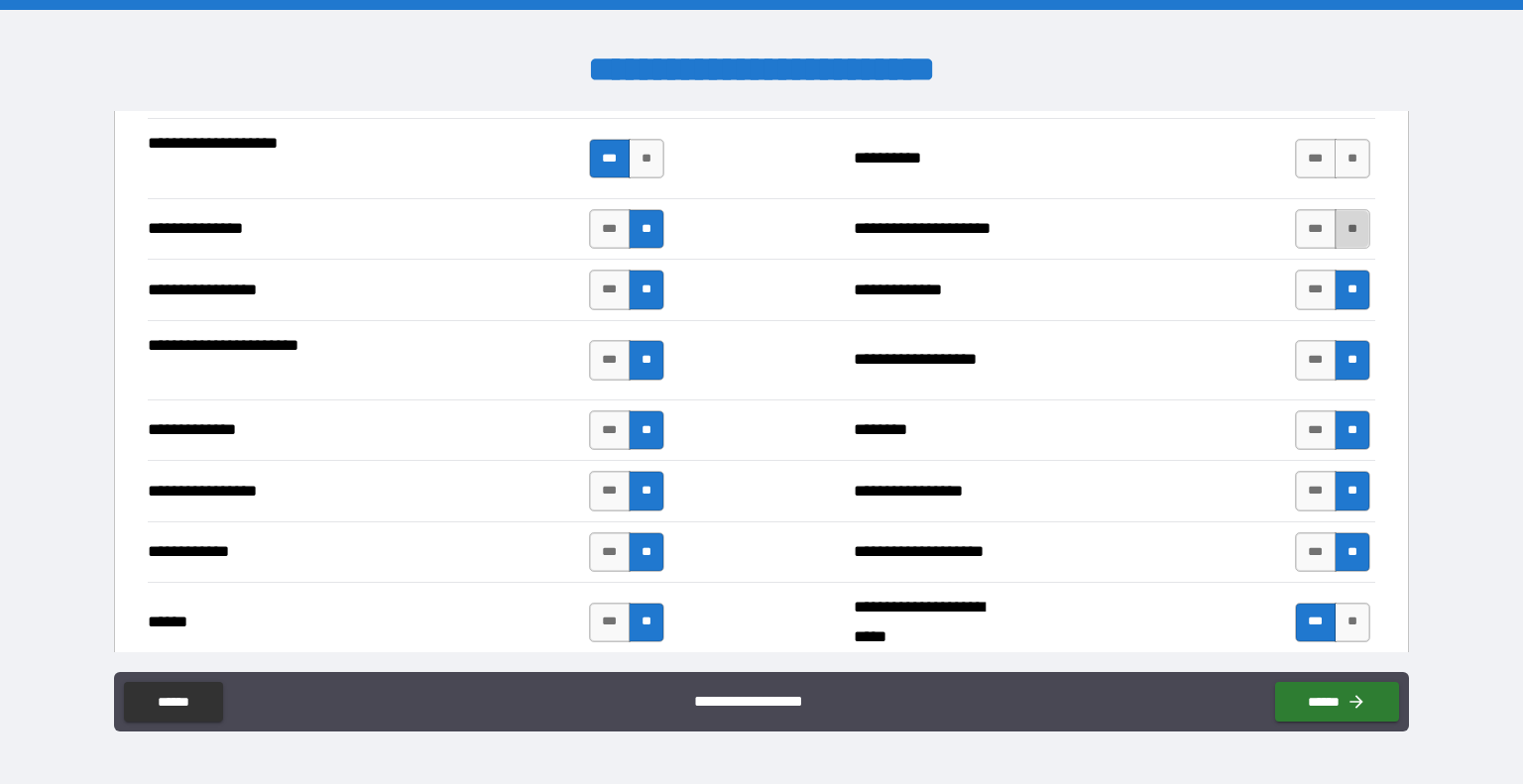 click on "**" at bounding box center [1352, 229] 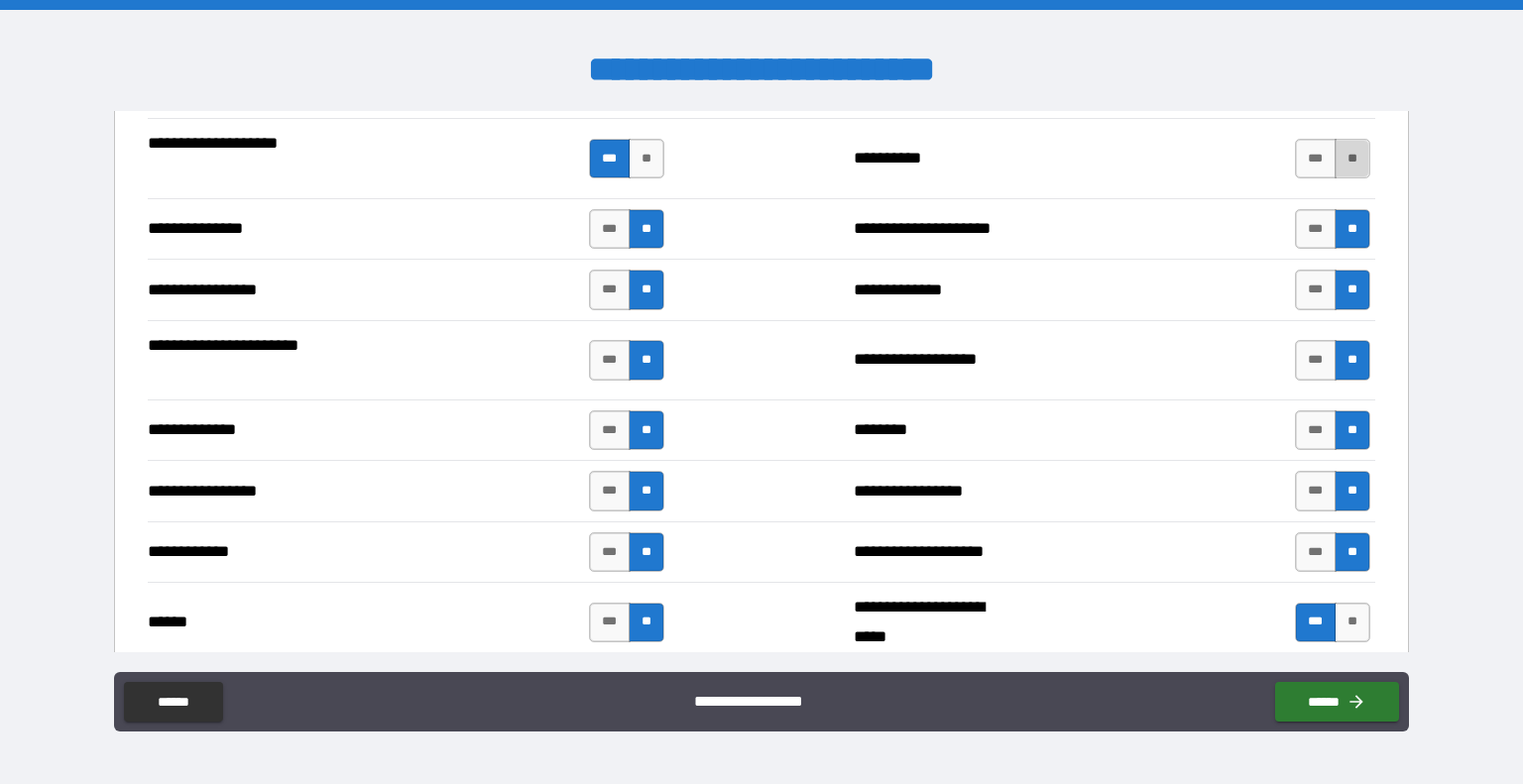 click on "**" at bounding box center [1352, 159] 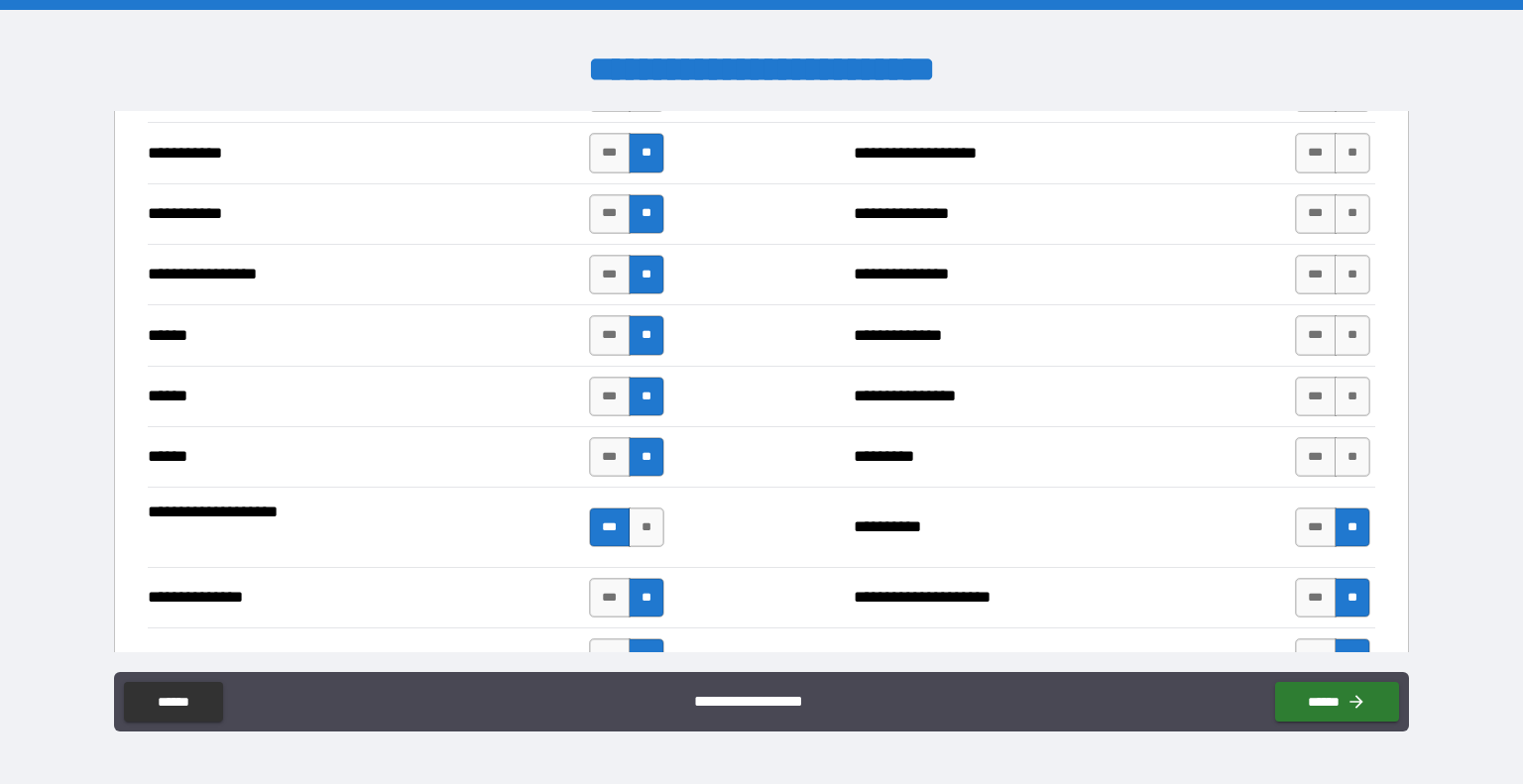 scroll, scrollTop: 2085, scrollLeft: 0, axis: vertical 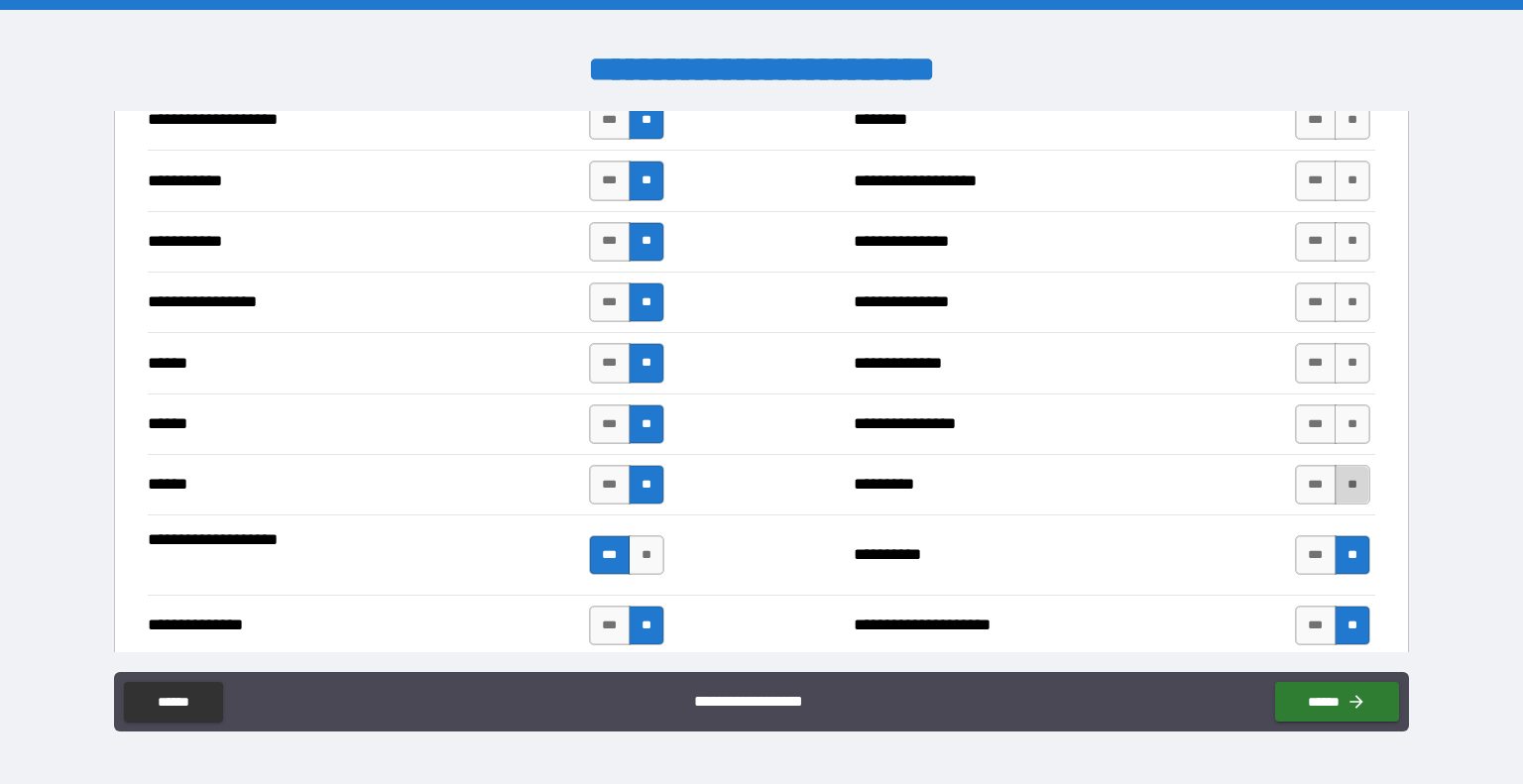 click on "**" at bounding box center (1352, 485) 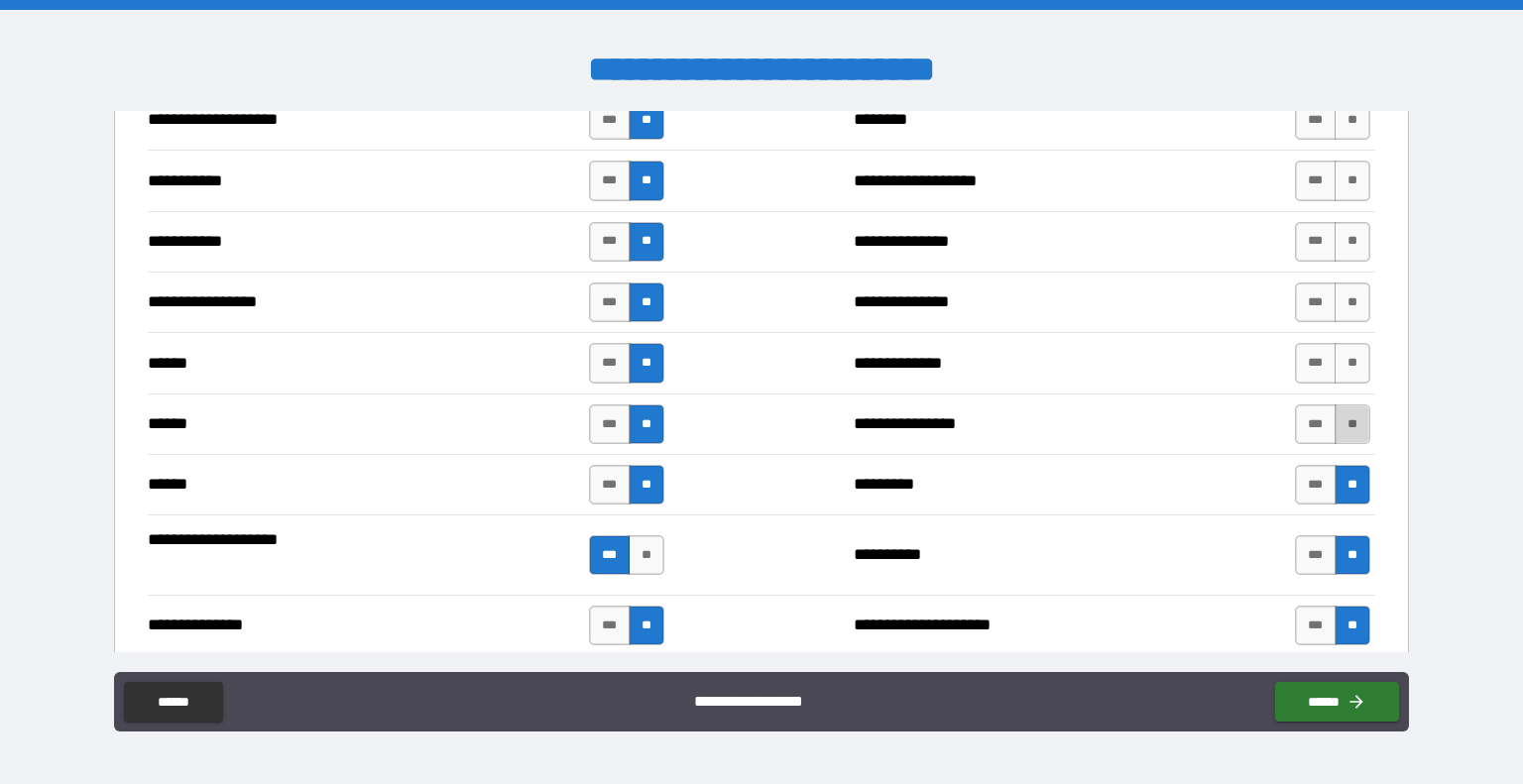 click on "**" at bounding box center (1352, 424) 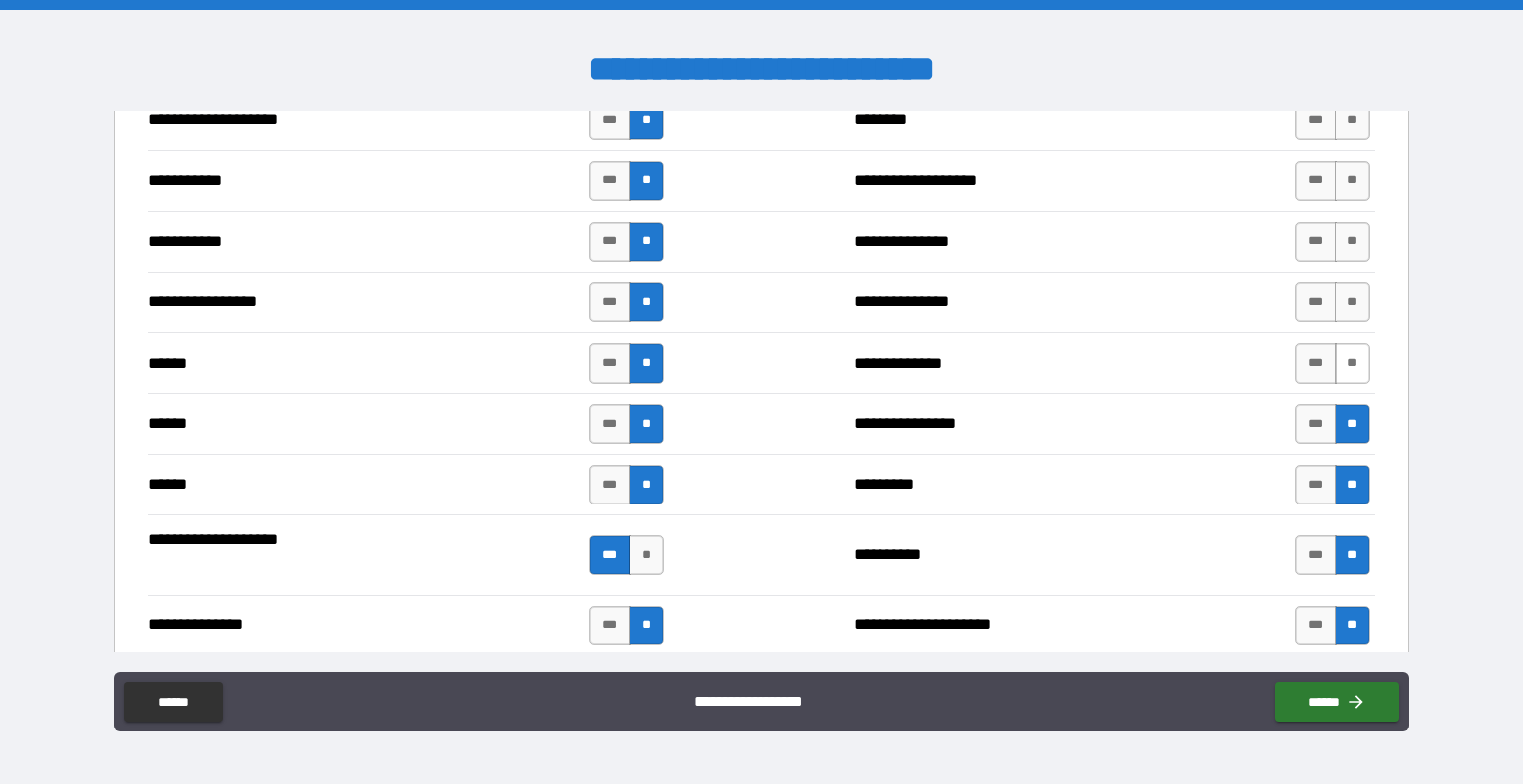 click on "**" at bounding box center [1352, 363] 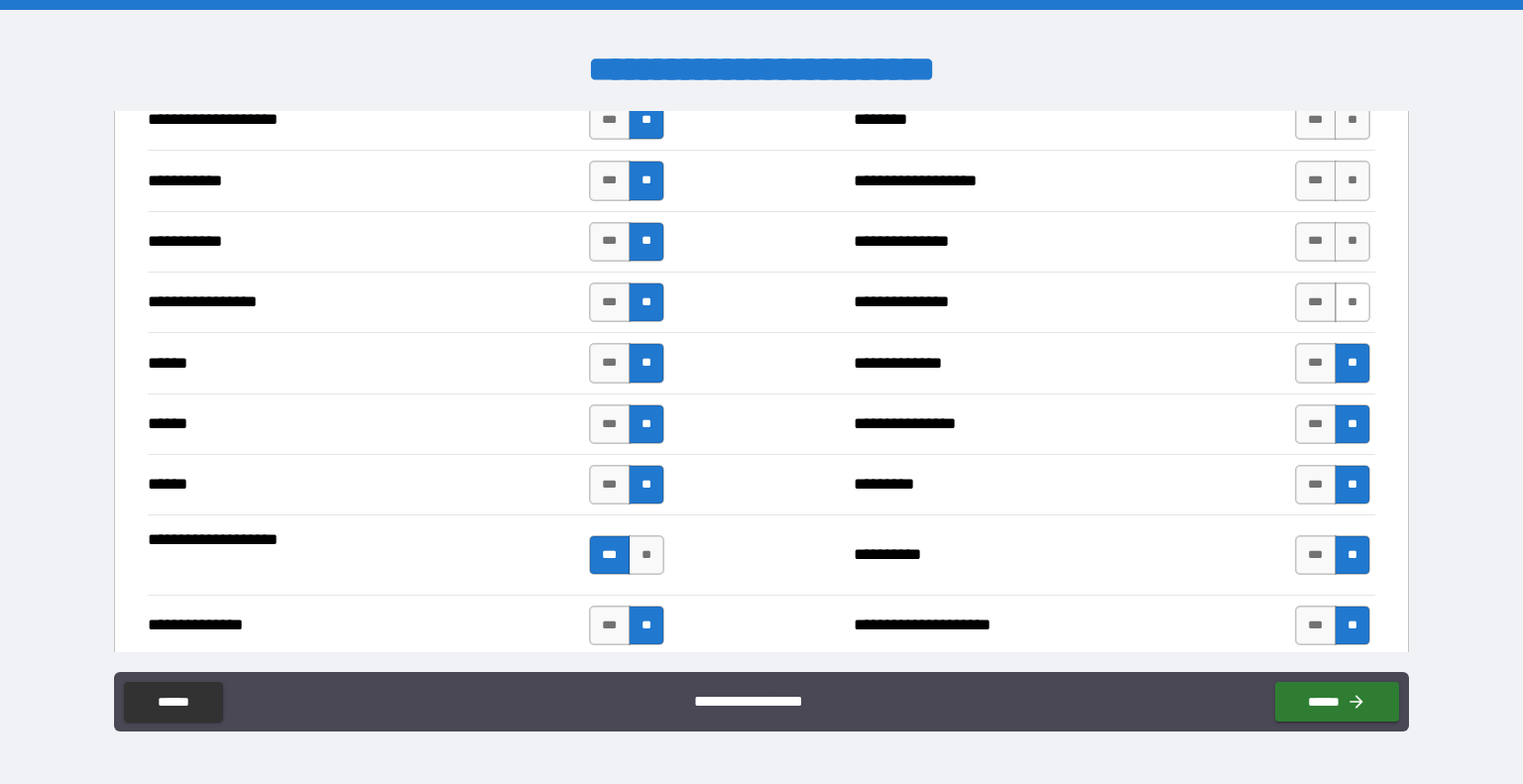 click on "**" at bounding box center (1352, 302) 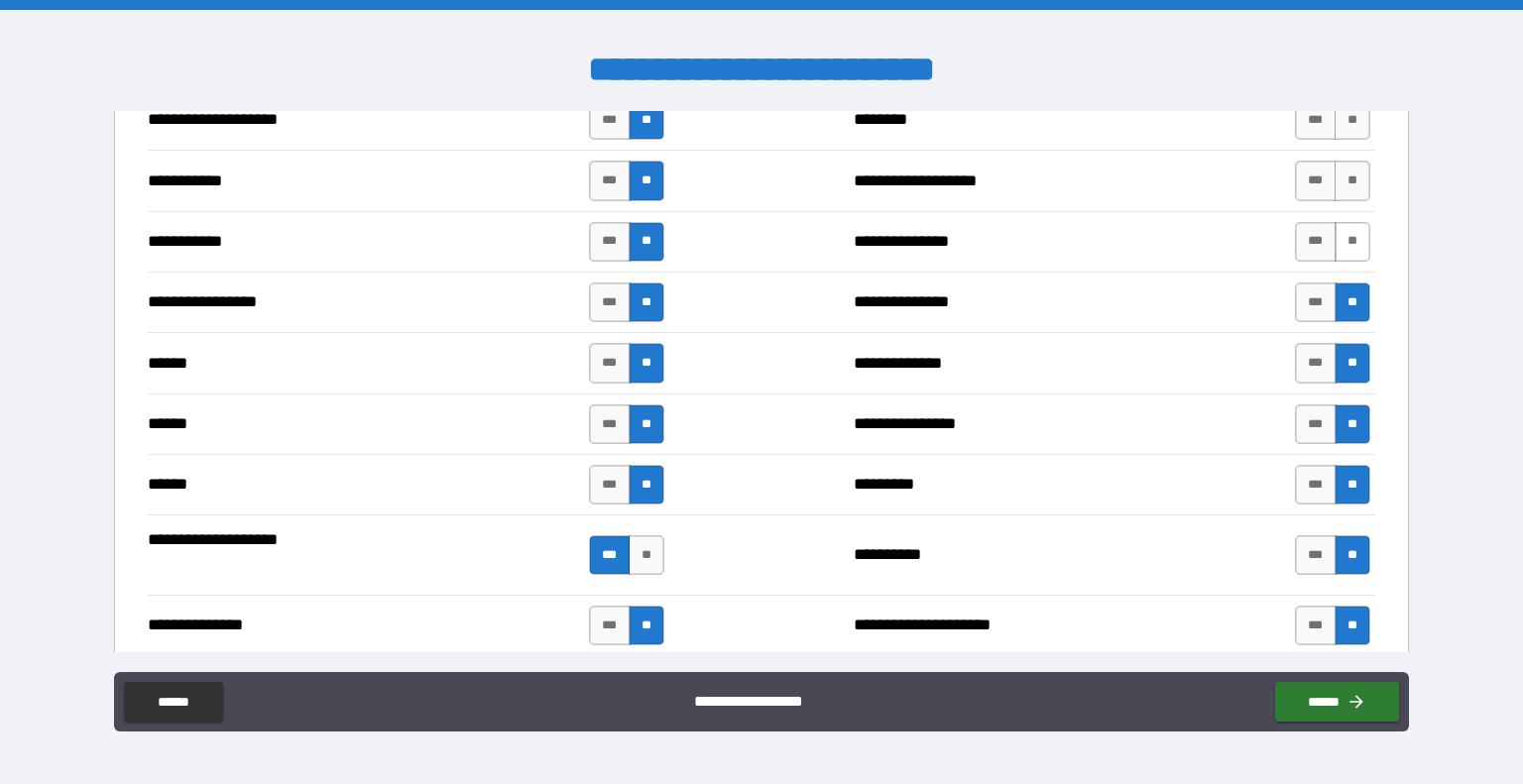 click on "**" at bounding box center (1352, 242) 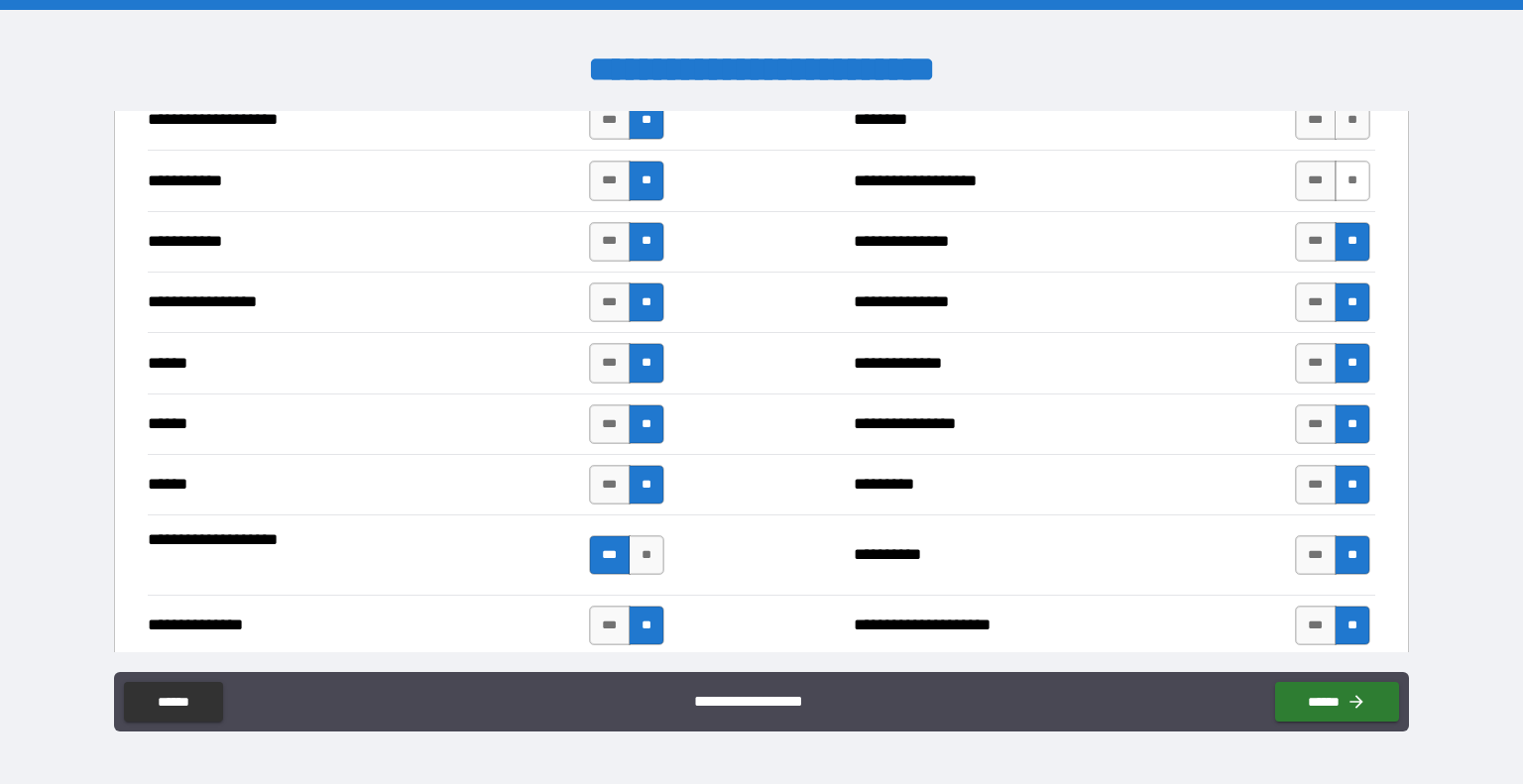click on "**" at bounding box center [1352, 180] 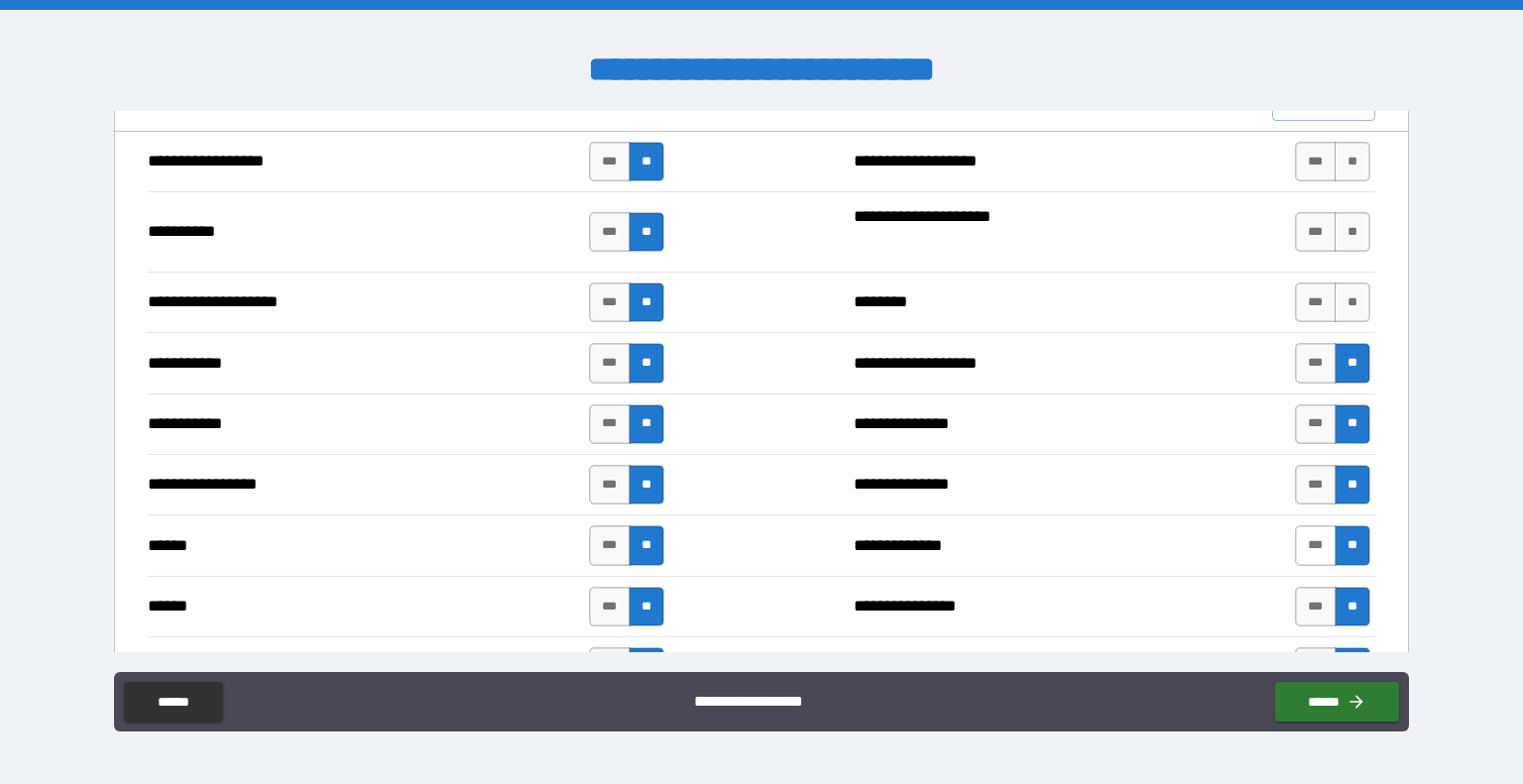scroll, scrollTop: 1788, scrollLeft: 0, axis: vertical 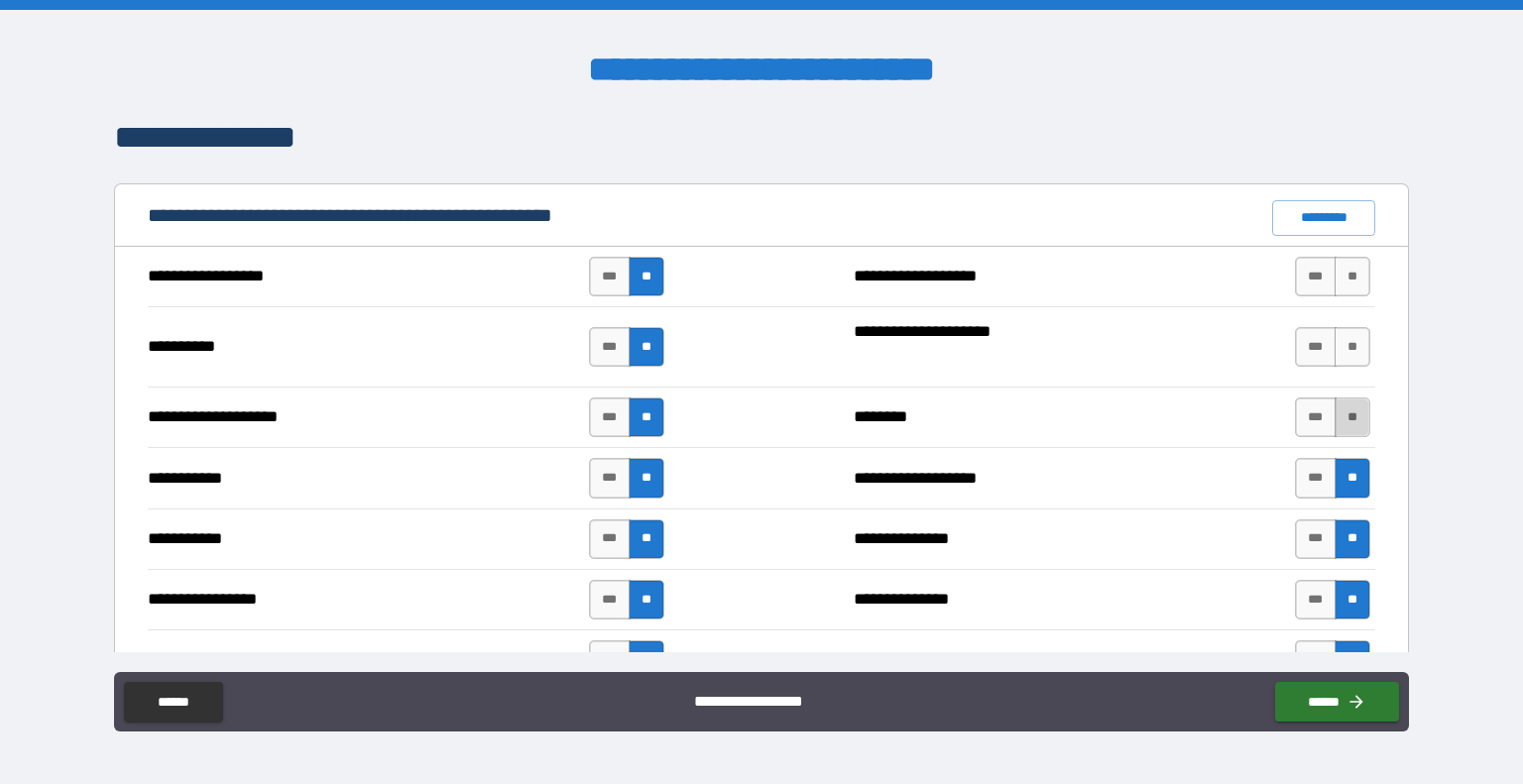 click on "**" at bounding box center (1352, 417) 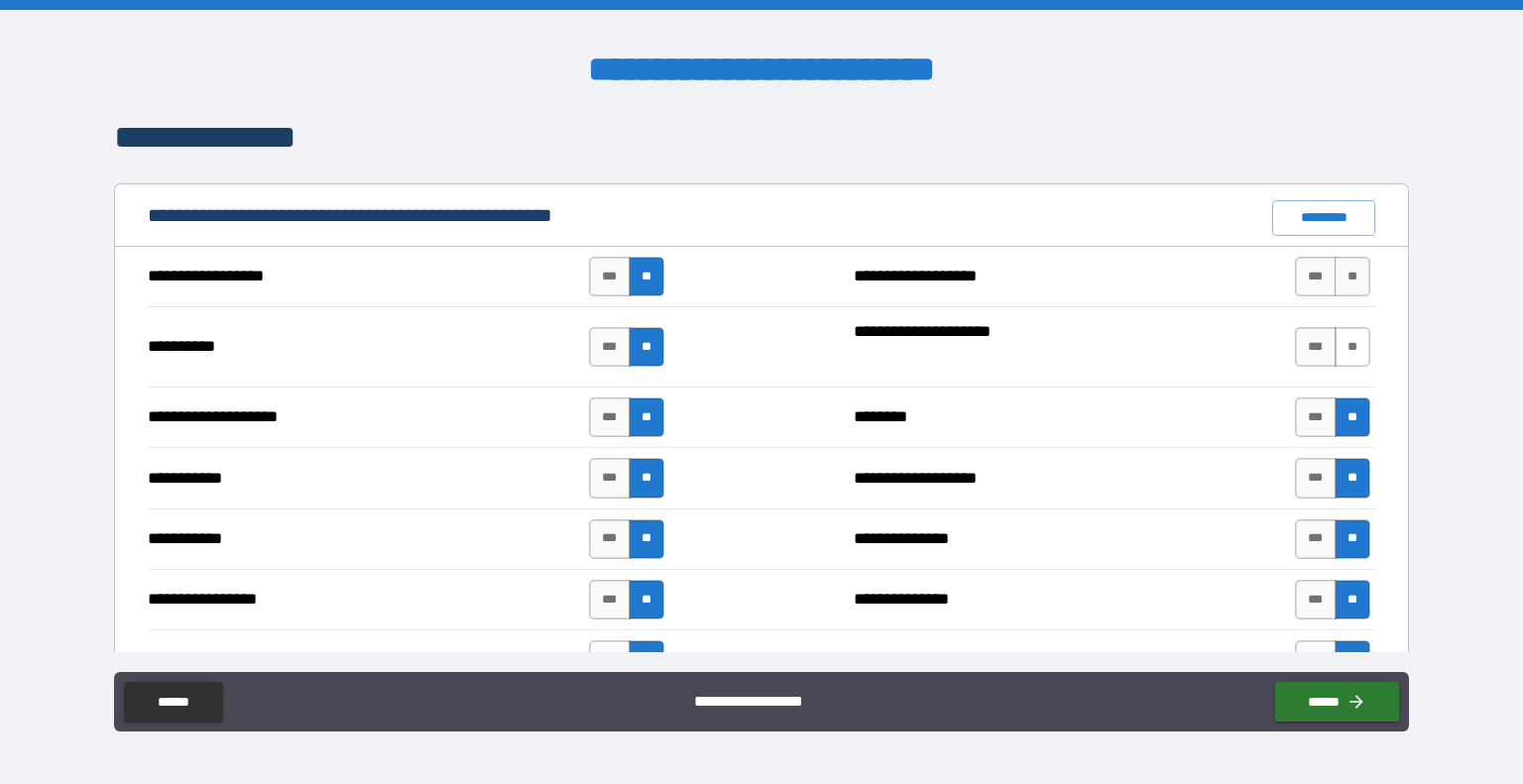 click on "**" at bounding box center [1352, 347] 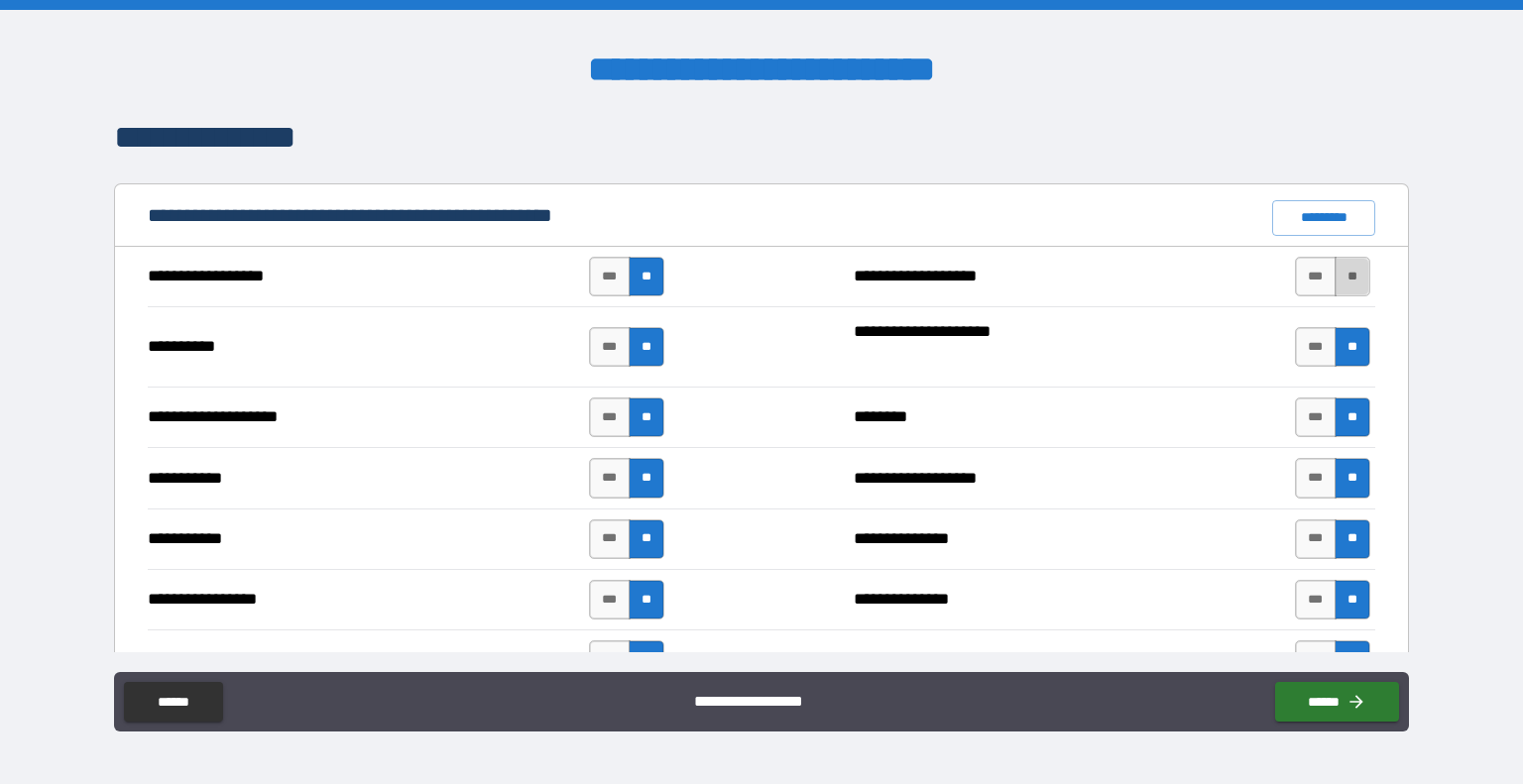 click on "**" at bounding box center (1352, 277) 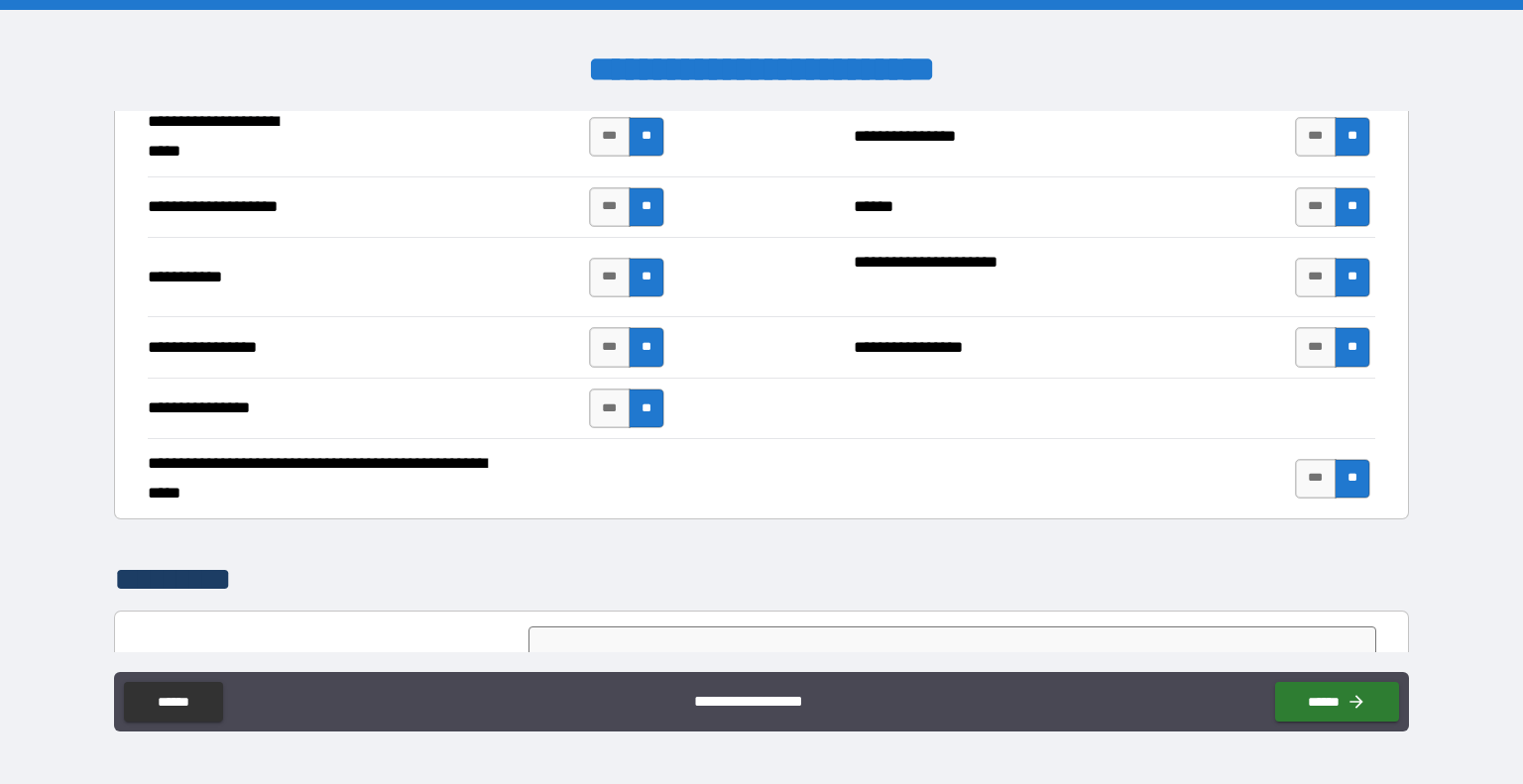 scroll, scrollTop: 4465, scrollLeft: 0, axis: vertical 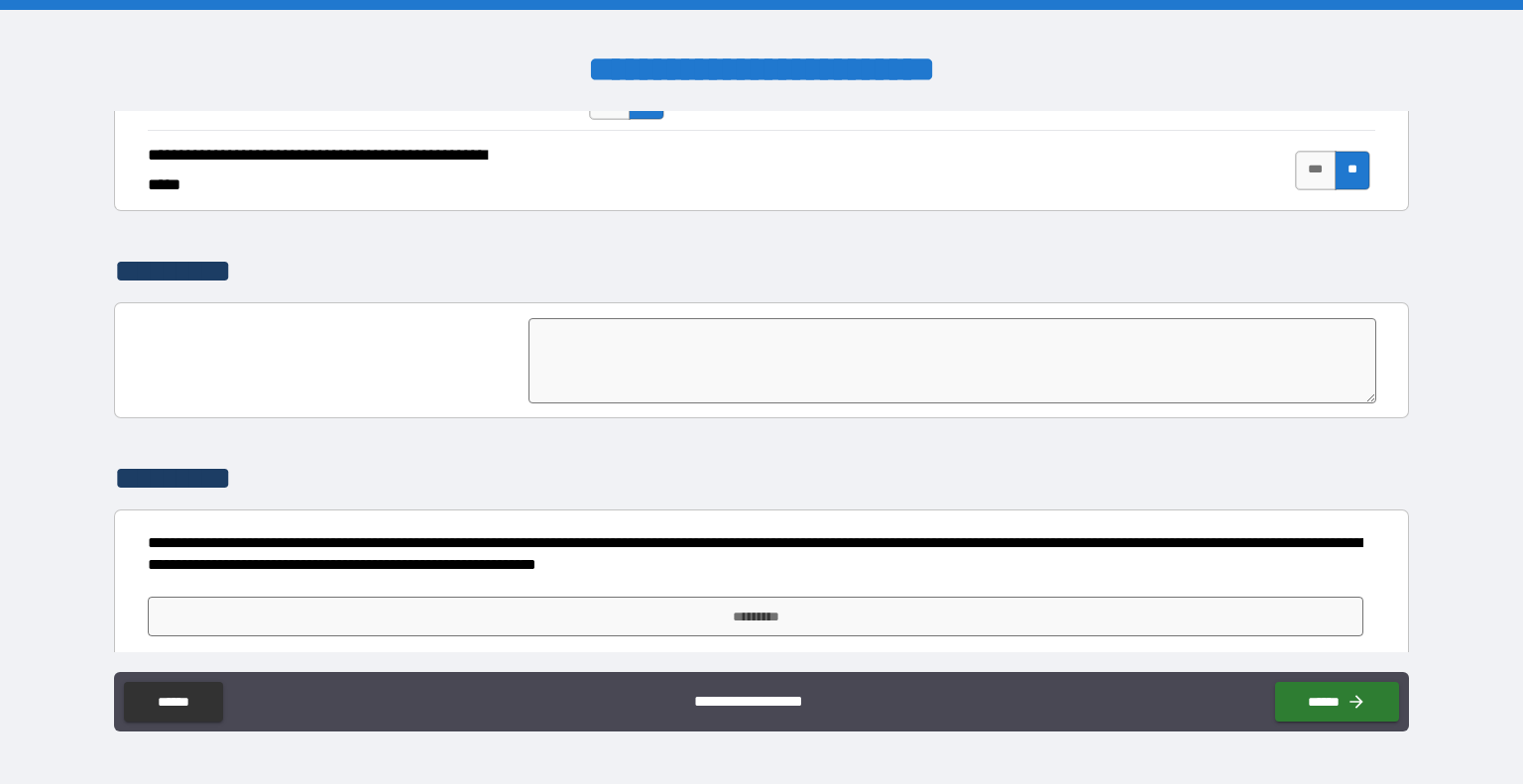 click on "**********" at bounding box center [762, 382] 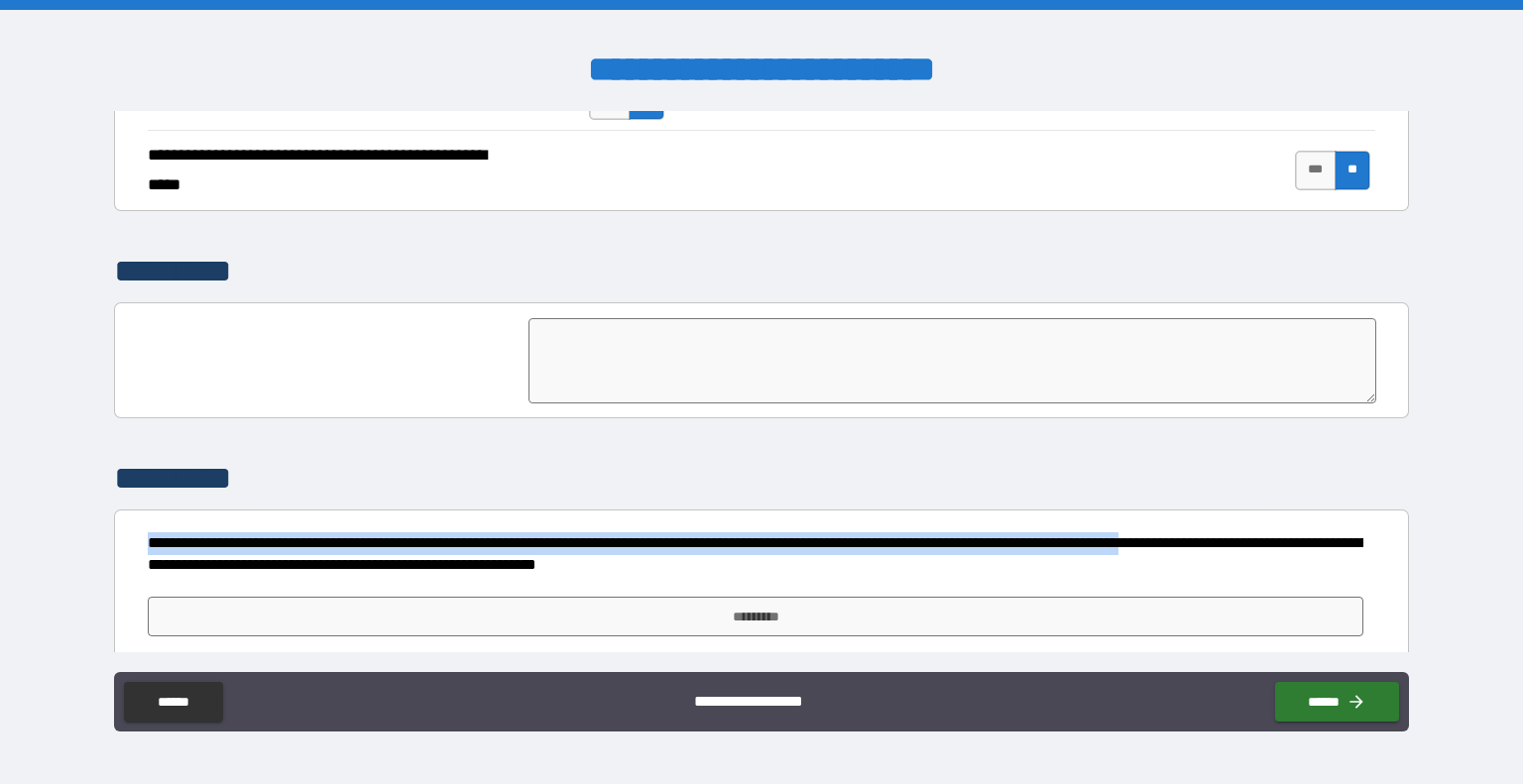 click on "**********" at bounding box center (756, 554) 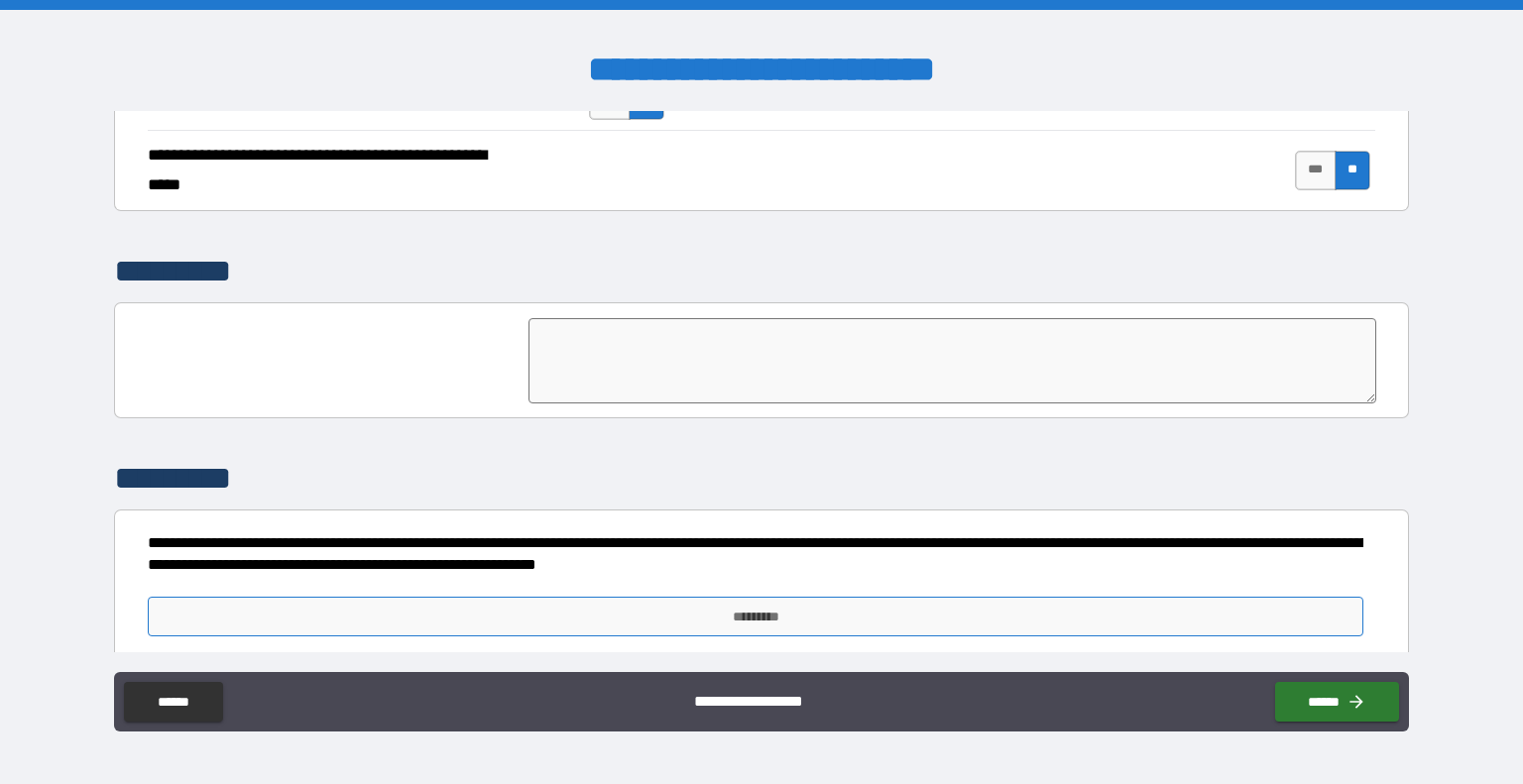 click on "*********" at bounding box center (756, 616) 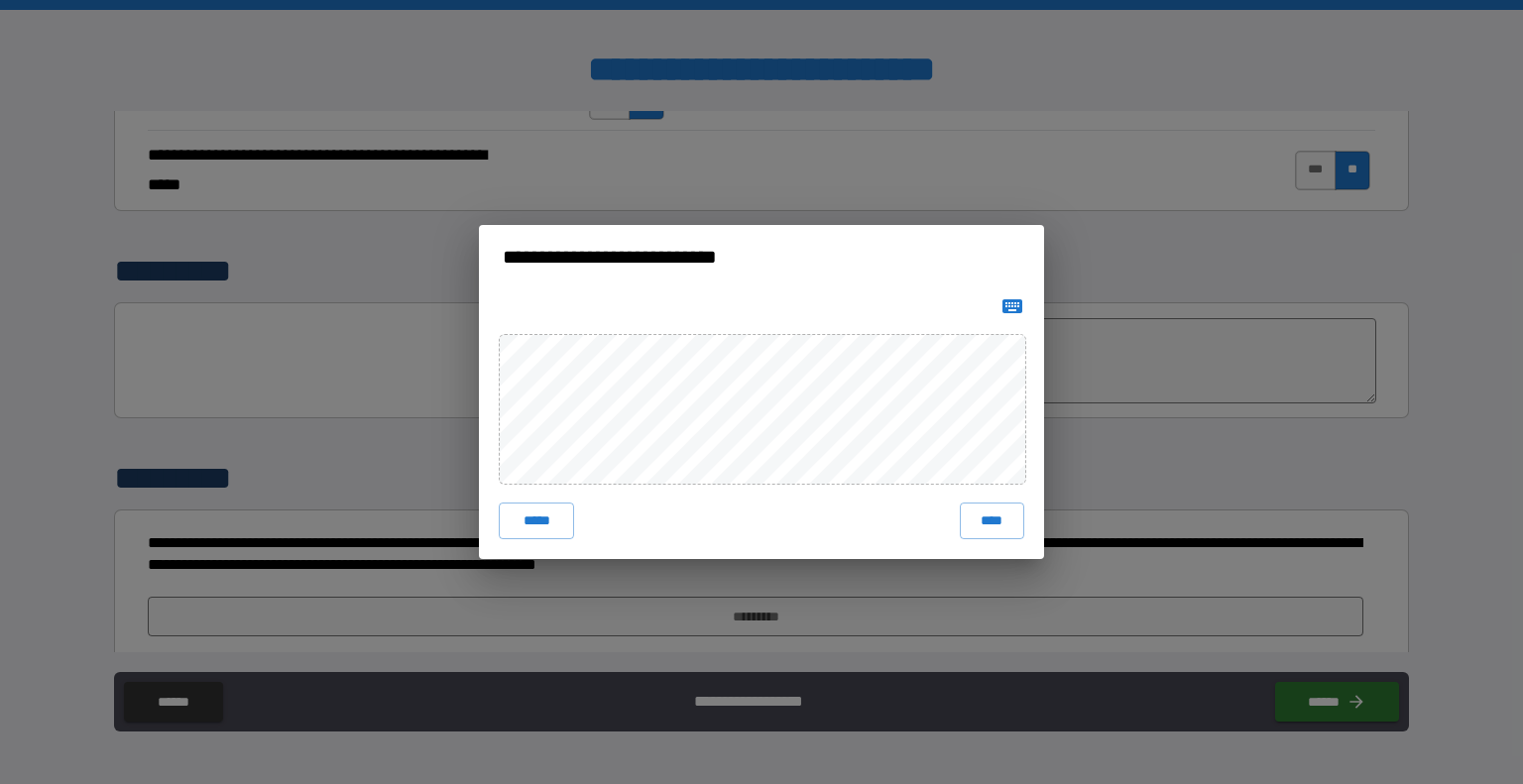 click 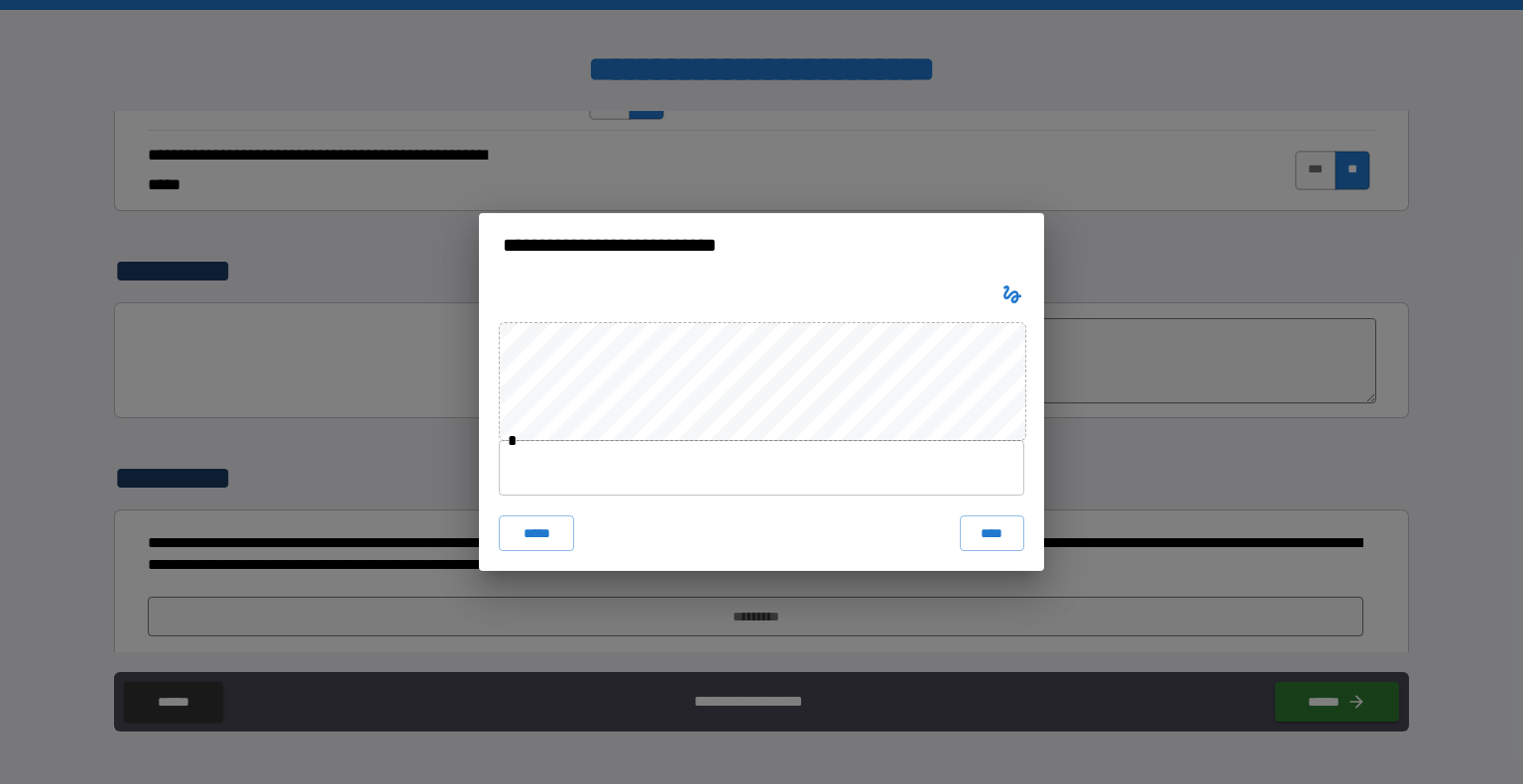click at bounding box center (762, 468) 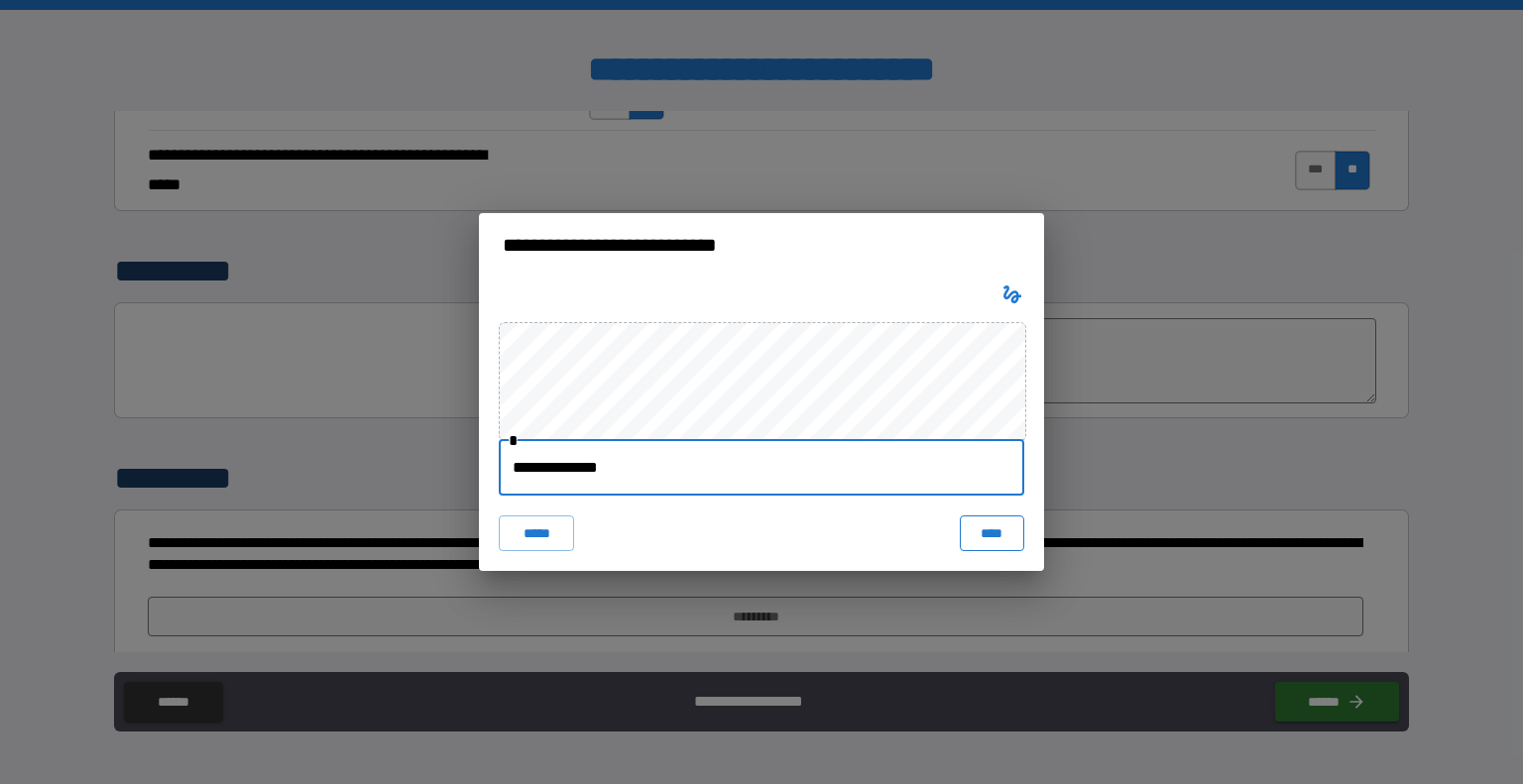 type on "**********" 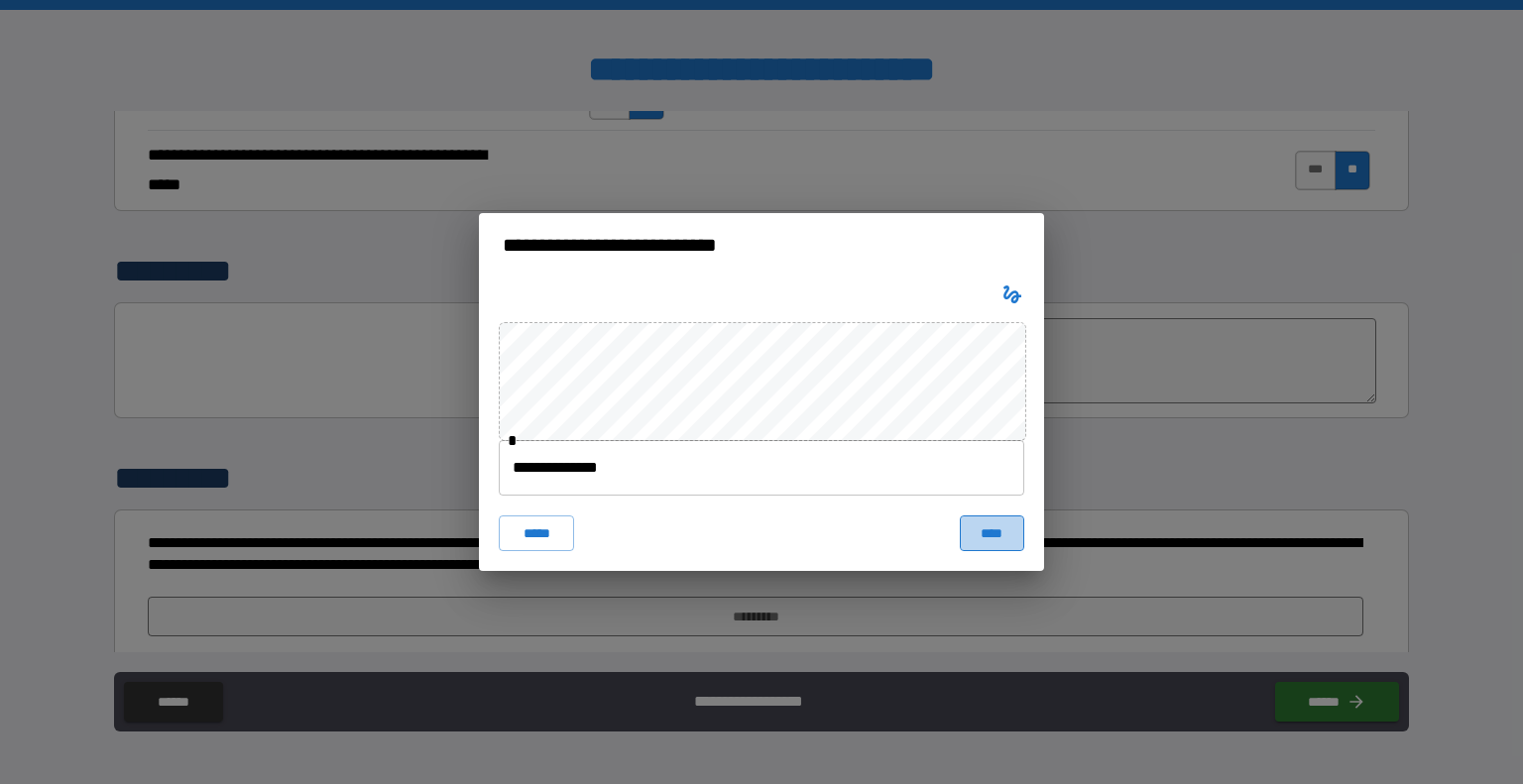 click on "****" at bounding box center (992, 533) 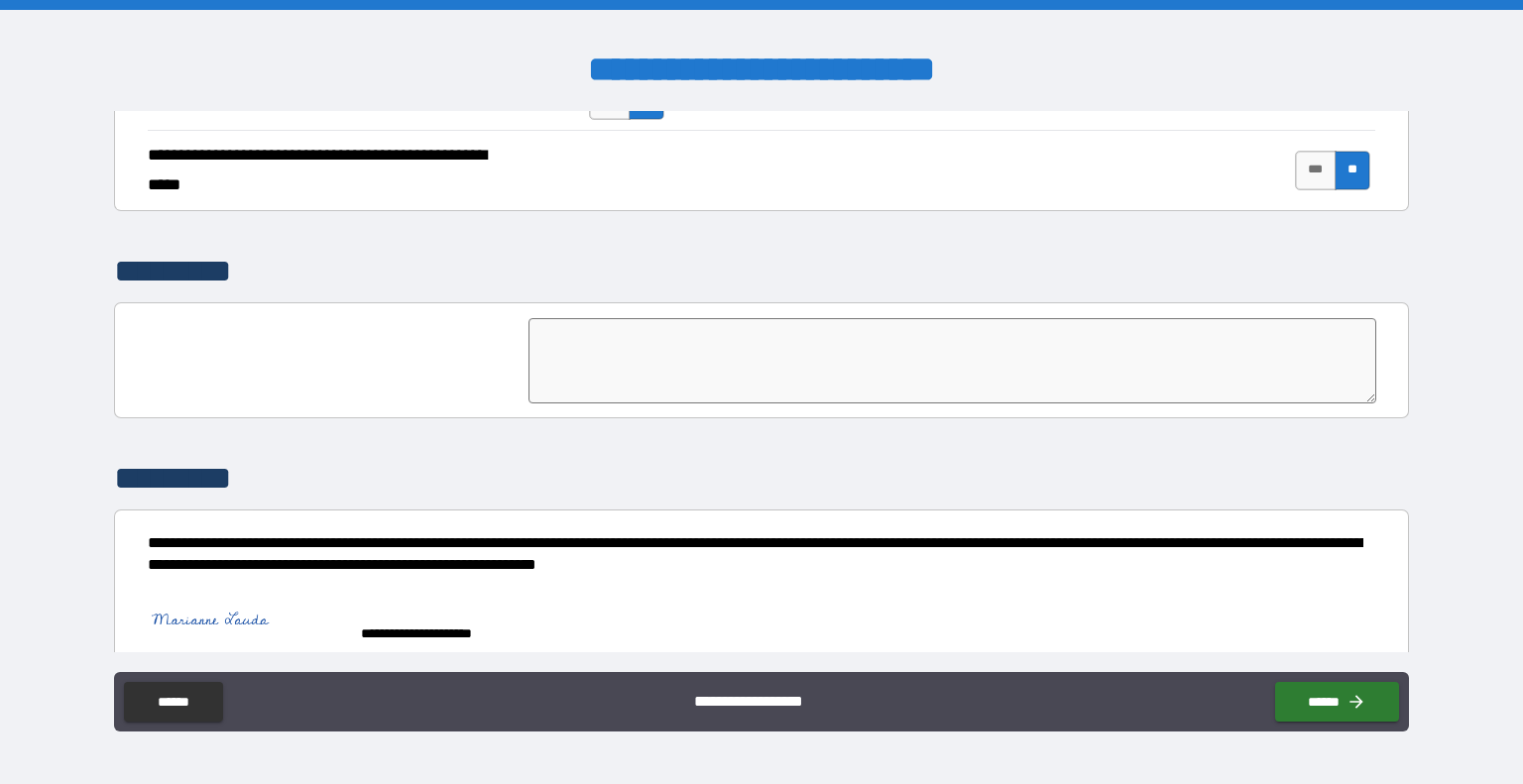 scroll, scrollTop: 4482, scrollLeft: 0, axis: vertical 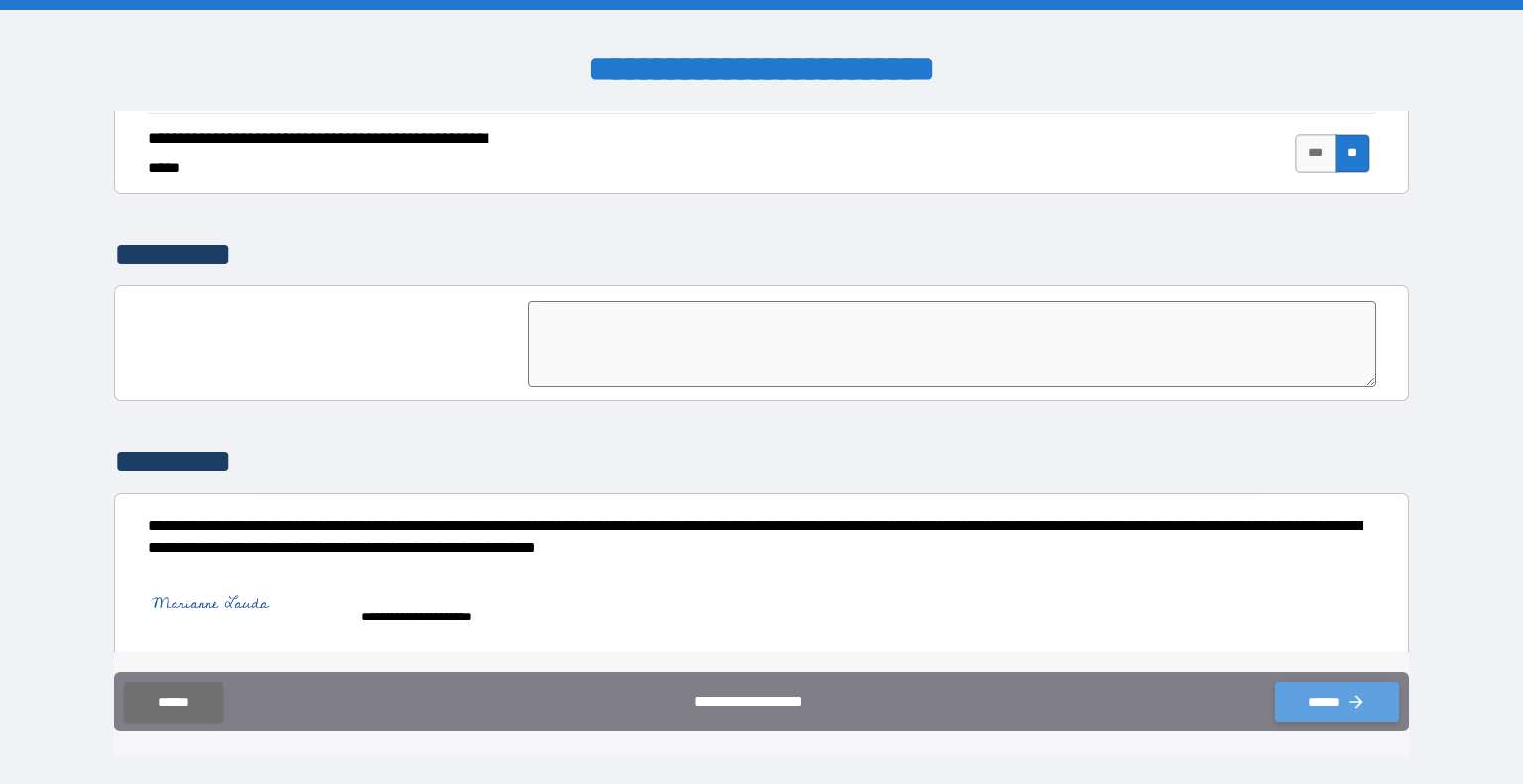 click on "******" at bounding box center (1337, 702) 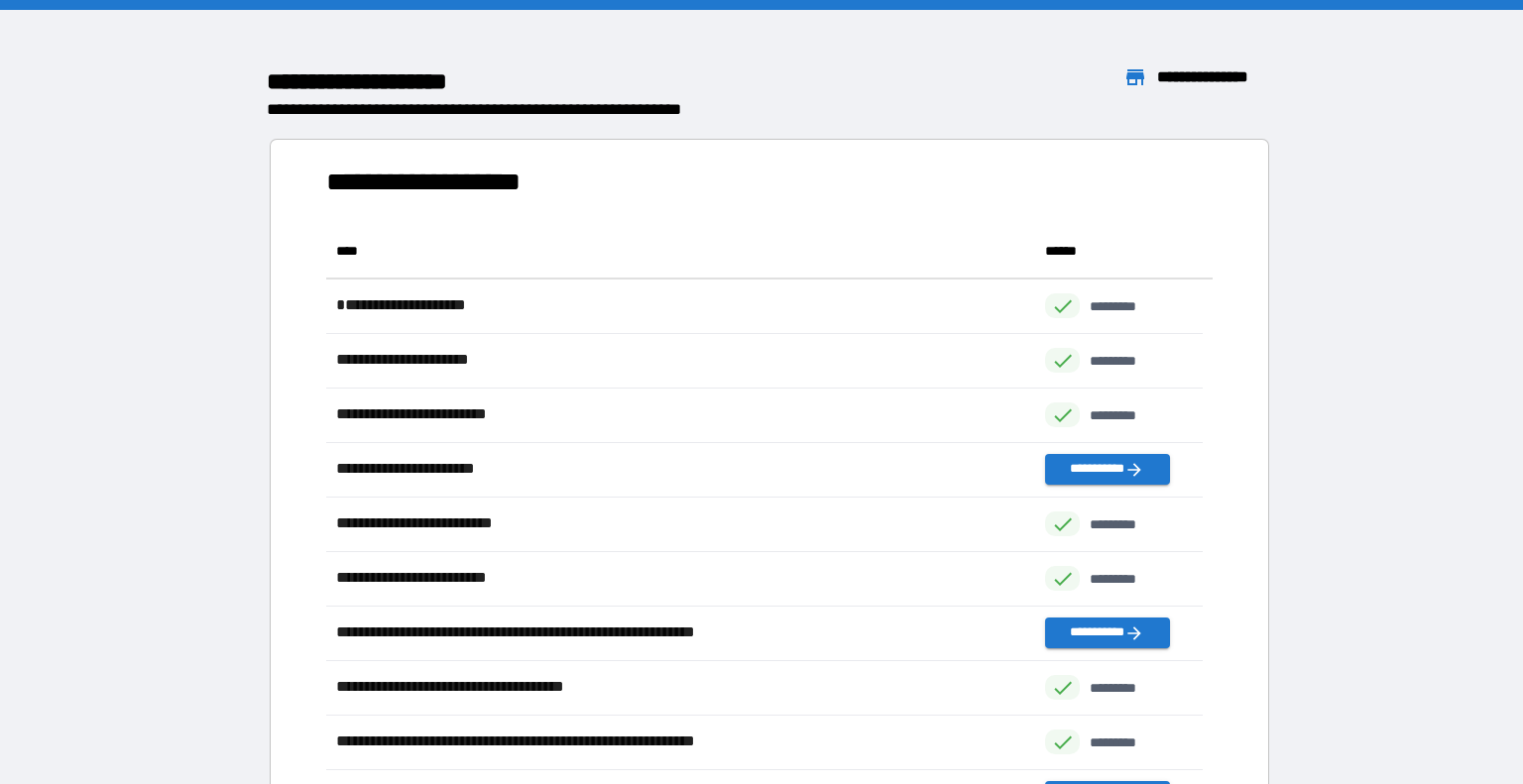 scroll, scrollTop: 16, scrollLeft: 16, axis: both 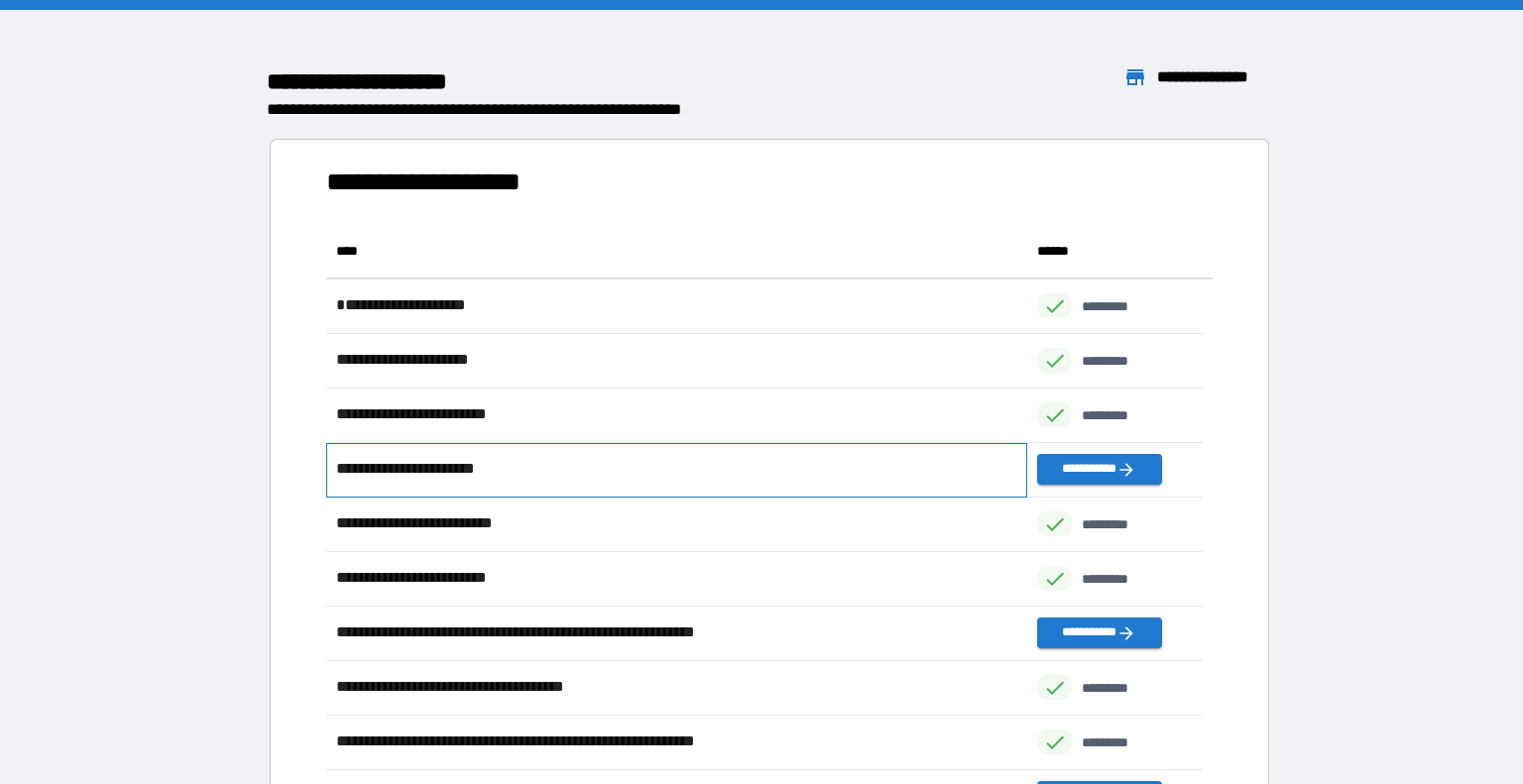 drag, startPoint x: 1141, startPoint y: 511, endPoint x: 1058, endPoint y: 559, distance: 95.88013 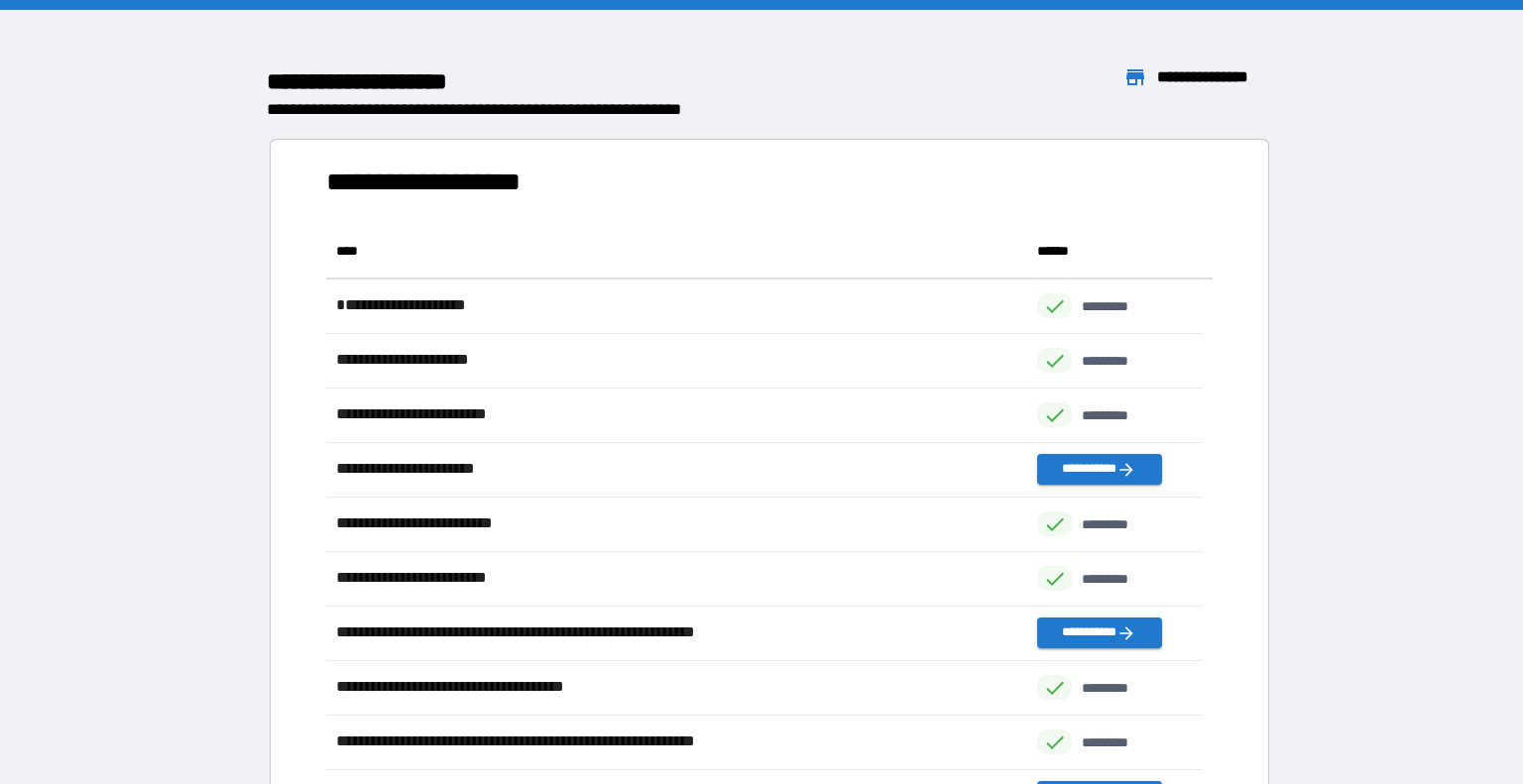 drag, startPoint x: 1058, startPoint y: 559, endPoint x: 1436, endPoint y: 617, distance: 382.42385 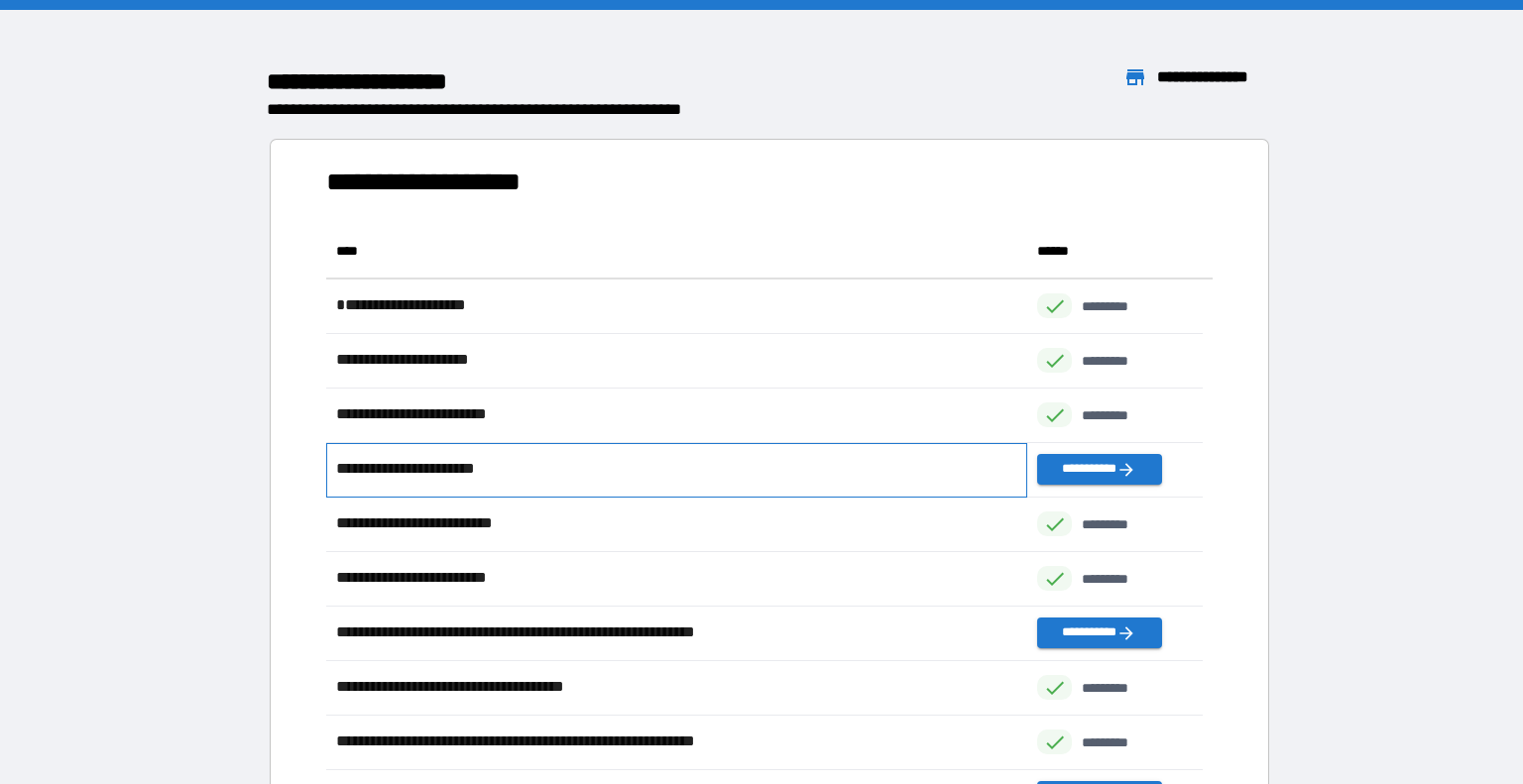 scroll, scrollTop: 0, scrollLeft: 0, axis: both 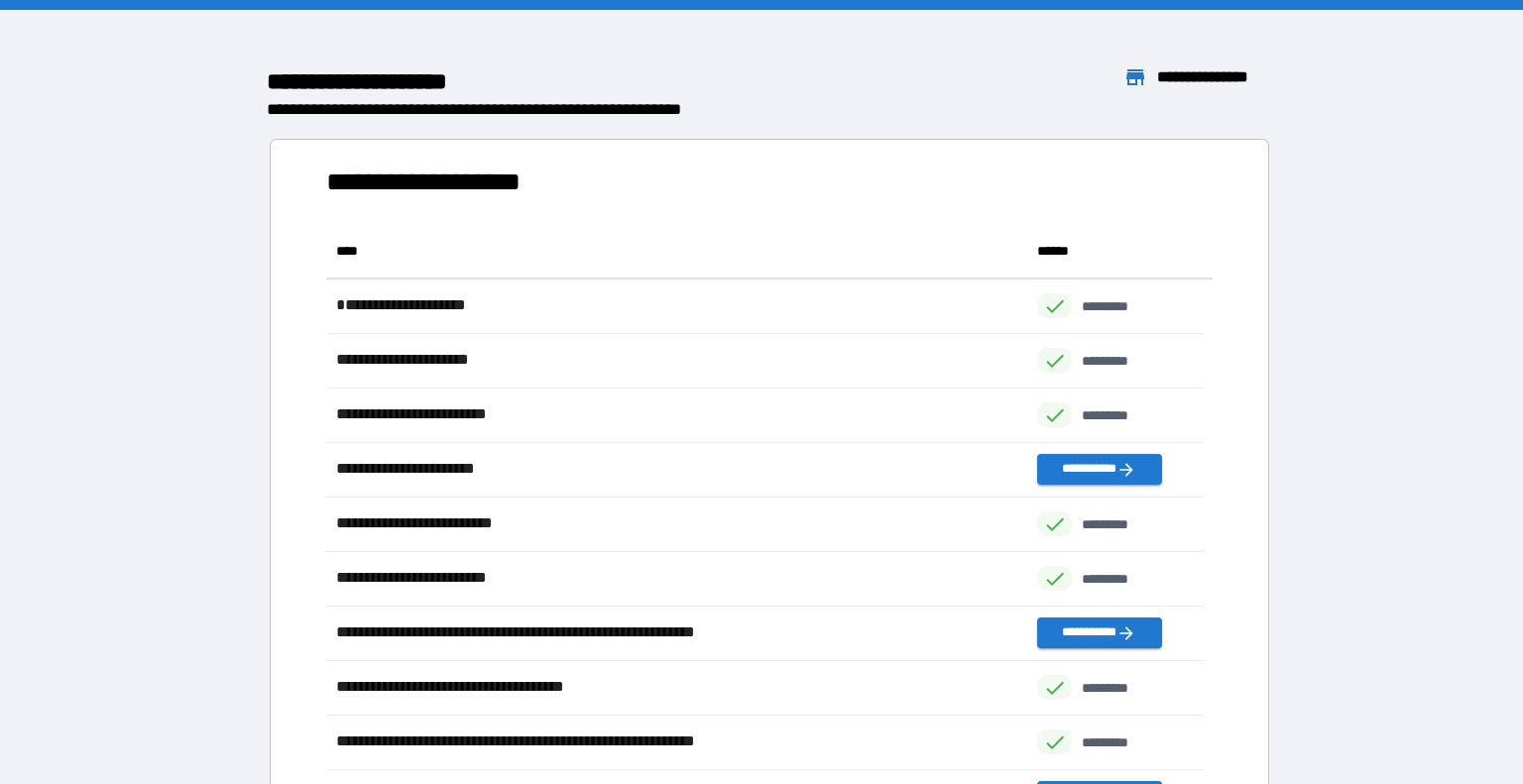 click on "**********" at bounding box center (1215, 77) 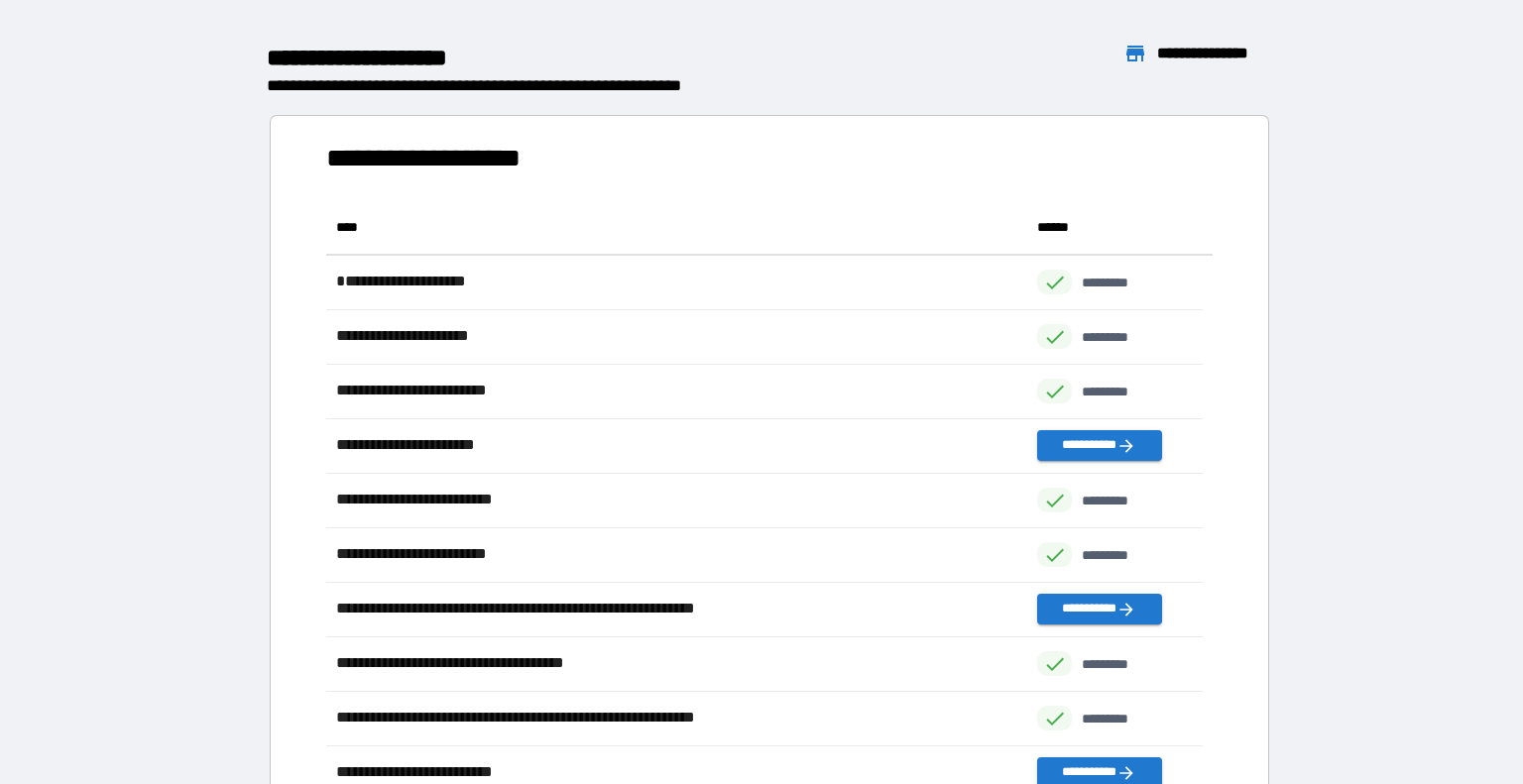 scroll, scrollTop: 0, scrollLeft: 0, axis: both 